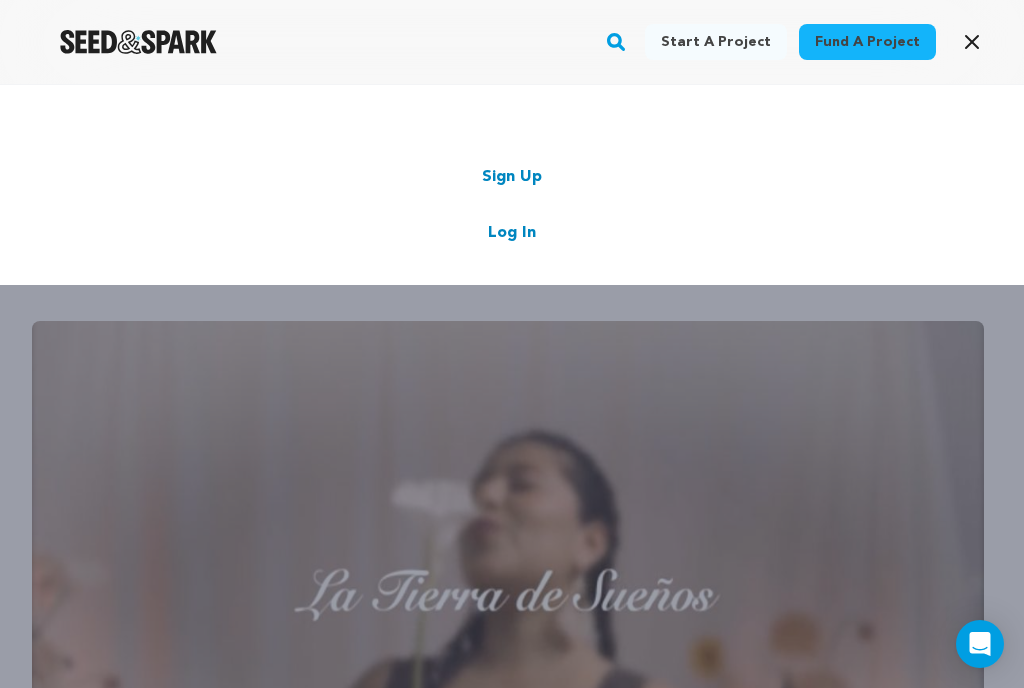 scroll, scrollTop: 2732, scrollLeft: 0, axis: vertical 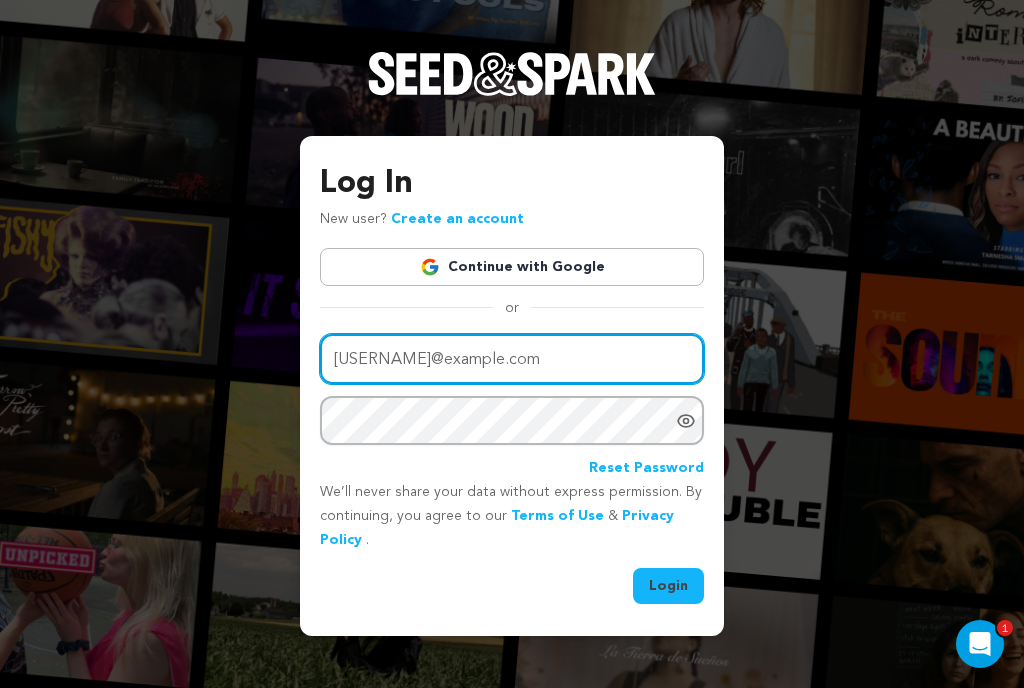 type on "[USERNAME]@example.com" 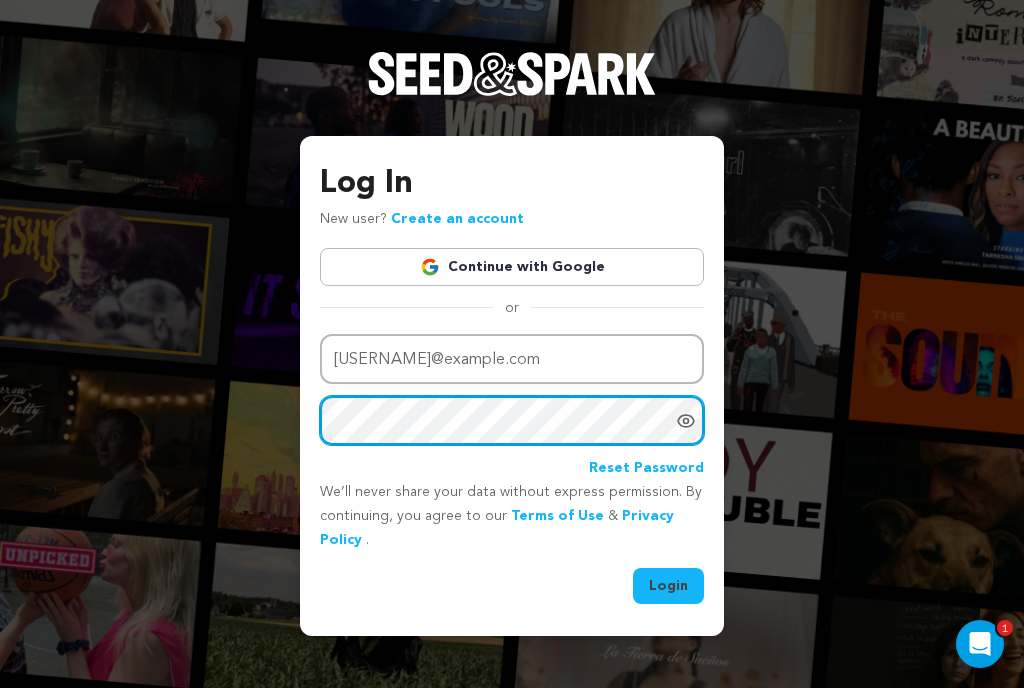 click on "Login" at bounding box center [668, 586] 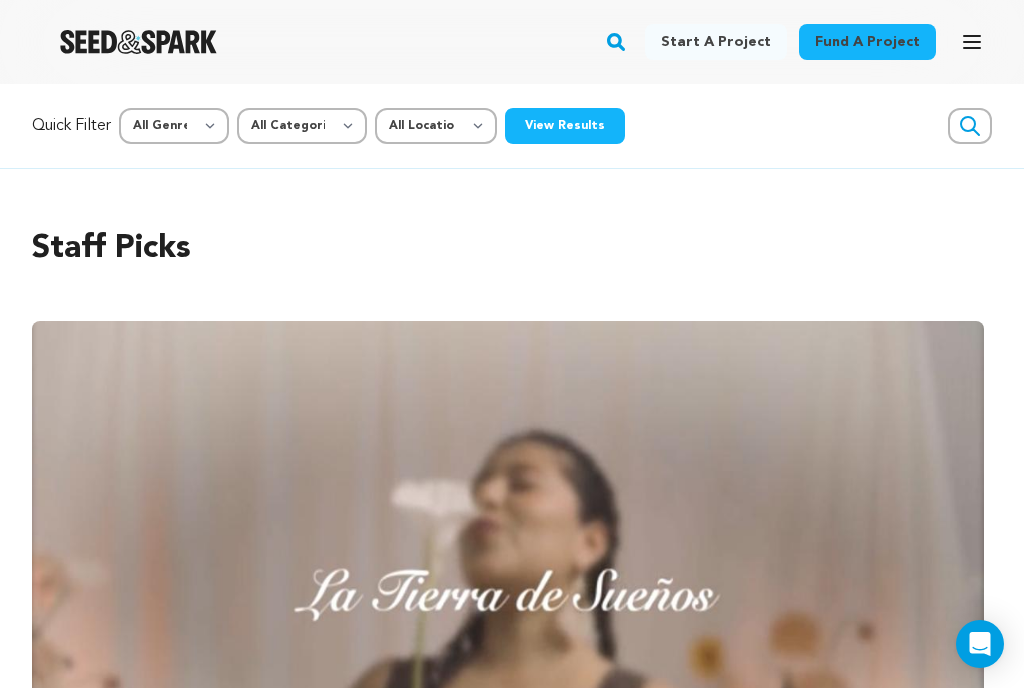 scroll, scrollTop: 0, scrollLeft: 0, axis: both 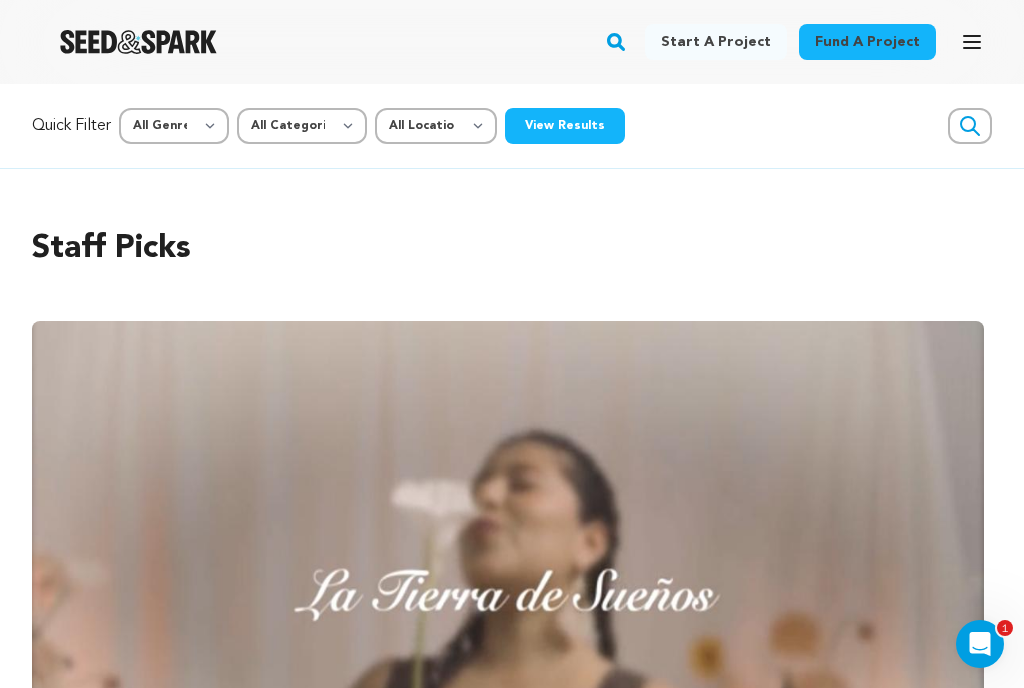 click 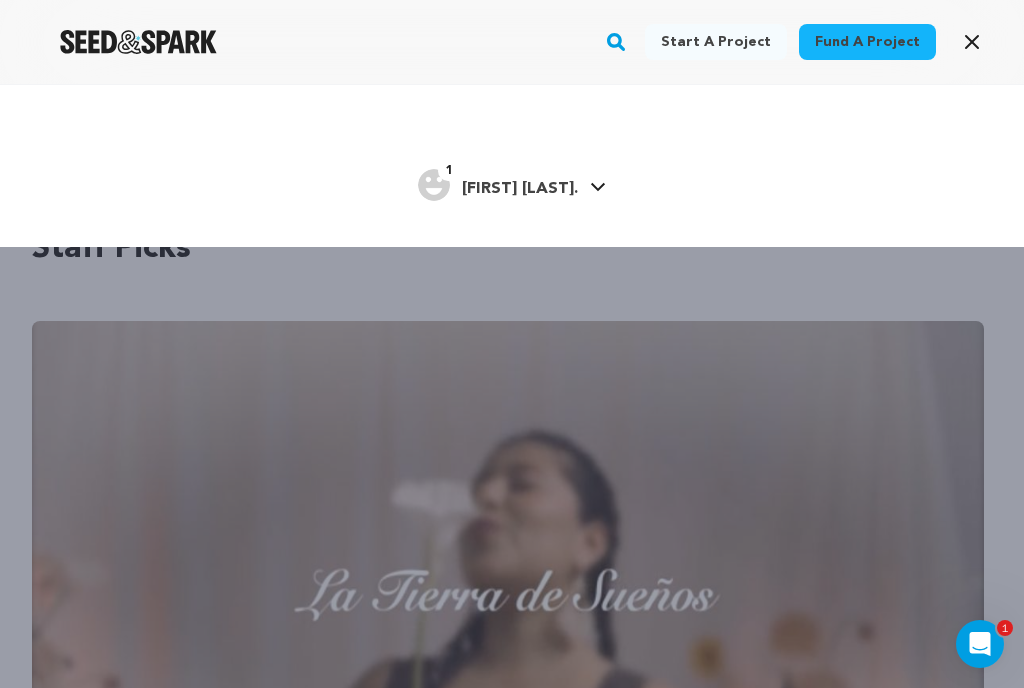 click on "1
Caitlin P.
Caitlin P." at bounding box center [512, 183] 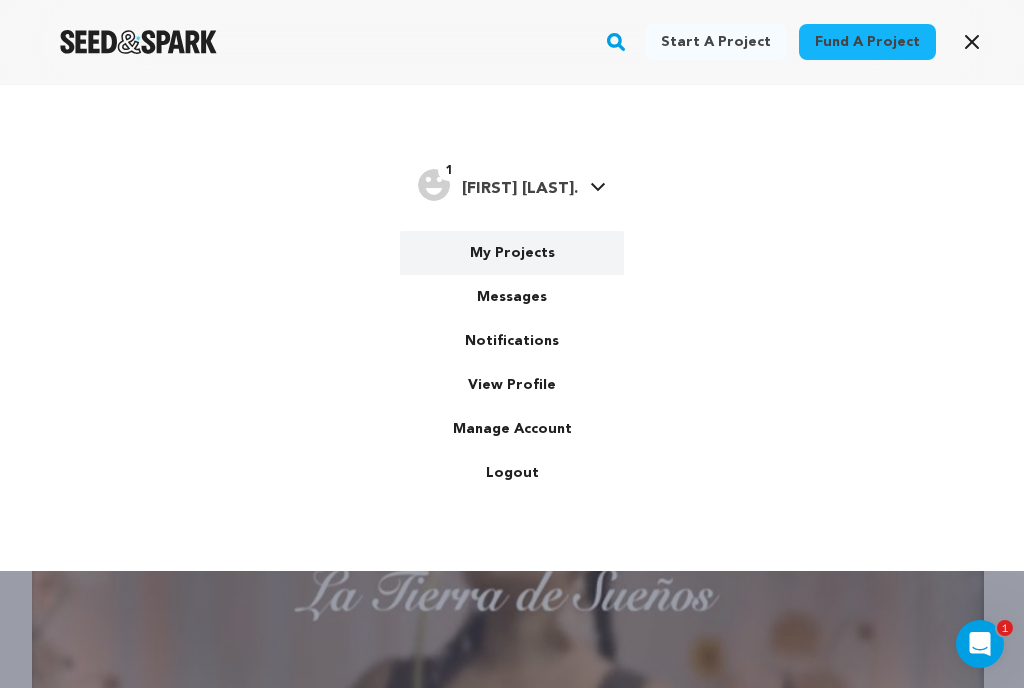 click on "My Projects" at bounding box center [512, 253] 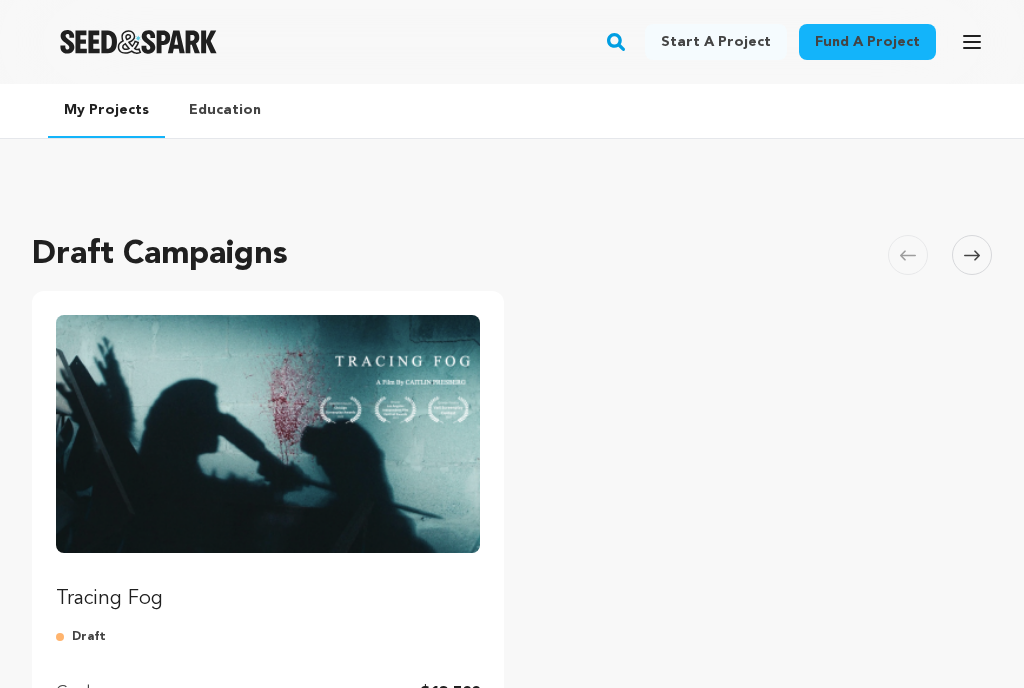 scroll, scrollTop: 0, scrollLeft: 0, axis: both 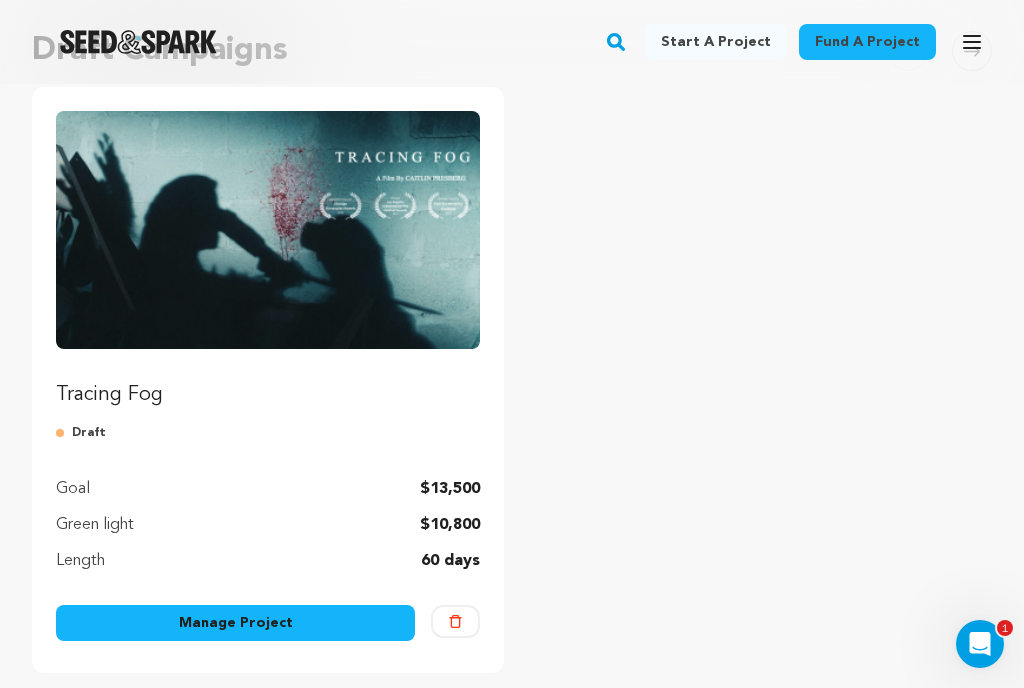 click on "Manage Project" at bounding box center [235, 623] 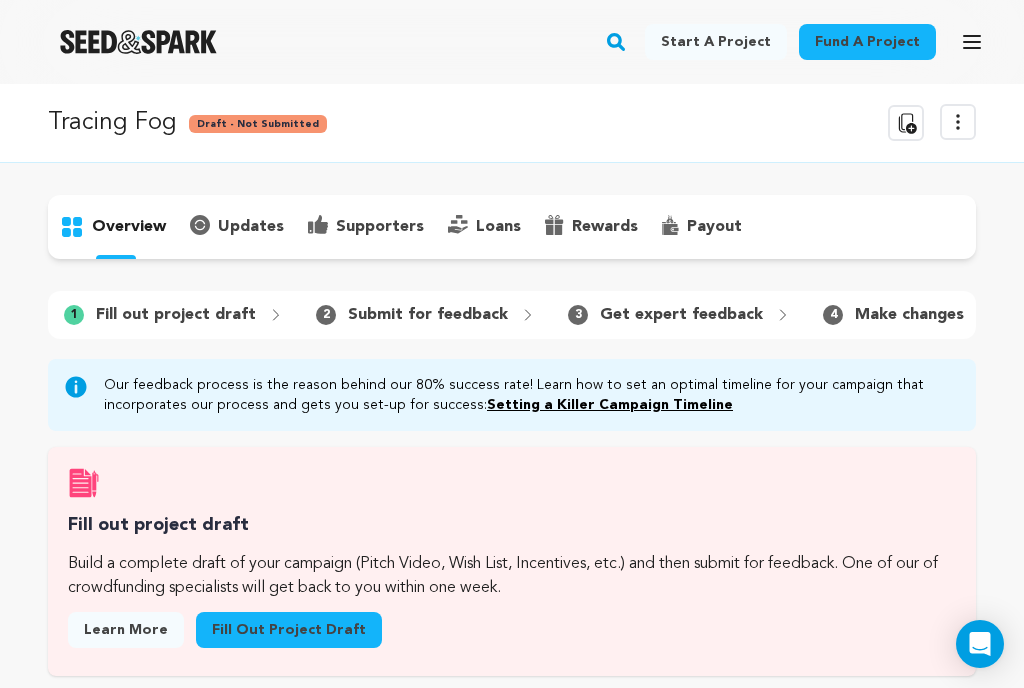 scroll, scrollTop: 0, scrollLeft: 0, axis: both 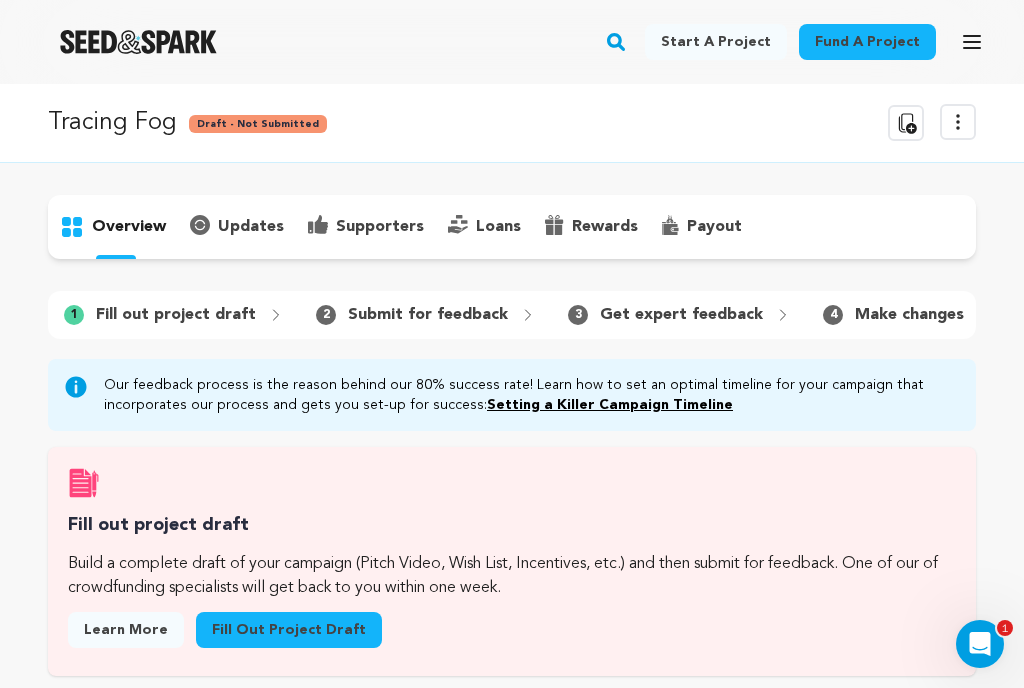 click on "Fill out project draft" at bounding box center (289, 630) 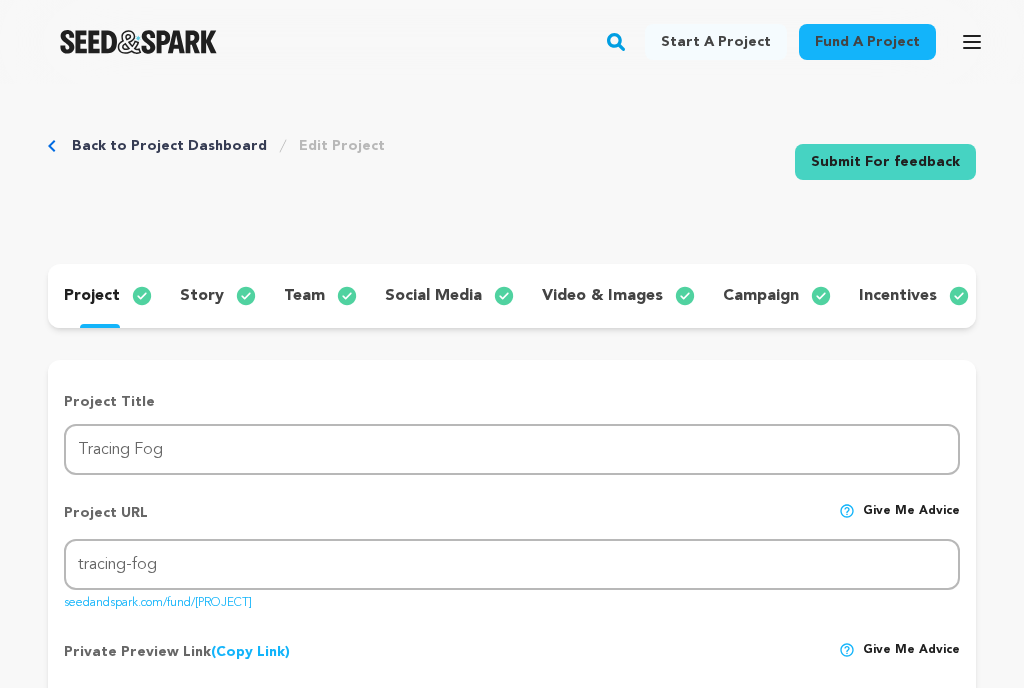 scroll, scrollTop: 0, scrollLeft: 0, axis: both 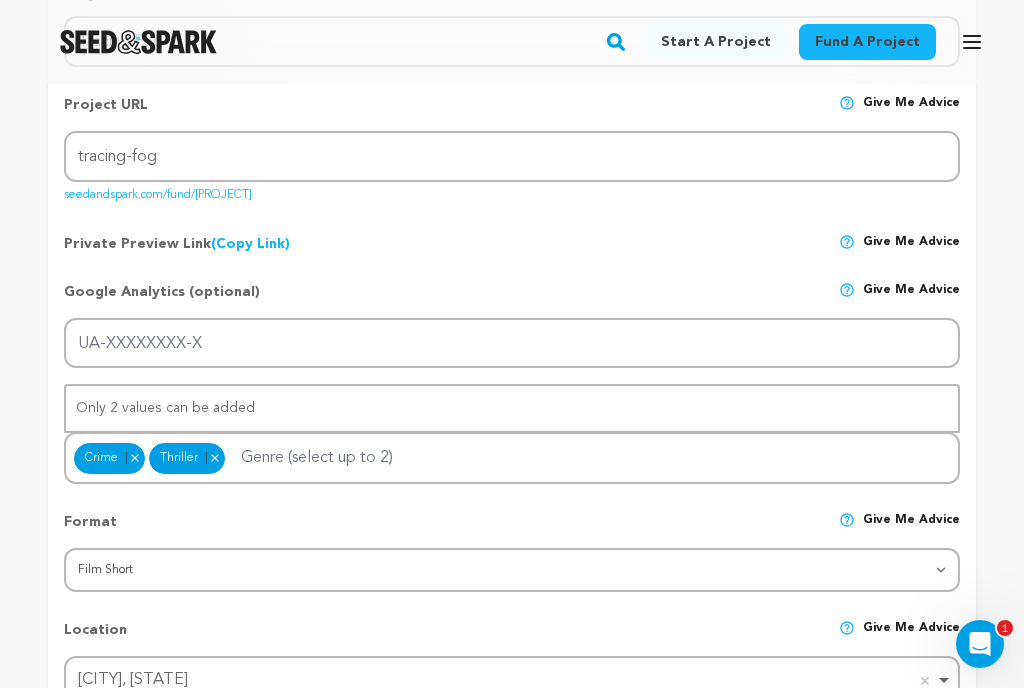 click on "(Copy Link)
Copy private preview link" at bounding box center [250, 244] 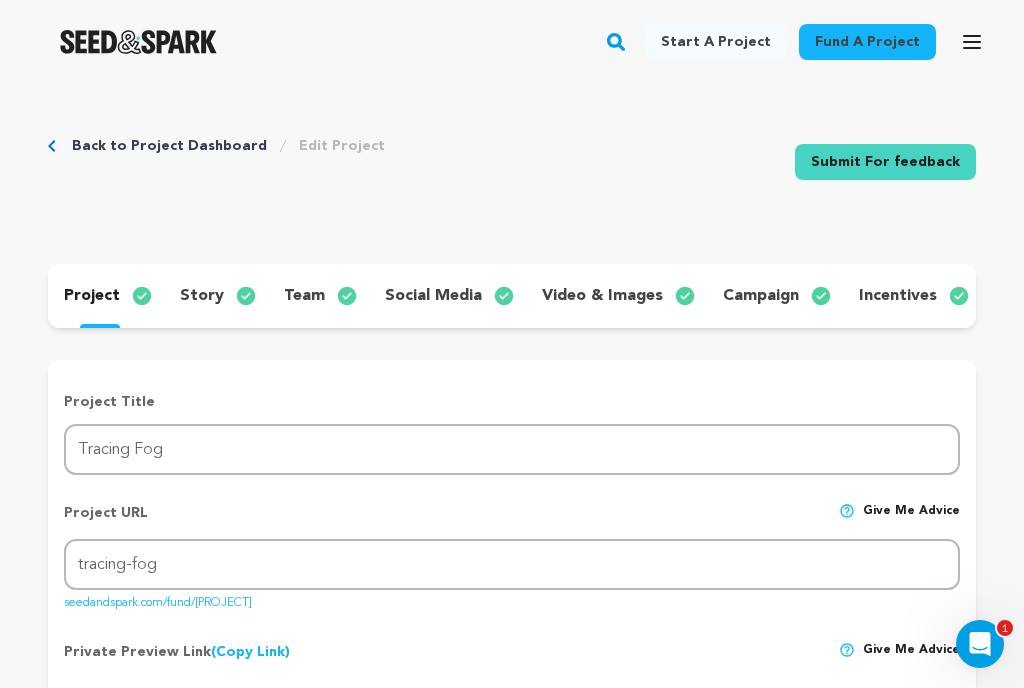 click on "story" at bounding box center (202, 296) 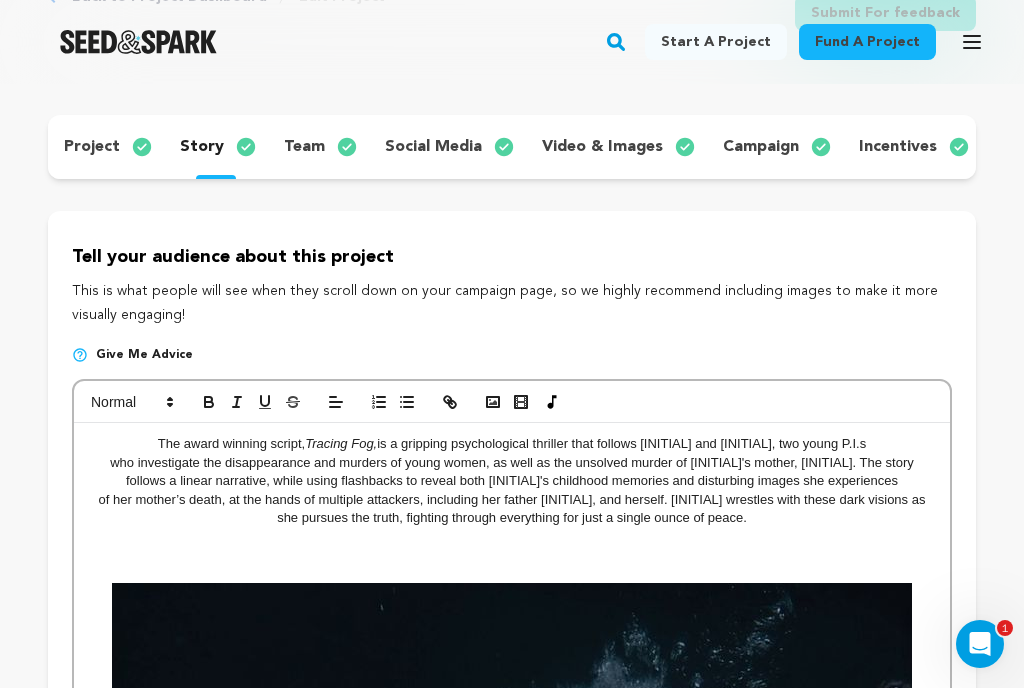 scroll, scrollTop: 149, scrollLeft: 0, axis: vertical 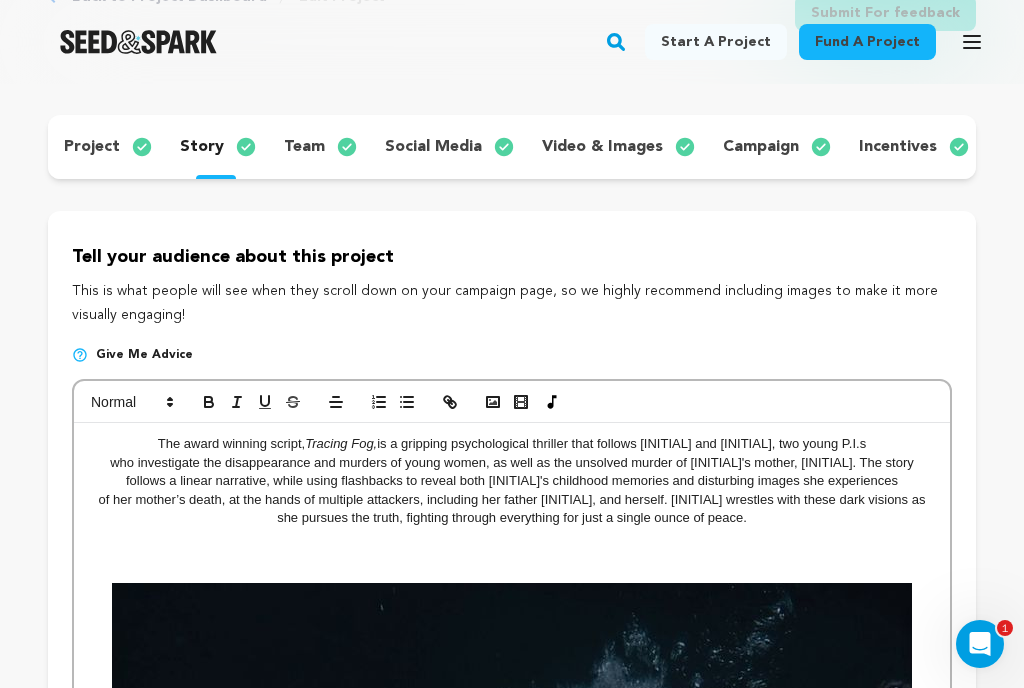 type 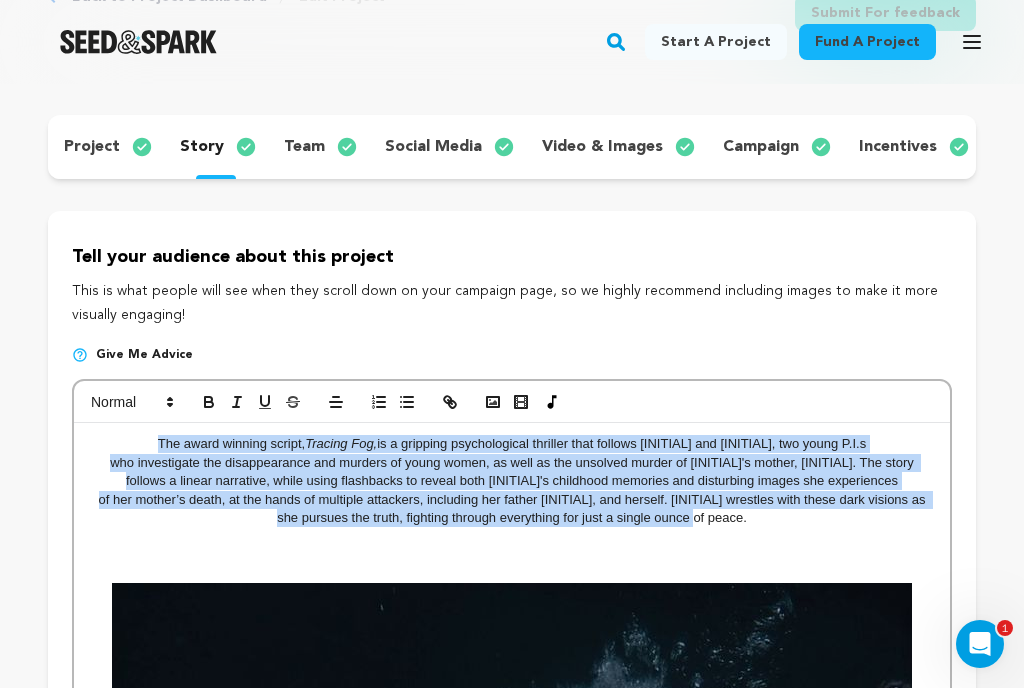 drag, startPoint x: 177, startPoint y: 438, endPoint x: 758, endPoint y: 511, distance: 585.5681 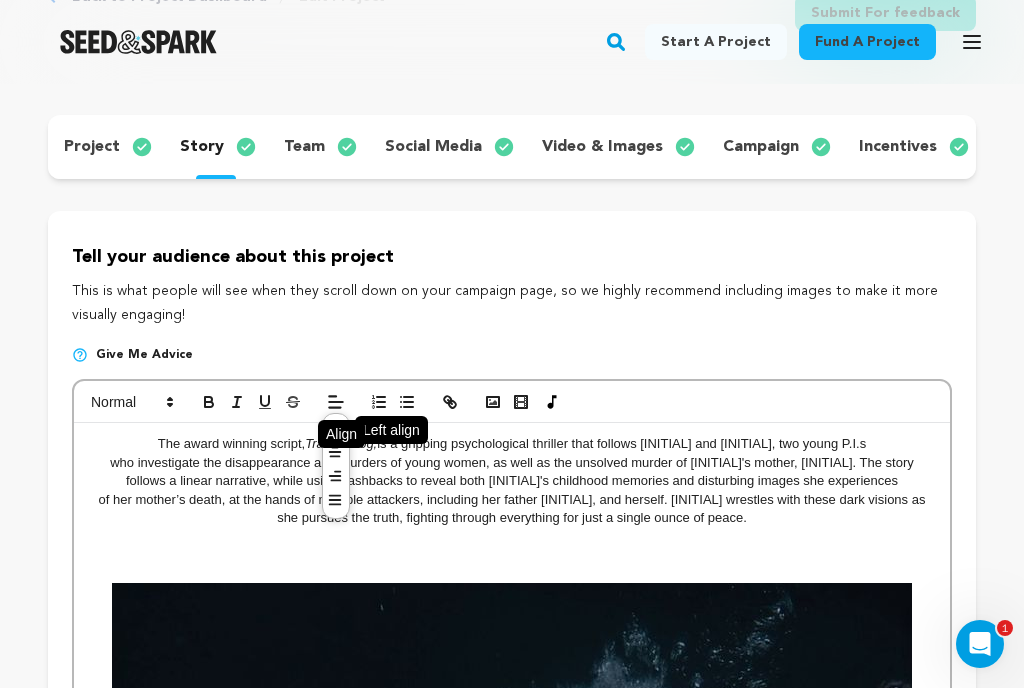 click 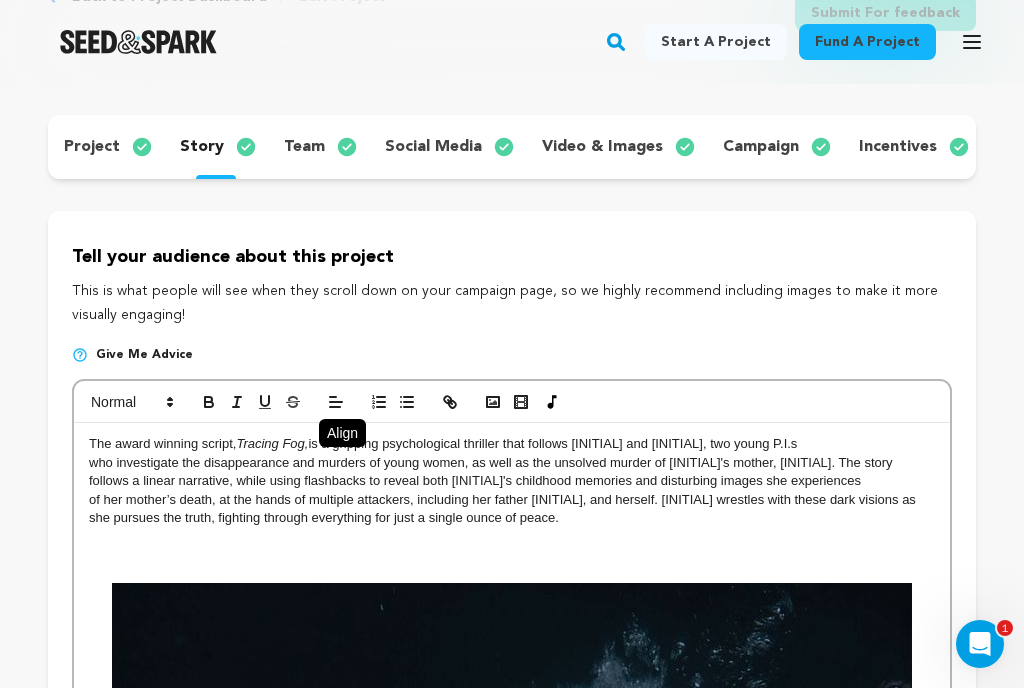 click on "of her mother’s death, at the hands of multiple attackers, including her father Timothy, and herself.  J wrestles with these dark visions as she pursues the truth, fighting through everything for just a single ounce of peace." at bounding box center (512, 509) 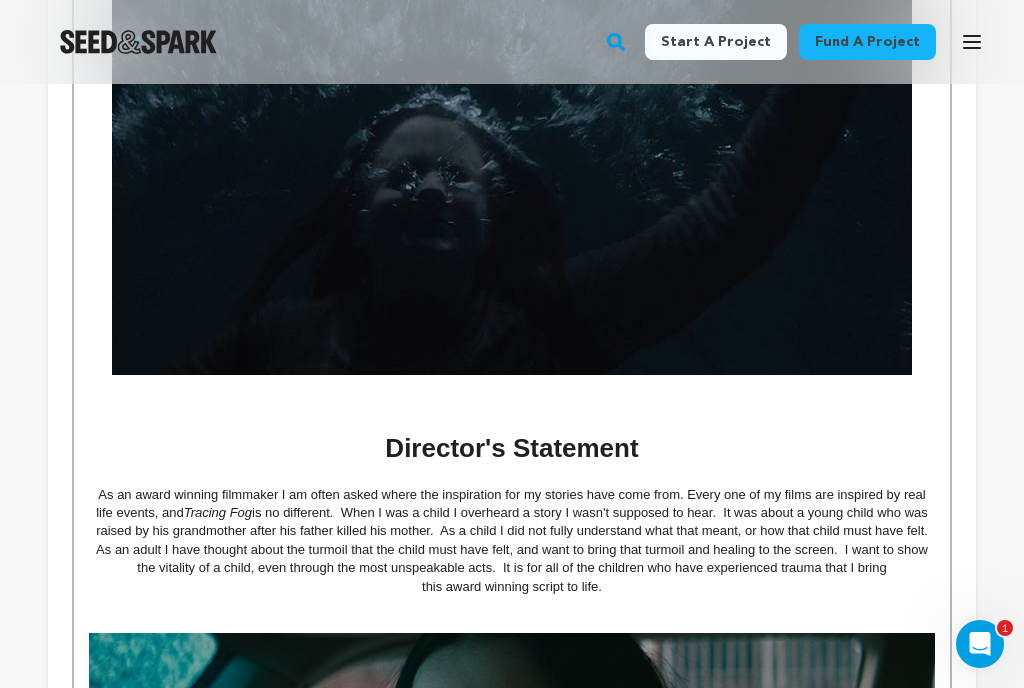 scroll, scrollTop: 963, scrollLeft: 0, axis: vertical 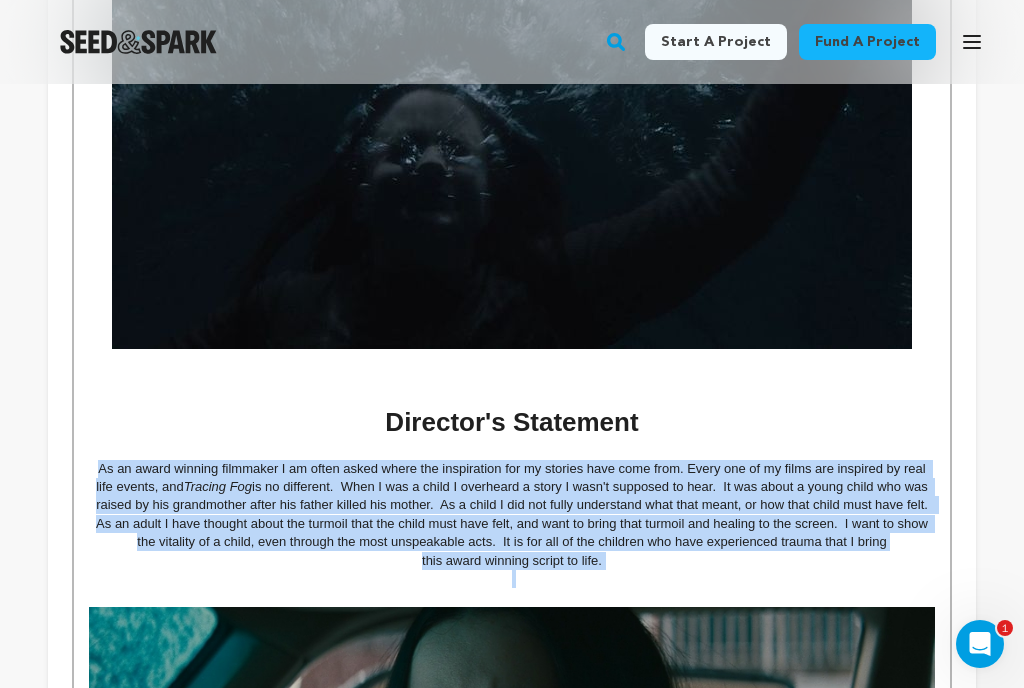 drag, startPoint x: 94, startPoint y: 458, endPoint x: 603, endPoint y: 569, distance: 520.9626 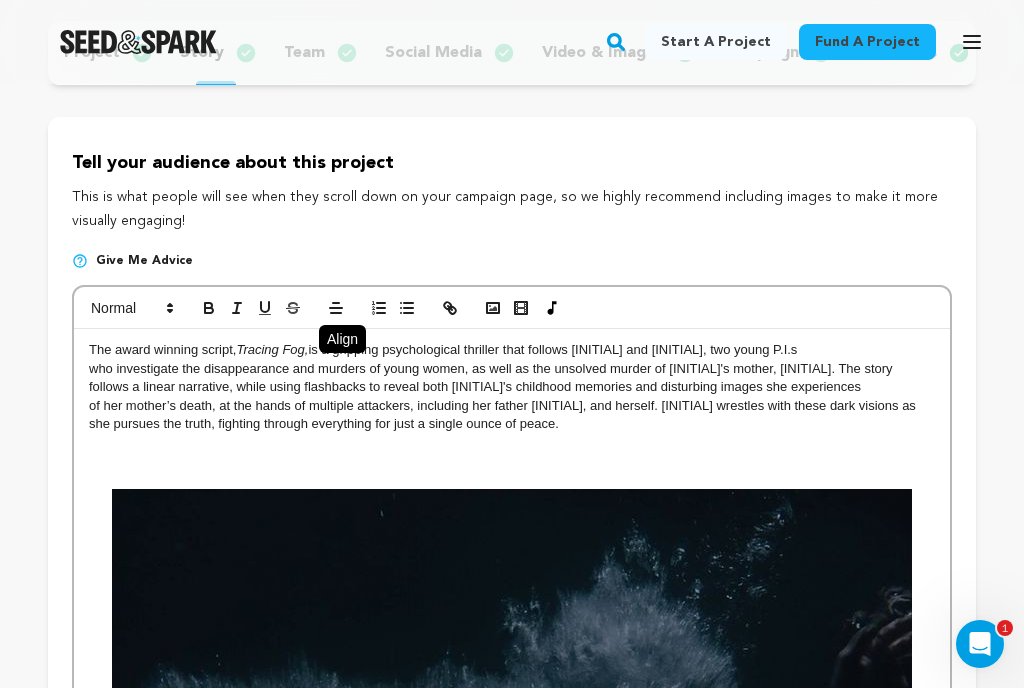 scroll, scrollTop: 234, scrollLeft: 0, axis: vertical 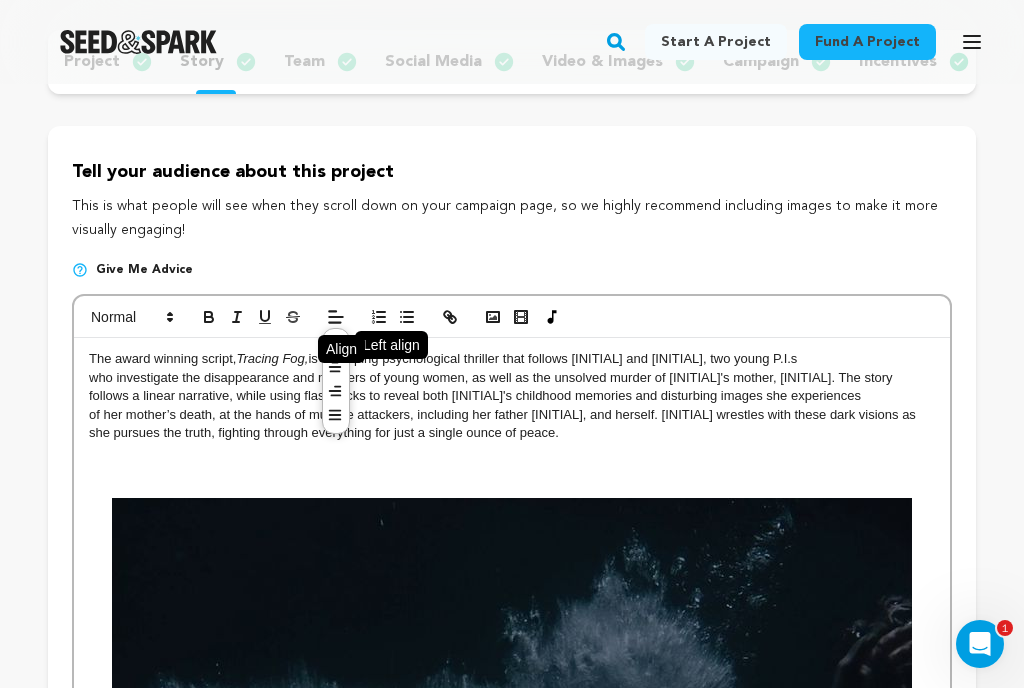 click 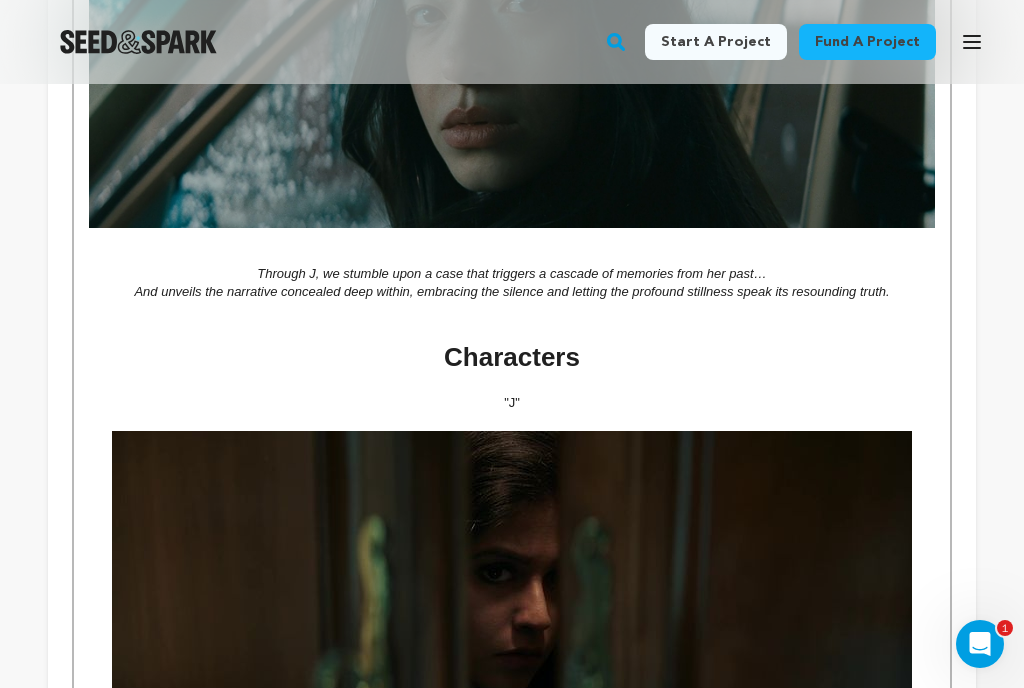 scroll, scrollTop: 1702, scrollLeft: 0, axis: vertical 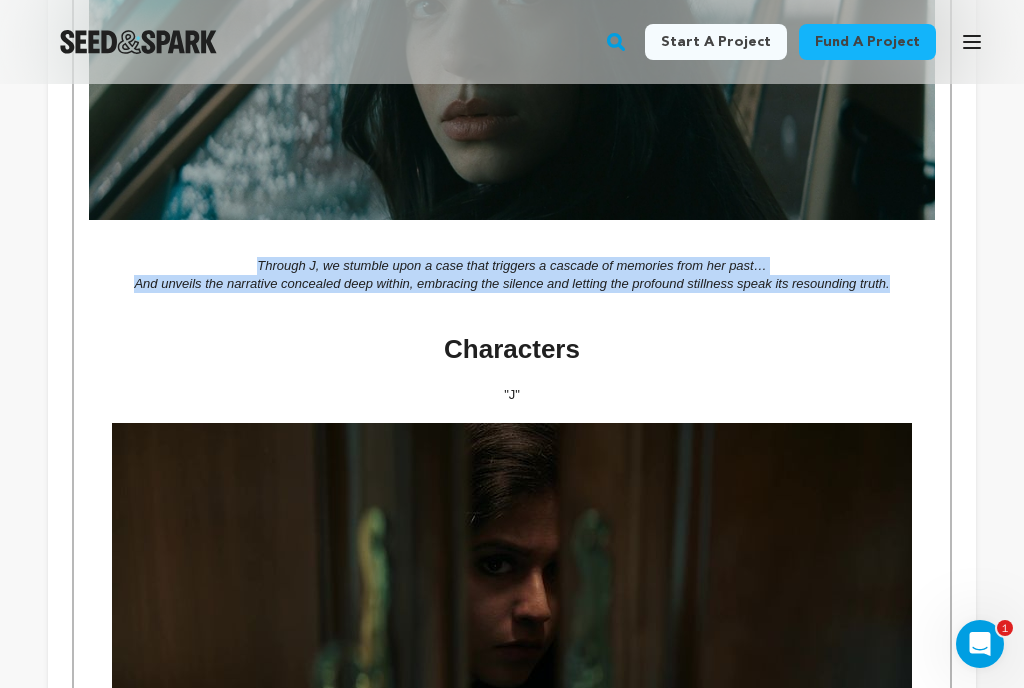 drag, startPoint x: 256, startPoint y: 250, endPoint x: 894, endPoint y: 268, distance: 638.25385 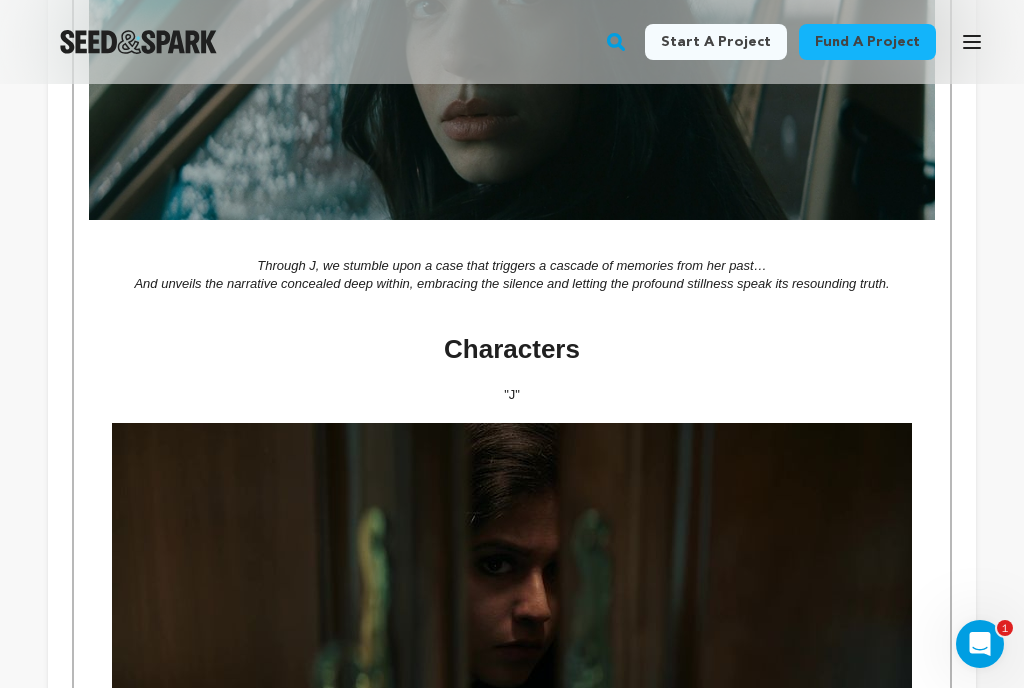 click at bounding box center (512, 376) 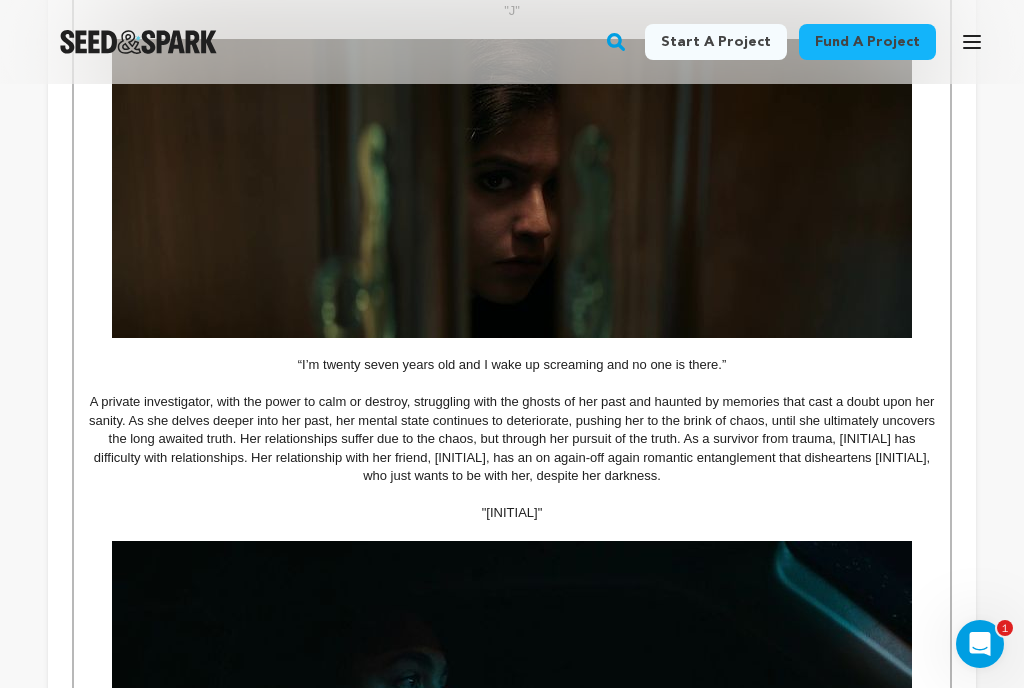 scroll, scrollTop: 2131, scrollLeft: 0, axis: vertical 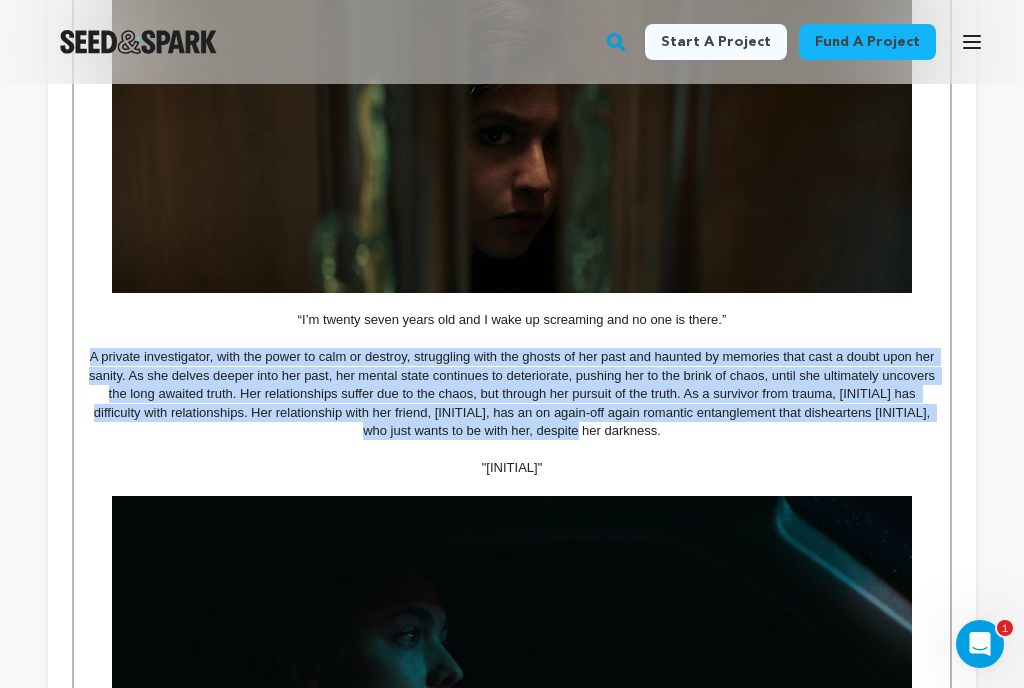 drag, startPoint x: 85, startPoint y: 338, endPoint x: 688, endPoint y: 414, distance: 607.7705 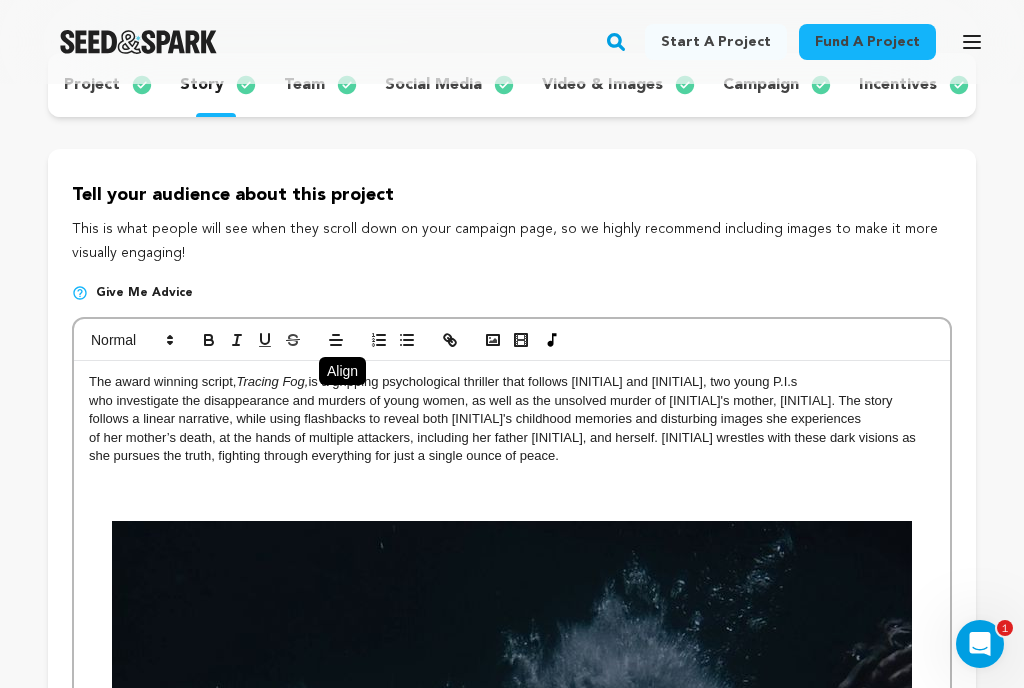 scroll, scrollTop: 209, scrollLeft: 0, axis: vertical 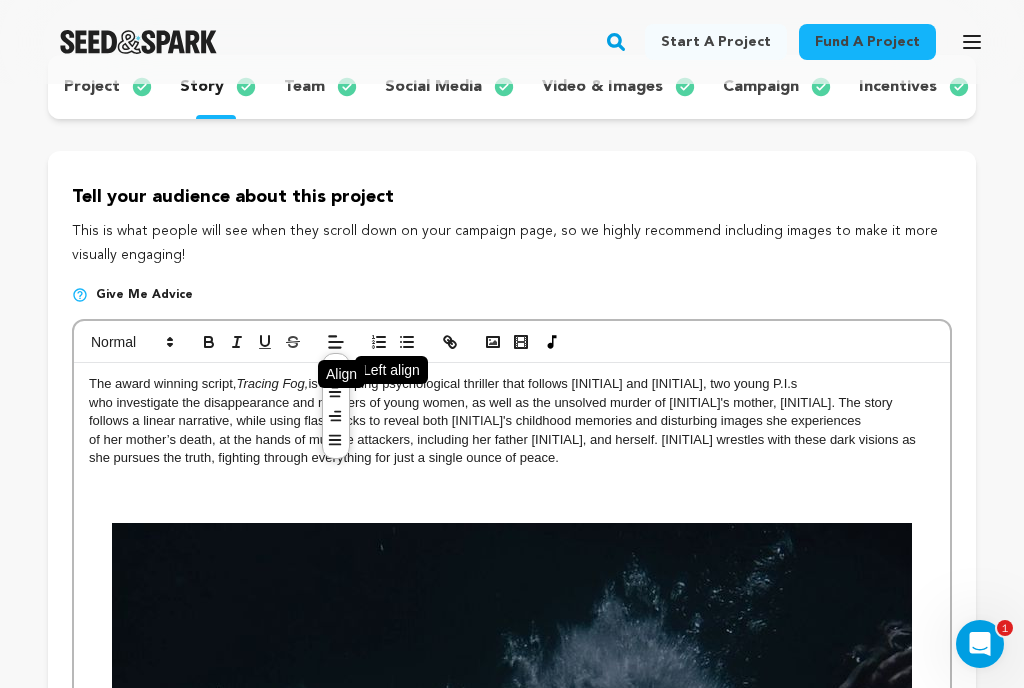 click 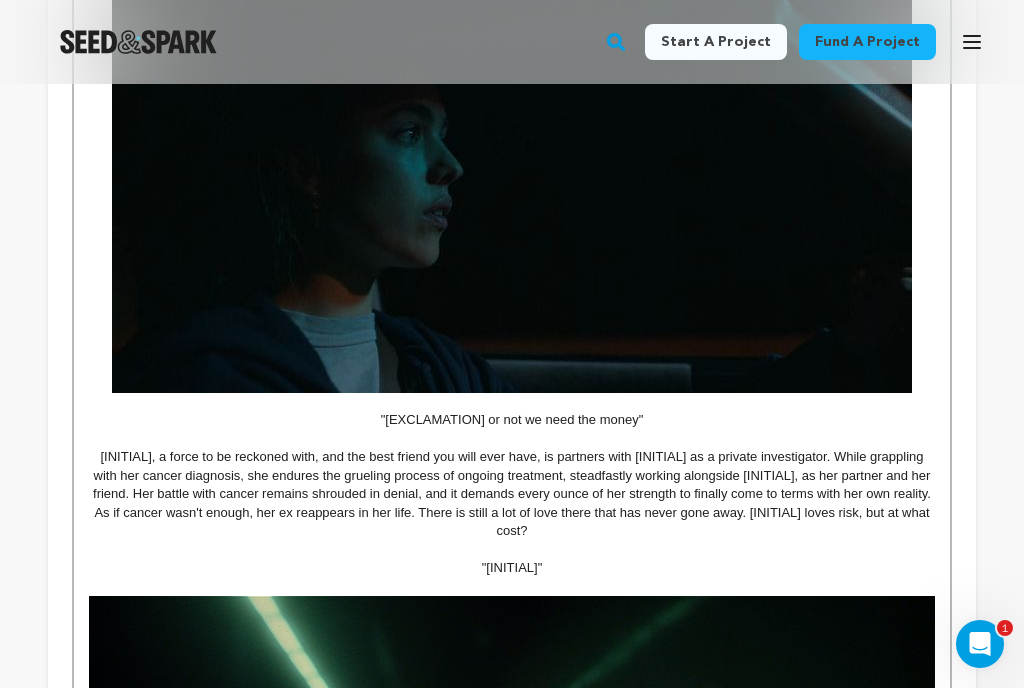 scroll, scrollTop: 2640, scrollLeft: 0, axis: vertical 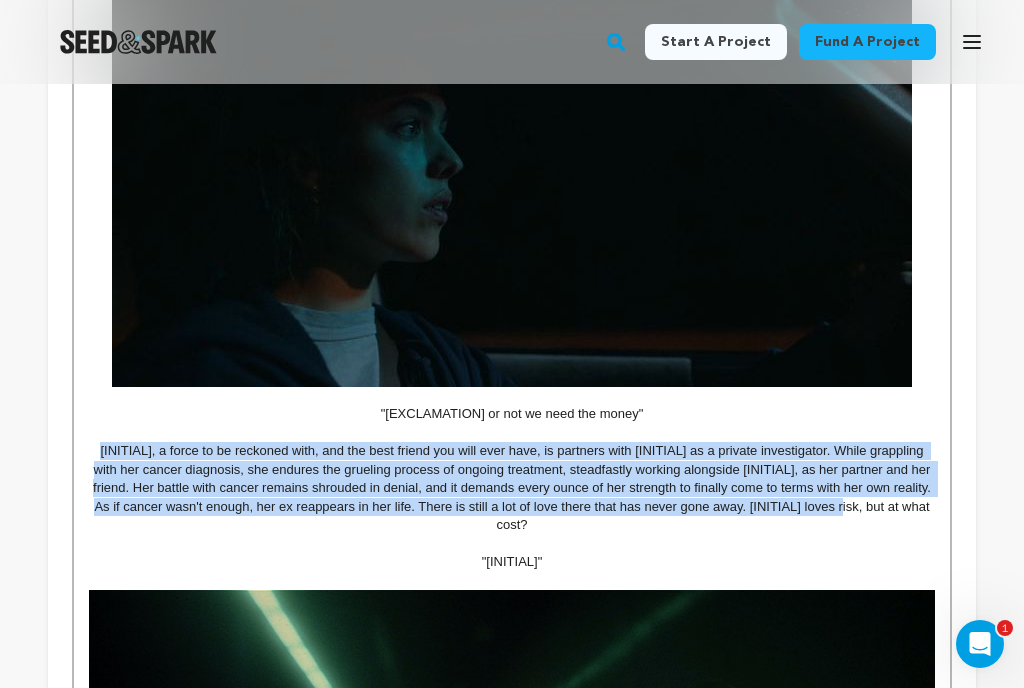 drag, startPoint x: 107, startPoint y: 426, endPoint x: 965, endPoint y: 478, distance: 859.57434 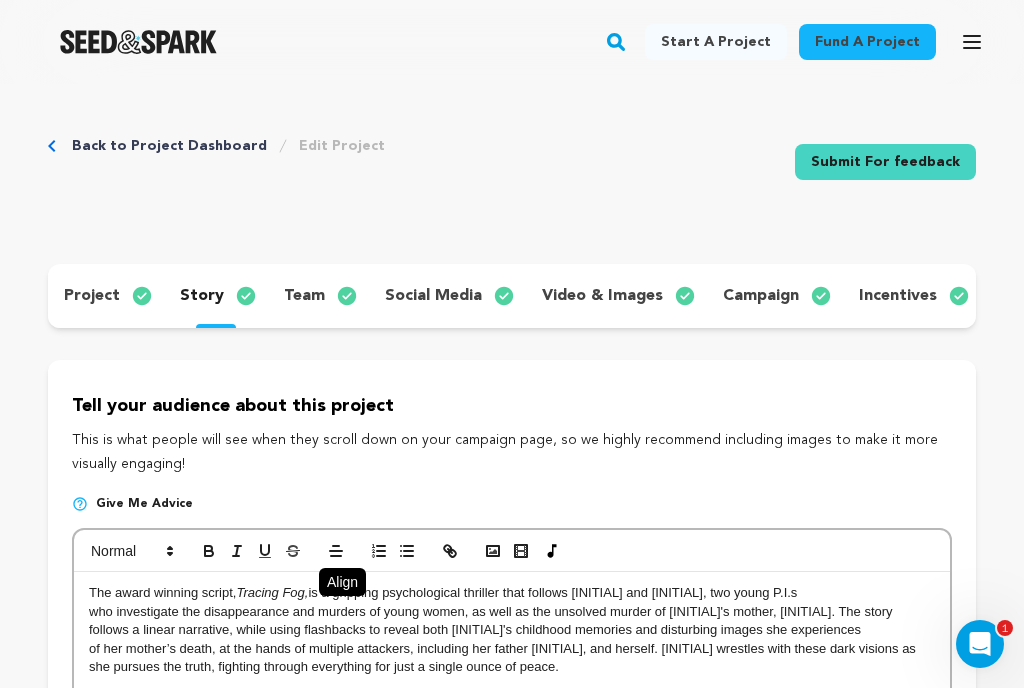 scroll, scrollTop: 0, scrollLeft: 0, axis: both 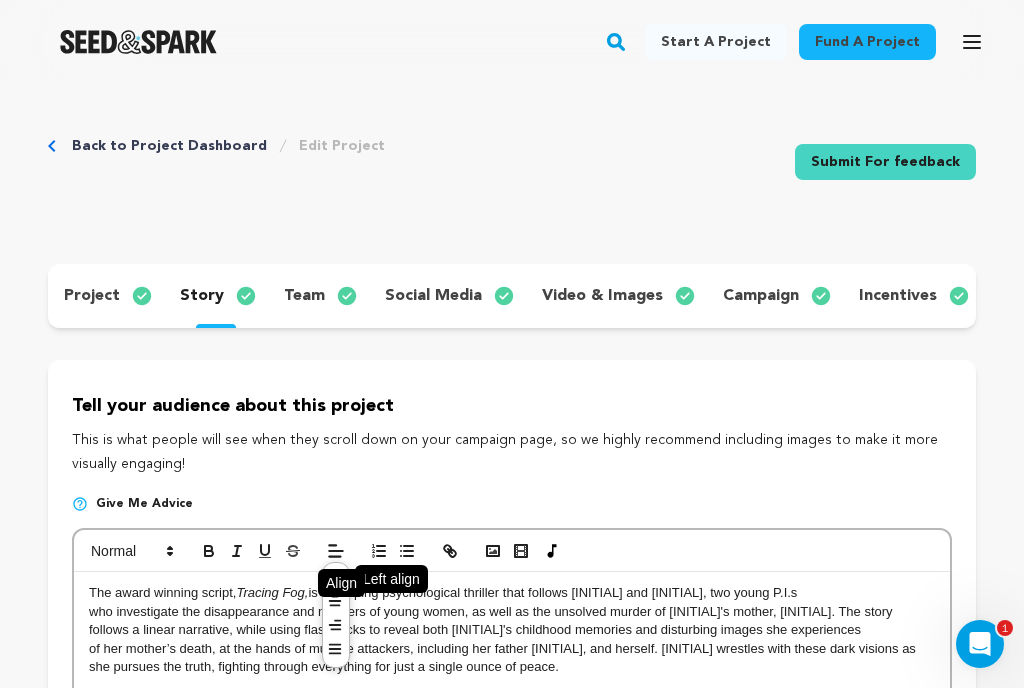 click 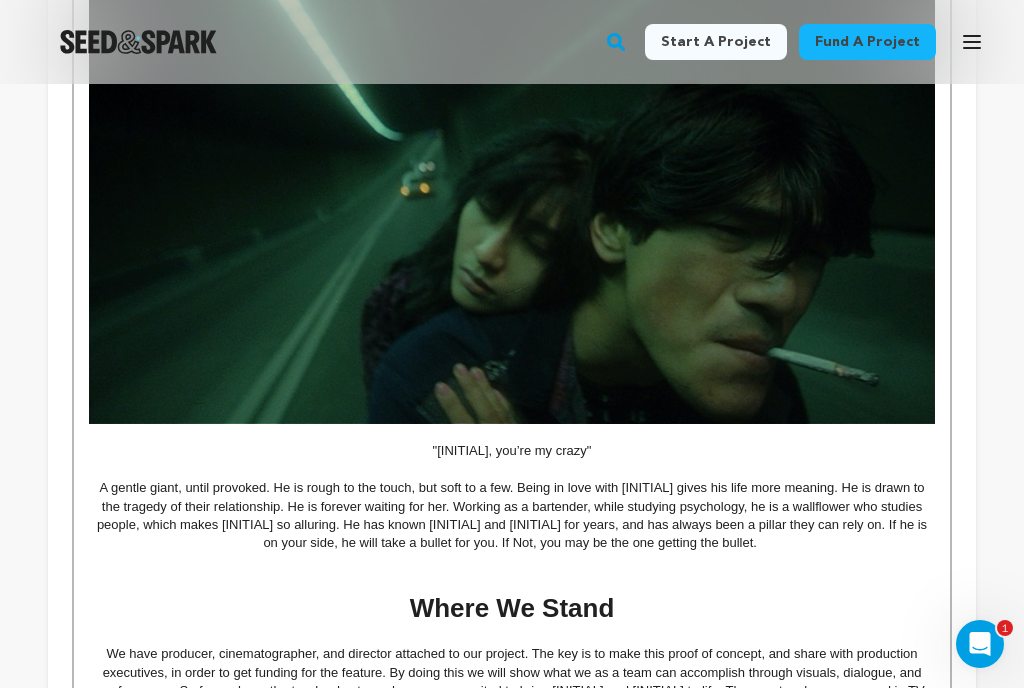 scroll, scrollTop: 3274, scrollLeft: 0, axis: vertical 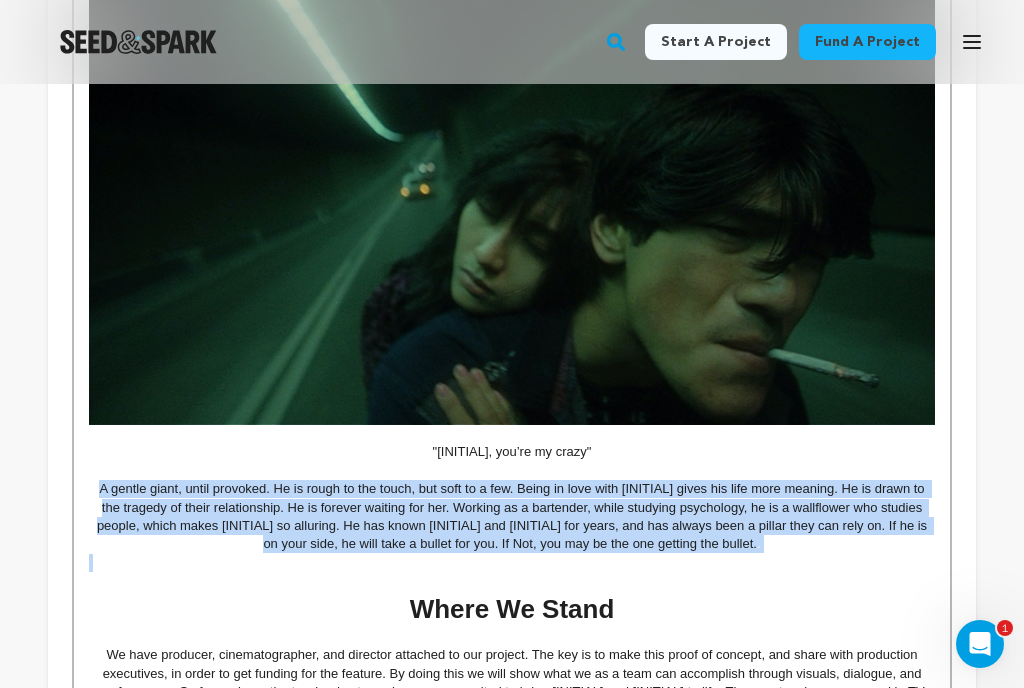 drag, startPoint x: 102, startPoint y: 438, endPoint x: 738, endPoint y: 521, distance: 641.393 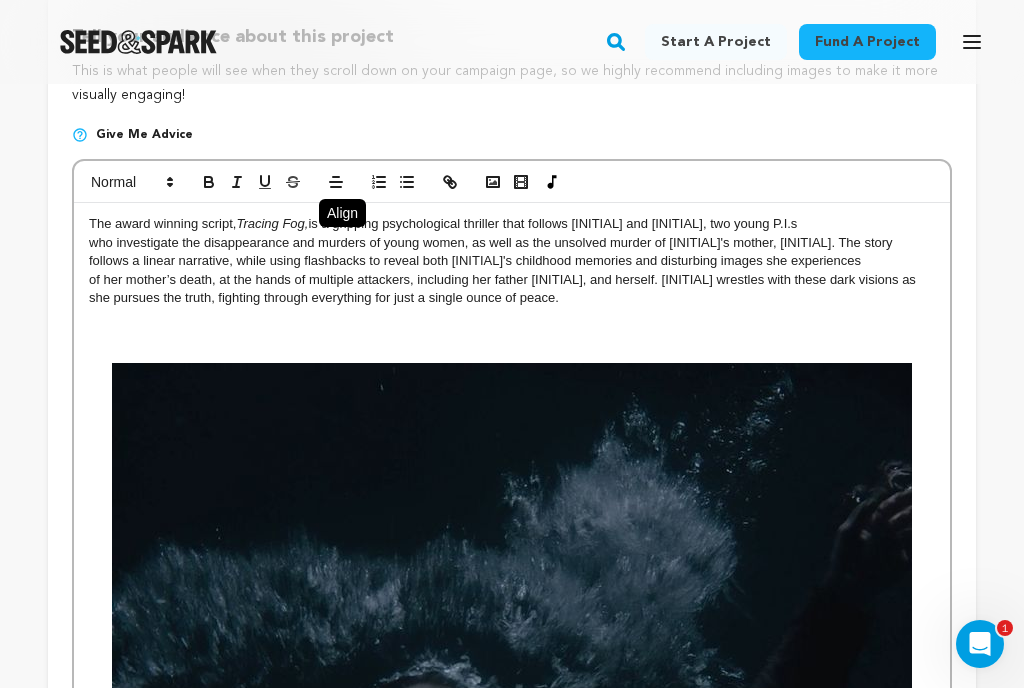 scroll, scrollTop: 364, scrollLeft: 0, axis: vertical 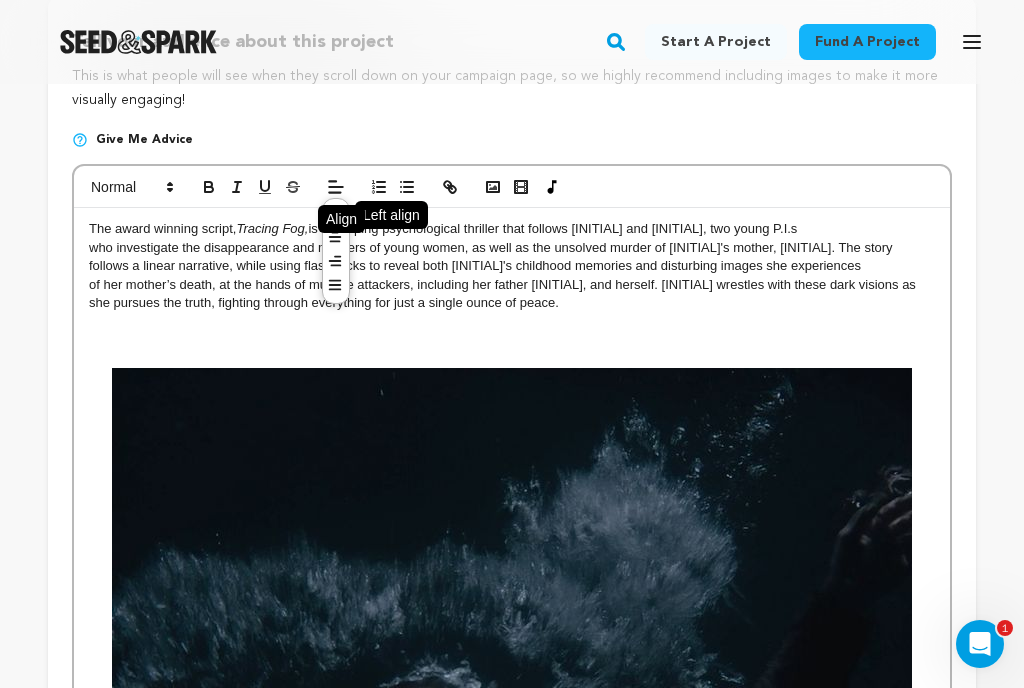 click 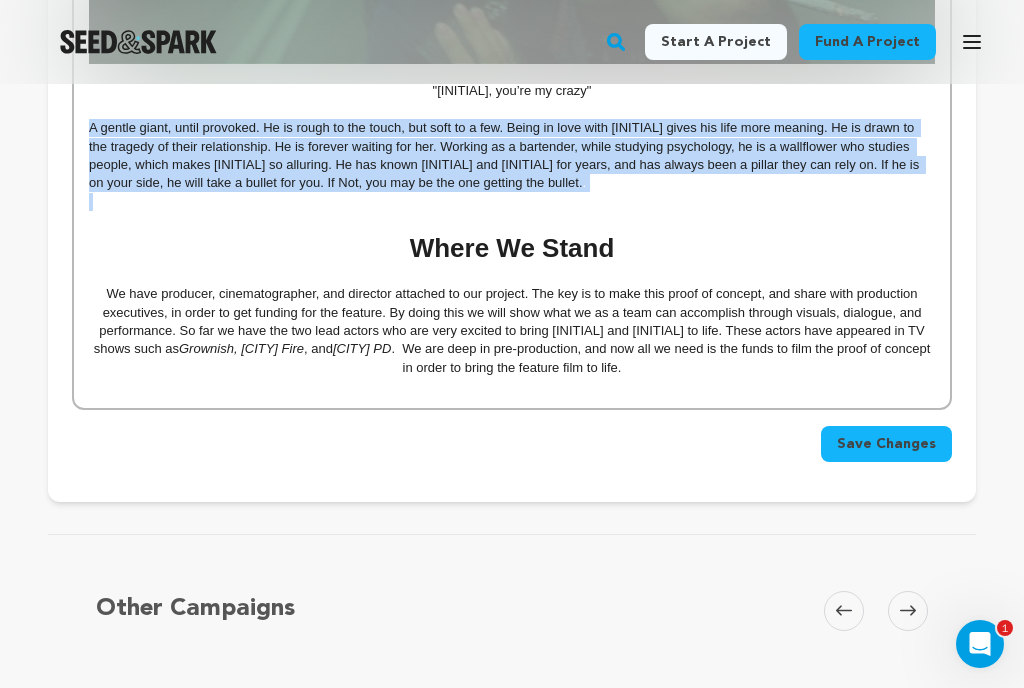 scroll, scrollTop: 3636, scrollLeft: 0, axis: vertical 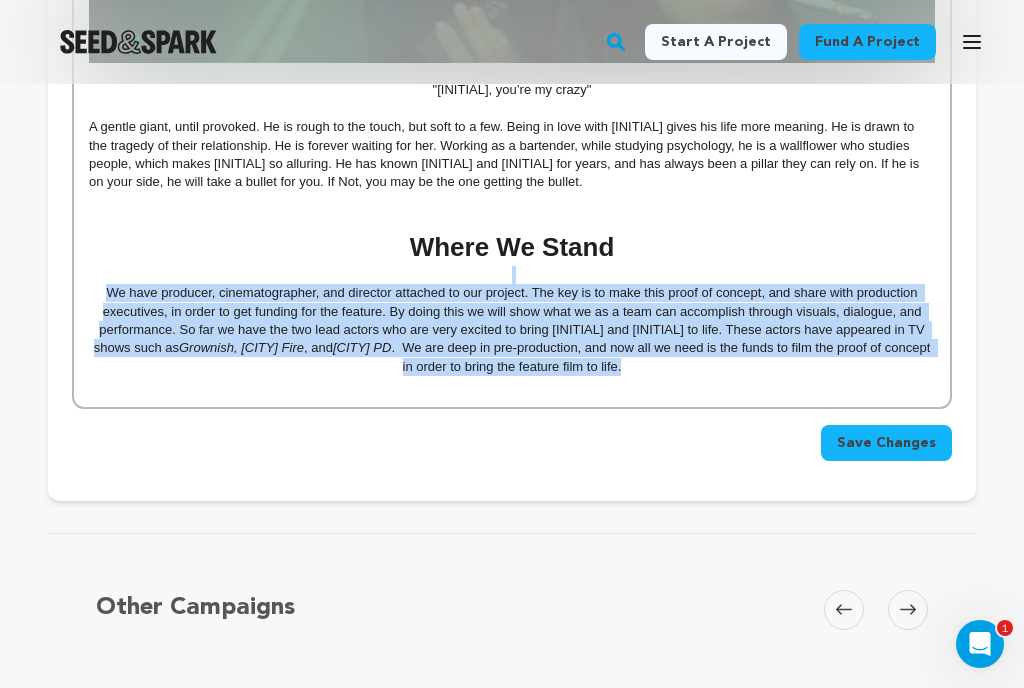 drag, startPoint x: 601, startPoint y: 313, endPoint x: 107, endPoint y: 222, distance: 502.31165 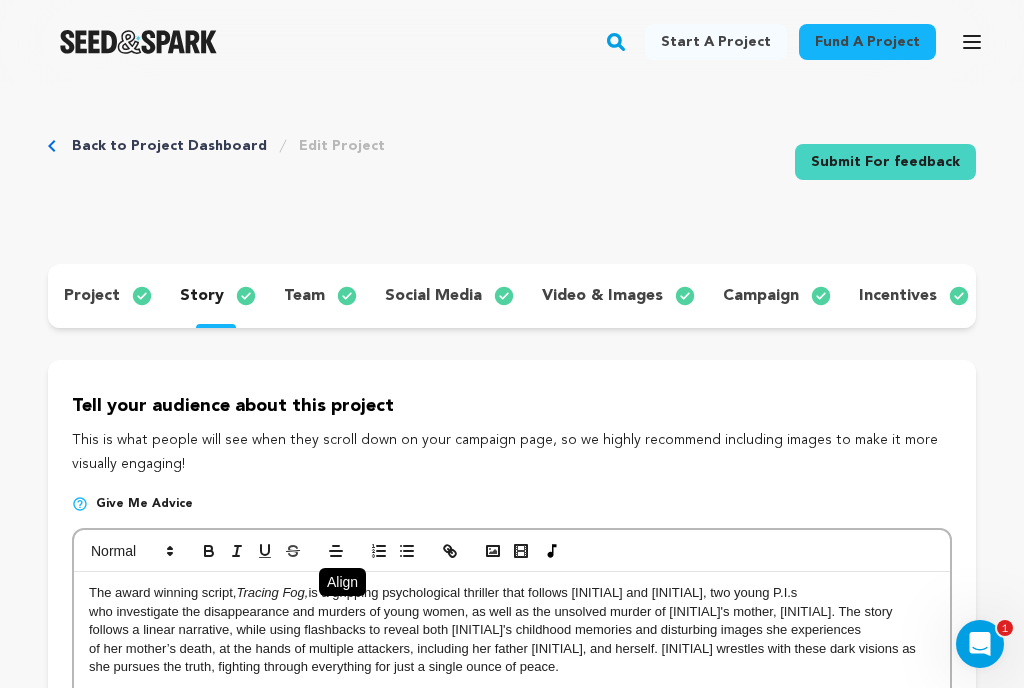 scroll, scrollTop: 0, scrollLeft: 0, axis: both 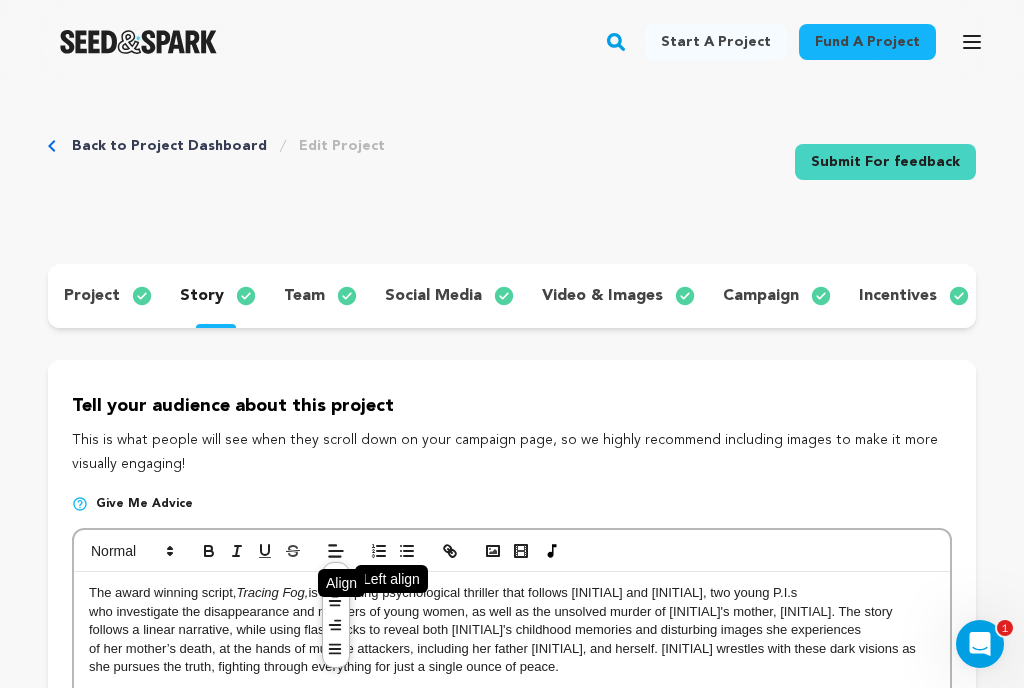 click 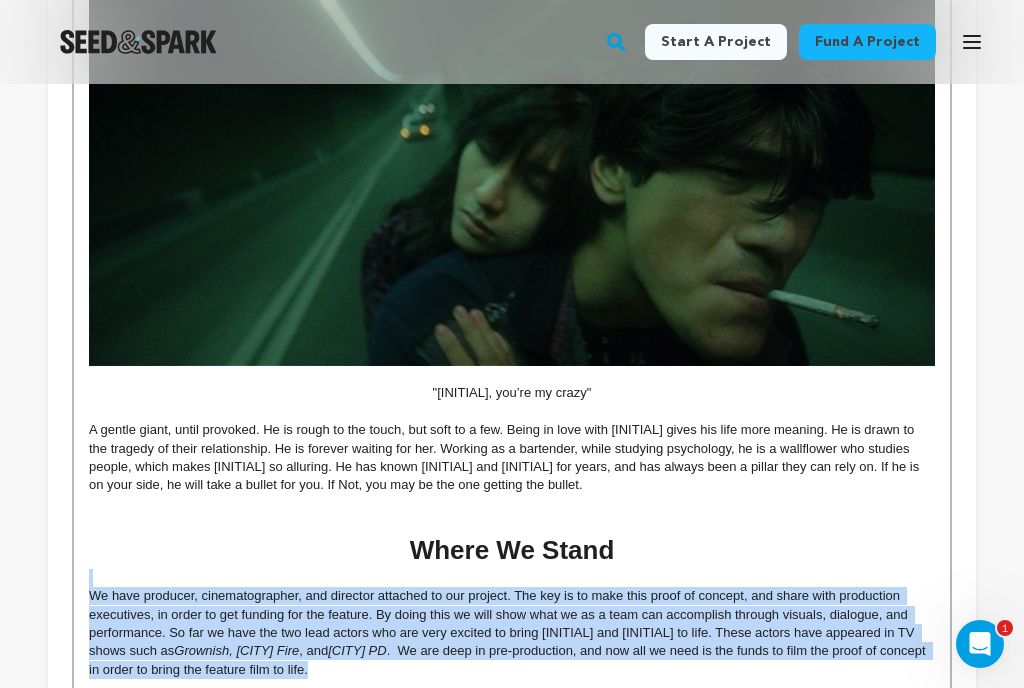 scroll, scrollTop: 3393, scrollLeft: 0, axis: vertical 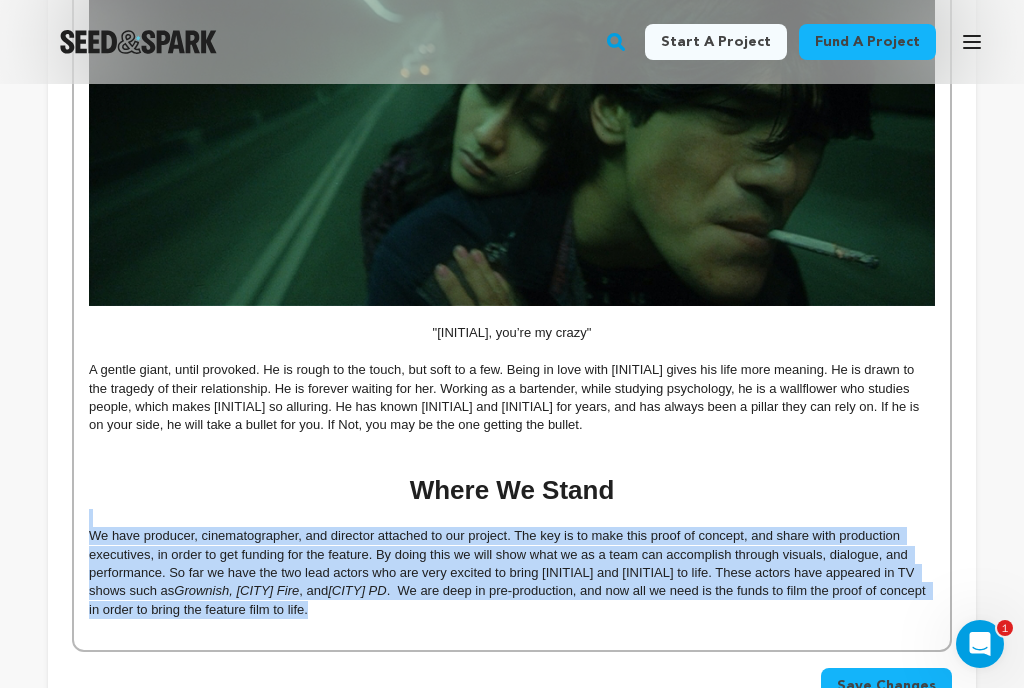 click on "Save Changes" at bounding box center (886, 686) 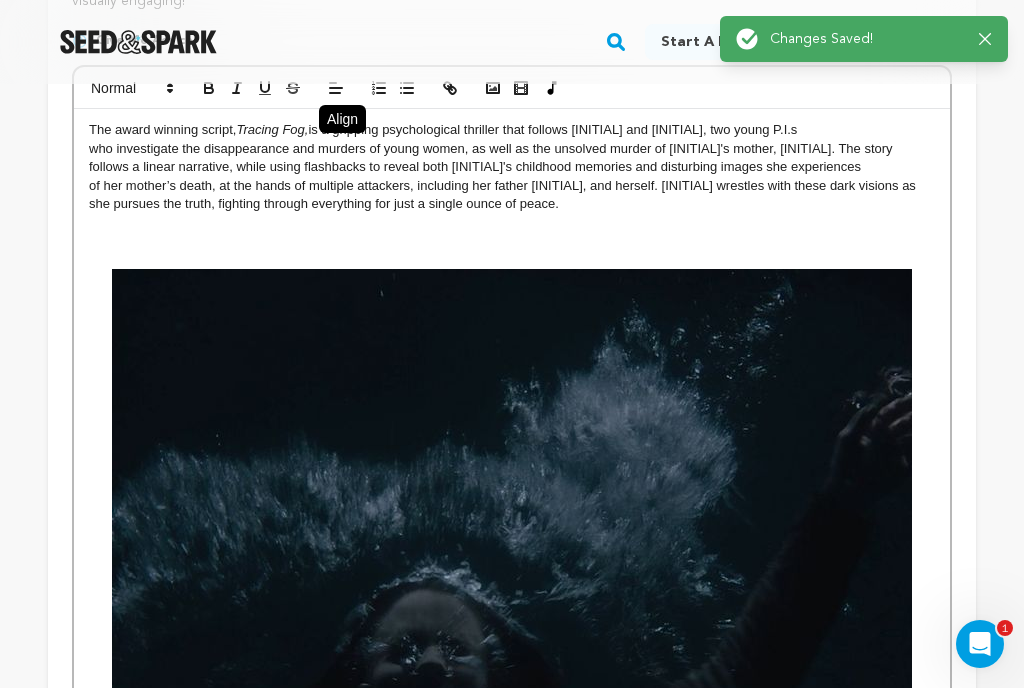 scroll, scrollTop: 0, scrollLeft: 0, axis: both 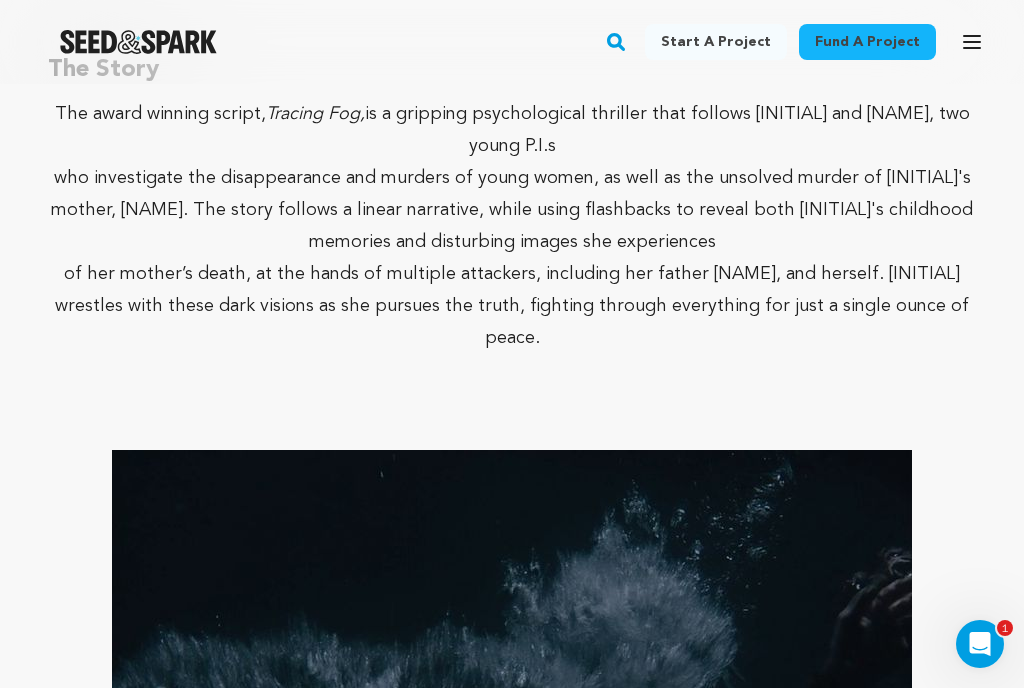 click on "who investigate the disappearance and murders of young women, as well as the unsolved murder of [INITIAL]'s mother, [NAME]. The story follows a linear narrative, while using flashbacks to reveal both [INITIAL]'s childhood memories and disturbing images she experiences" at bounding box center (512, 210) 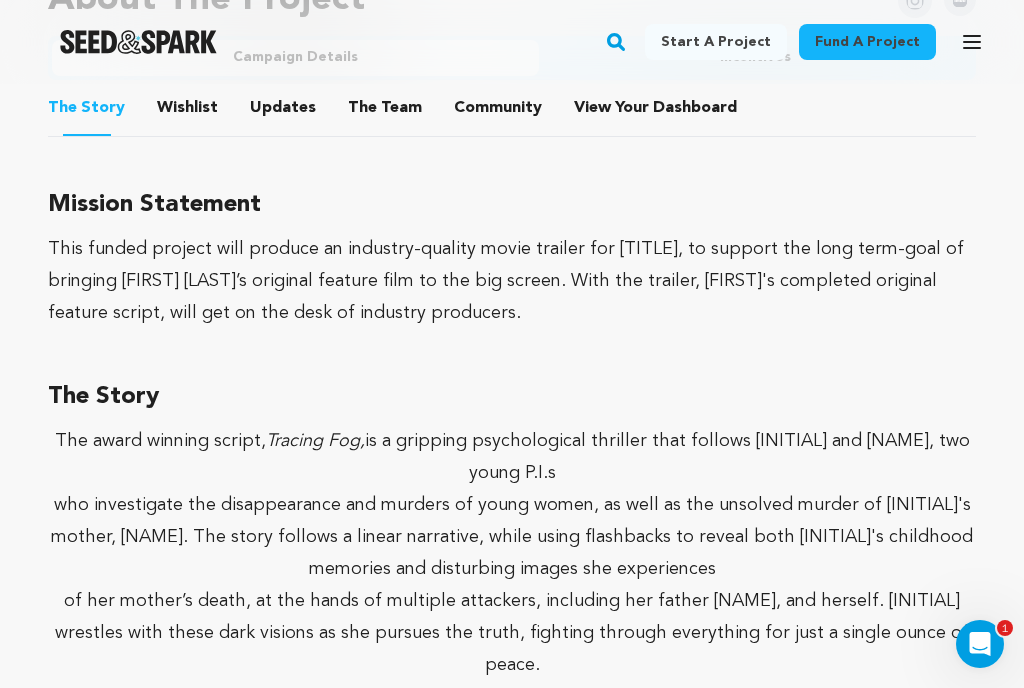 scroll, scrollTop: 1265, scrollLeft: 0, axis: vertical 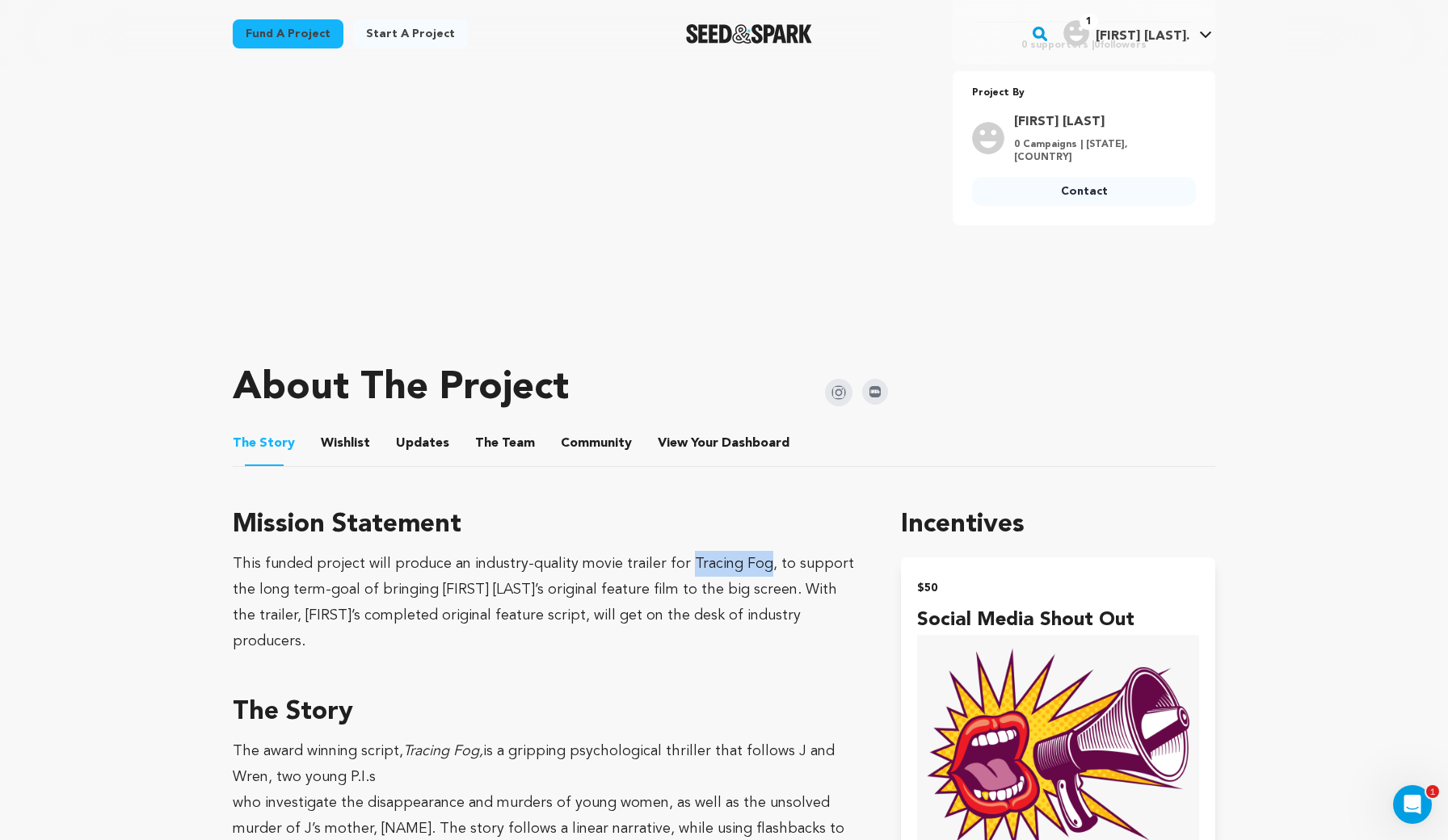 drag, startPoint x: 678, startPoint y: 561, endPoint x: 751, endPoint y: 569, distance: 73.437 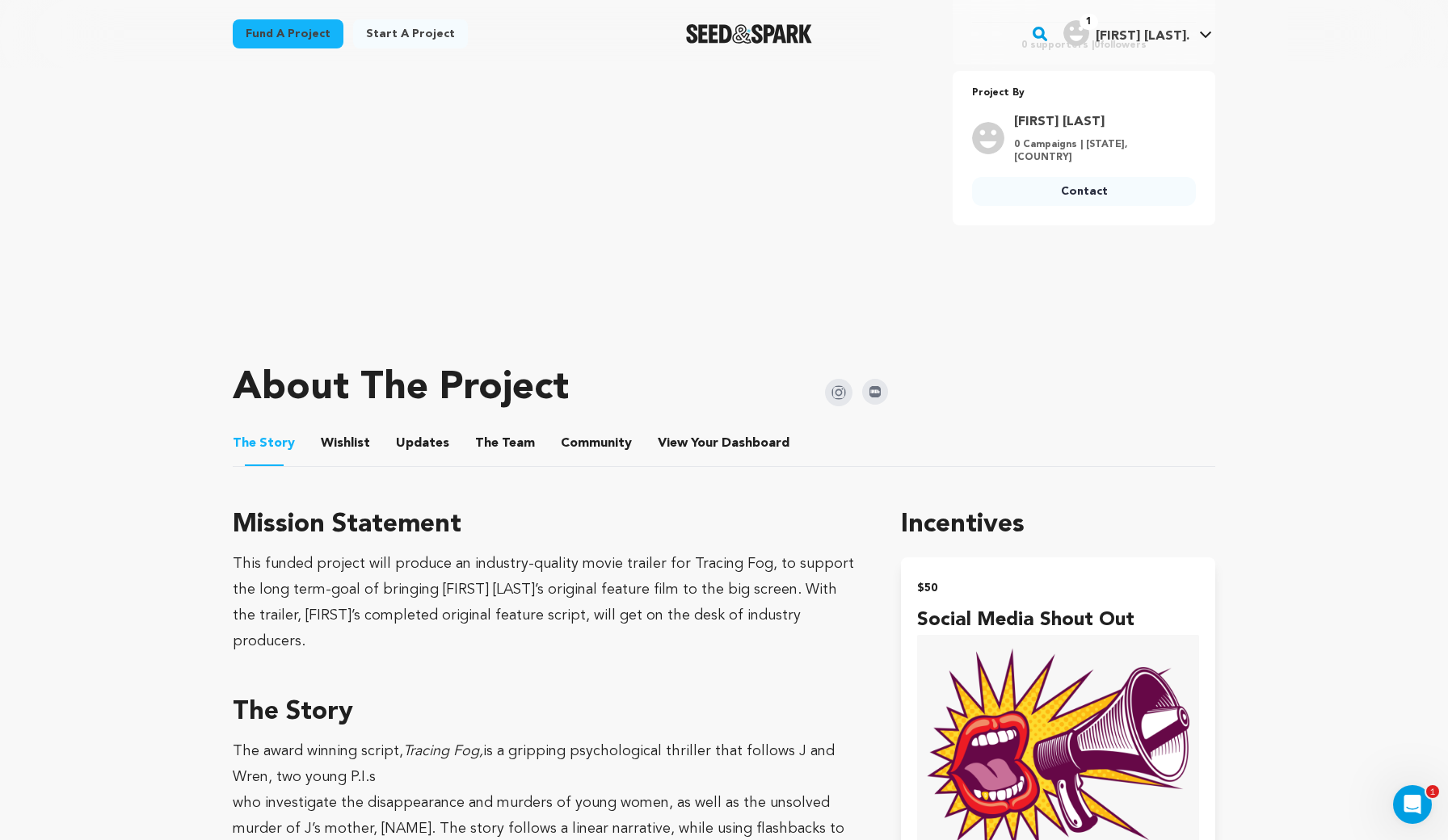 click on "This funded project will produce an industry-quality movie trailer for [TITLE], to support the long term-goal of bringing [FIRST] [LAST]’s original feature film to the big screen. With the trailer, [FIRST]'s completed original feature script, will get on the desk of industry producers." at bounding box center [547, 603] 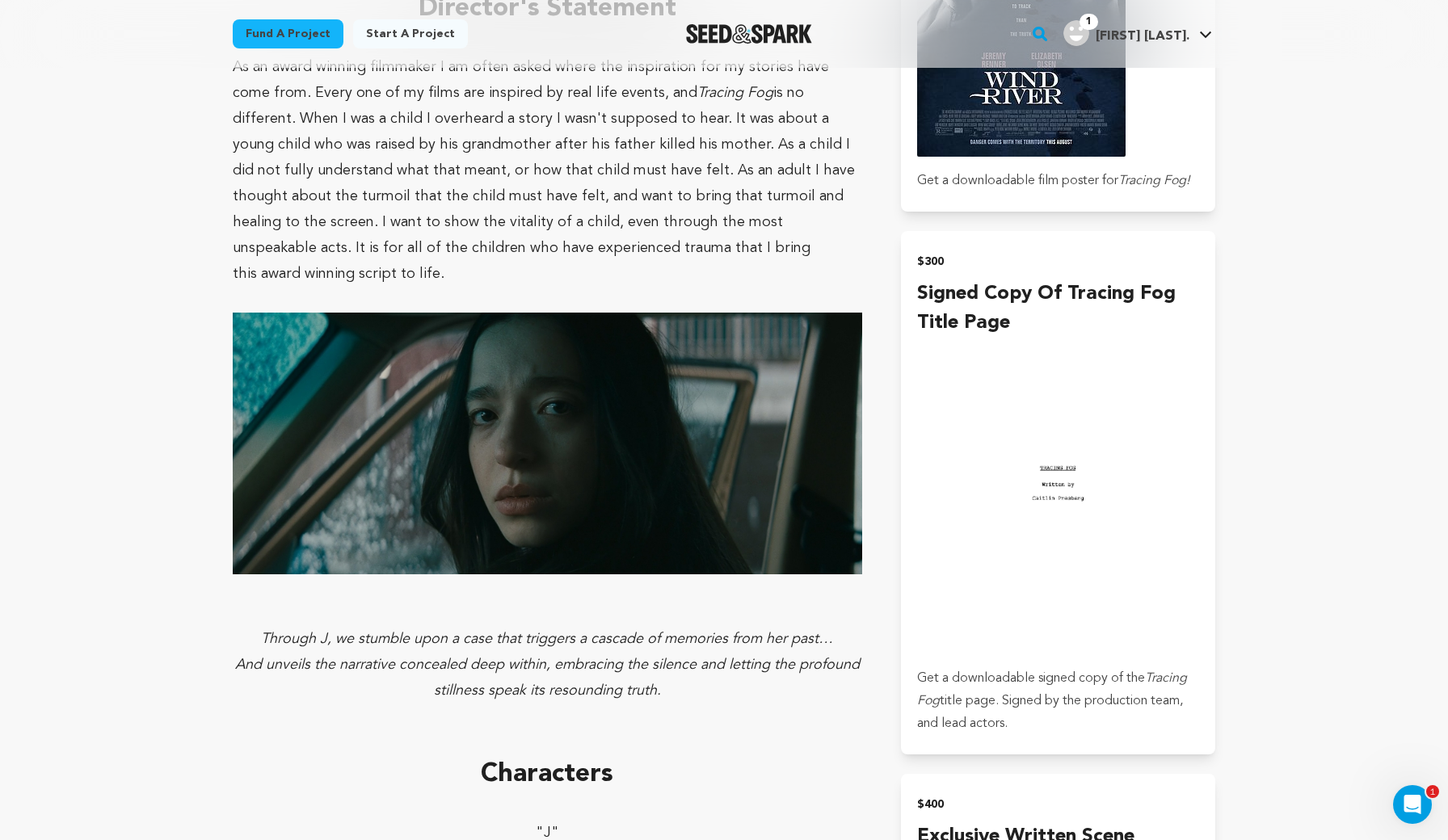scroll, scrollTop: 2009, scrollLeft: 0, axis: vertical 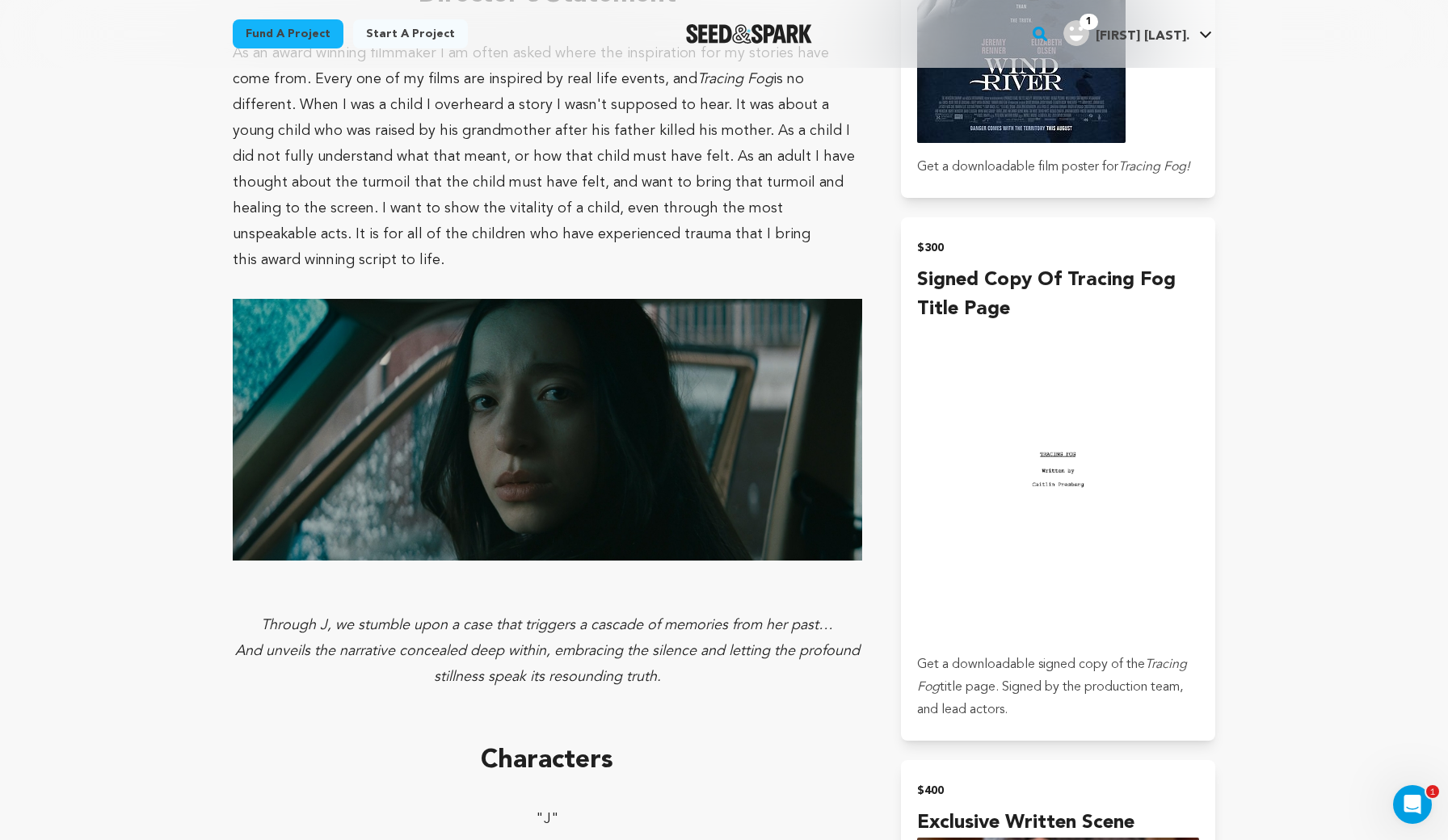 click at bounding box center [547, 430] 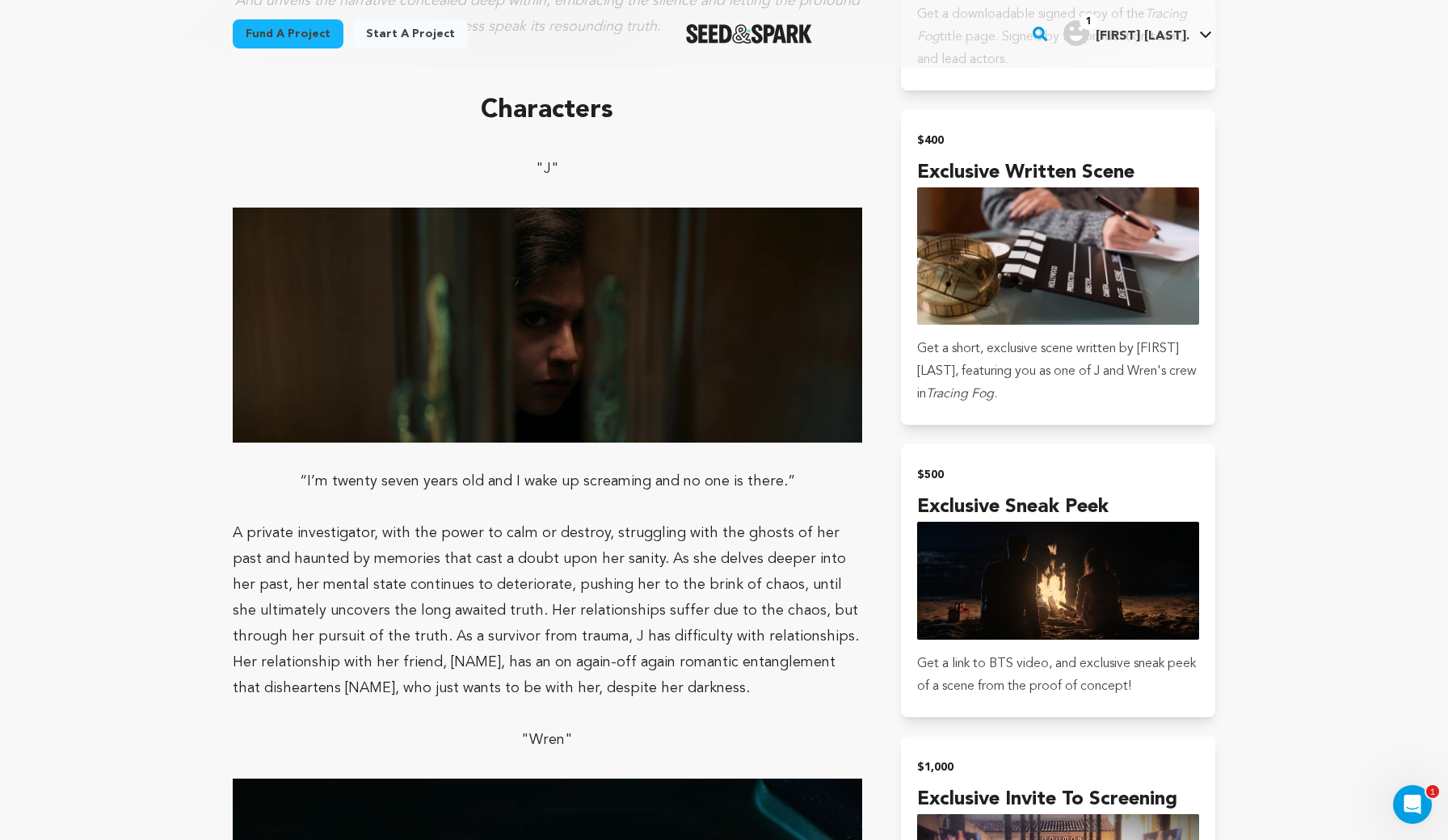 scroll, scrollTop: 2659, scrollLeft: 0, axis: vertical 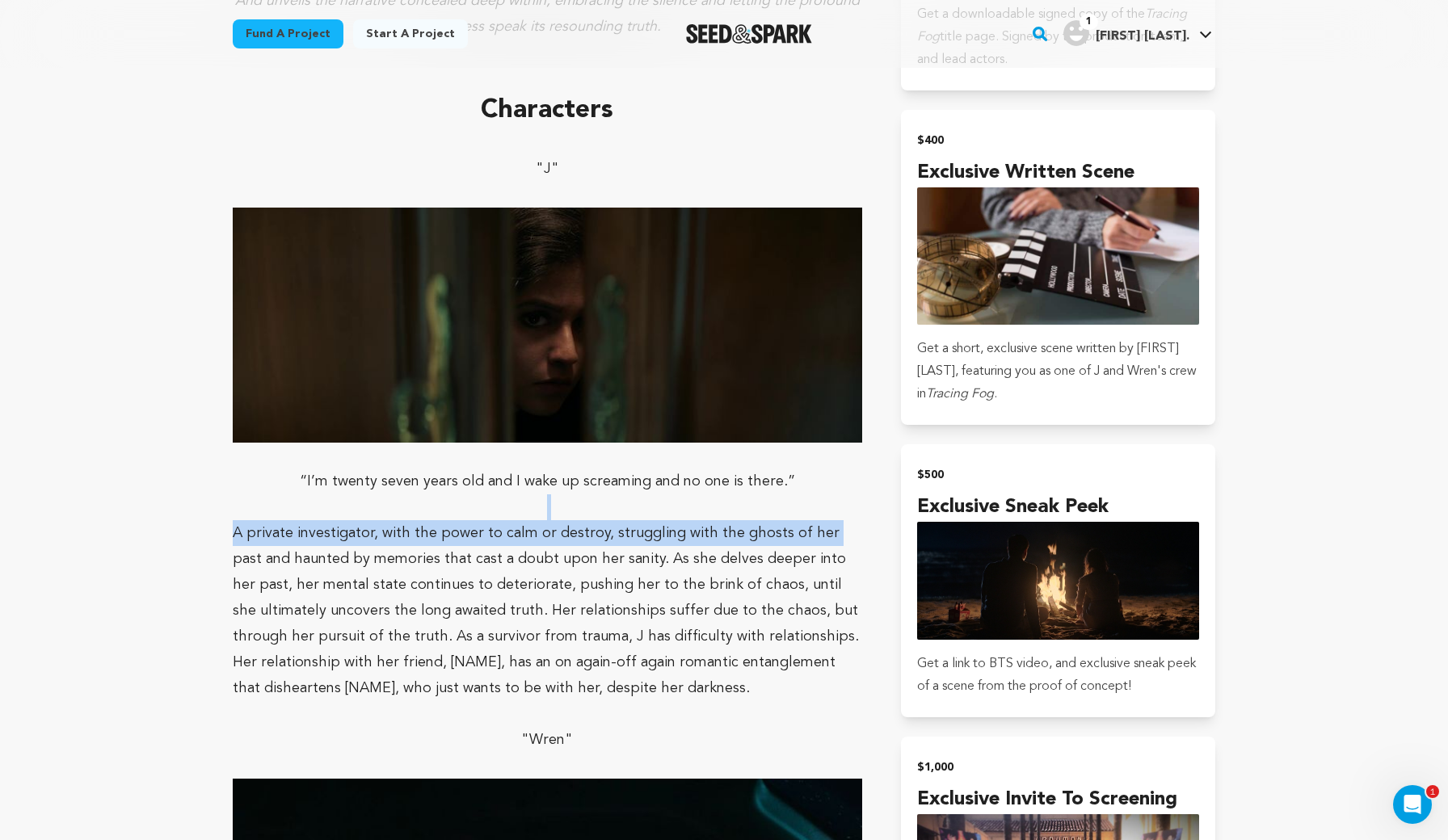 drag, startPoint x: 819, startPoint y: 496, endPoint x: 829, endPoint y: 463, distance: 34.481879 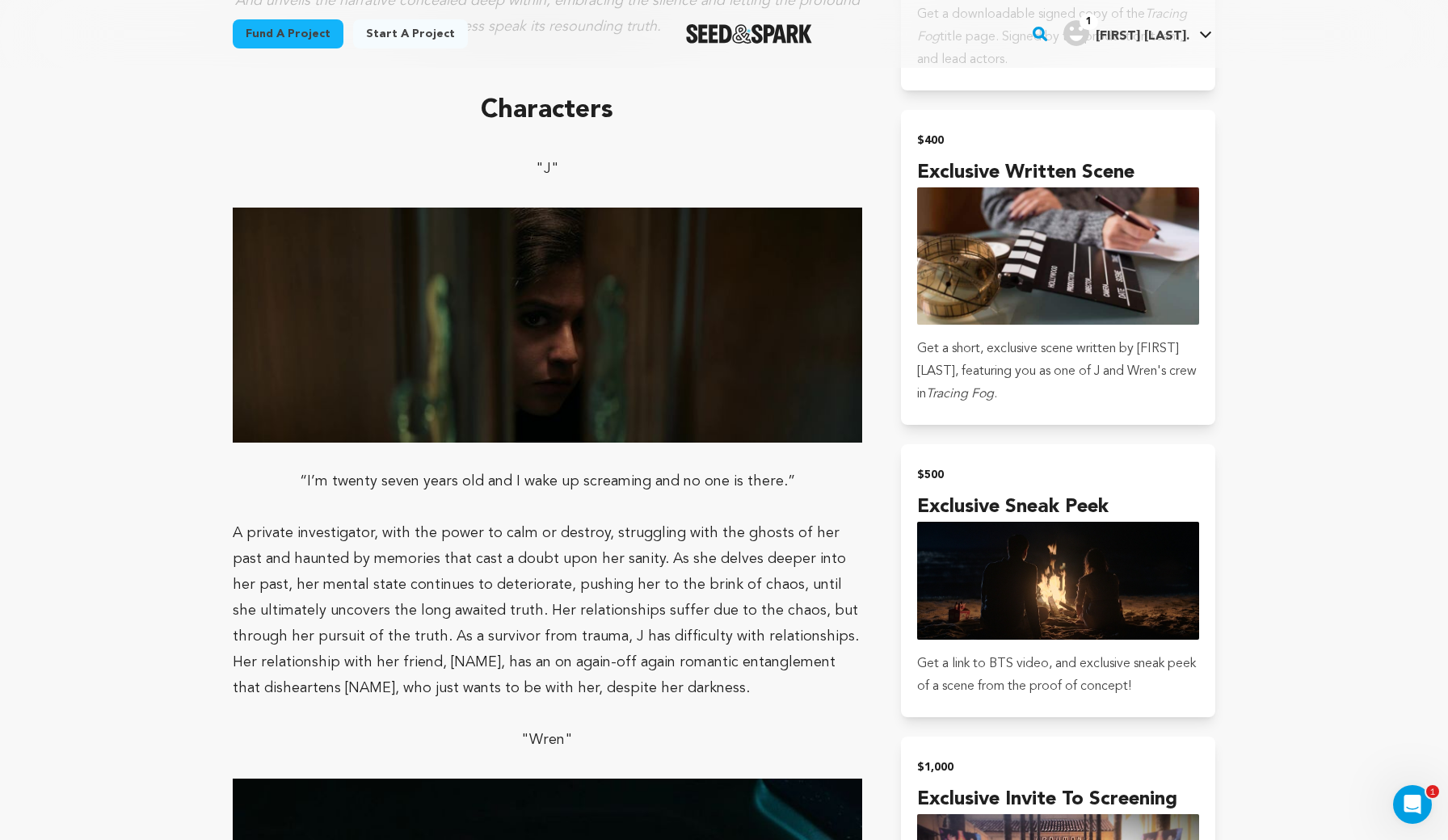 click on "A private investigator, with the power to calm or destroy, struggling with the ghosts of her past and haunted by memories that cast a doubt upon her sanity. As she delves deeper into her past, her mental state continues to deteriorate, pushing her to the brink of chaos, until she ultimately uncovers the long awaited truth. Her relationships suffer due to the chaos, but through her pursuit of the truth. As a survivor from trauma, [INITIAL] has difficulty with relationships. Her relationship with her friend, [NAME], has an on again-off again romantic entanglement that disheartens [NAME], who just wants to be with her, despite her darkness." at bounding box center [547, 611] 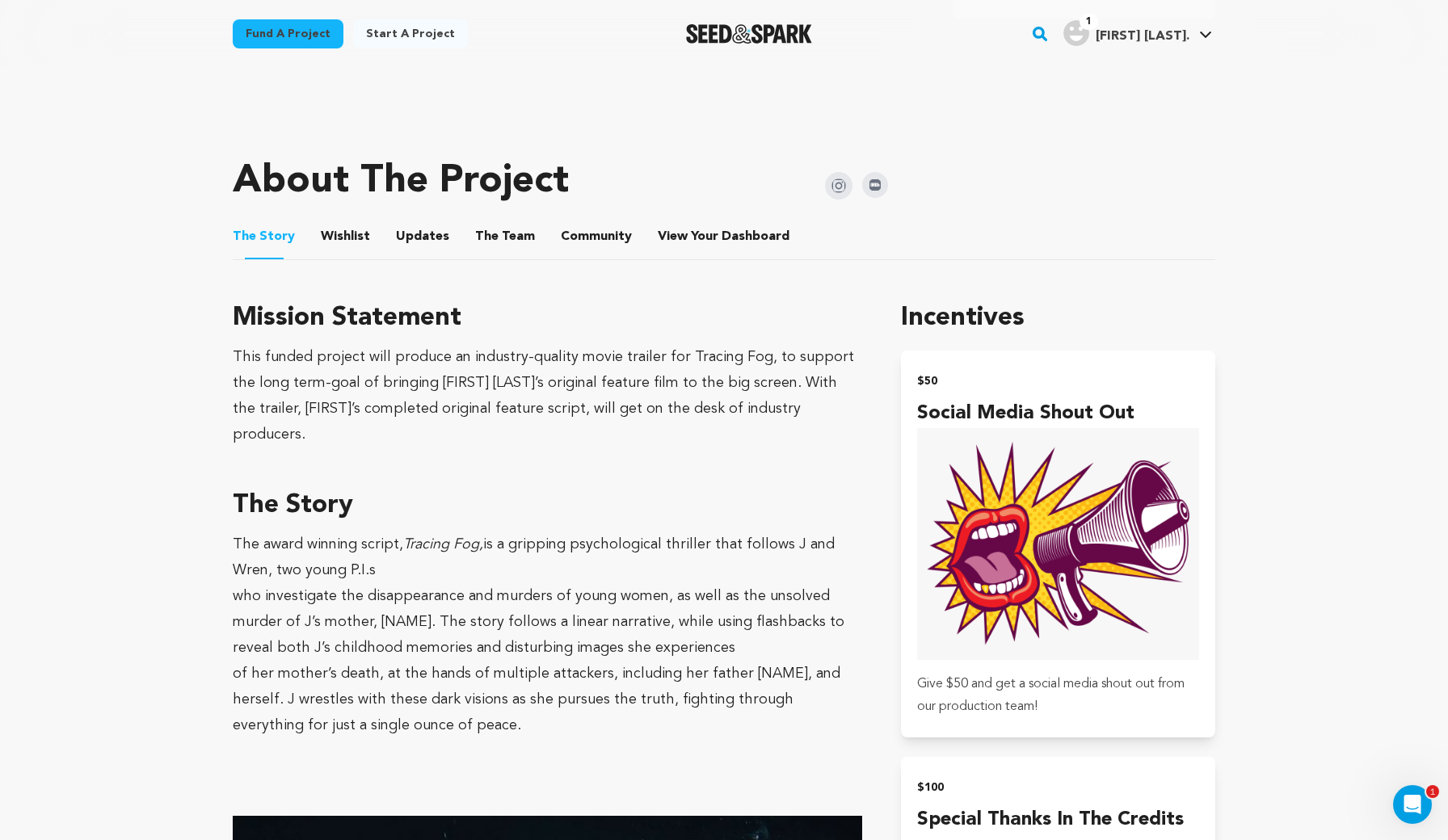 scroll, scrollTop: 633, scrollLeft: 0, axis: vertical 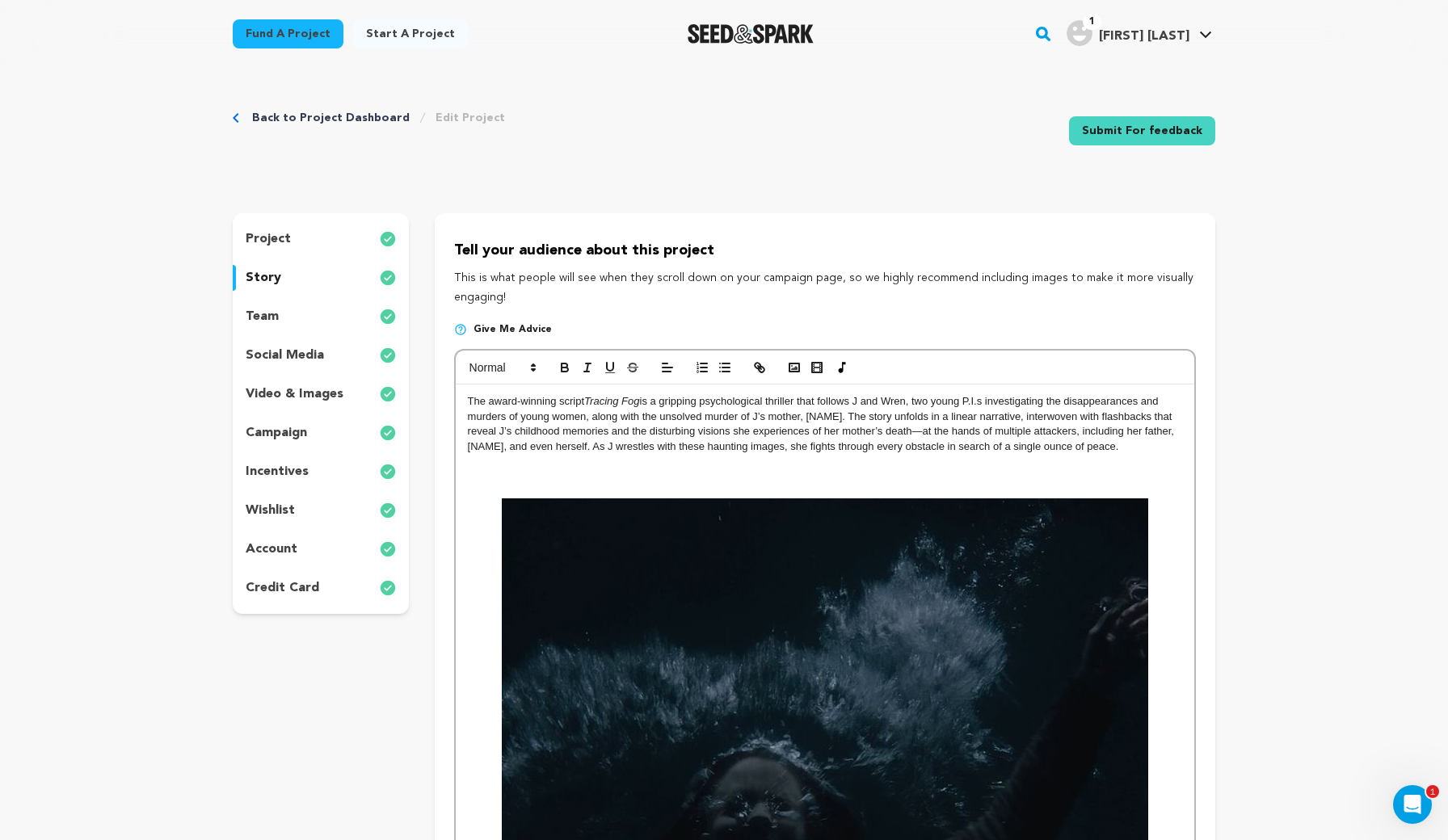 click on "project" at bounding box center (321, 239) 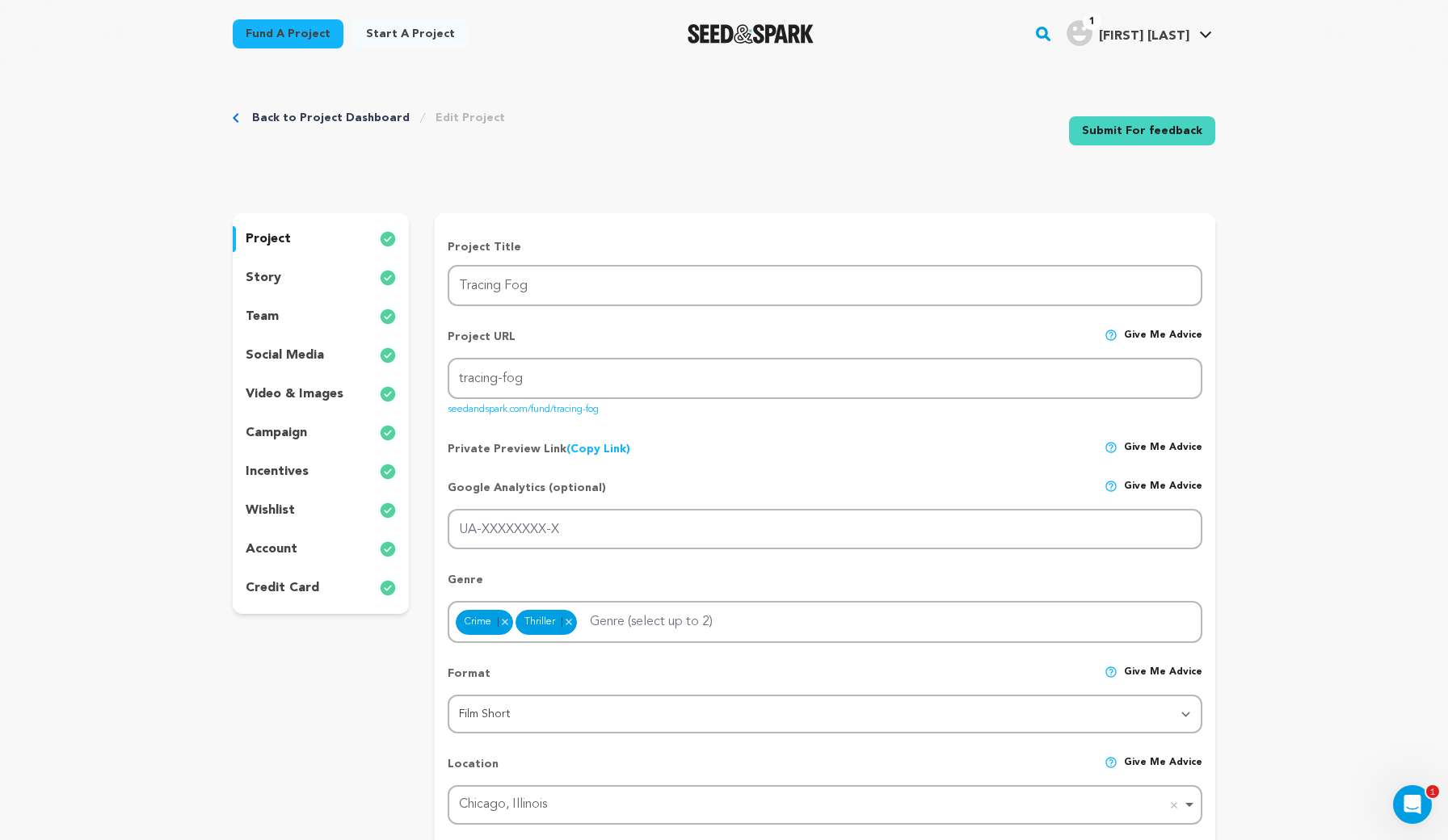 scroll, scrollTop: 0, scrollLeft: 0, axis: both 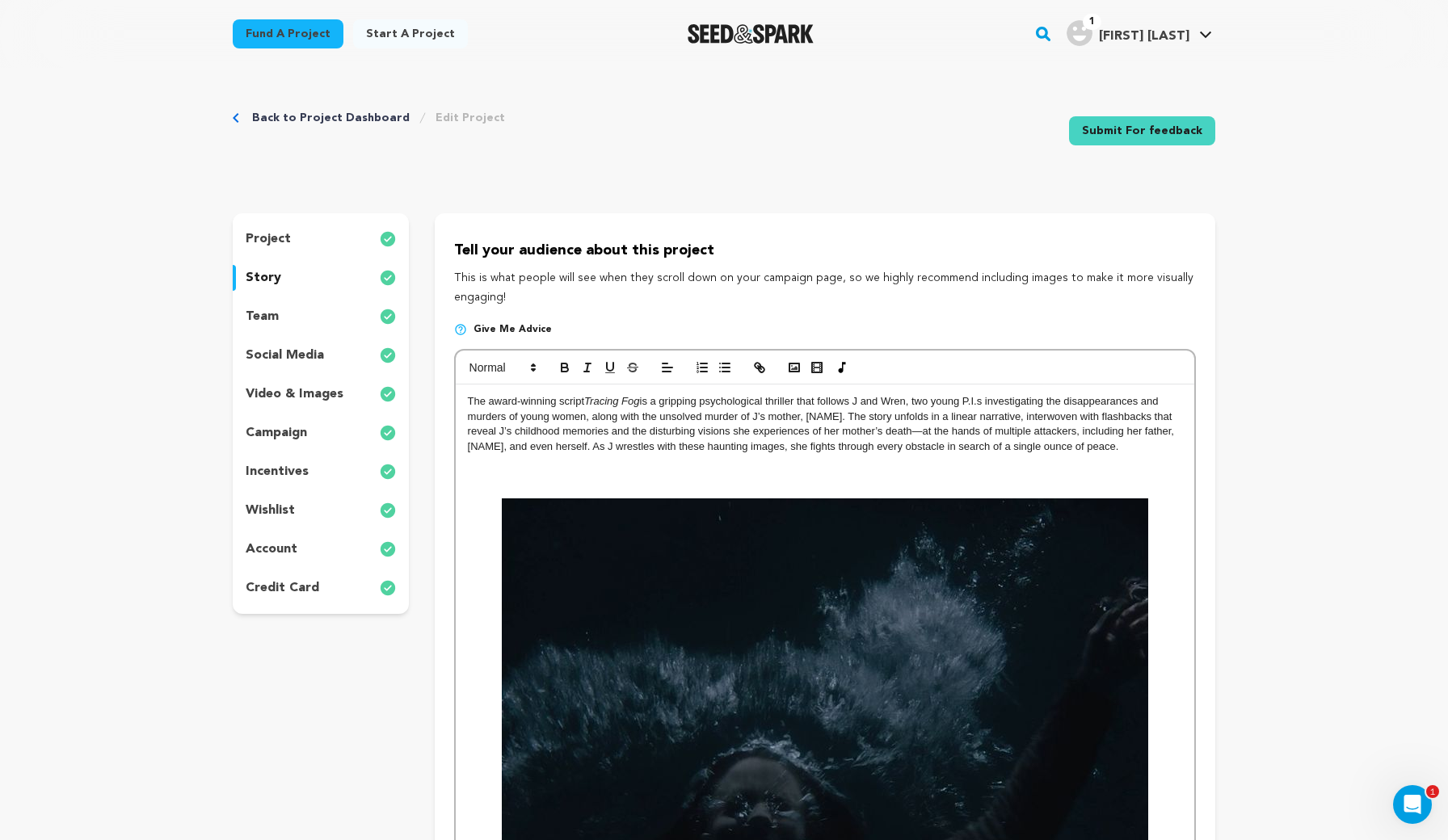 click on "project" at bounding box center [321, 239] 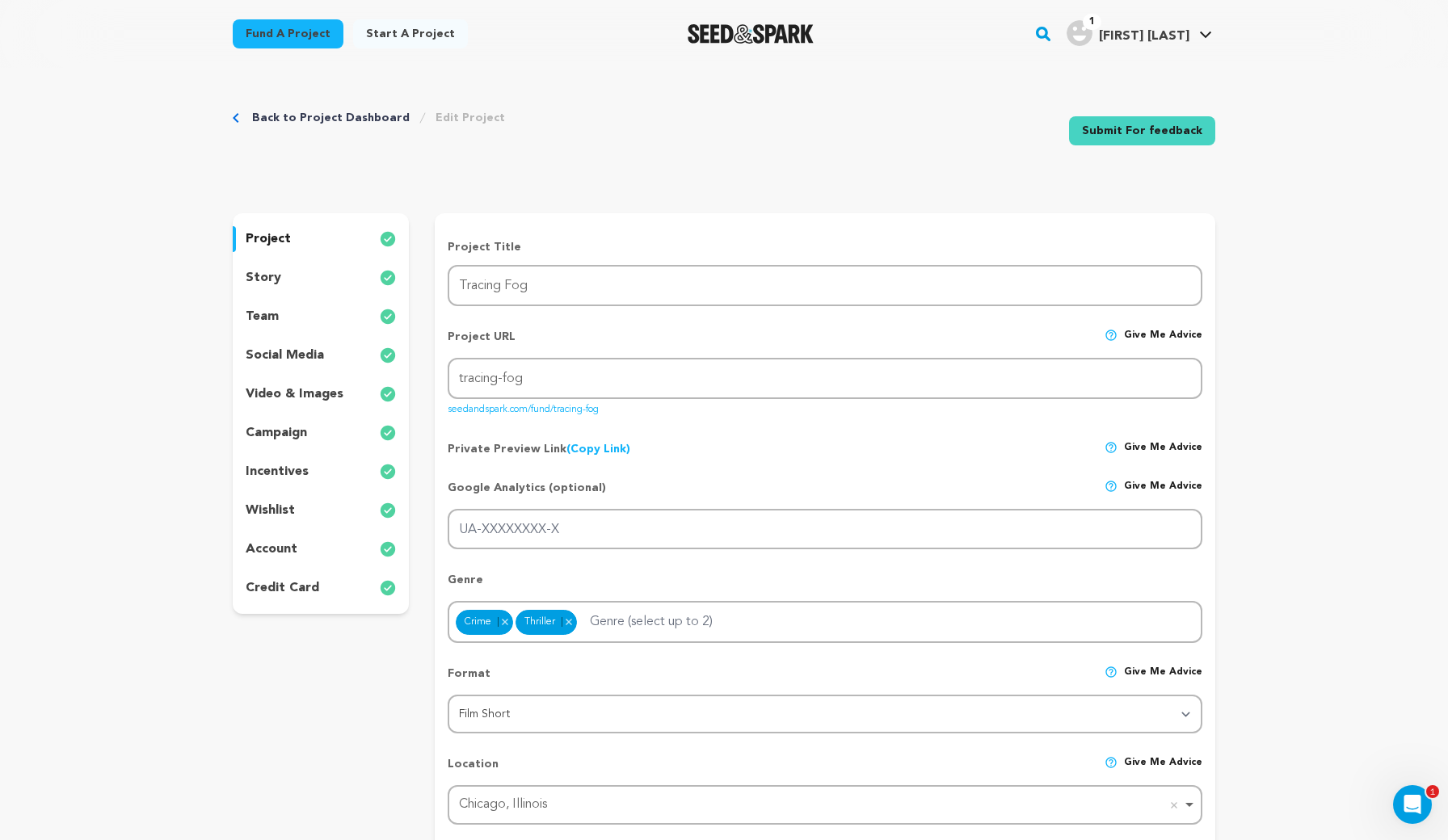 click on "(Copy Link)
Copy private preview link" at bounding box center (598, 449) 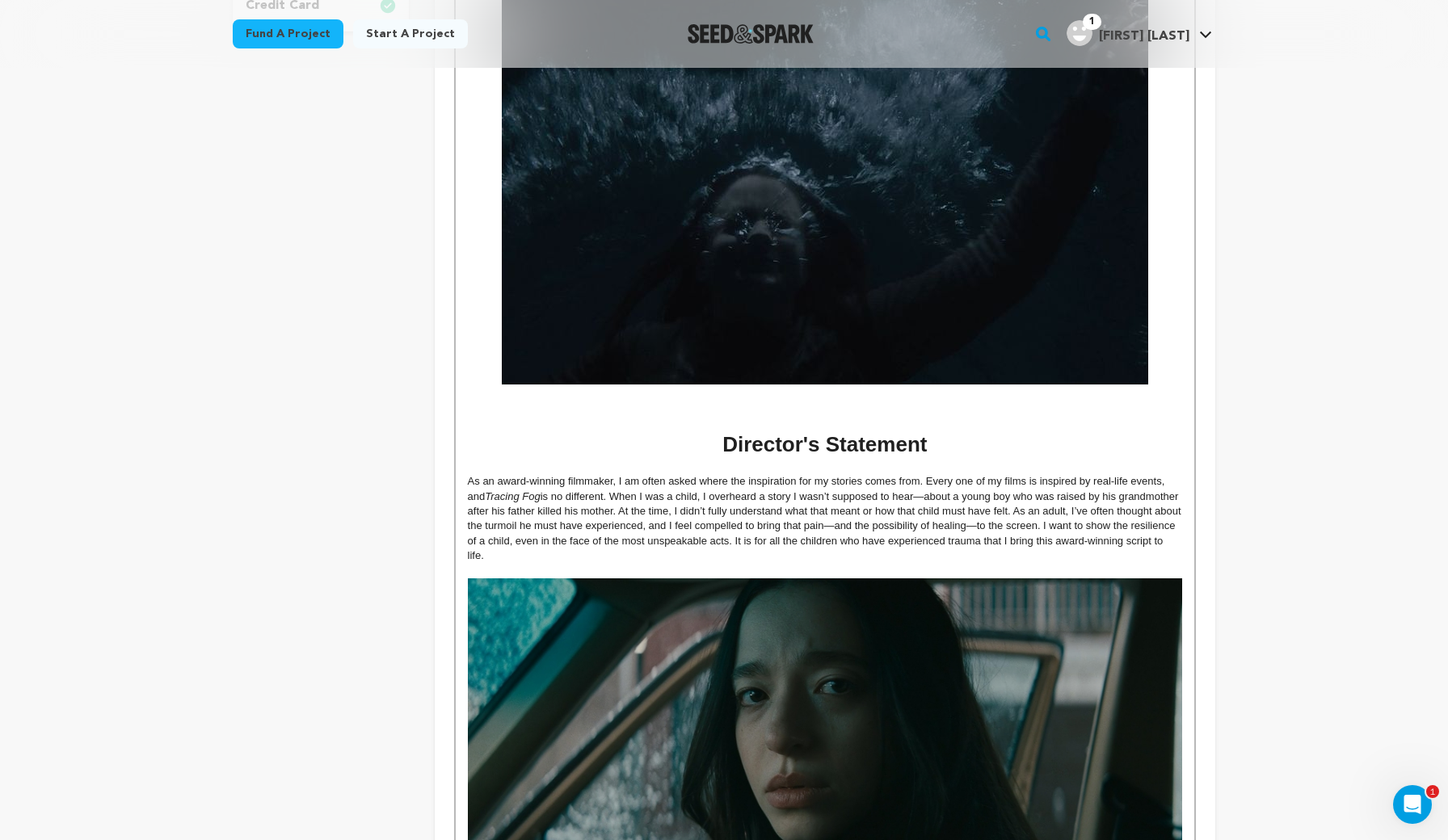 scroll, scrollTop: 585, scrollLeft: 0, axis: vertical 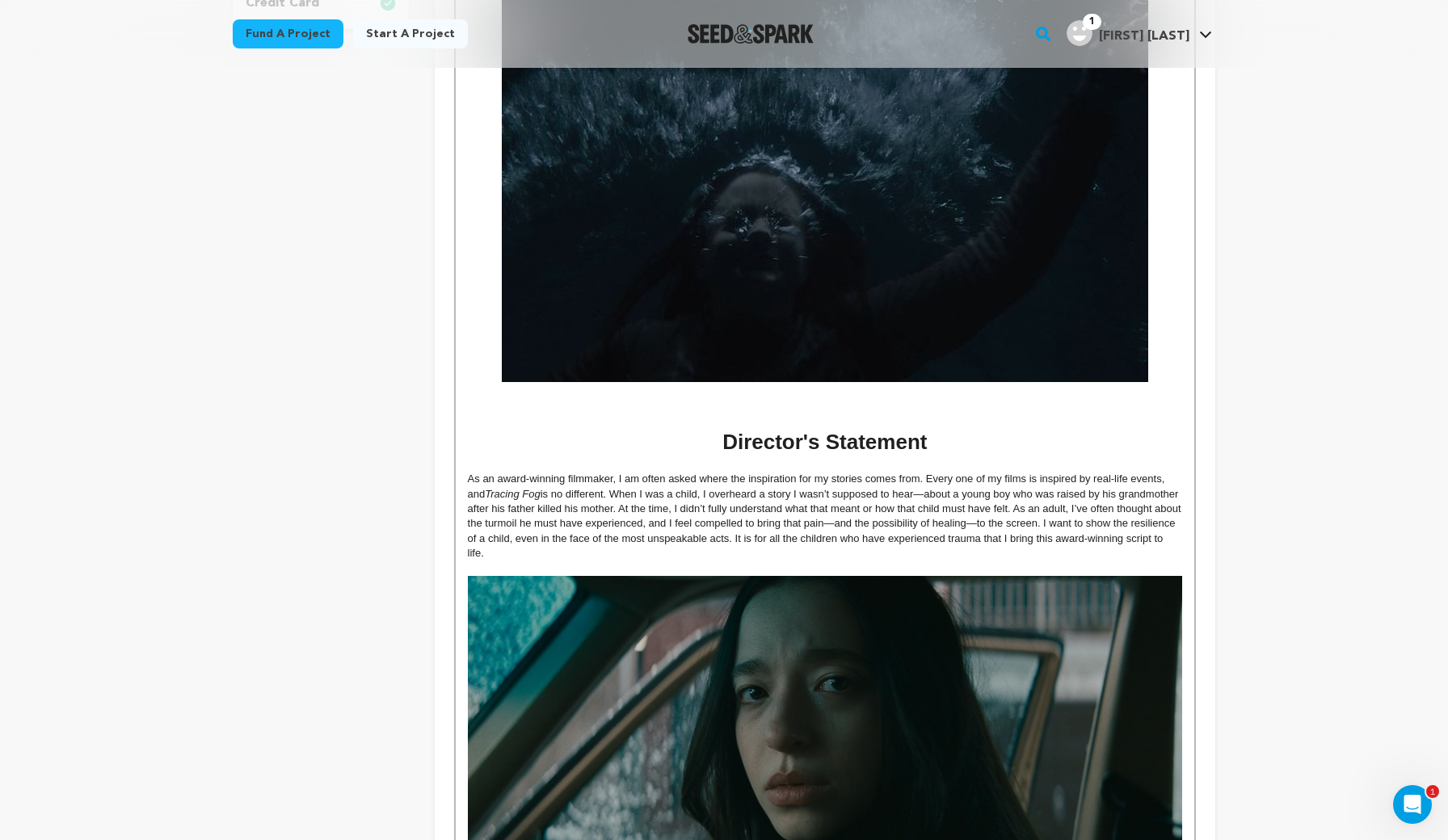 click on "As an award-winning filmmaker, I am often asked where the inspiration for my stories comes from. Every one of my films is inspired by real-life events, and  Tracing Fog  is no different. When I was a child, I overheard a story I wasn’t supposed to hear—about a young boy who was raised by his grandmother after his father killed his mother. At the time, I didn’t fully understand what that meant or how that child must have felt. As an adult, I’ve often thought about the turmoil he must have experienced, and I feel compelled to bring that pain—and the possibility of healing—to the screen. I want to show the resilience of a child, even in the face of the most unspeakable acts. It is for all the children who have experienced trauma that I bring this award-winning script to life." at bounding box center [825, 516] 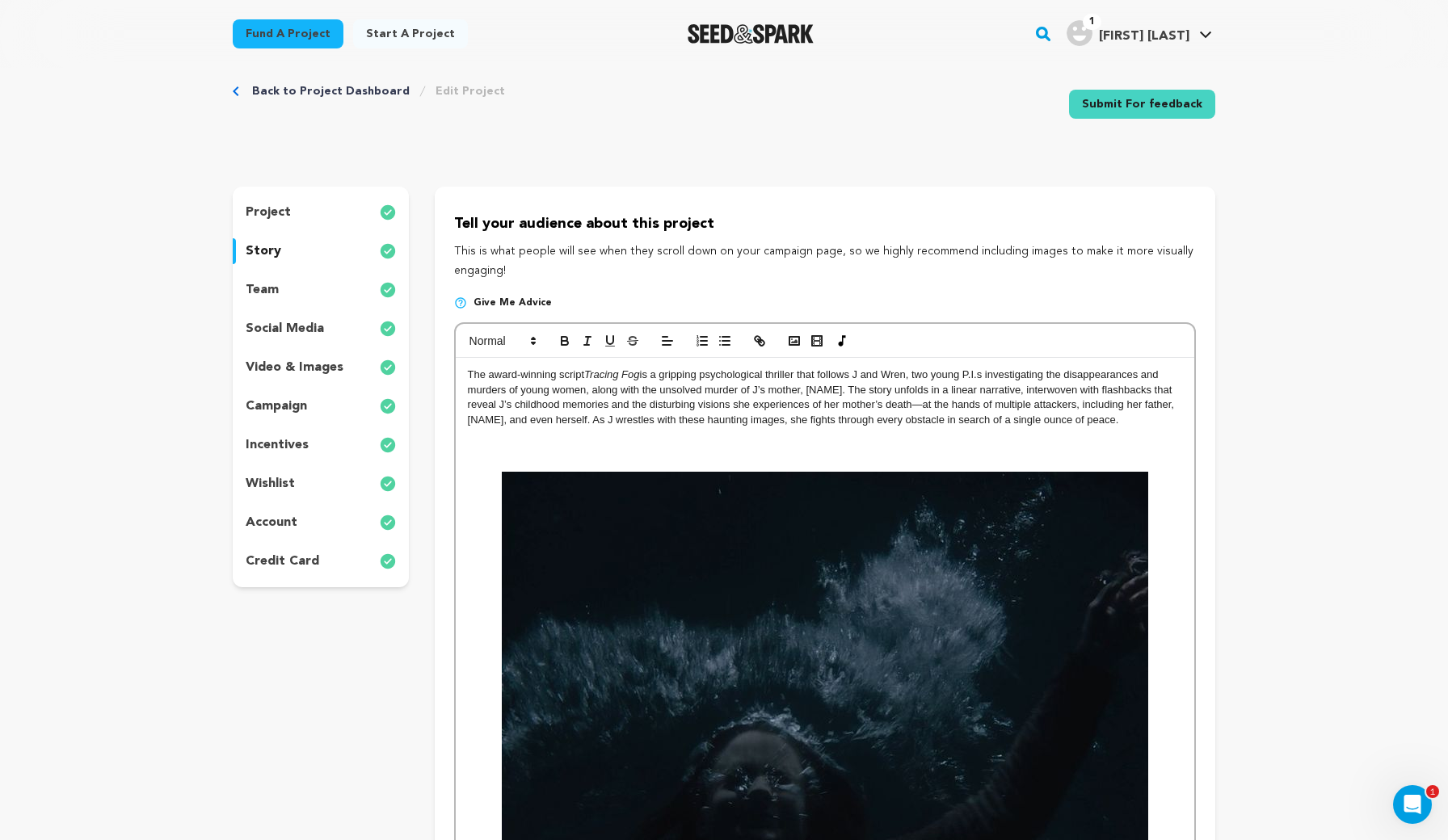 scroll, scrollTop: 25, scrollLeft: 0, axis: vertical 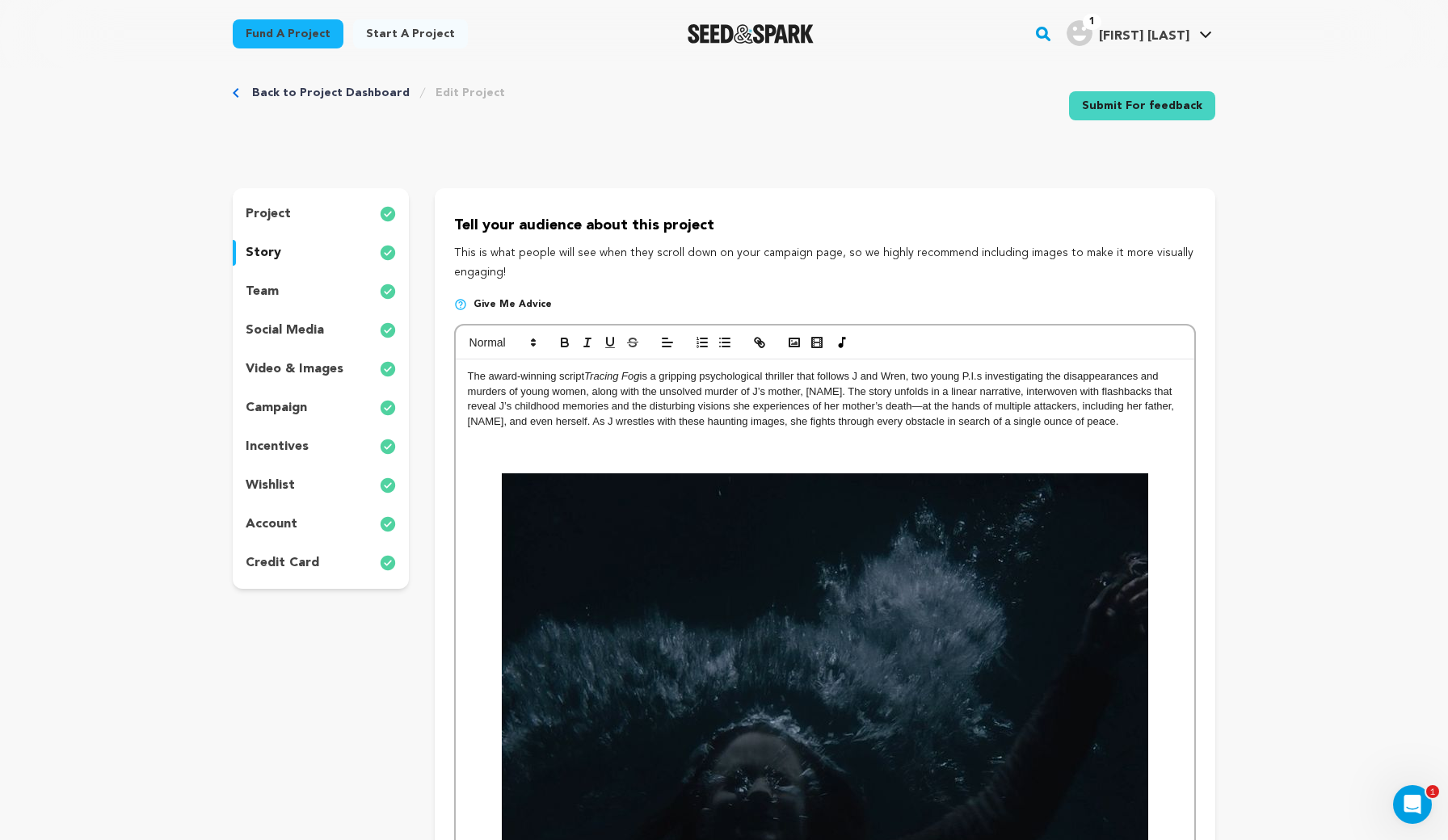 click at bounding box center (825, 466) 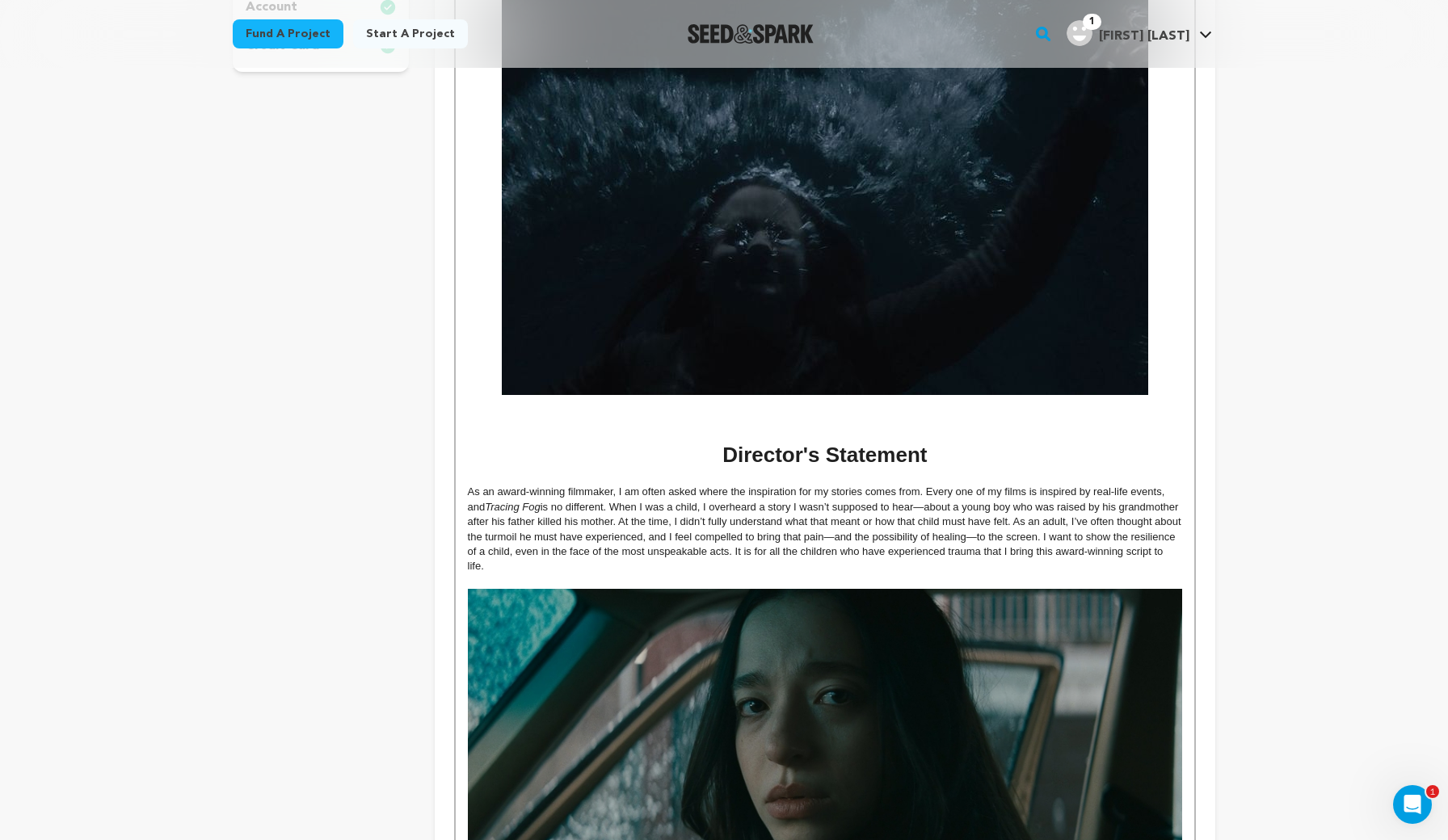 scroll, scrollTop: 518, scrollLeft: 0, axis: vertical 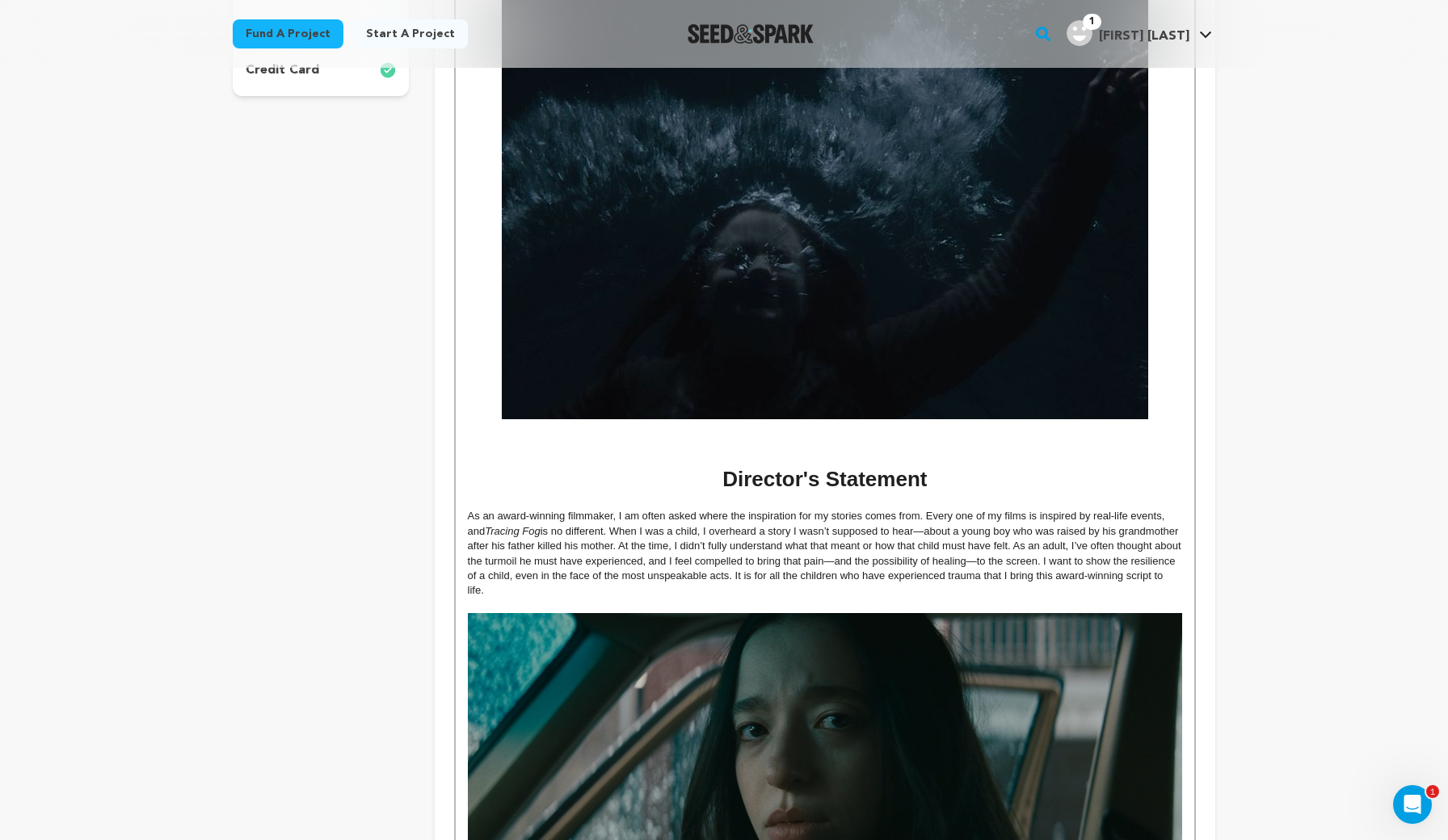 click at bounding box center (825, 456) 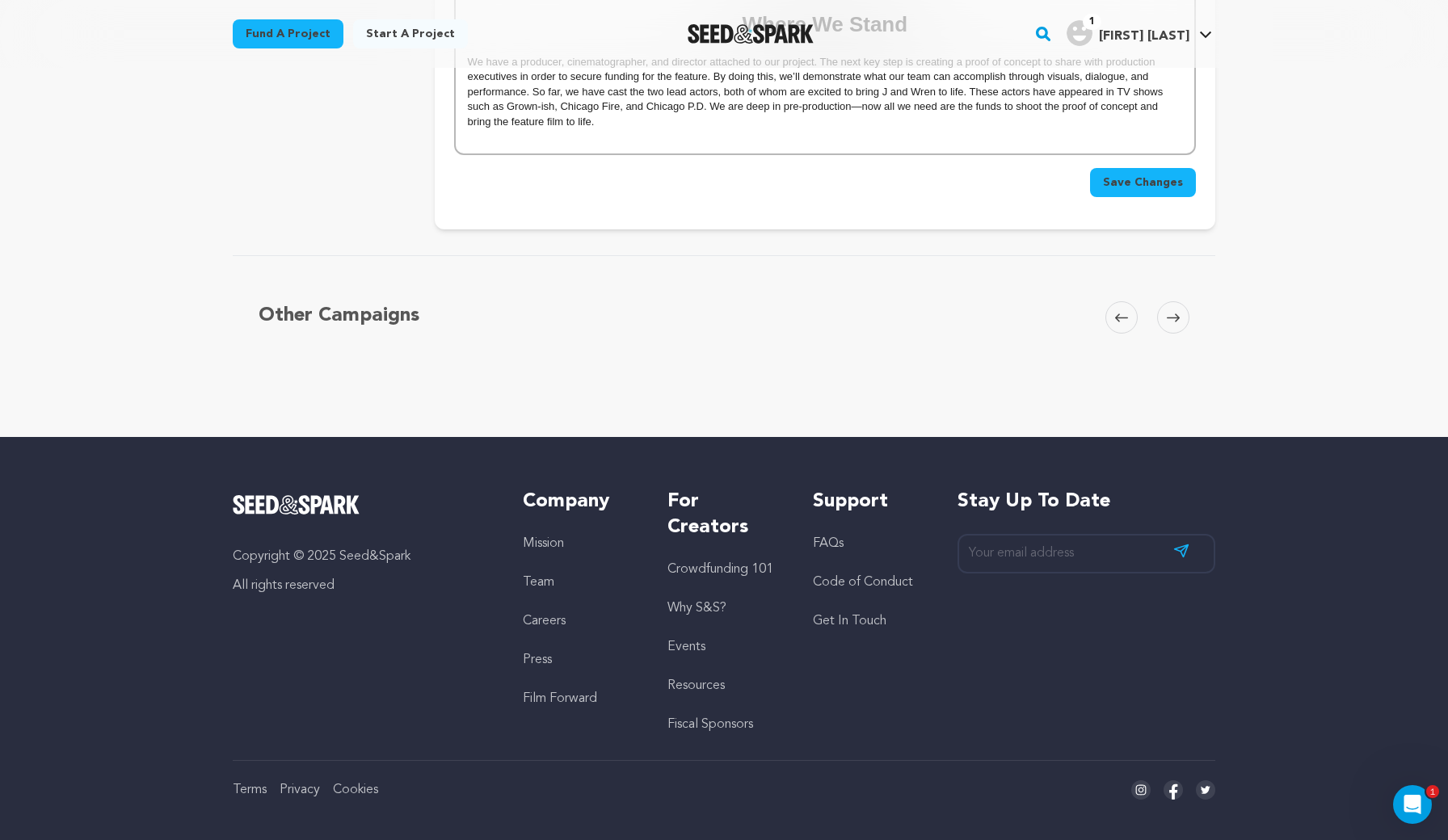 scroll, scrollTop: 2943, scrollLeft: 0, axis: vertical 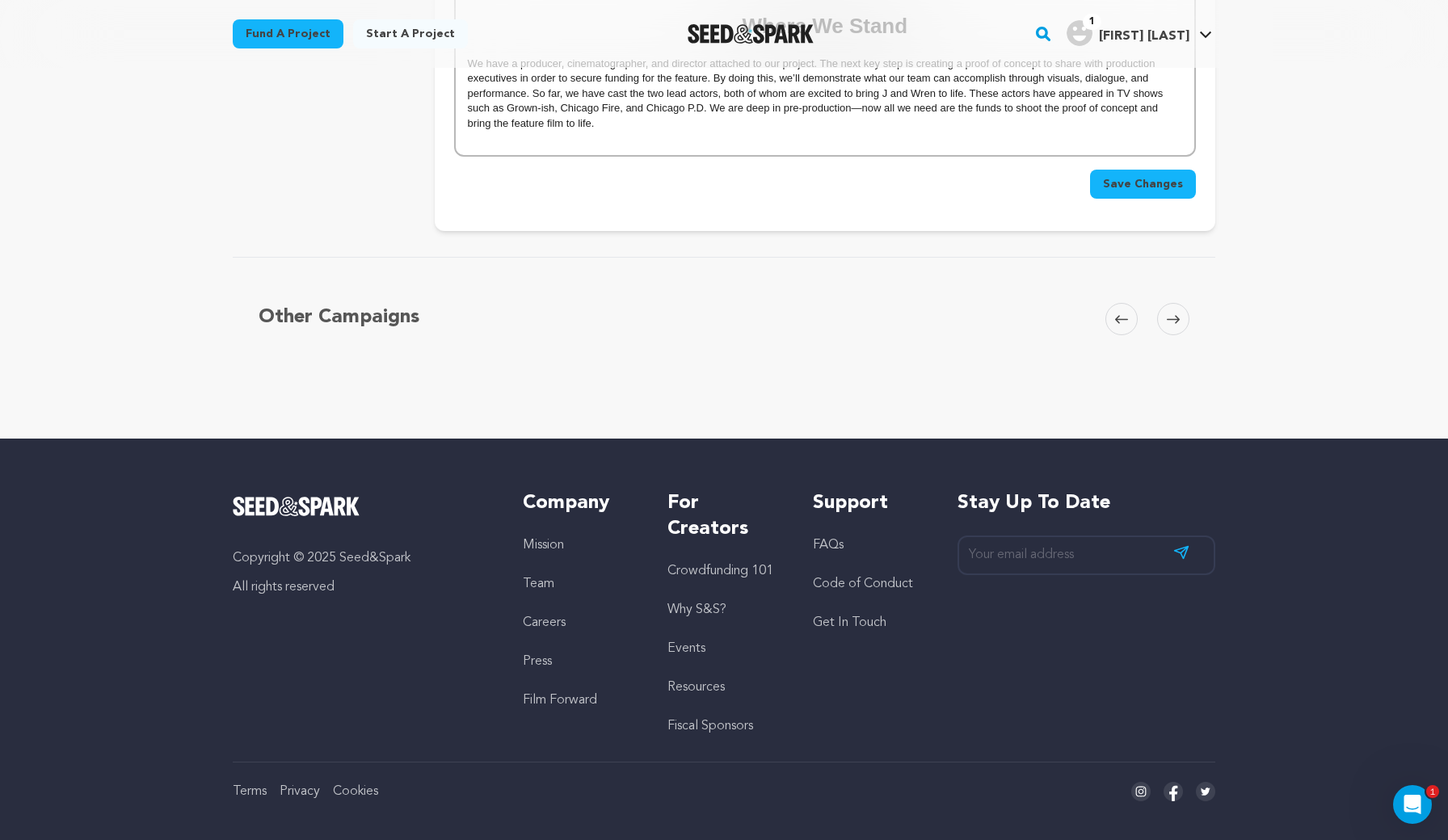 click on "Save Changes" at bounding box center (1143, 184) 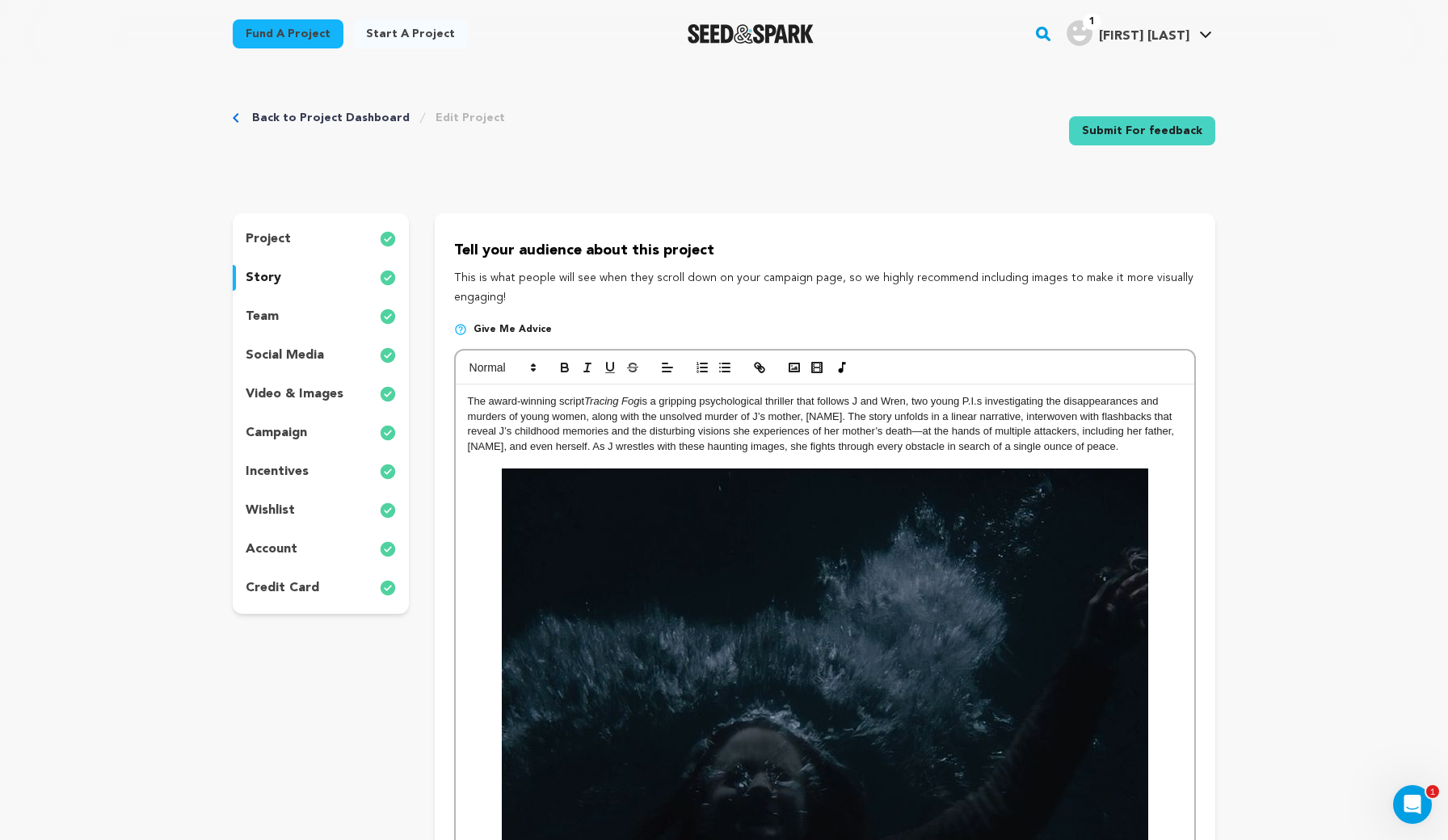 scroll, scrollTop: 0, scrollLeft: 0, axis: both 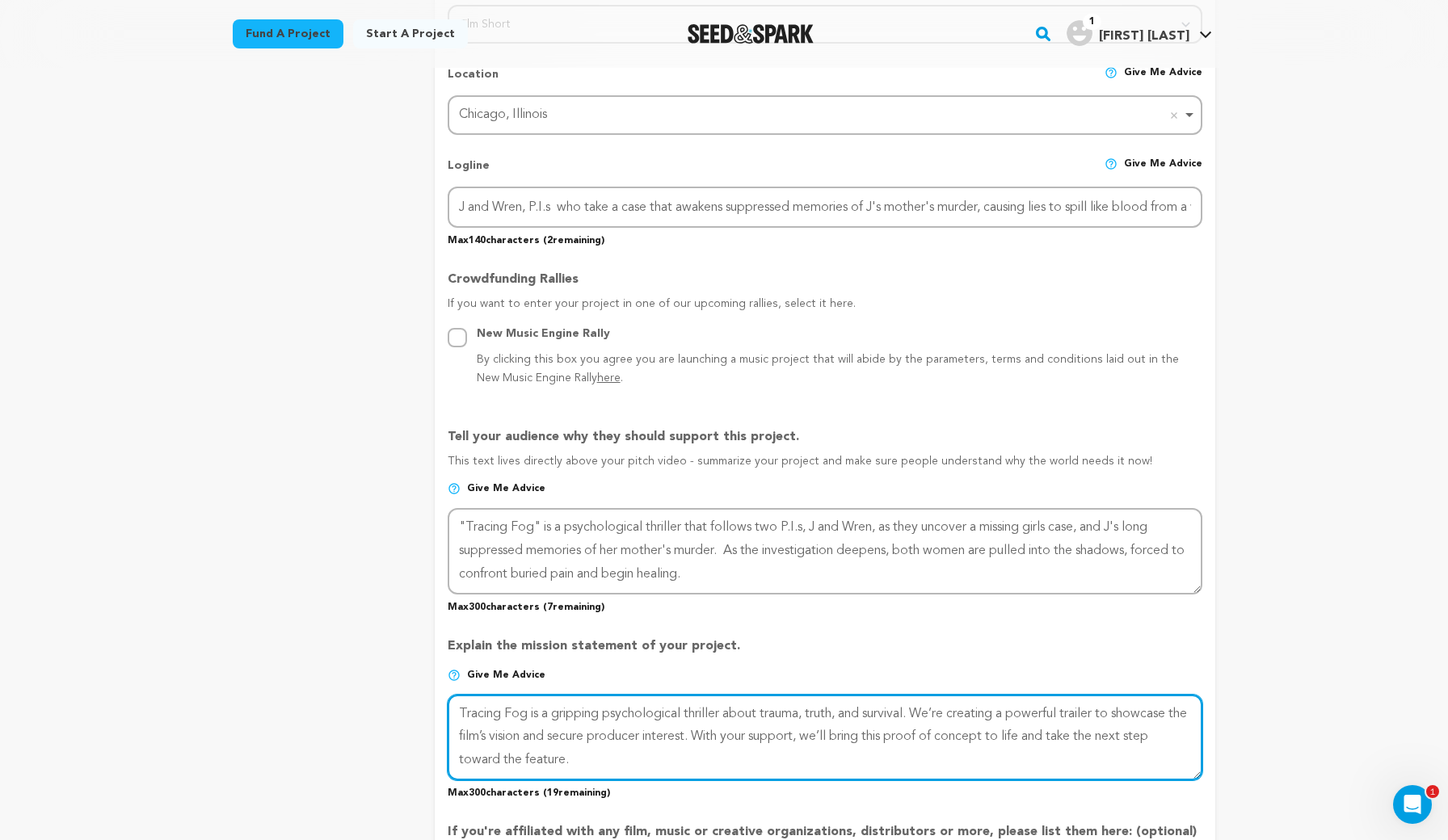 click at bounding box center (825, 737) 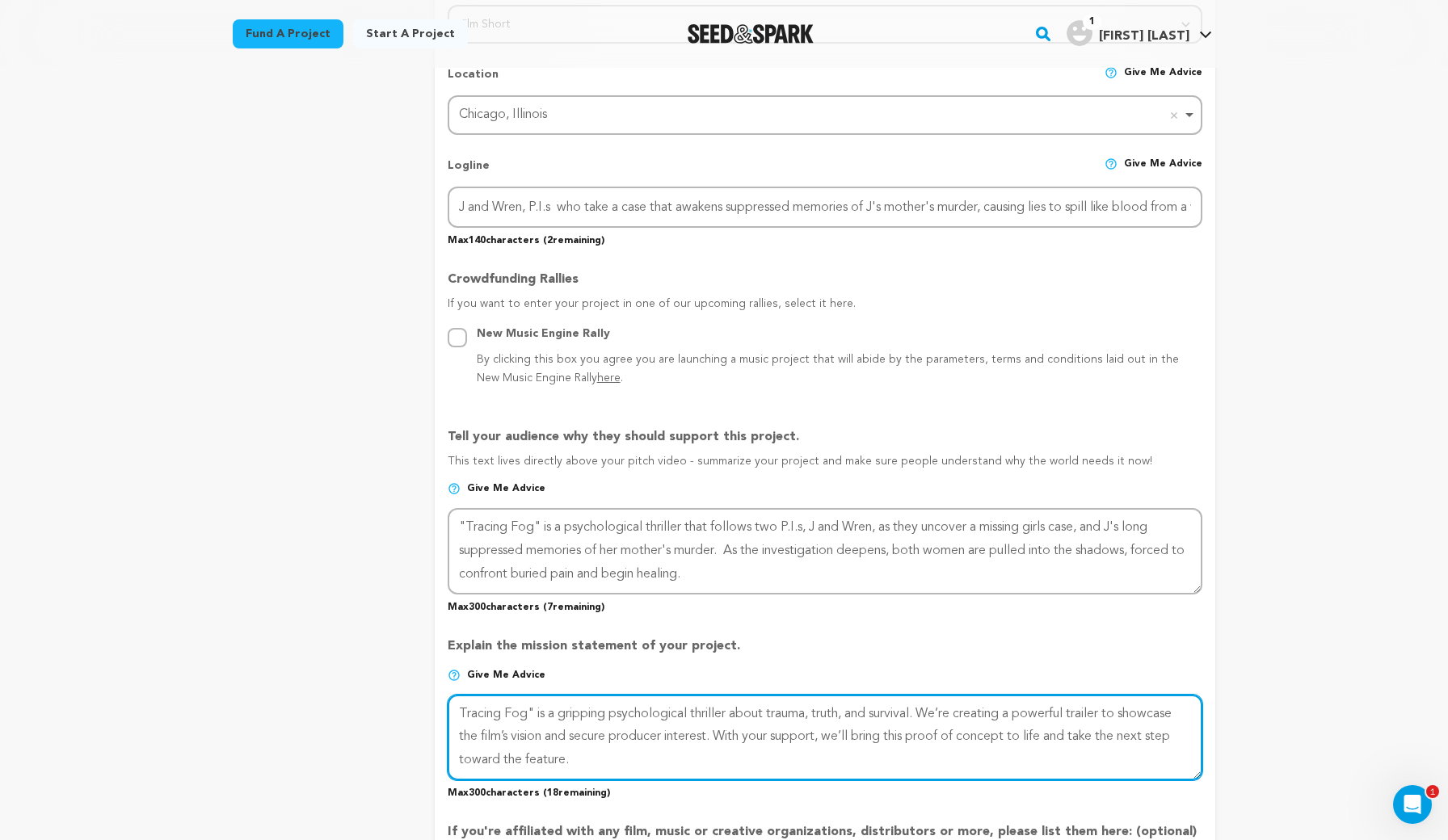 click at bounding box center [825, 737] 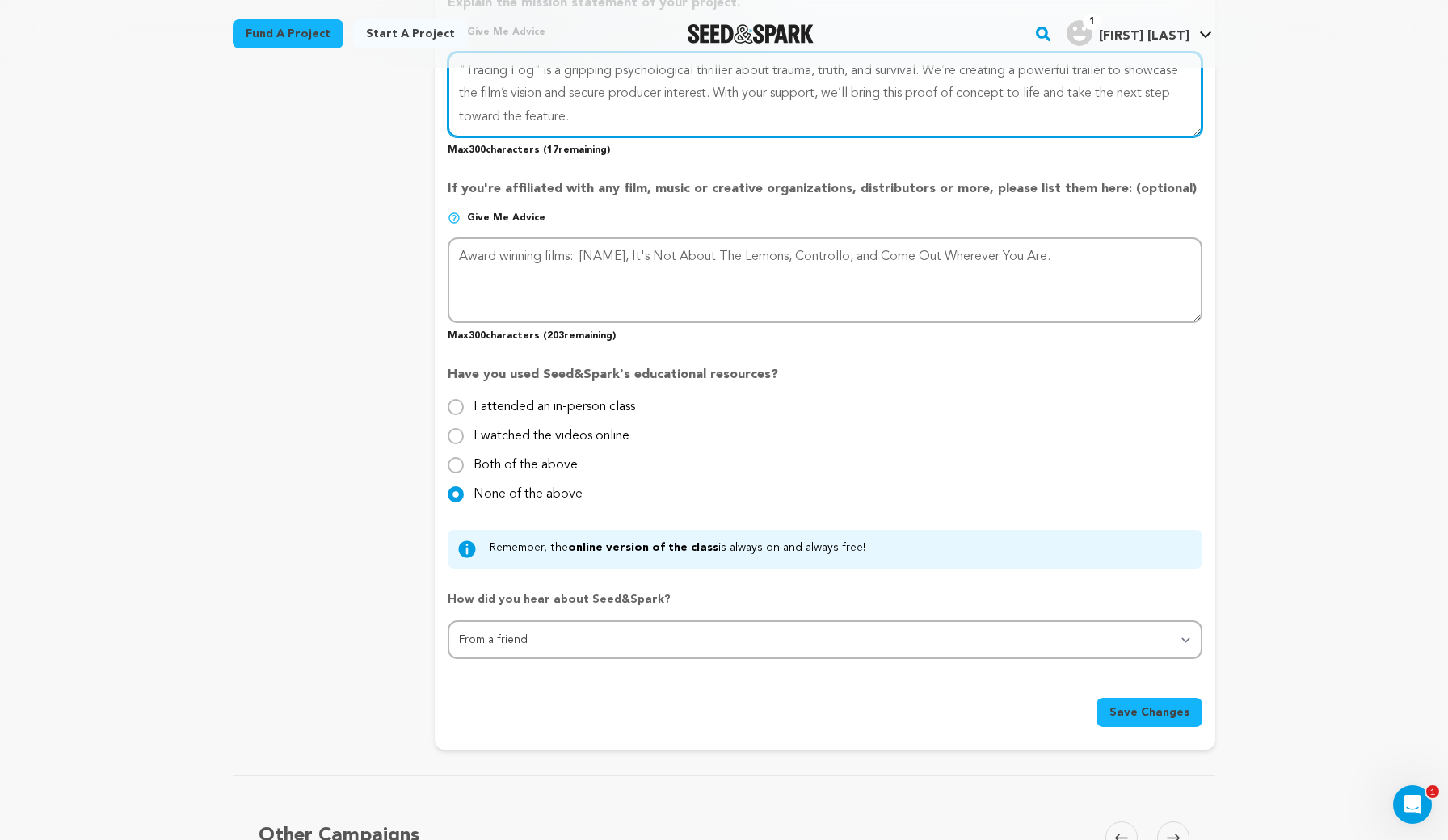 scroll, scrollTop: 1356, scrollLeft: 0, axis: vertical 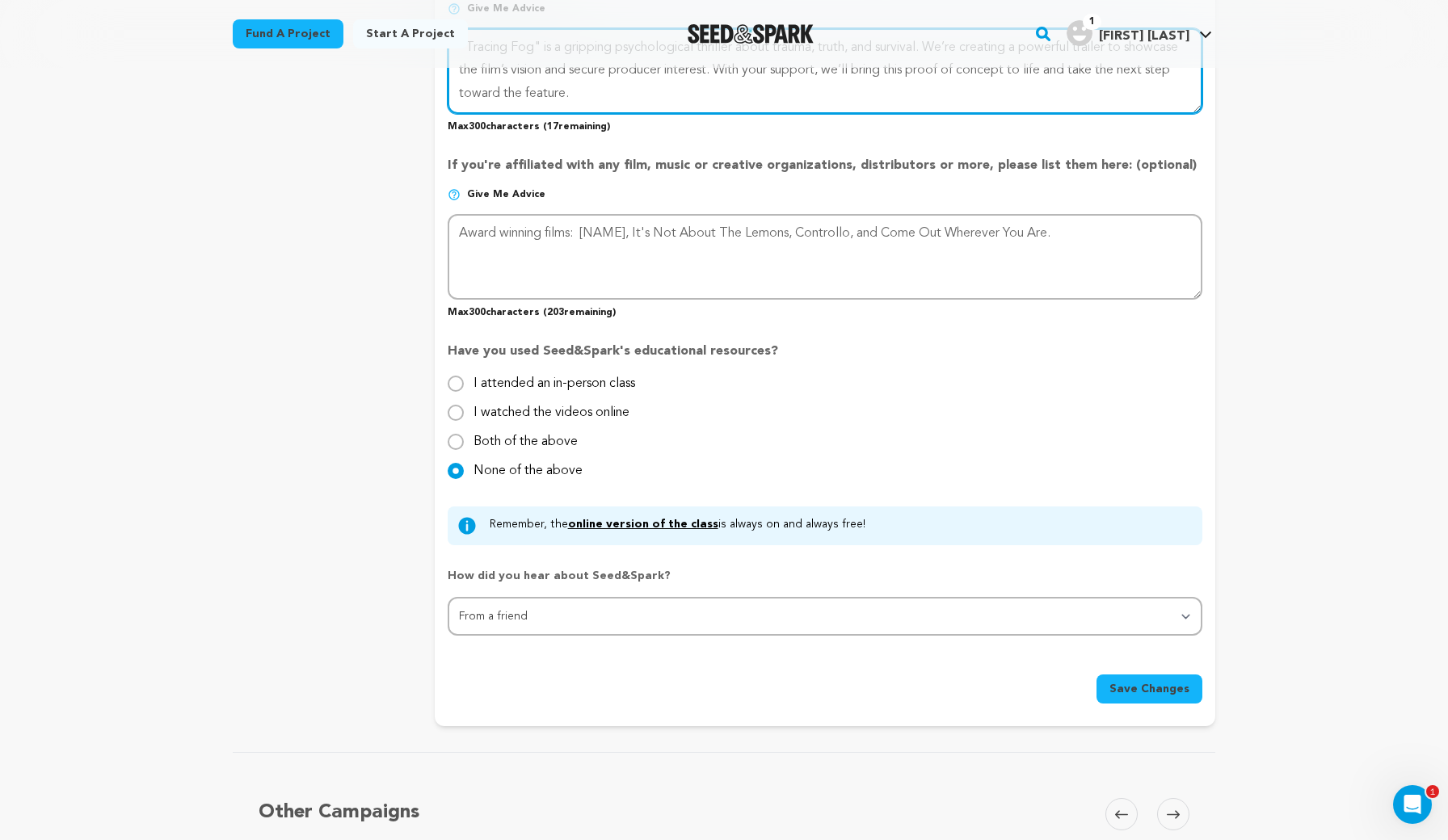 type on ""Tracing Fog" is a gripping psychological thriller about trauma, truth, and survival. We’re creating a powerful trailer to showcase the film’s vision and secure producer interest. With your support, we’ll bring this proof of concept to life and take the next step toward the feature." 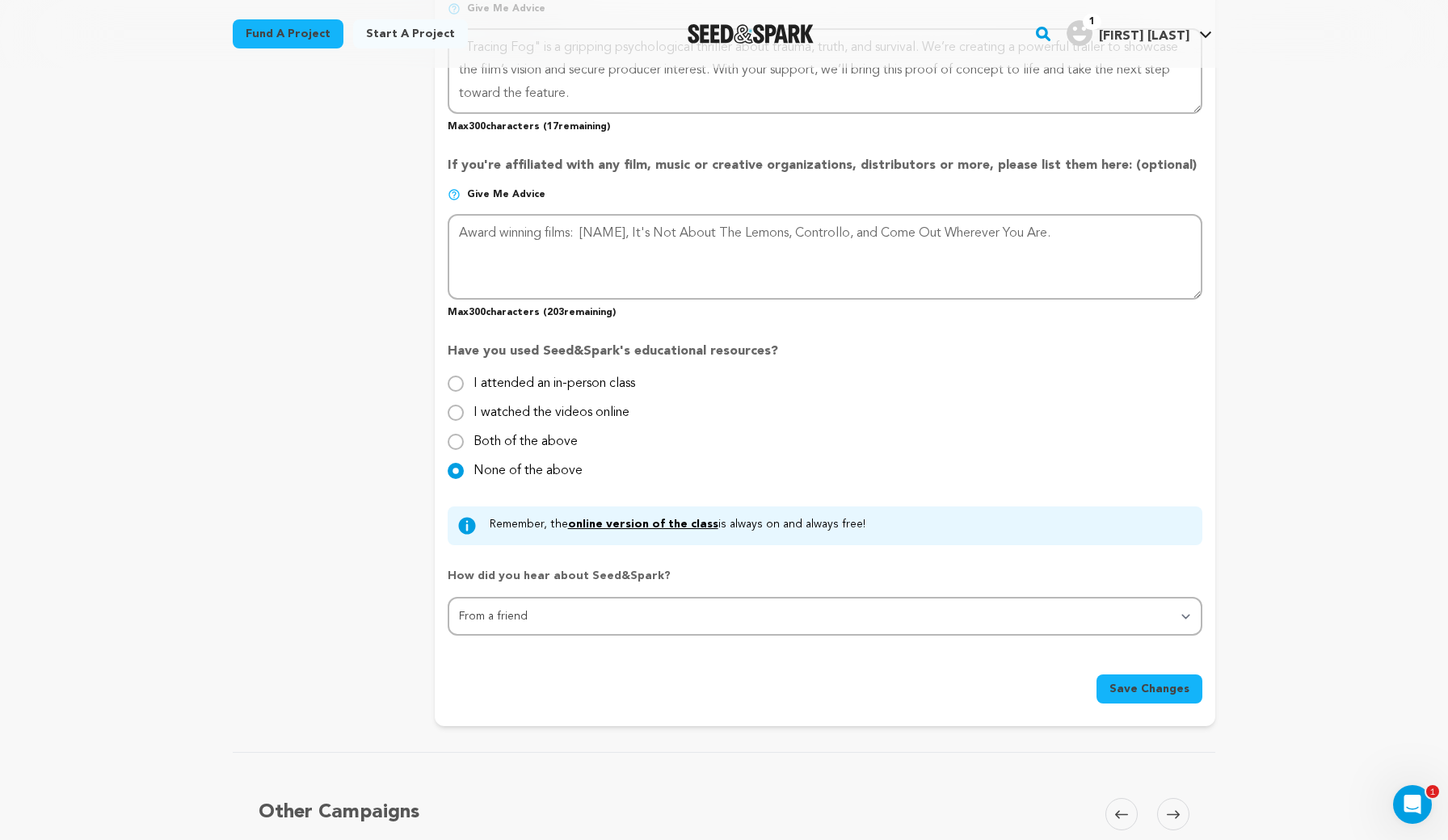 click on "Save Changes" at bounding box center (1149, 689) 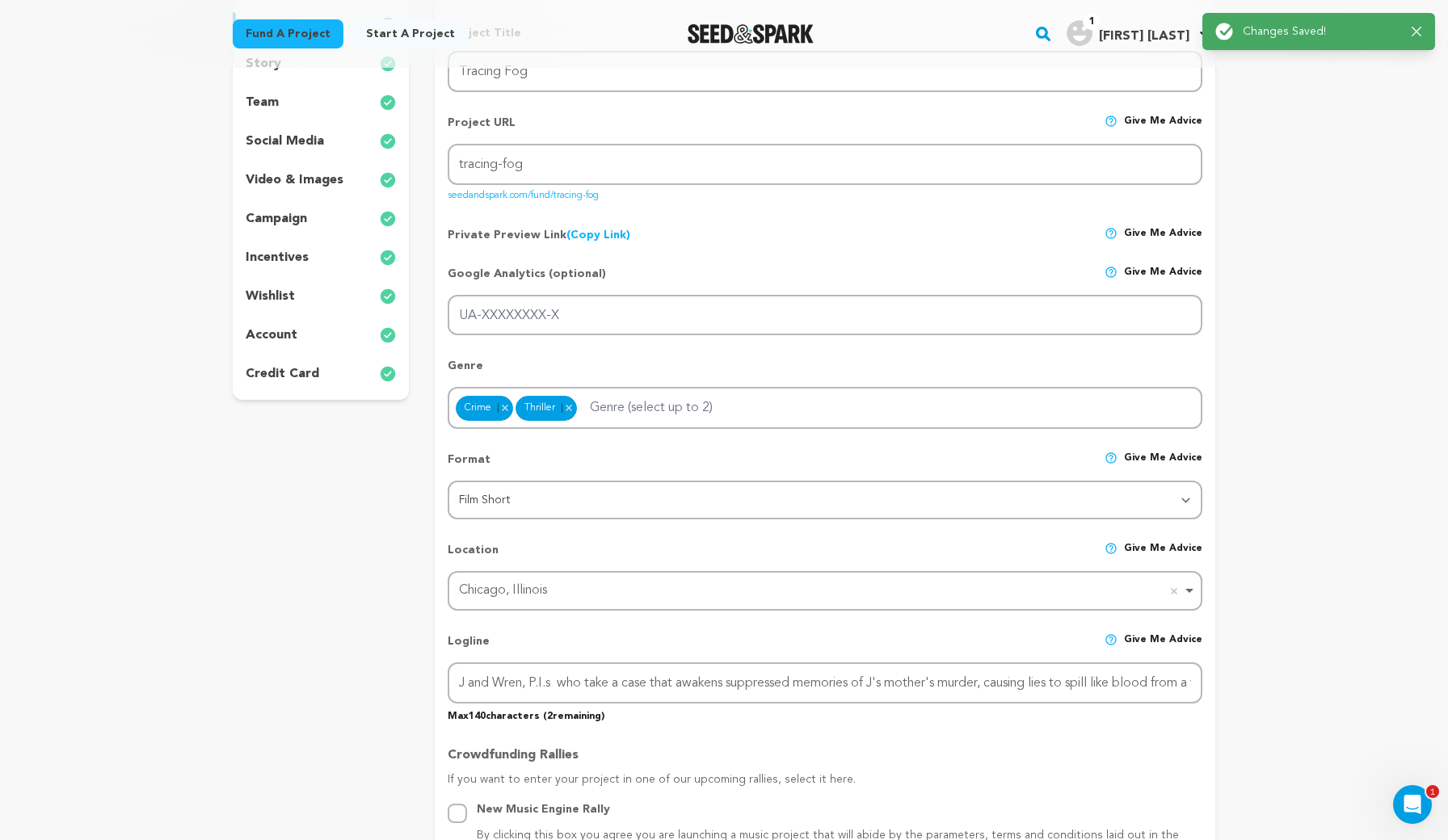 scroll, scrollTop: 0, scrollLeft: 0, axis: both 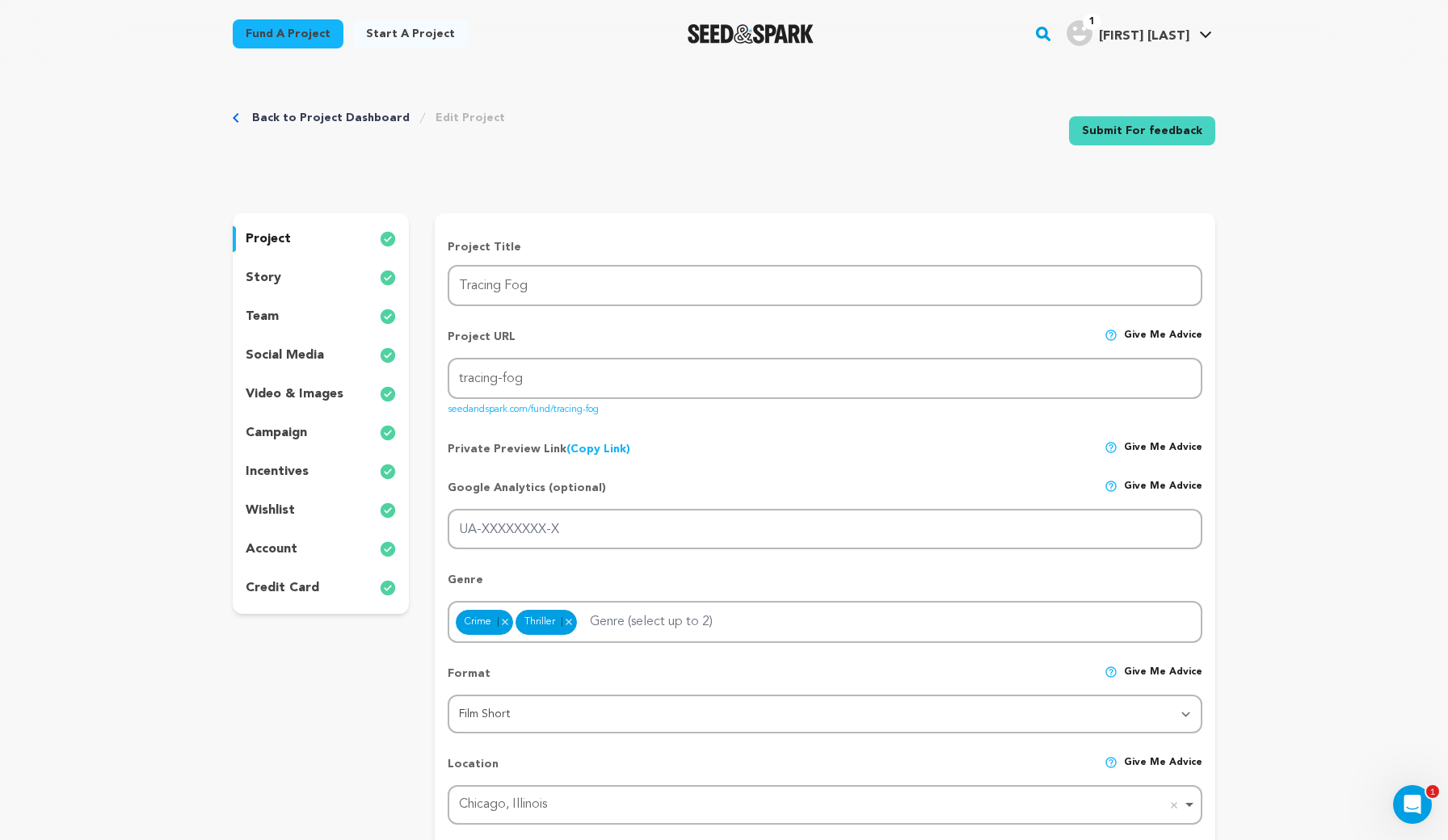 click on "story" at bounding box center (263, 278) 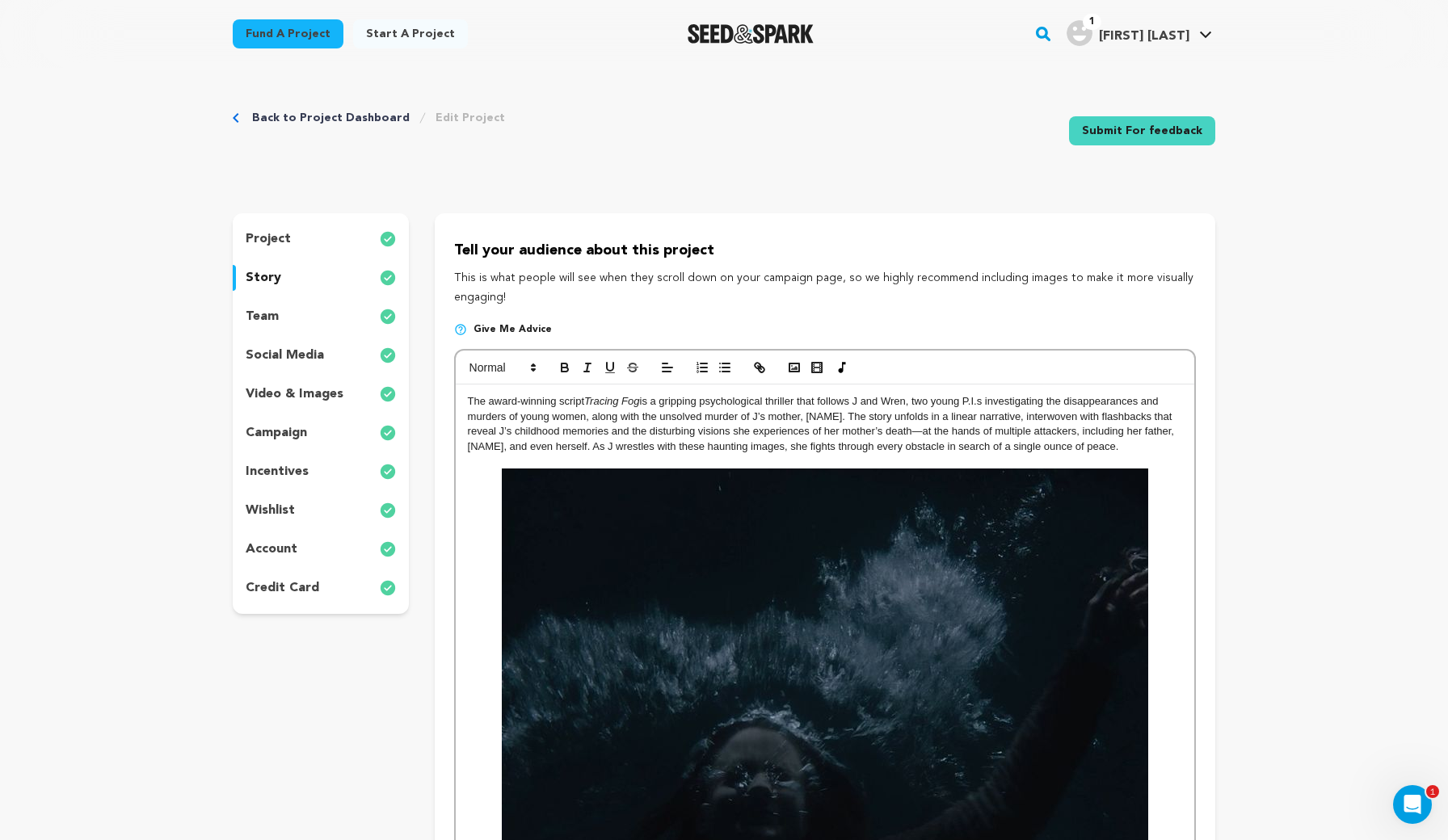click at bounding box center [825, 703] 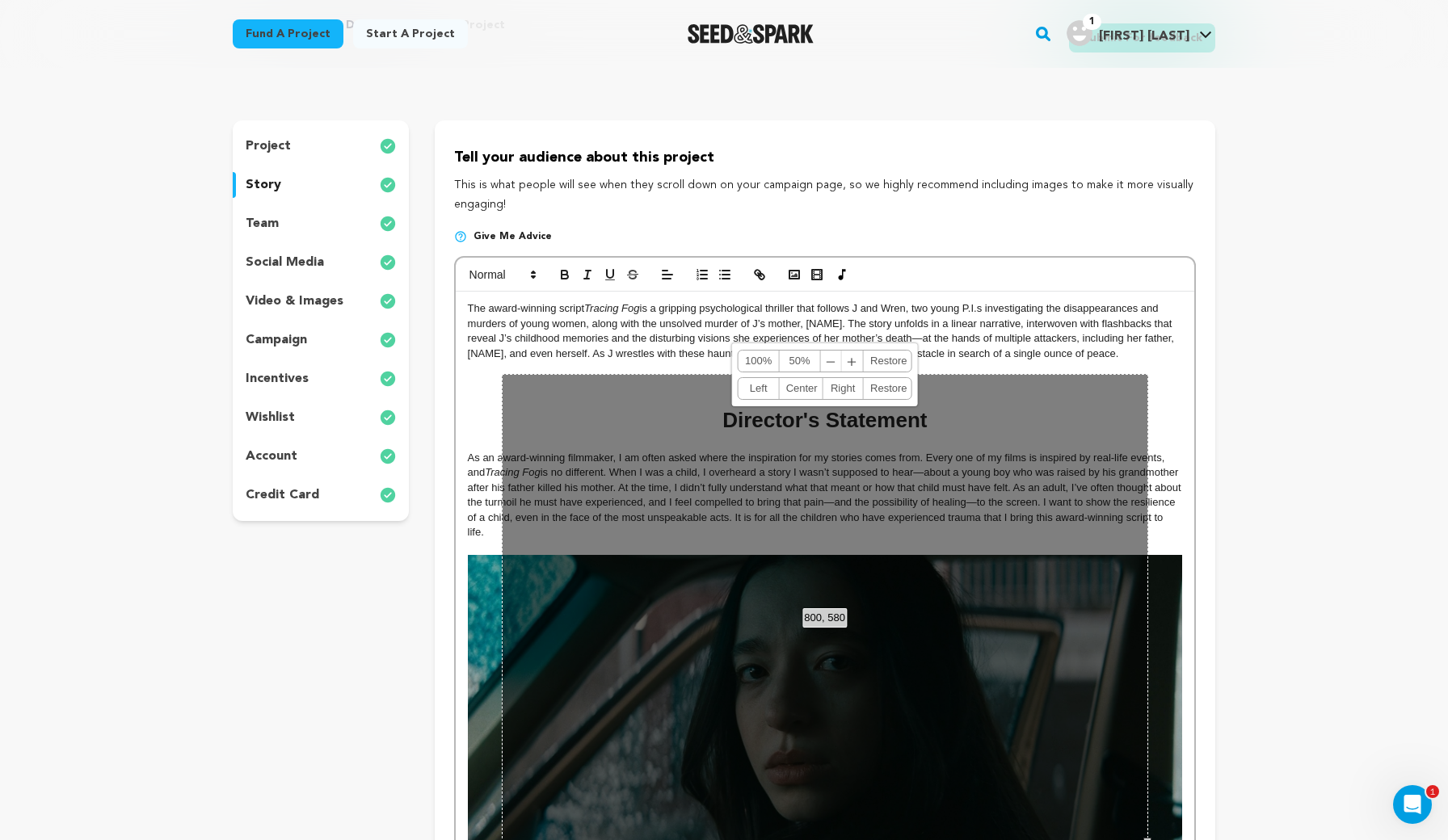 scroll, scrollTop: 94, scrollLeft: 0, axis: vertical 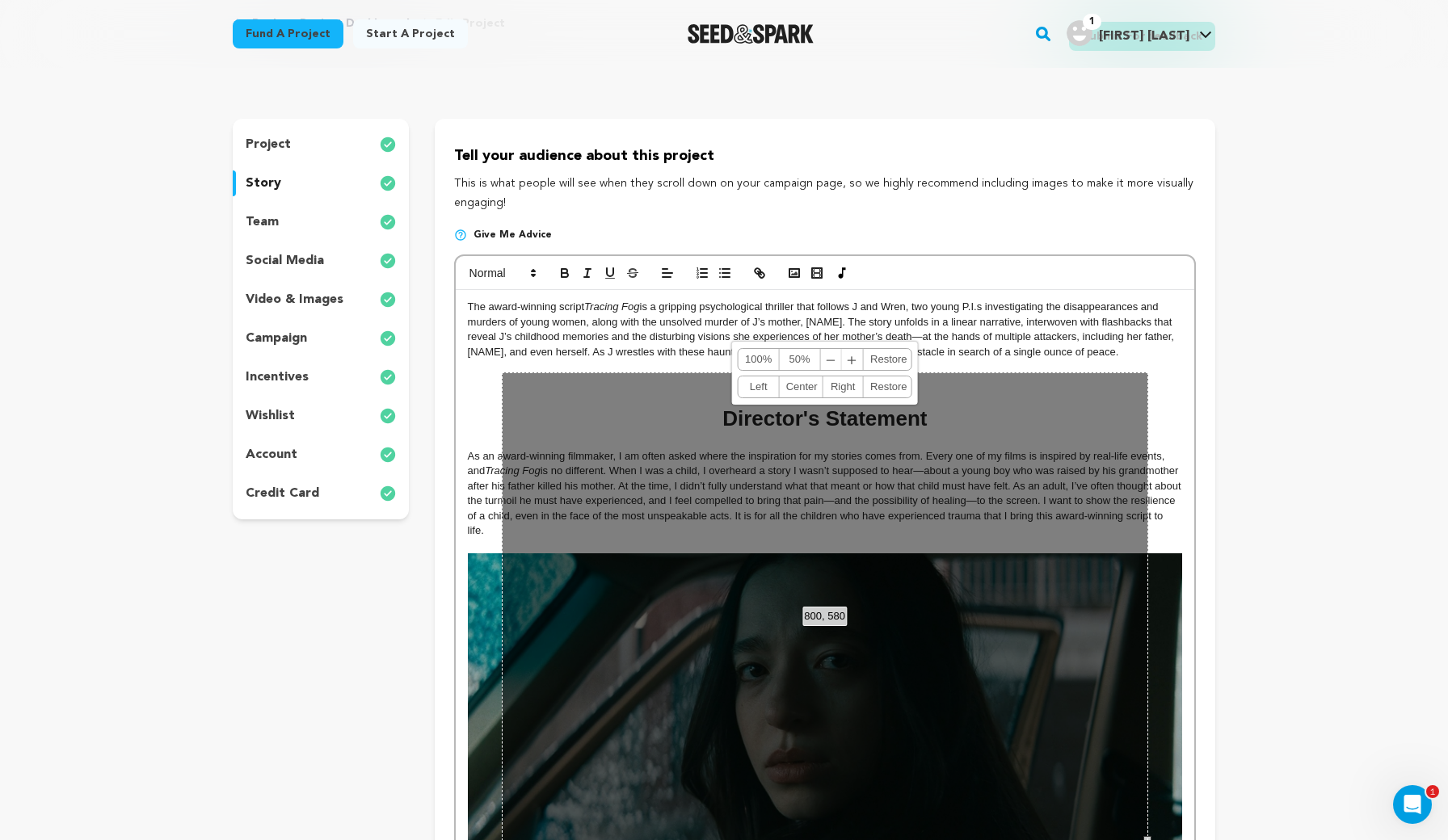 click at bounding box center [825, 367] 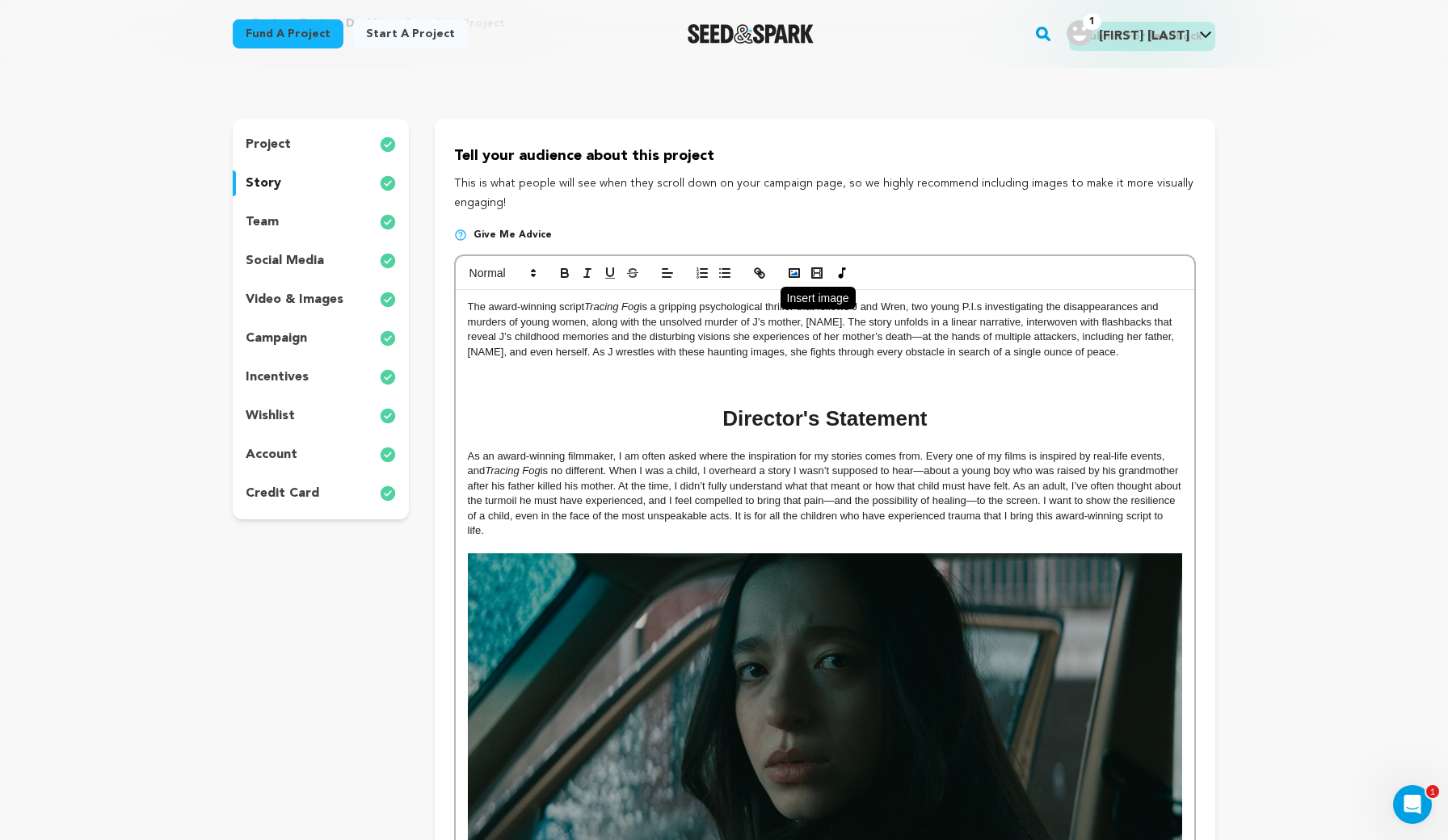 click 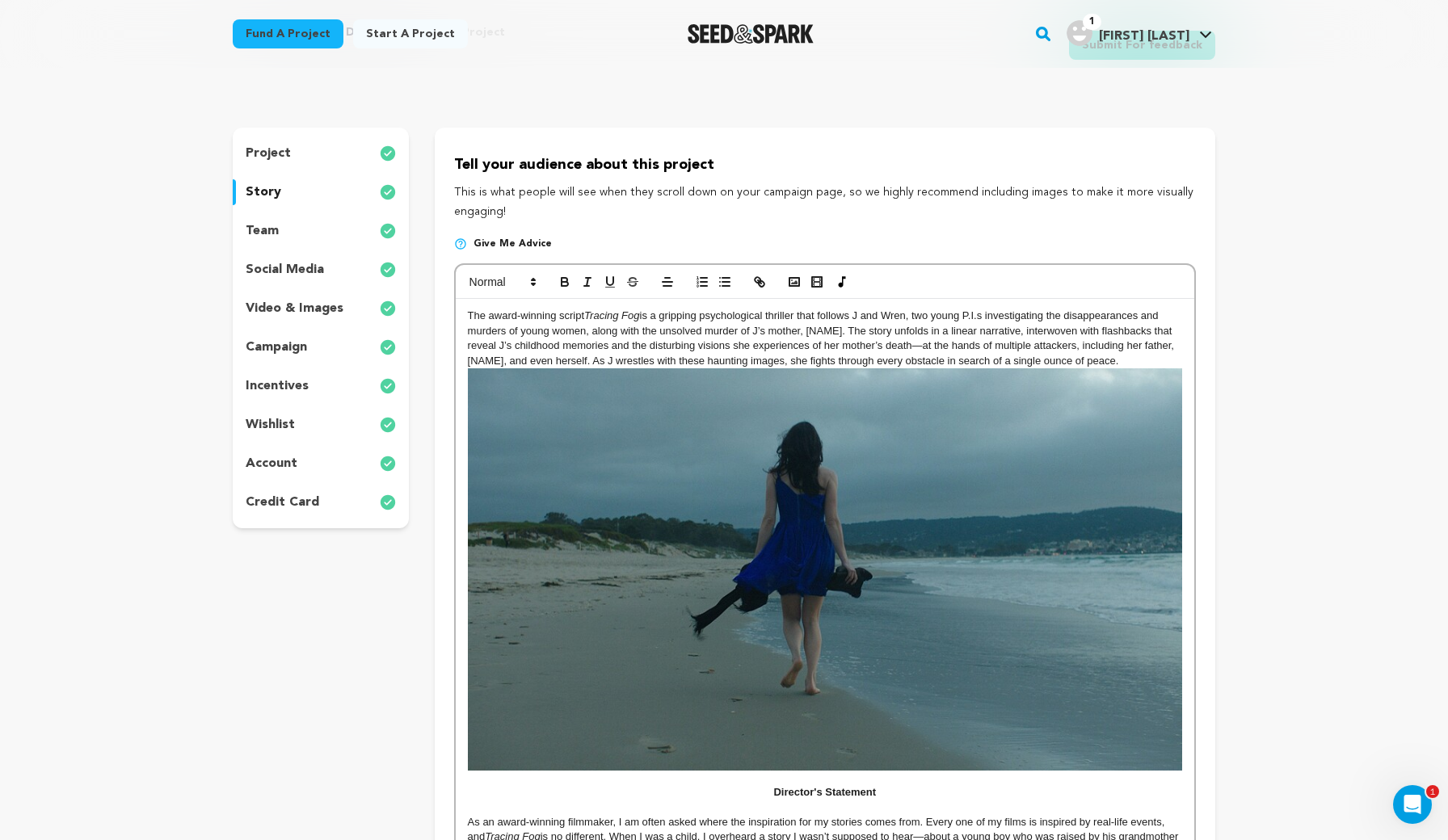 scroll, scrollTop: 79, scrollLeft: 0, axis: vertical 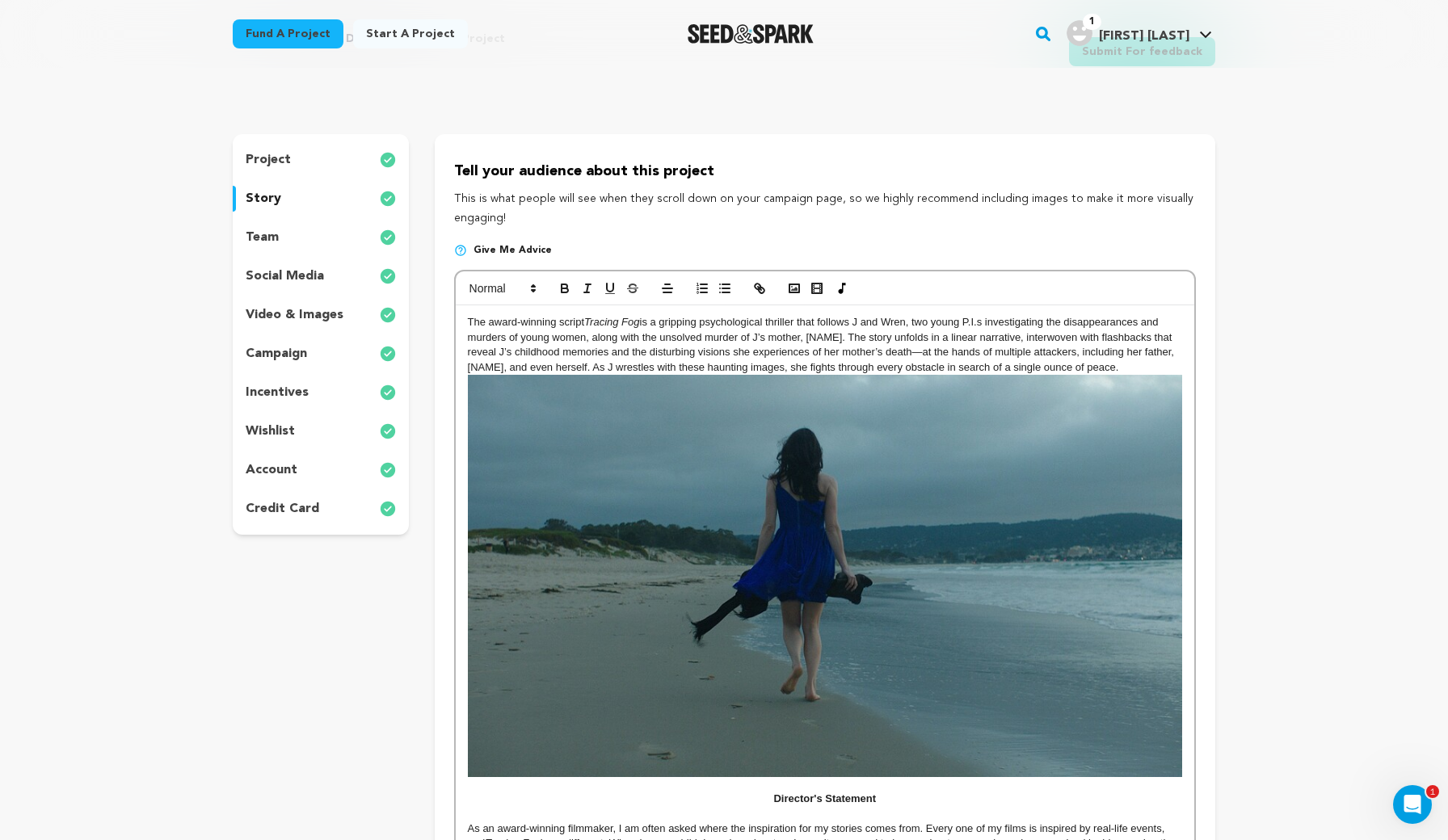click on "The award-winning script  Tracing Fog  is a gripping psychological thriller that follows J and Wren, two young P.I.s investigating the disappearances and murders of young women, along with the unsolved murder of J’s mother, Natalie. The story unfolds in a linear narrative, interwoven with flashbacks that reveal J’s childhood memories and the disturbing visions she experiences of her mother’s death—at the hands of multiple attackers, including her father, Tim, and even herself. As J wrestles with these haunting images, she fights through every obstacle in search of a single ounce of peace." at bounding box center (825, 345) 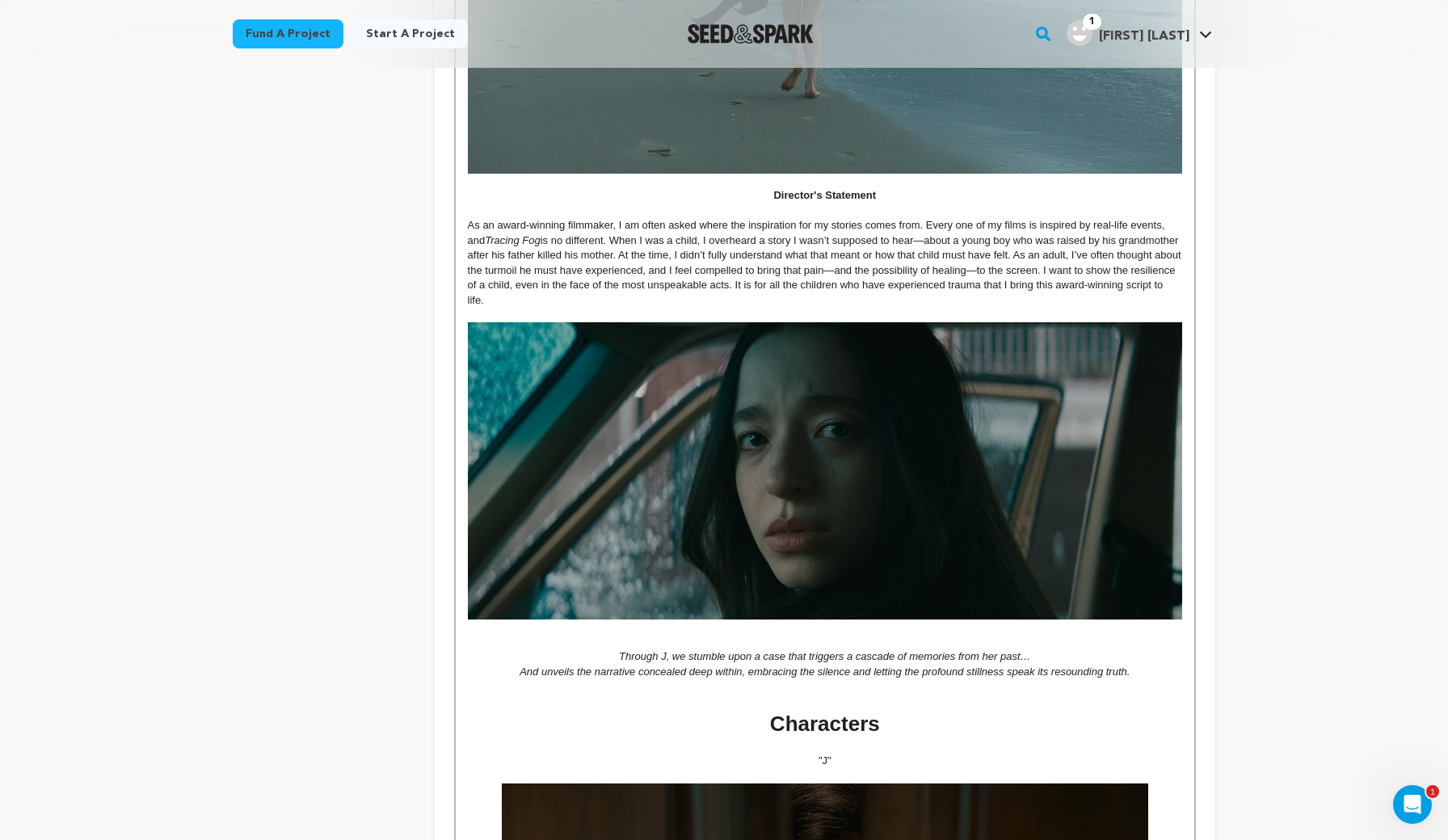 scroll, scrollTop: 699, scrollLeft: 0, axis: vertical 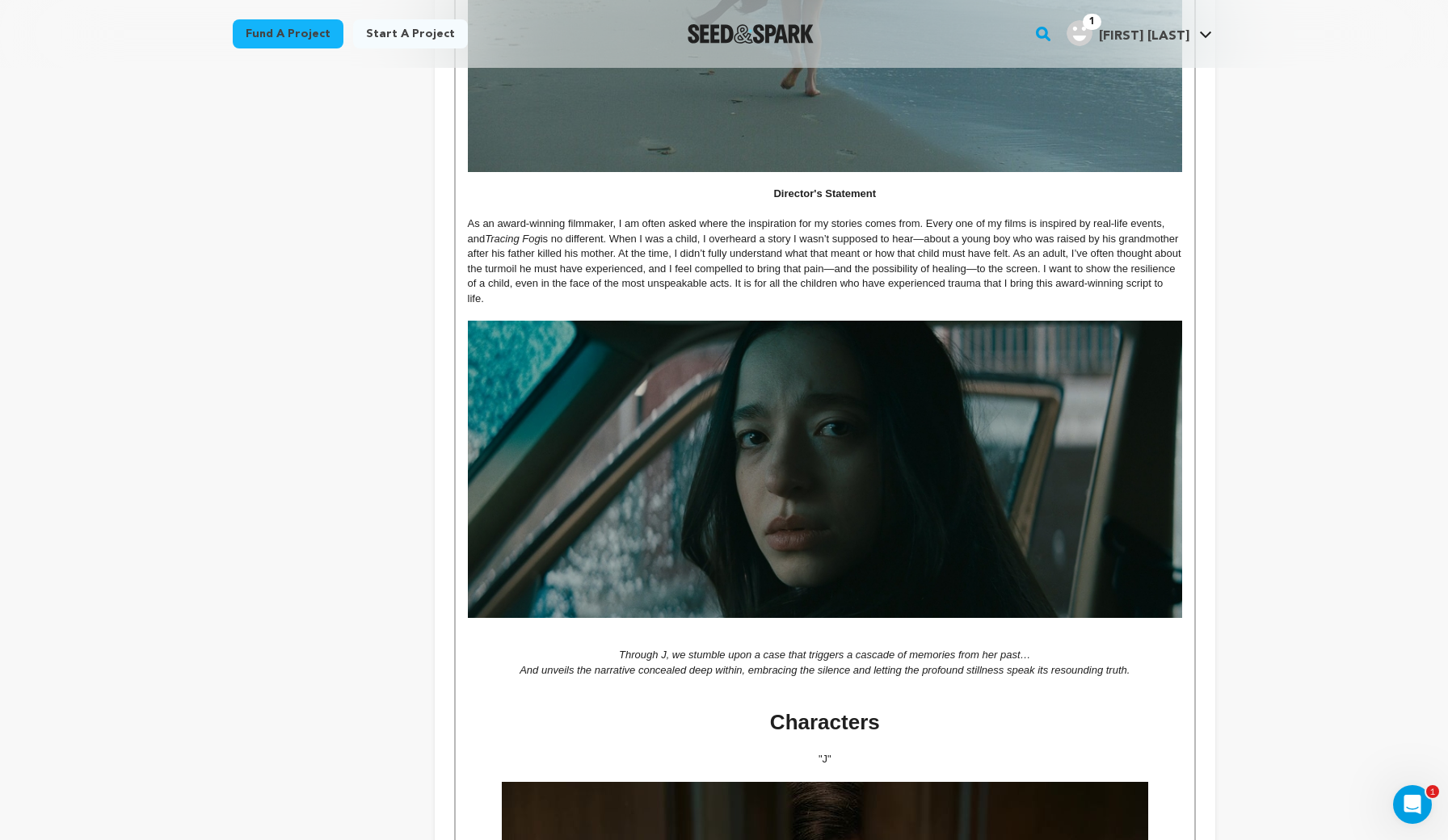 click on "Characters" at bounding box center (825, 722) 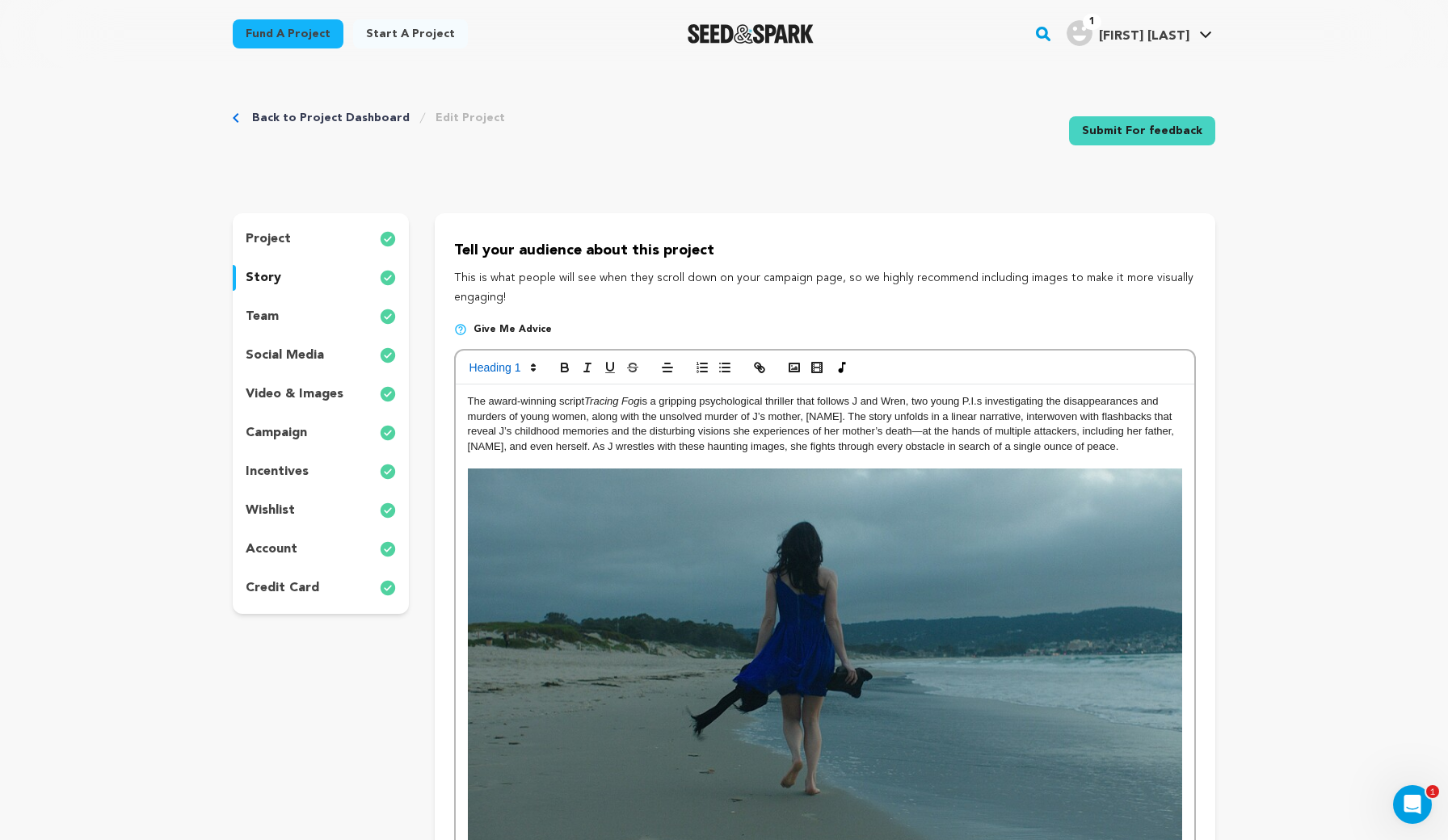 scroll, scrollTop: 0, scrollLeft: 0, axis: both 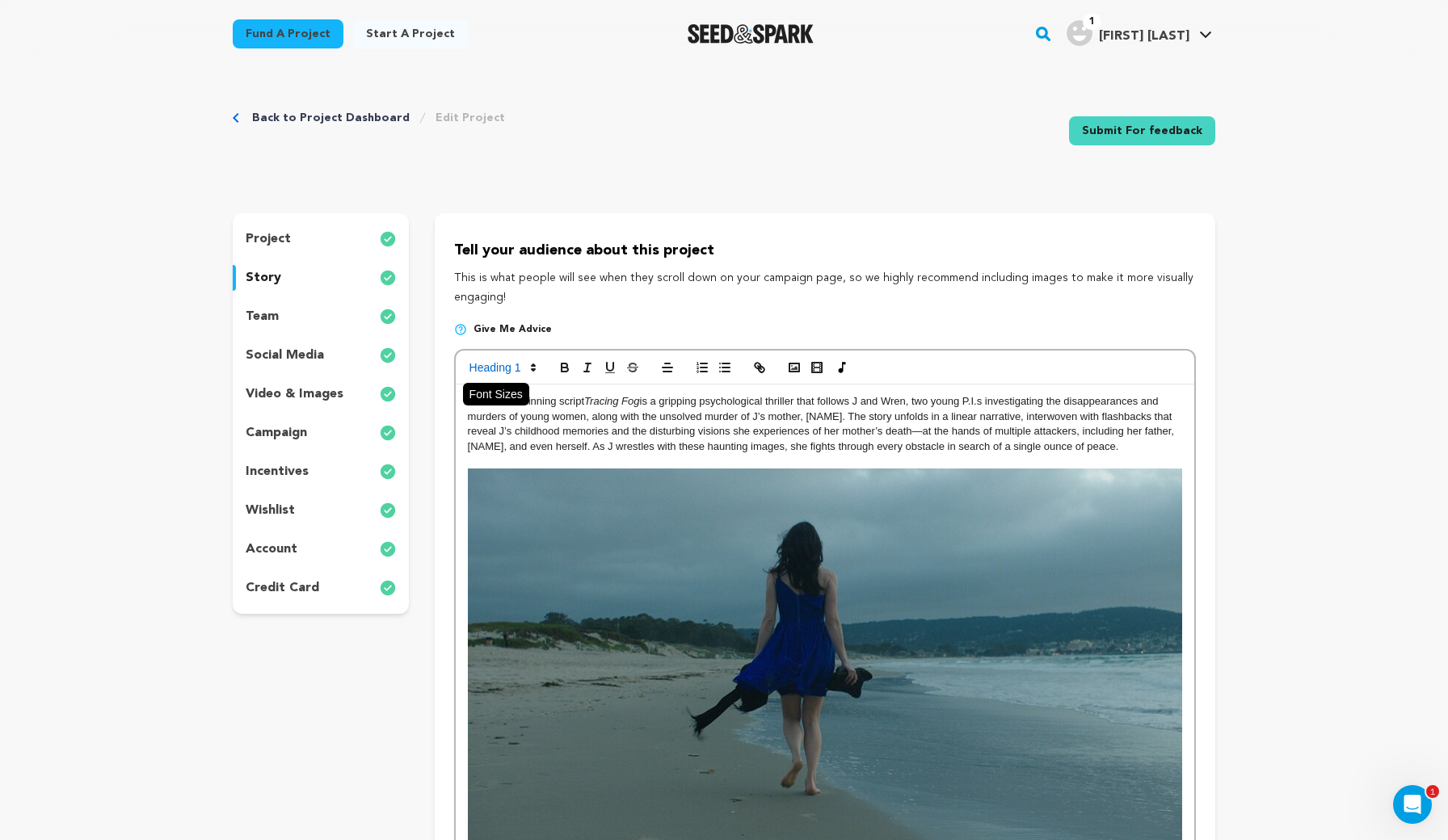 click 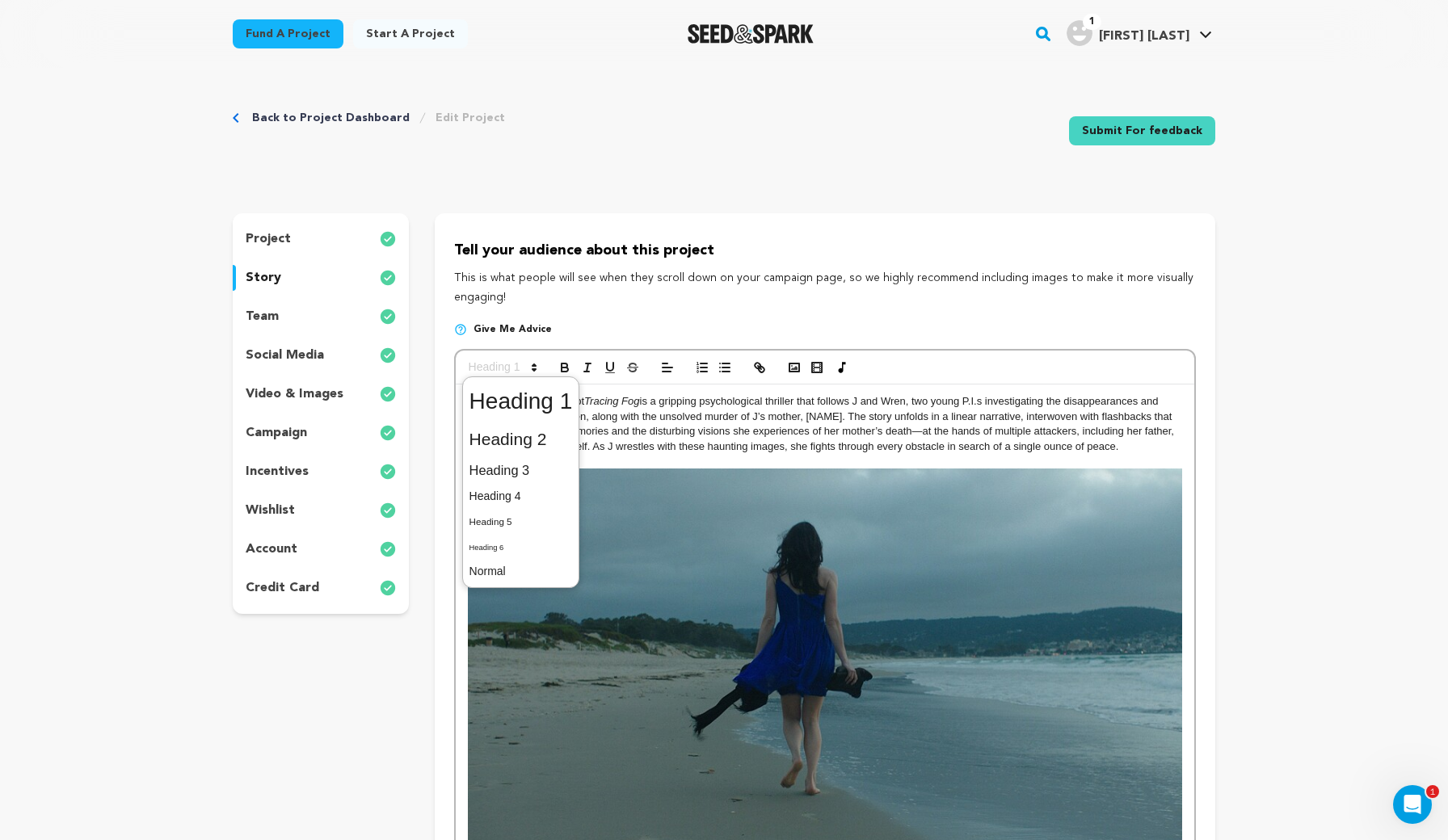 click on "The award-winning script  Tracing Fog  is a gripping psychological thriller that follows J and Wren, two young P.I.s investigating the disappearances and murders of young women, along with the unsolved murder of J’s mother, Natalie. The story unfolds in a linear narrative, interwoven with flashbacks that reveal J’s childhood memories and the disturbing visions she experiences of her mother’s death—at the hands of multiple attackers, including her father, Tim, and even herself. As J wrestles with these haunting images, she fights through every obstacle in search of a single ounce of peace." at bounding box center [825, 424] 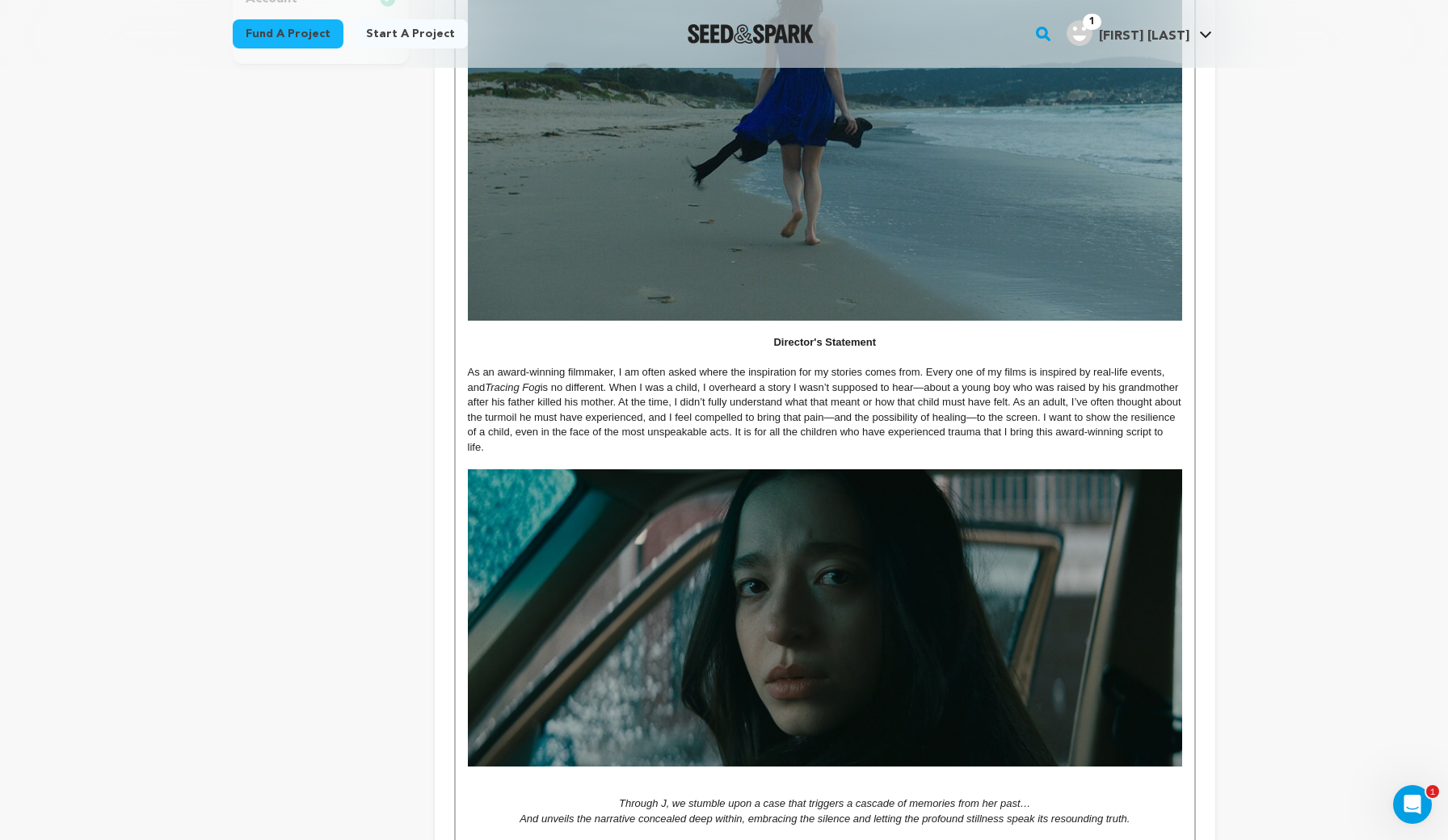 scroll, scrollTop: 544, scrollLeft: 0, axis: vertical 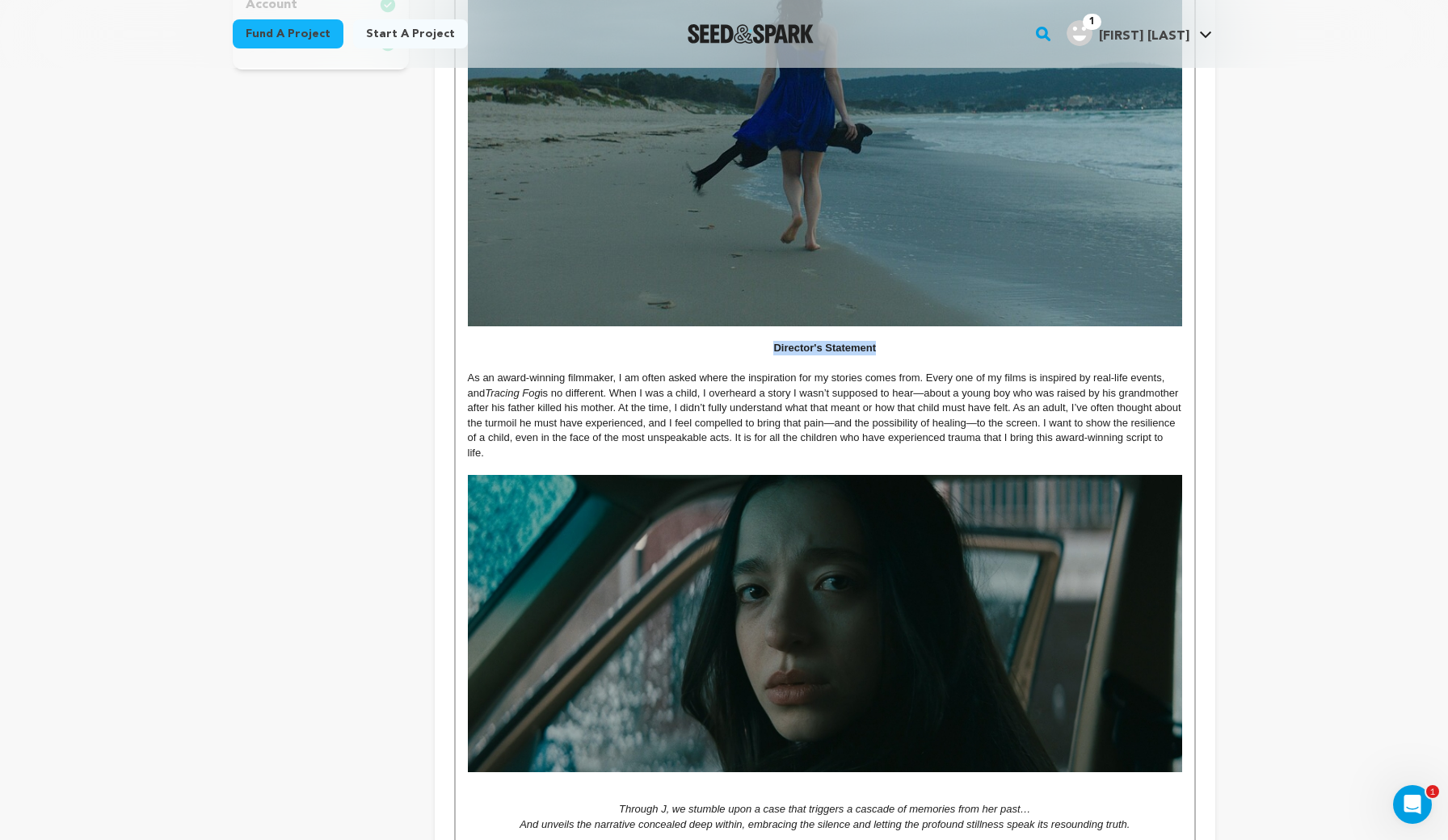 drag, startPoint x: 882, startPoint y: 346, endPoint x: 752, endPoint y: 346, distance: 130 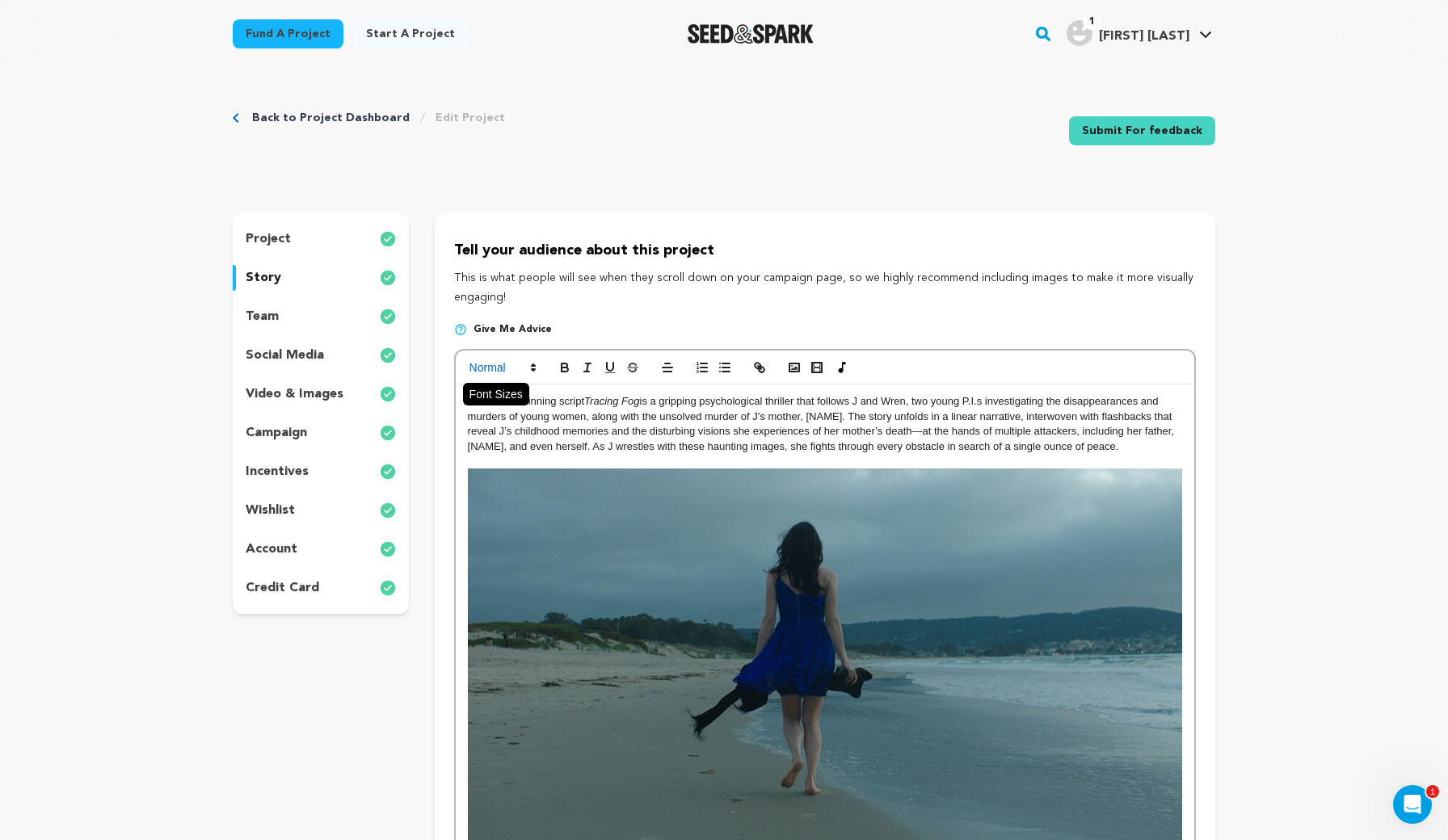 scroll, scrollTop: 0, scrollLeft: 0, axis: both 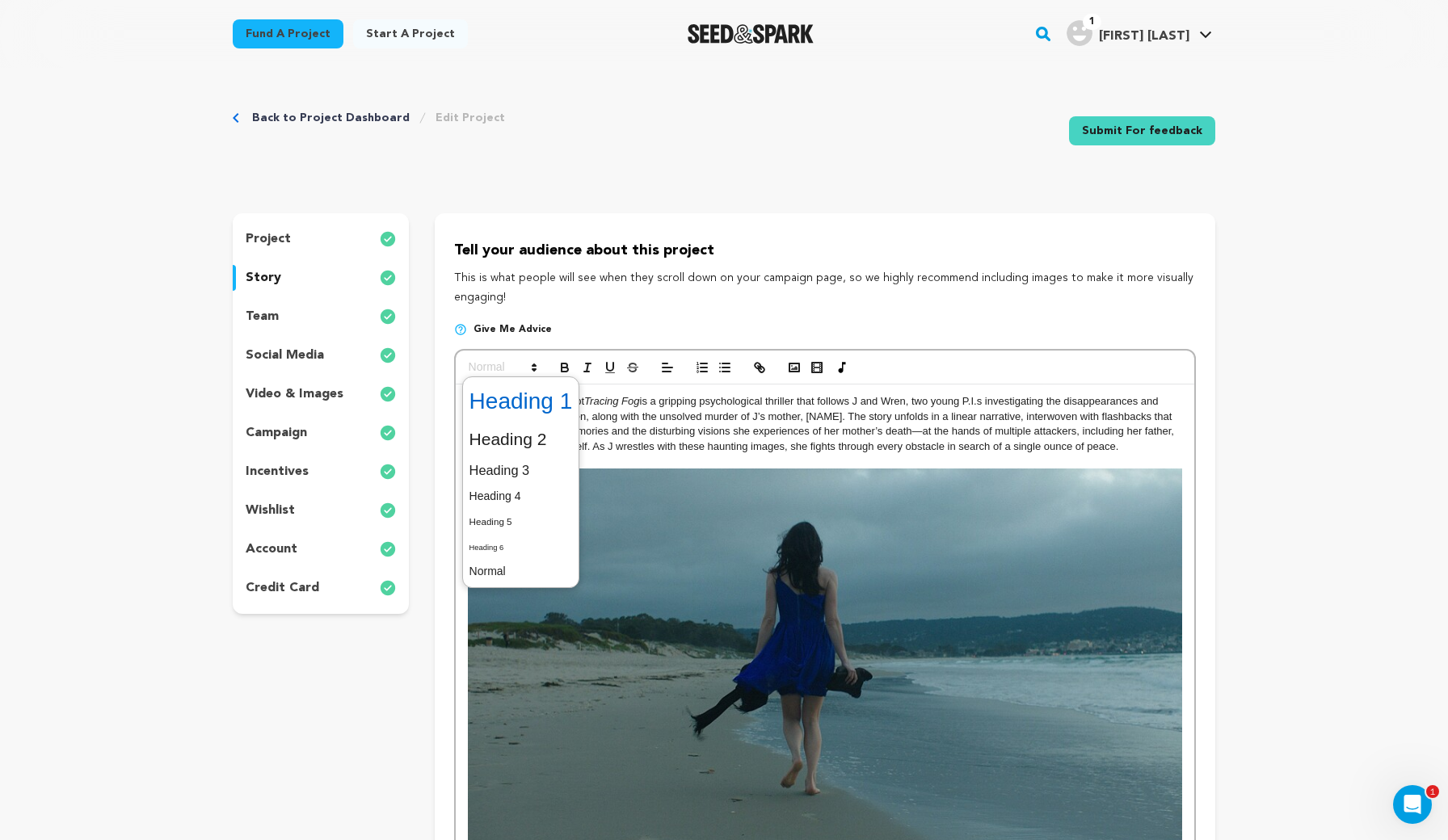 click at bounding box center (521, 401) 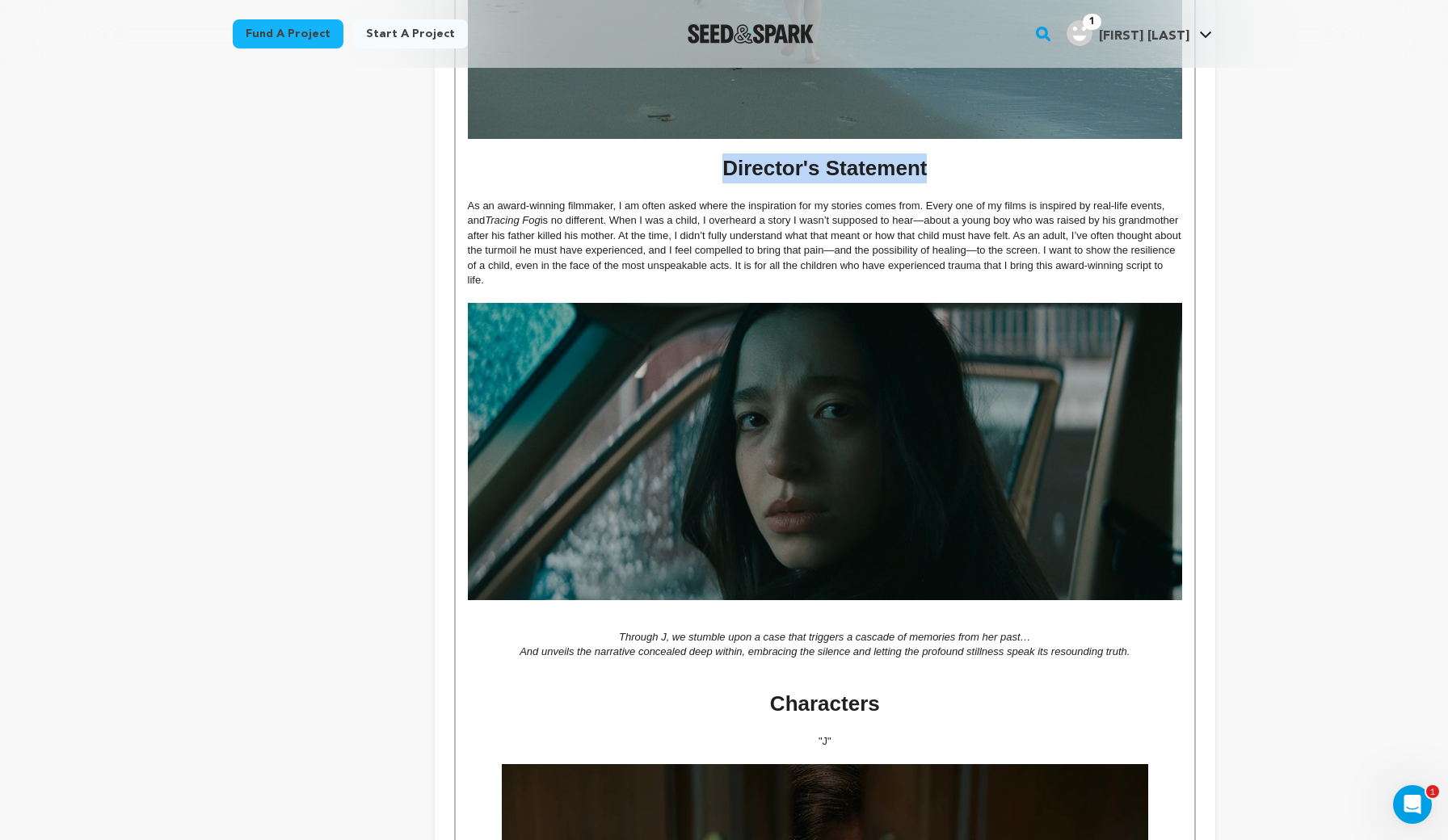 scroll, scrollTop: 742, scrollLeft: 0, axis: vertical 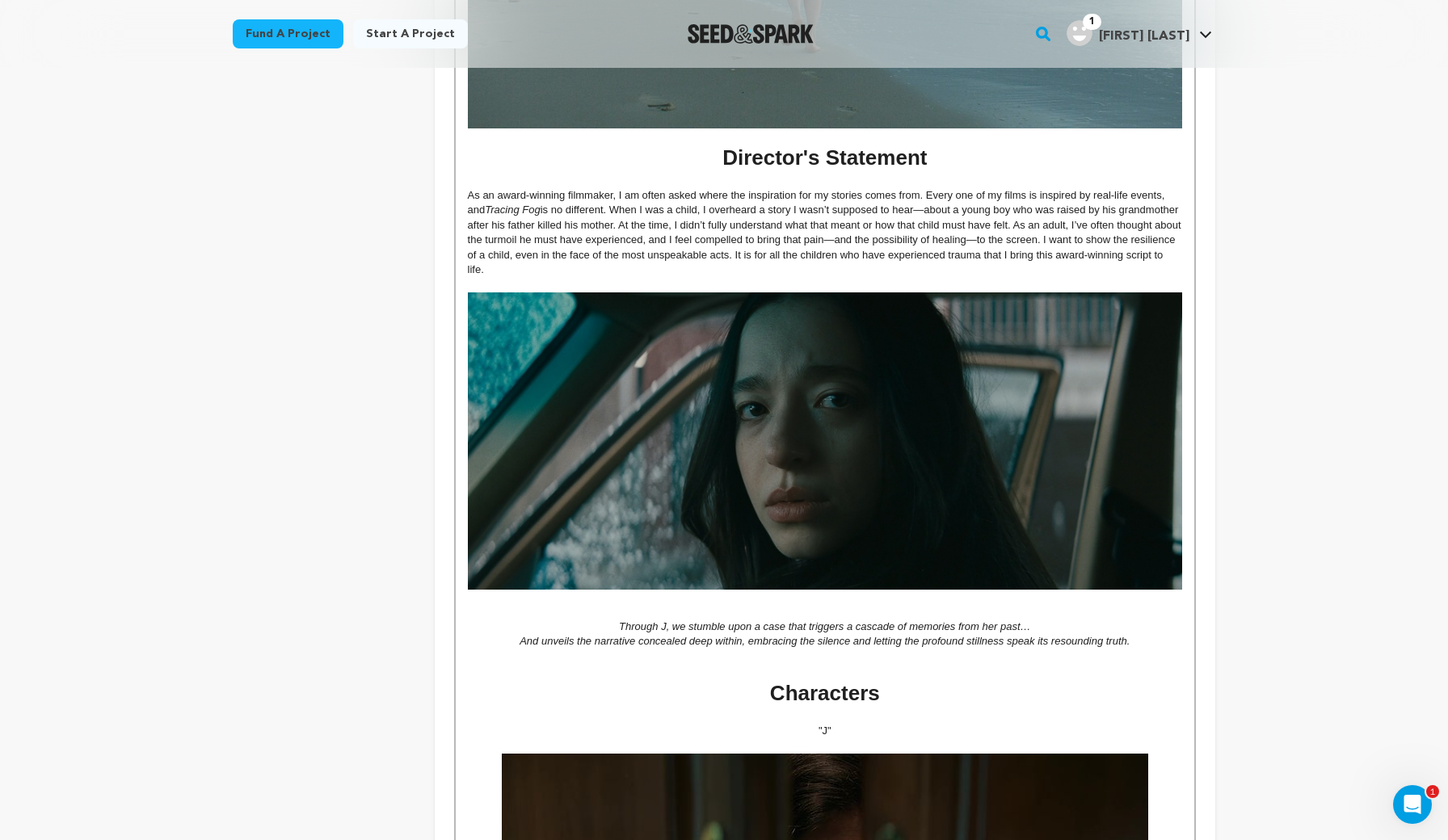 click on "As an award-winning filmmaker, I am often asked where the inspiration for my stories comes from. Every one of my films is inspired by real-life events, and  Tracing Fog  is no different. When I was a child, I overheard a story I wasn’t supposed to hear—about a young boy who was raised by his grandmother after his father killed his mother. At the time, I didn’t fully understand what that meant or how that child must have felt. As an adult, I’ve often thought about the turmoil he must have experienced, and I feel compelled to bring that pain—and the possibility of healing—to the screen. I want to show the resilience of a child, even in the face of the most unspeakable acts. It is for all the children who have experienced trauma that I bring this award-winning script to life." at bounding box center (825, 233) 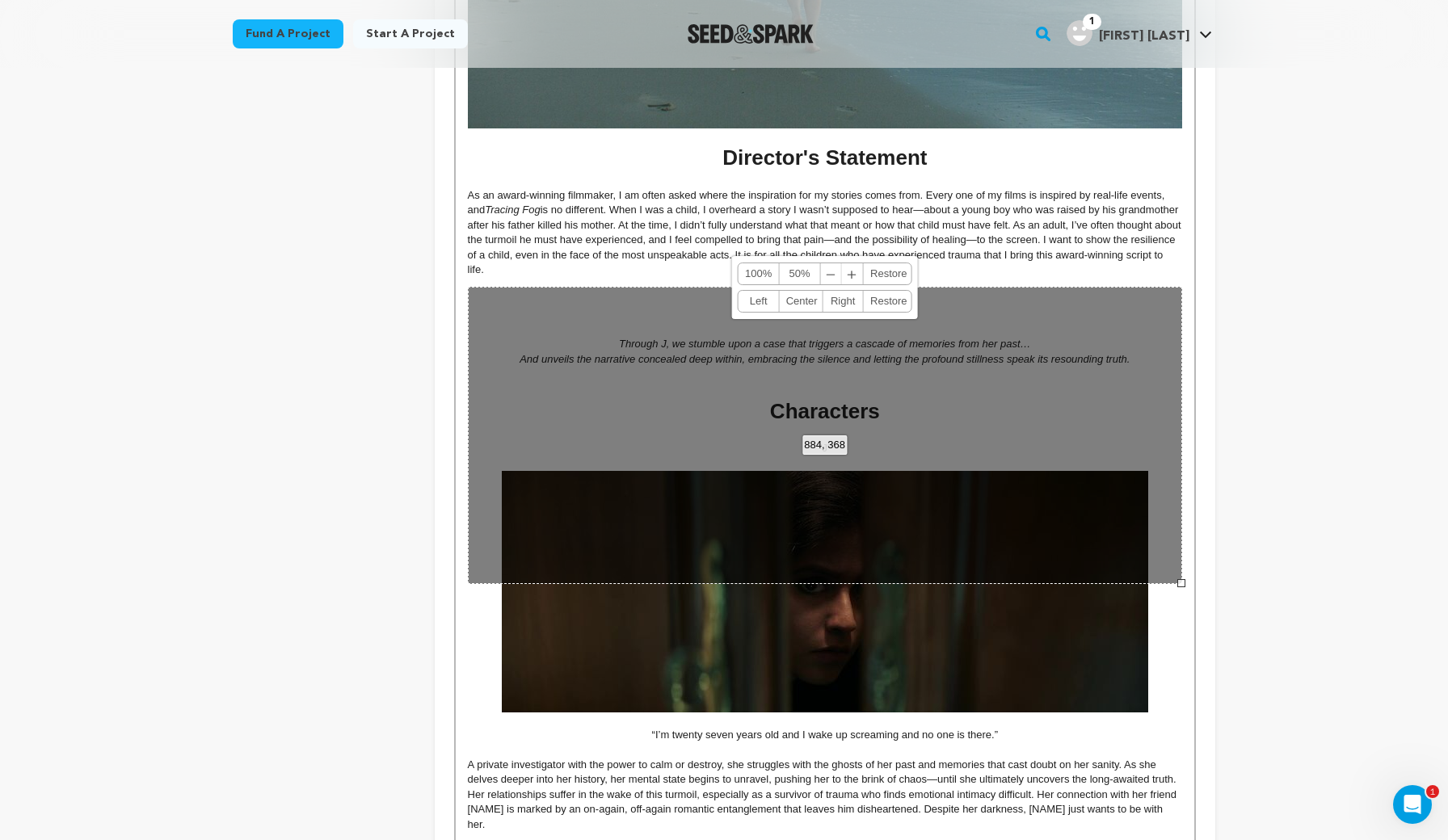 click on "884, 368
100%
50%
﹣
﹢
Restore
Left
Center
Right
Restore" at bounding box center (825, 435) 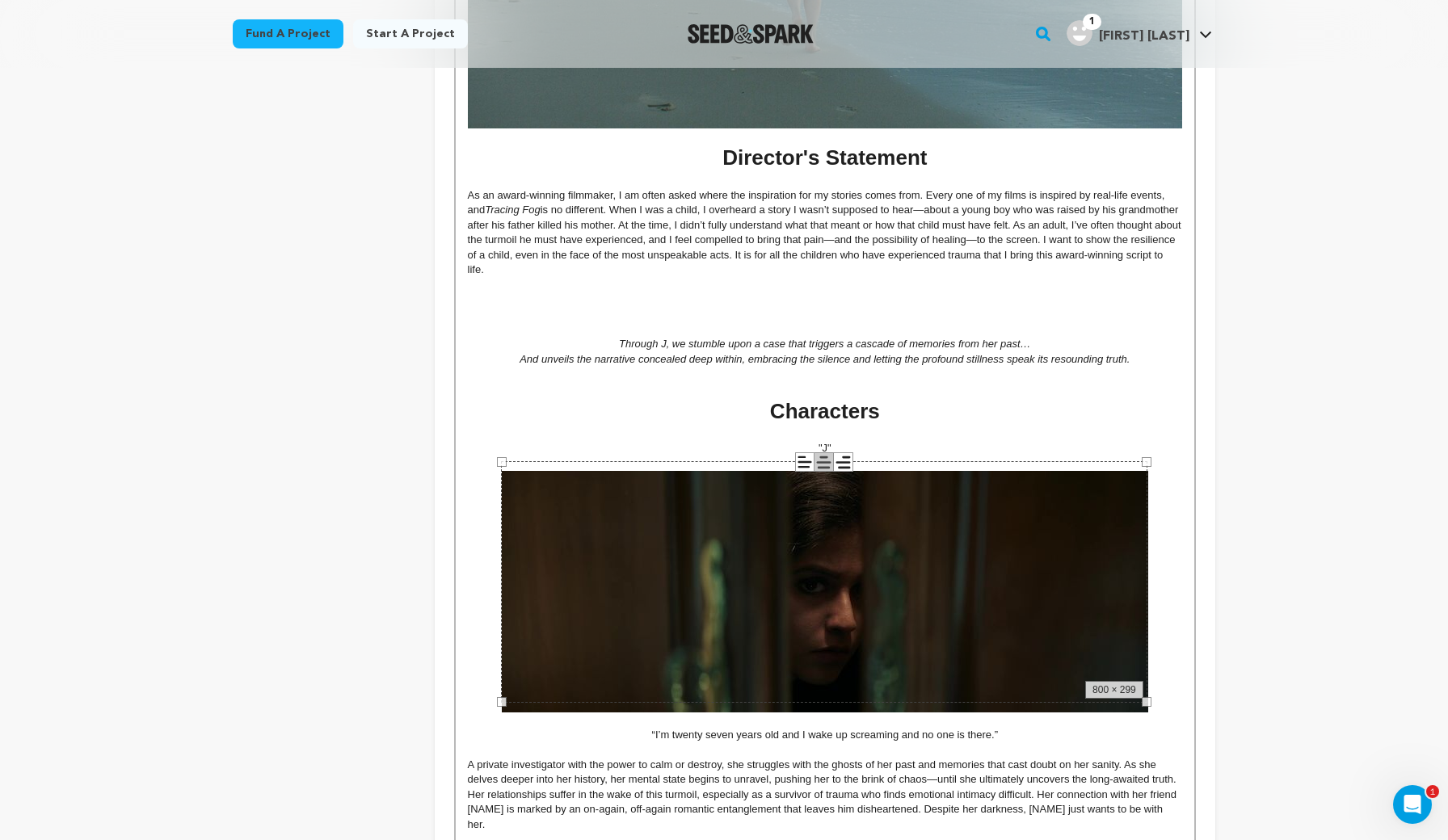 click at bounding box center [825, 284] 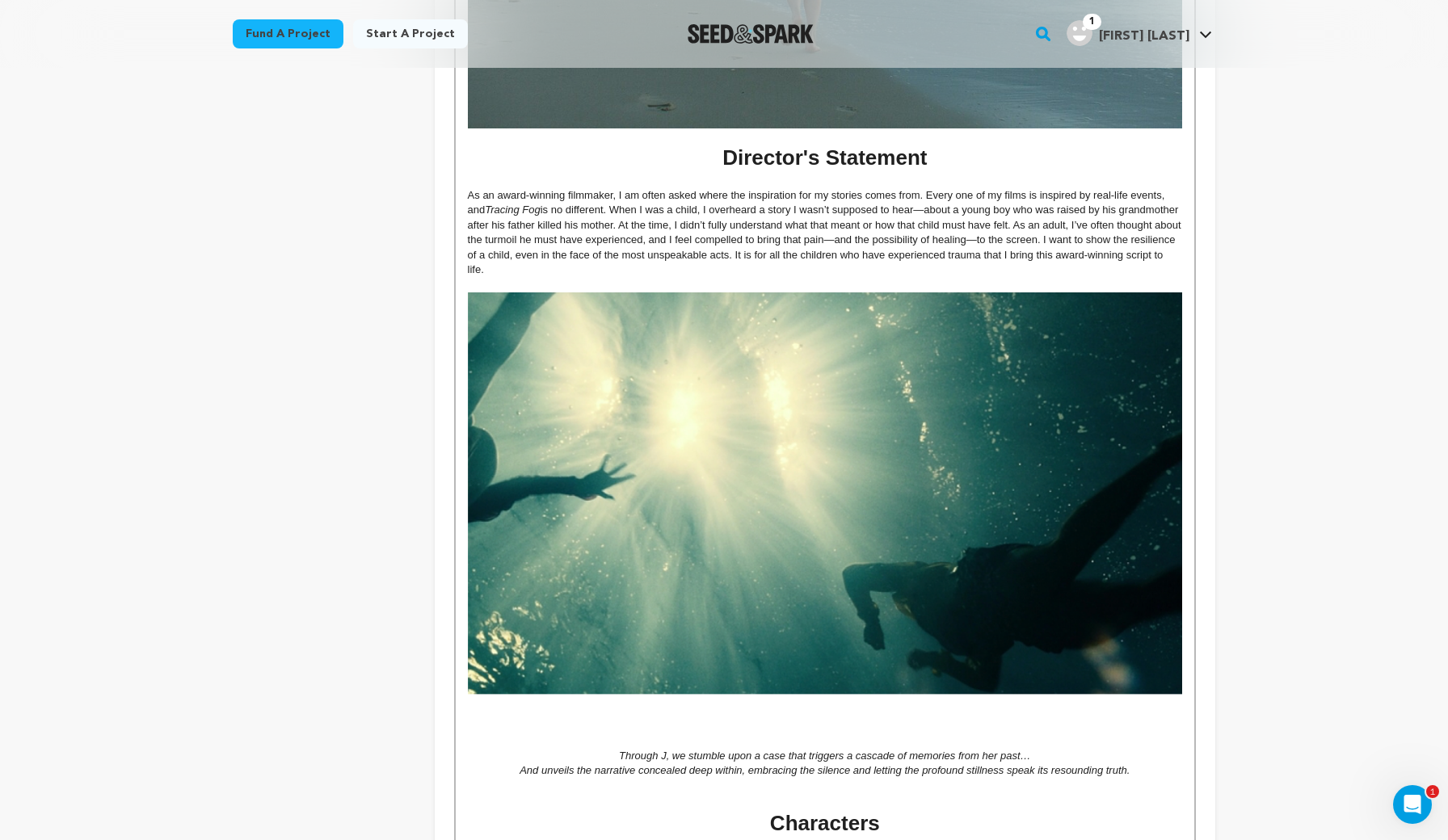 scroll, scrollTop: 8, scrollLeft: 0, axis: vertical 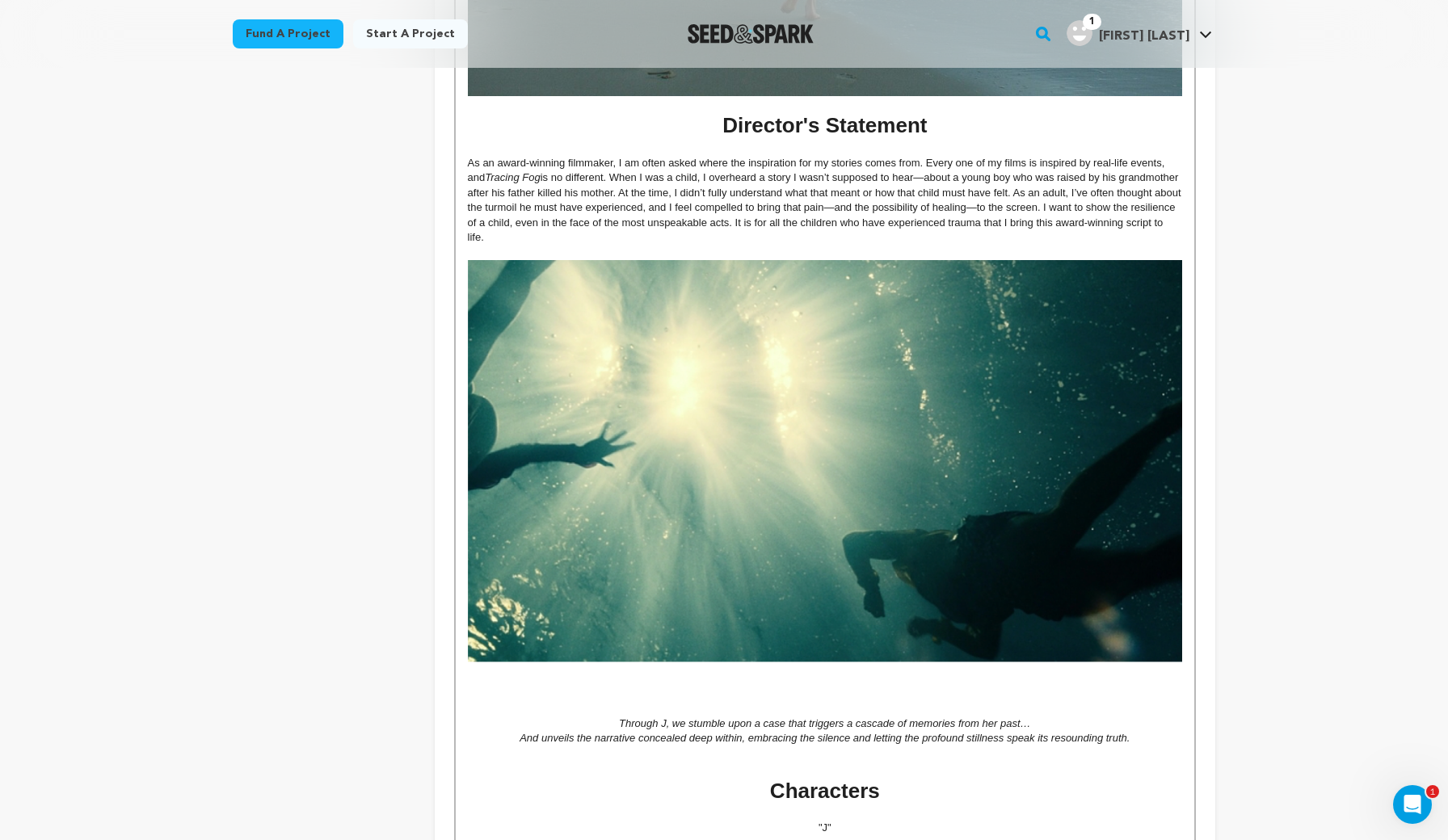 click at bounding box center (825, 694) 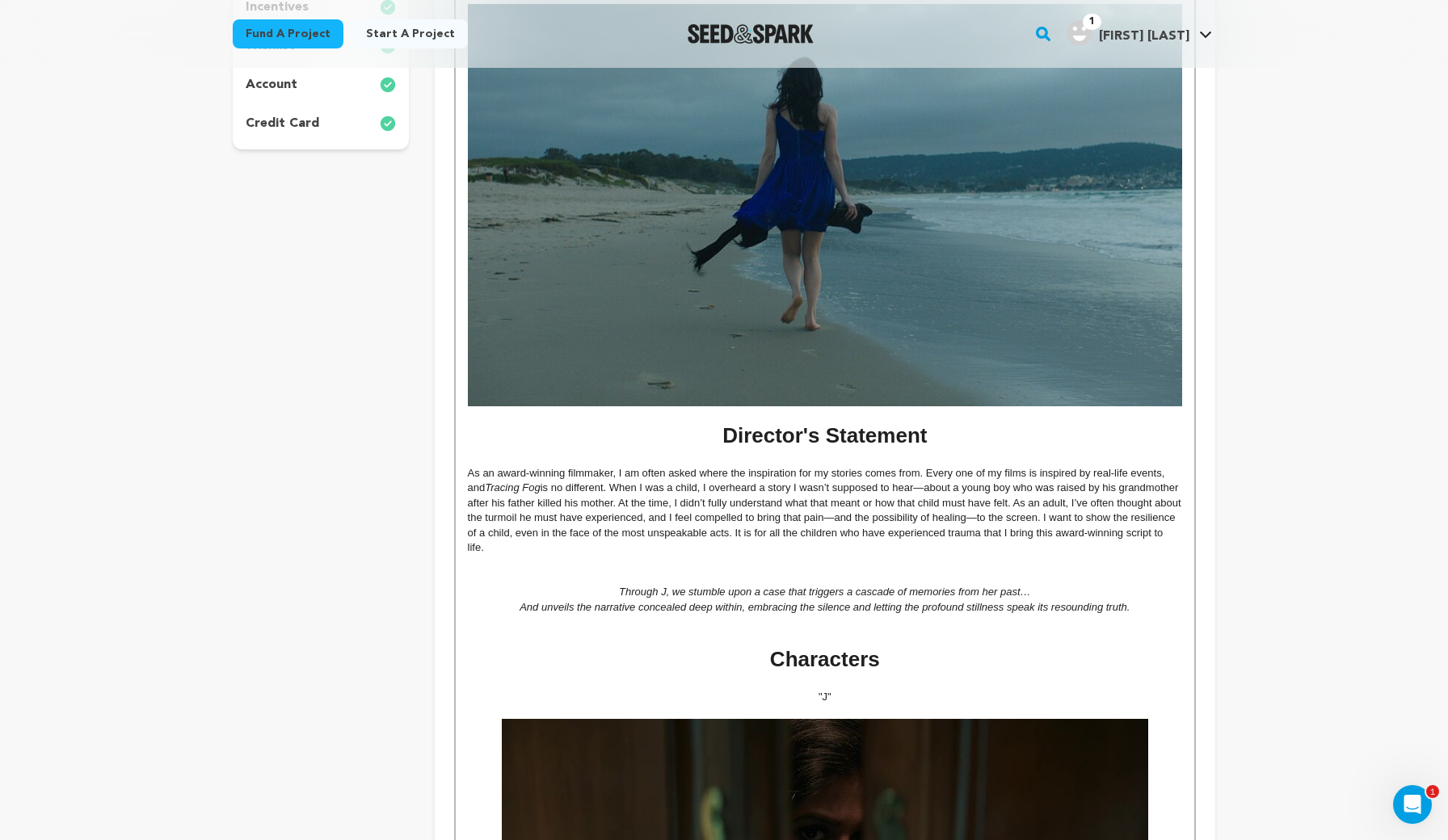 scroll, scrollTop: 463, scrollLeft: 0, axis: vertical 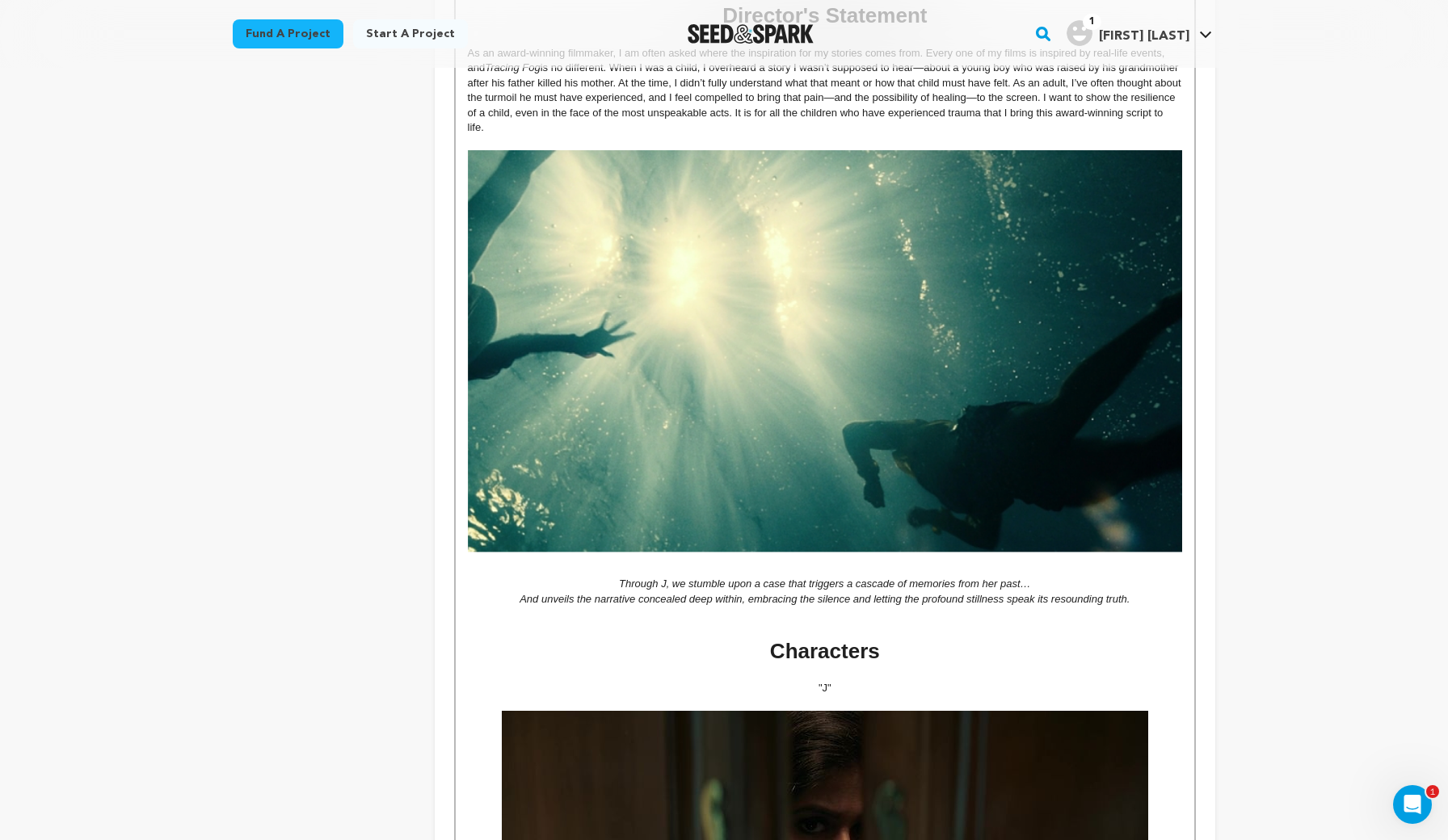 click at bounding box center [825, 363] 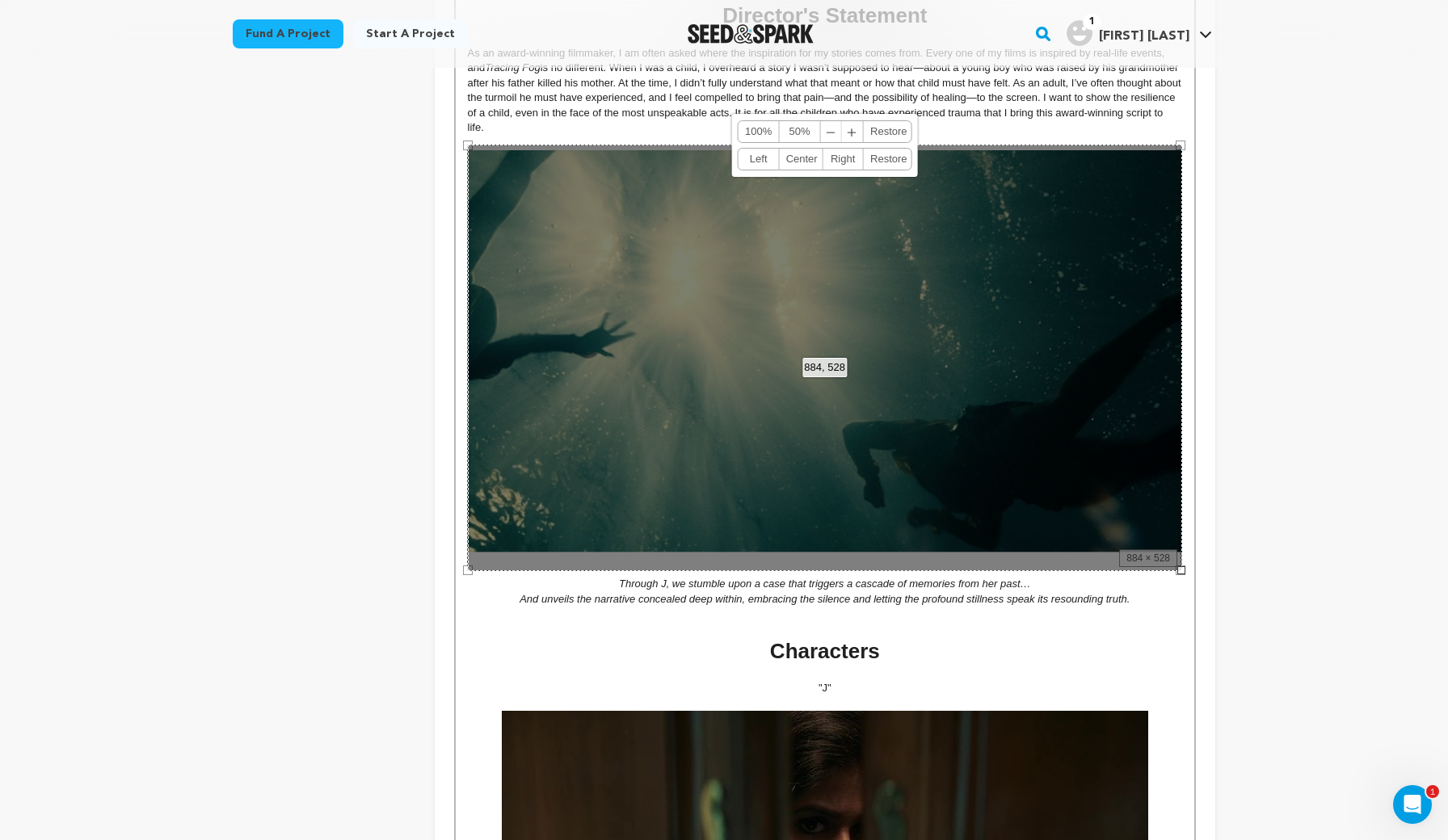 click on "Through J, we stumble upon a case that triggers a cascade of memories from her past…" at bounding box center (824, 583) 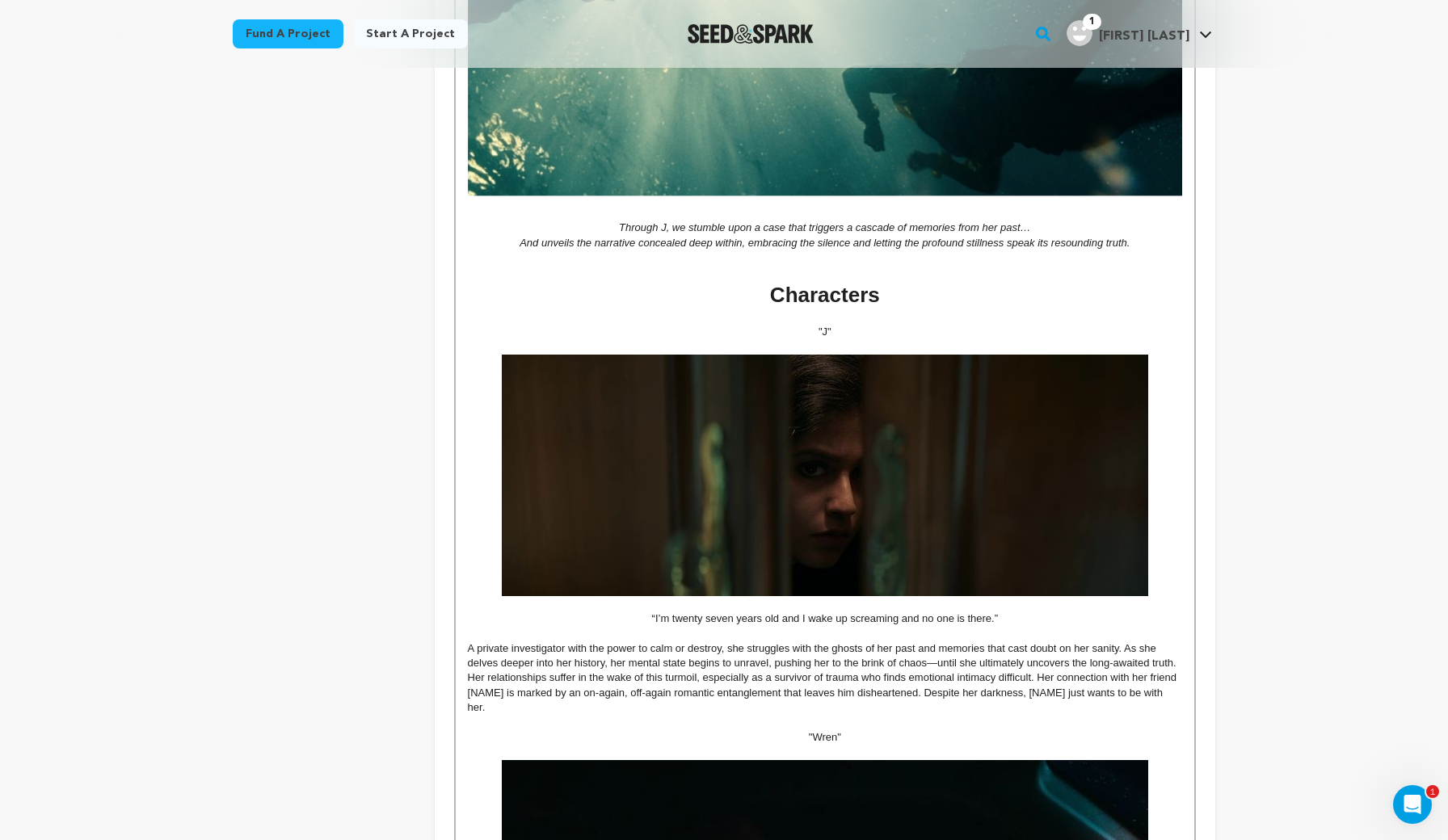 scroll, scrollTop: 1242, scrollLeft: 0, axis: vertical 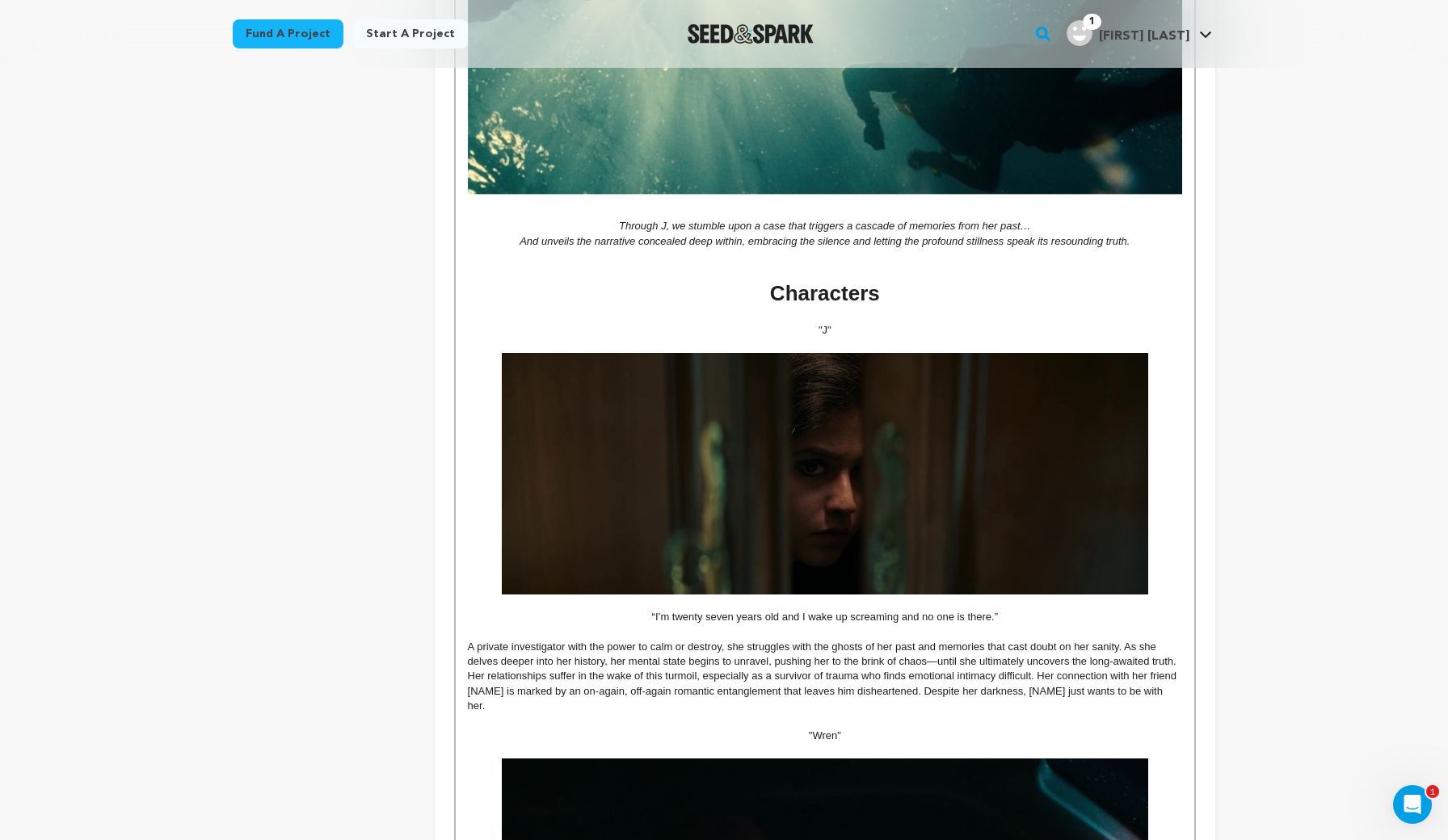 click at bounding box center [825, 473] 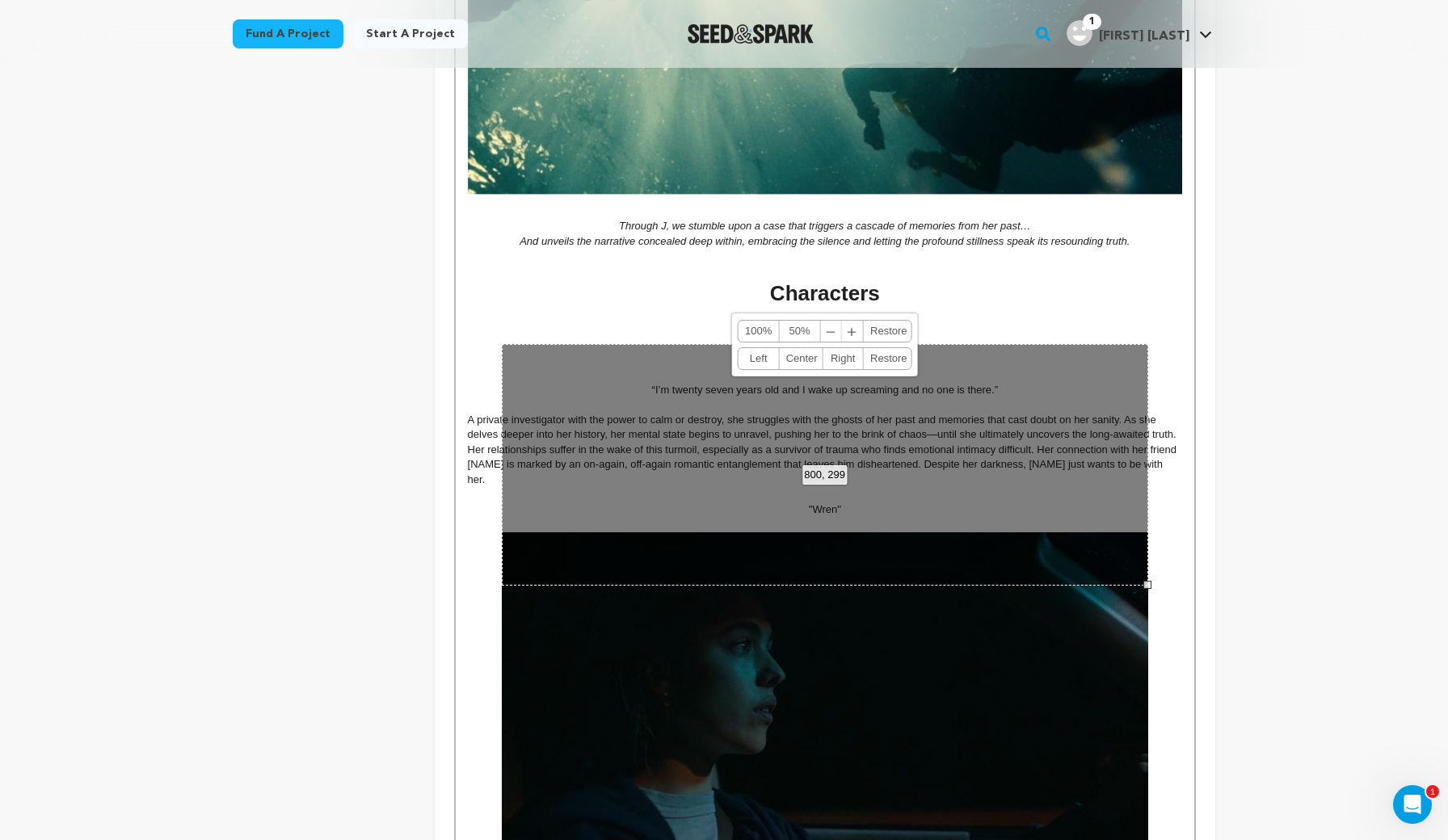 click at bounding box center (825, 694) 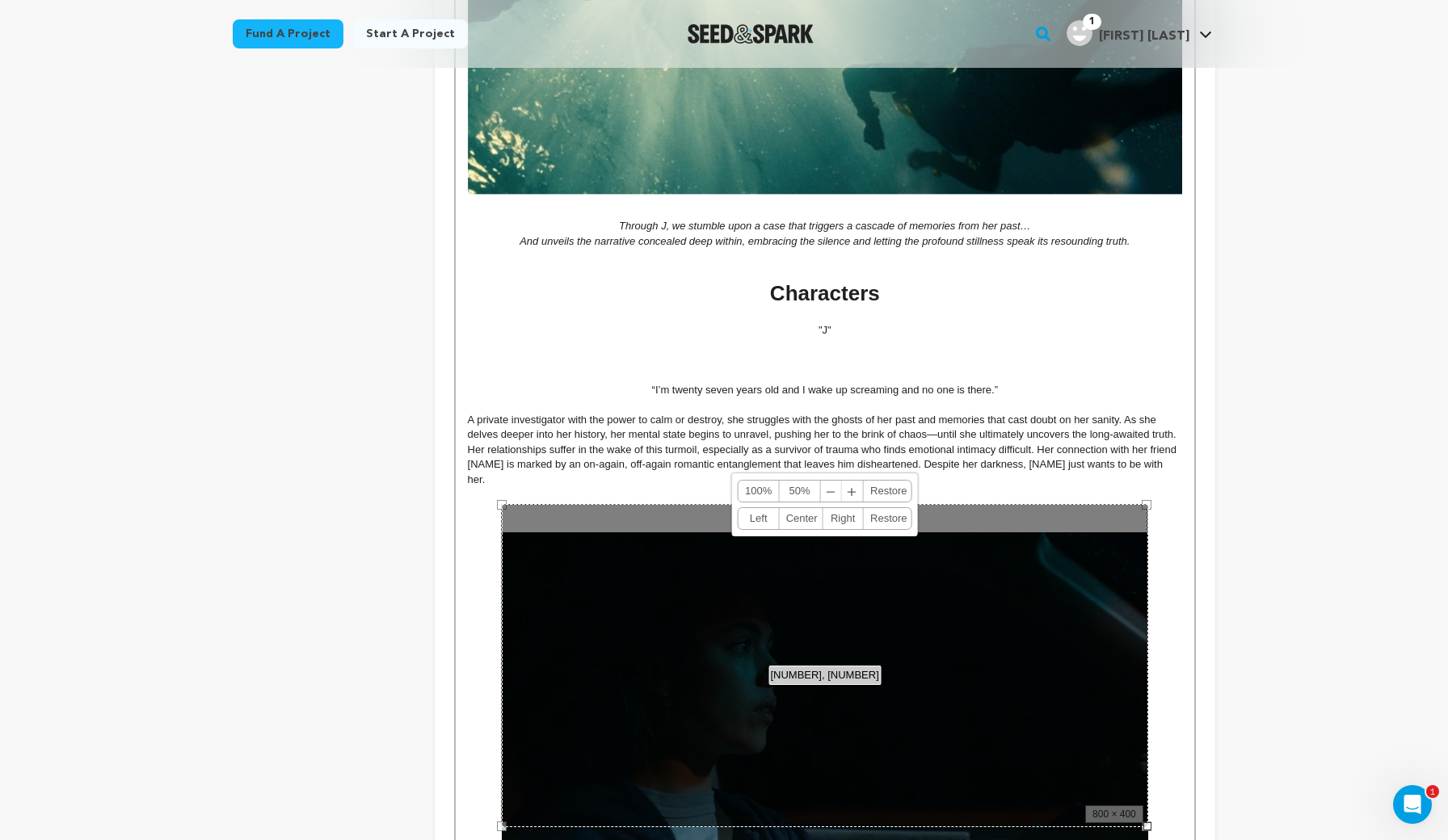 click at bounding box center (825, 346) 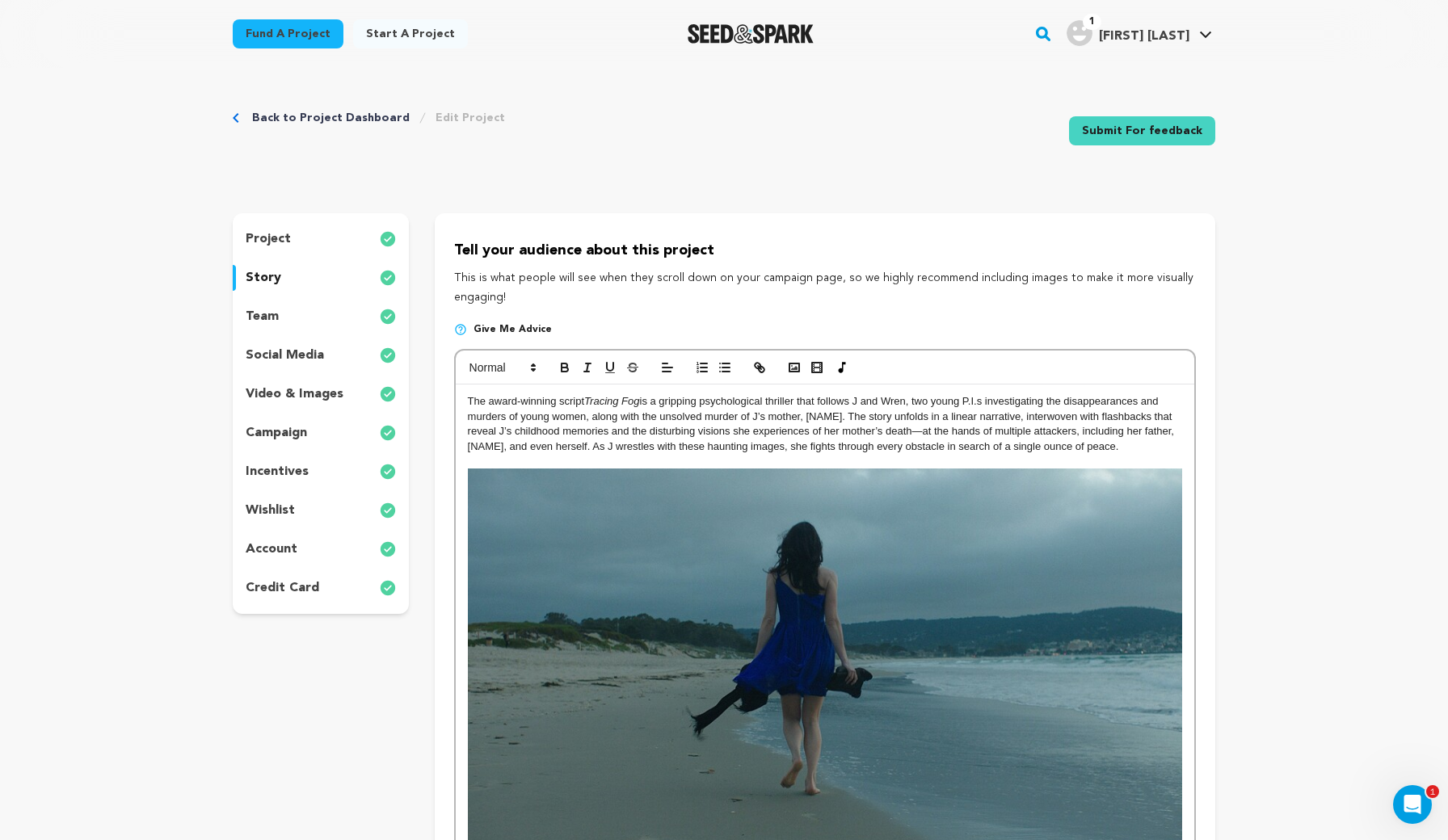 scroll, scrollTop: 0, scrollLeft: 0, axis: both 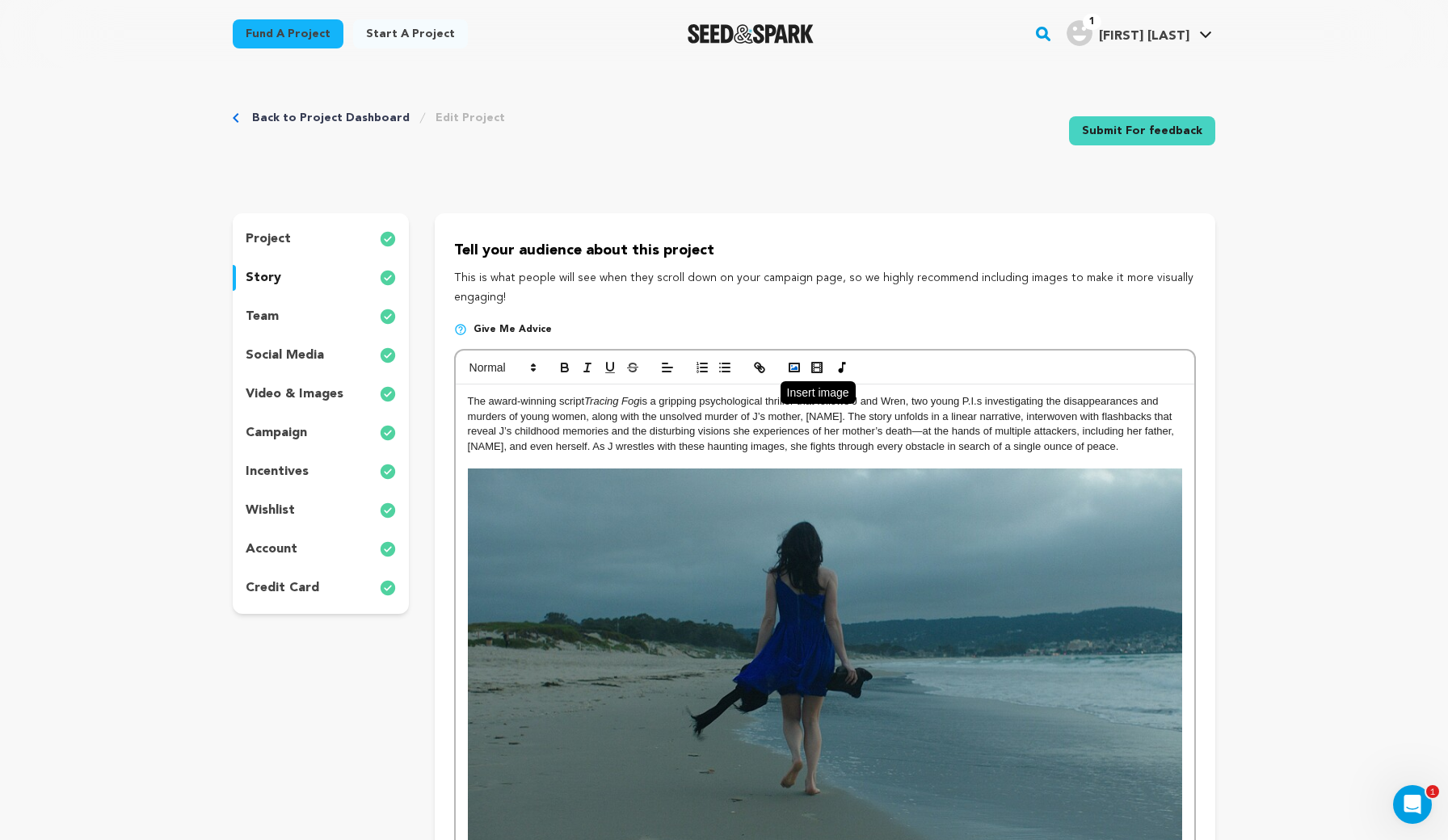 click 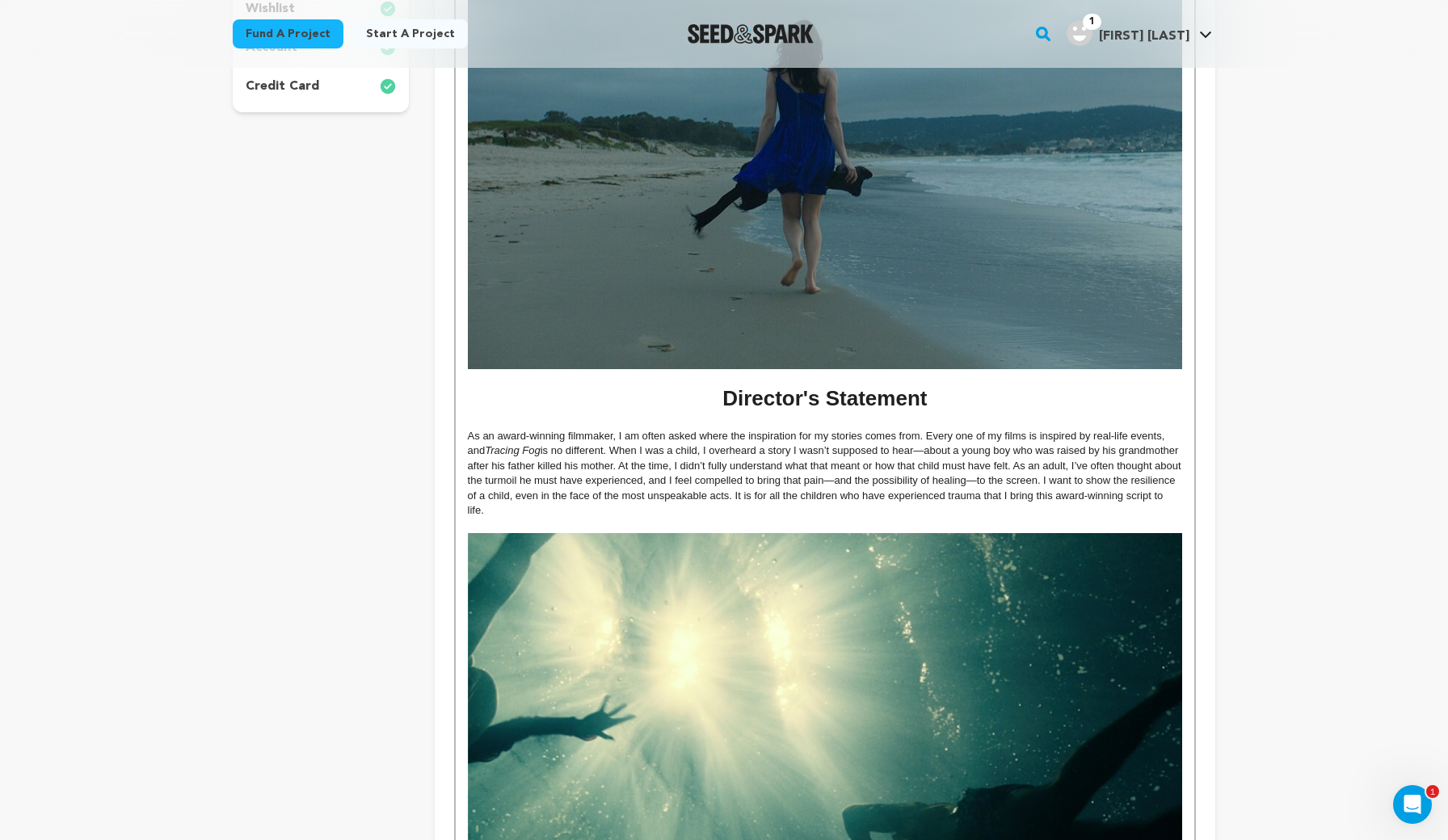 scroll, scrollTop: 496, scrollLeft: 0, axis: vertical 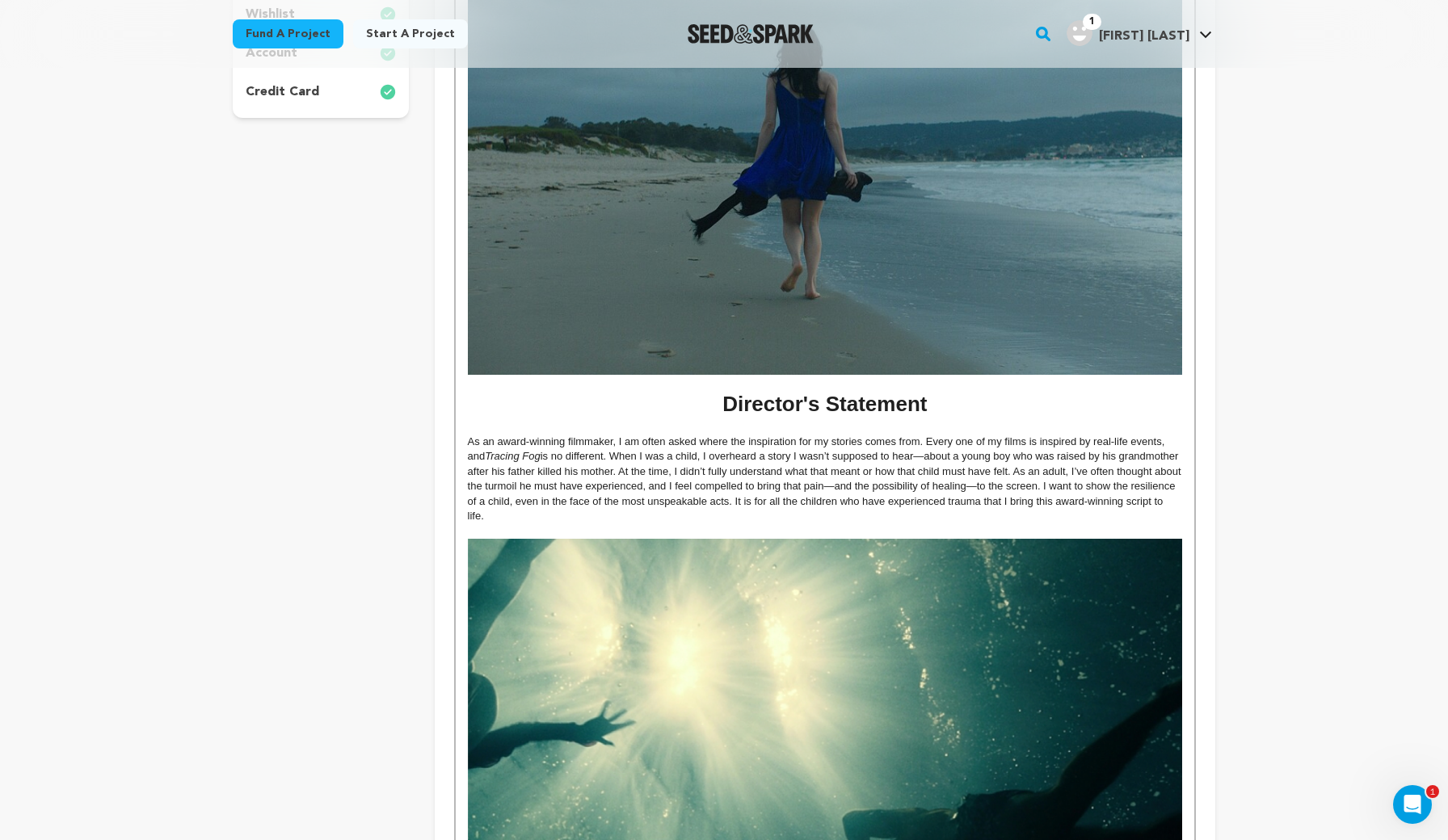 click at bounding box center [825, 752] 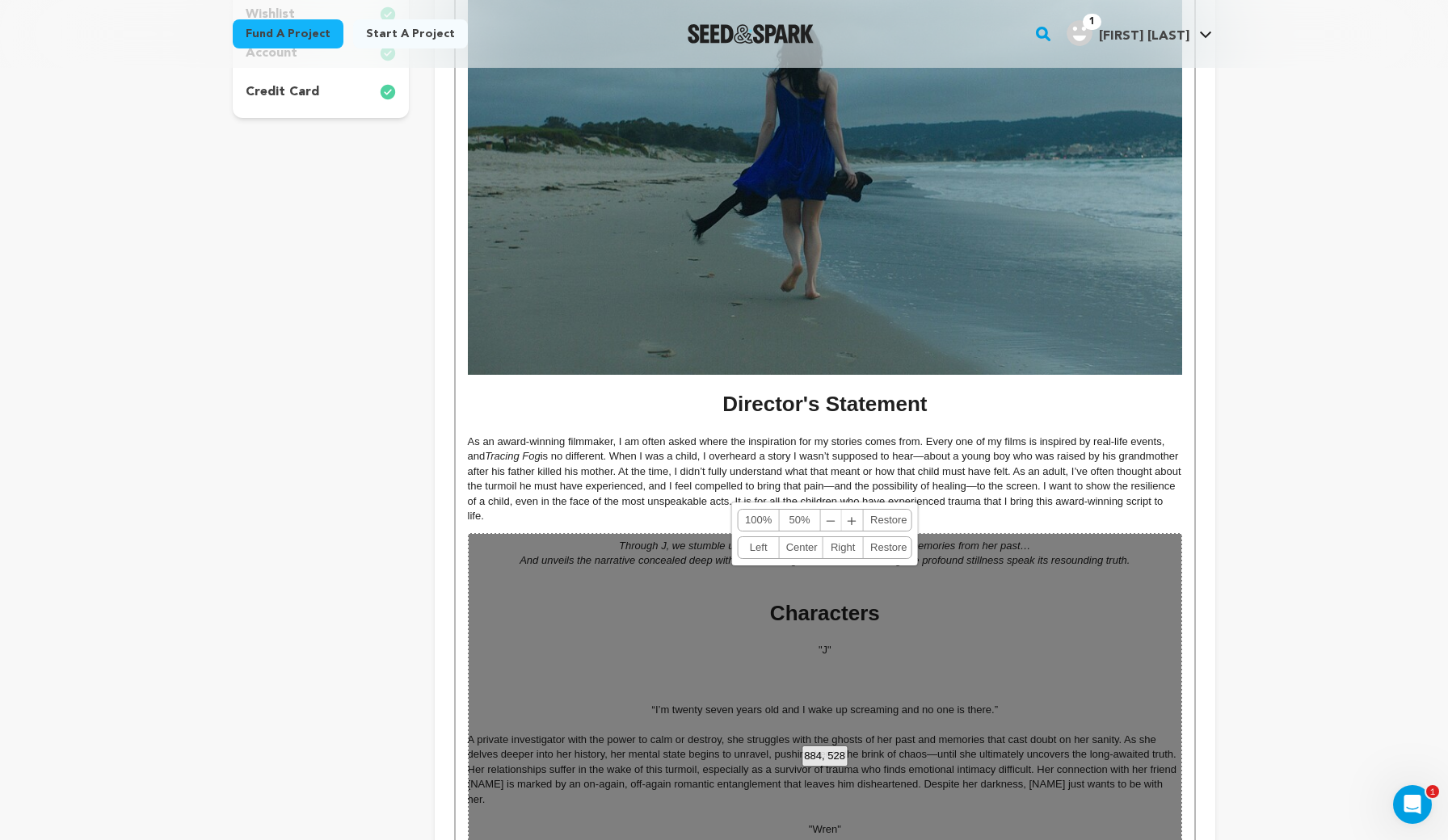 click on "884, 528
100%
50%
﹣
﹢
Restore
Left
Center
Right
Restore" at bounding box center (825, 746) 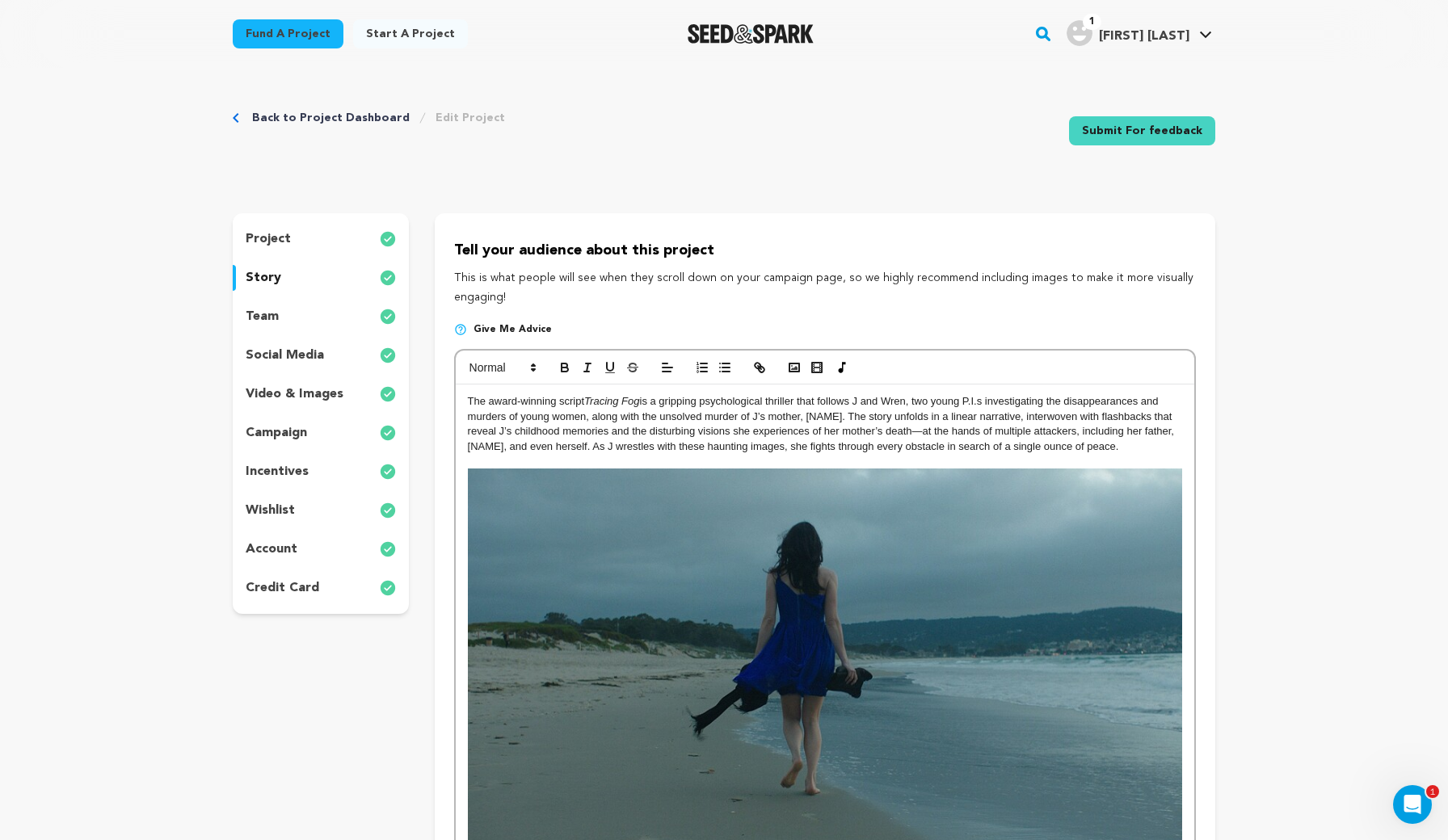 scroll, scrollTop: 0, scrollLeft: 0, axis: both 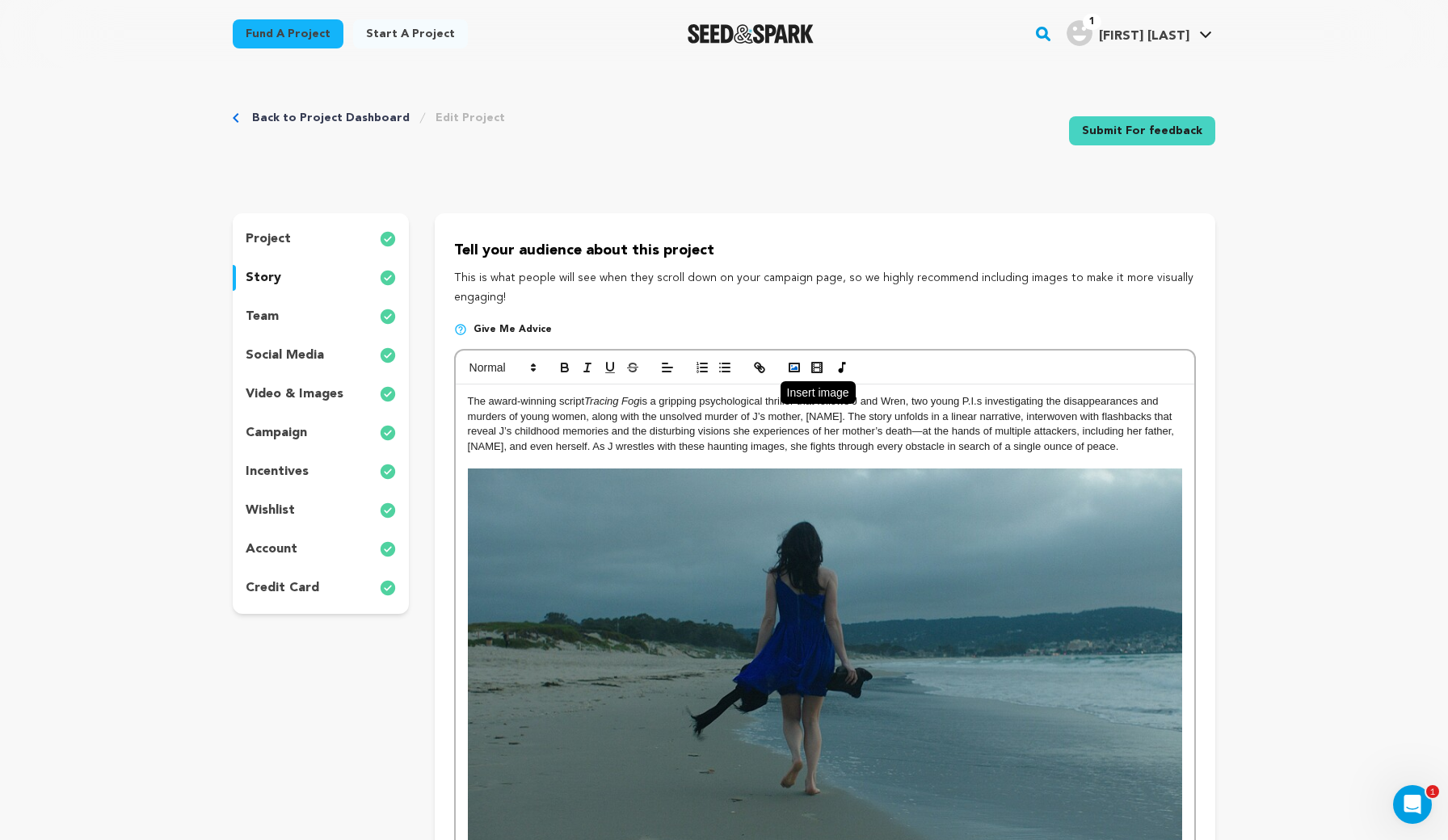 click 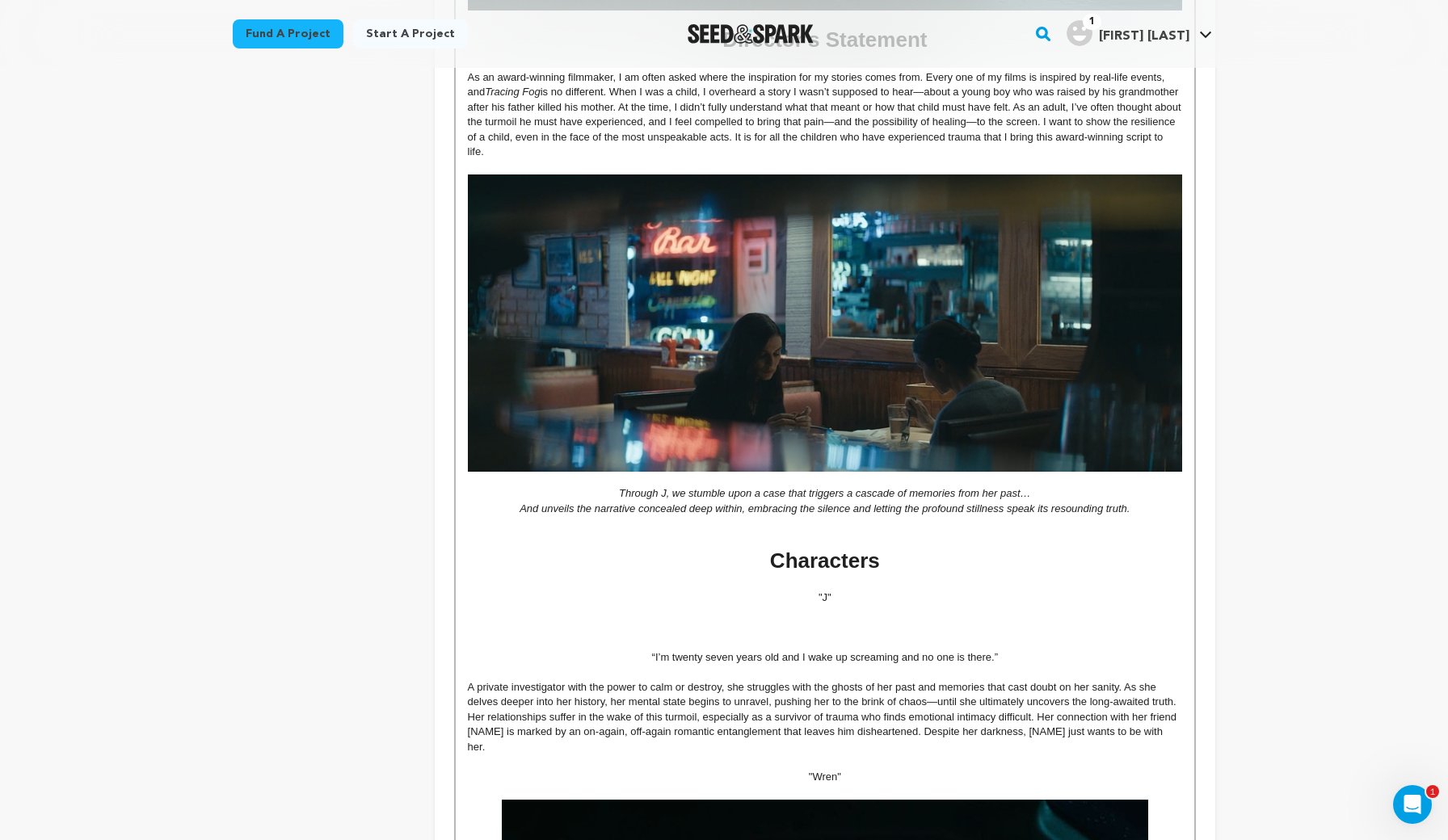 scroll, scrollTop: 861, scrollLeft: 0, axis: vertical 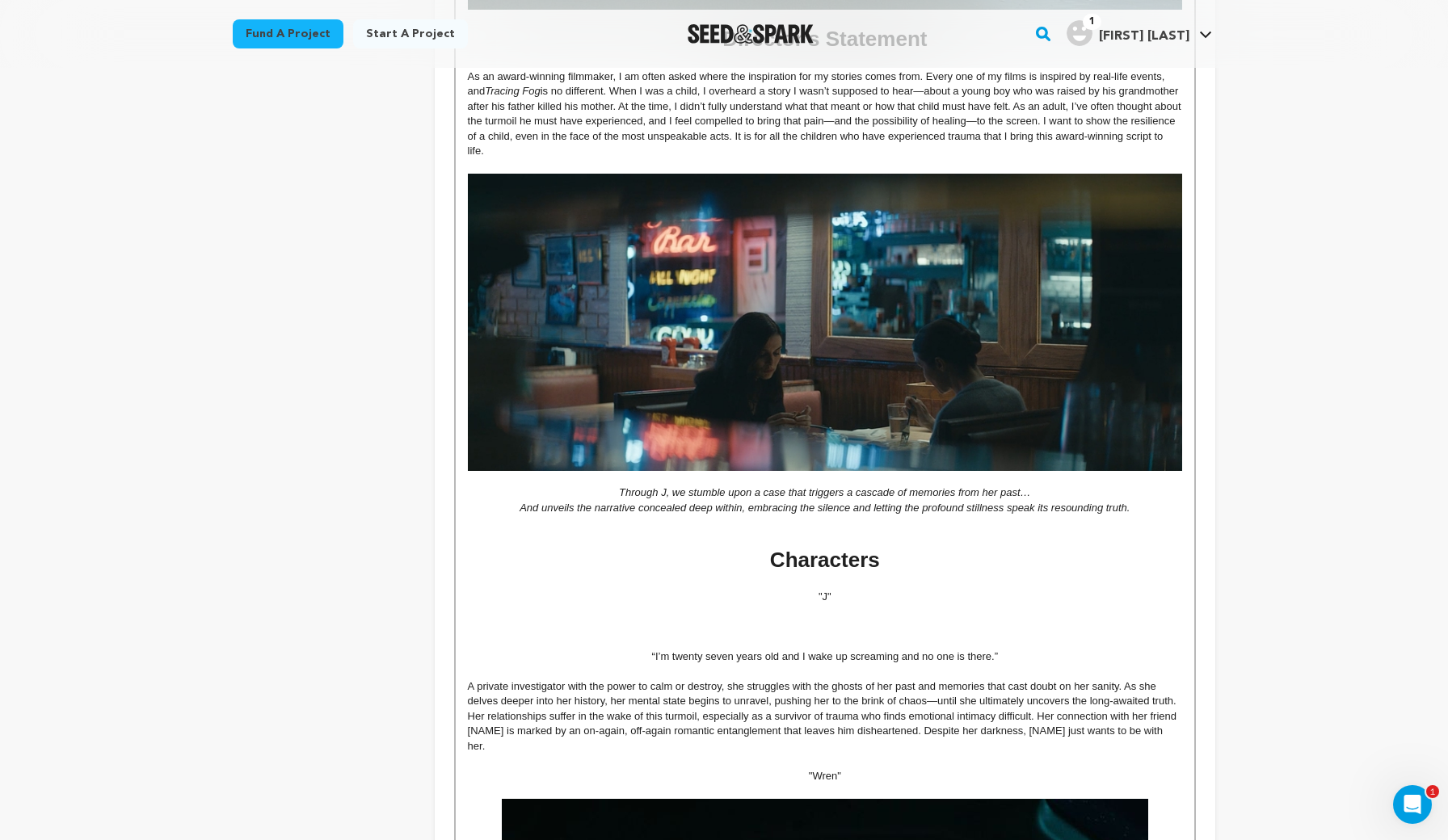 click at bounding box center [825, 627] 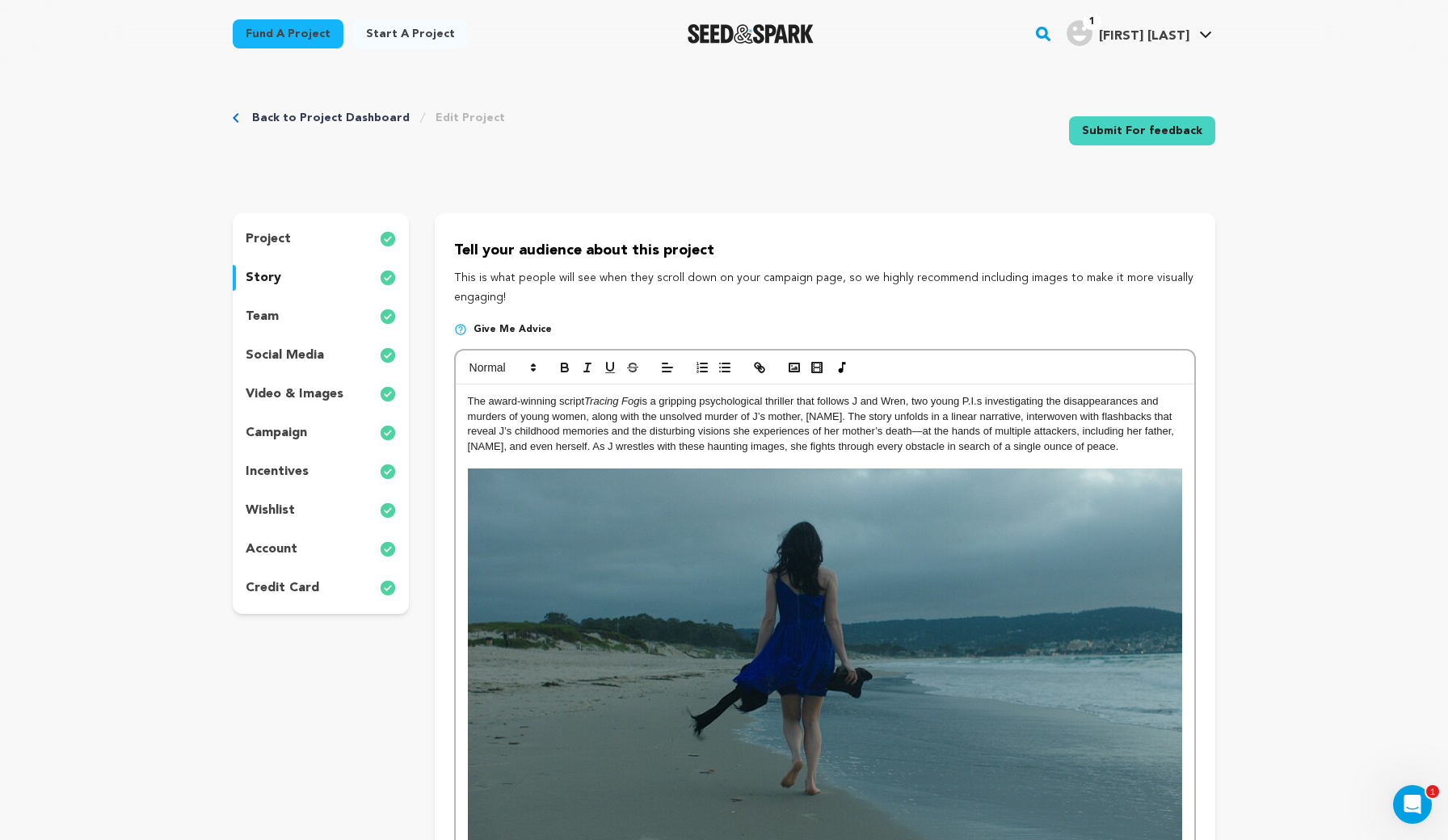 scroll, scrollTop: 0, scrollLeft: 0, axis: both 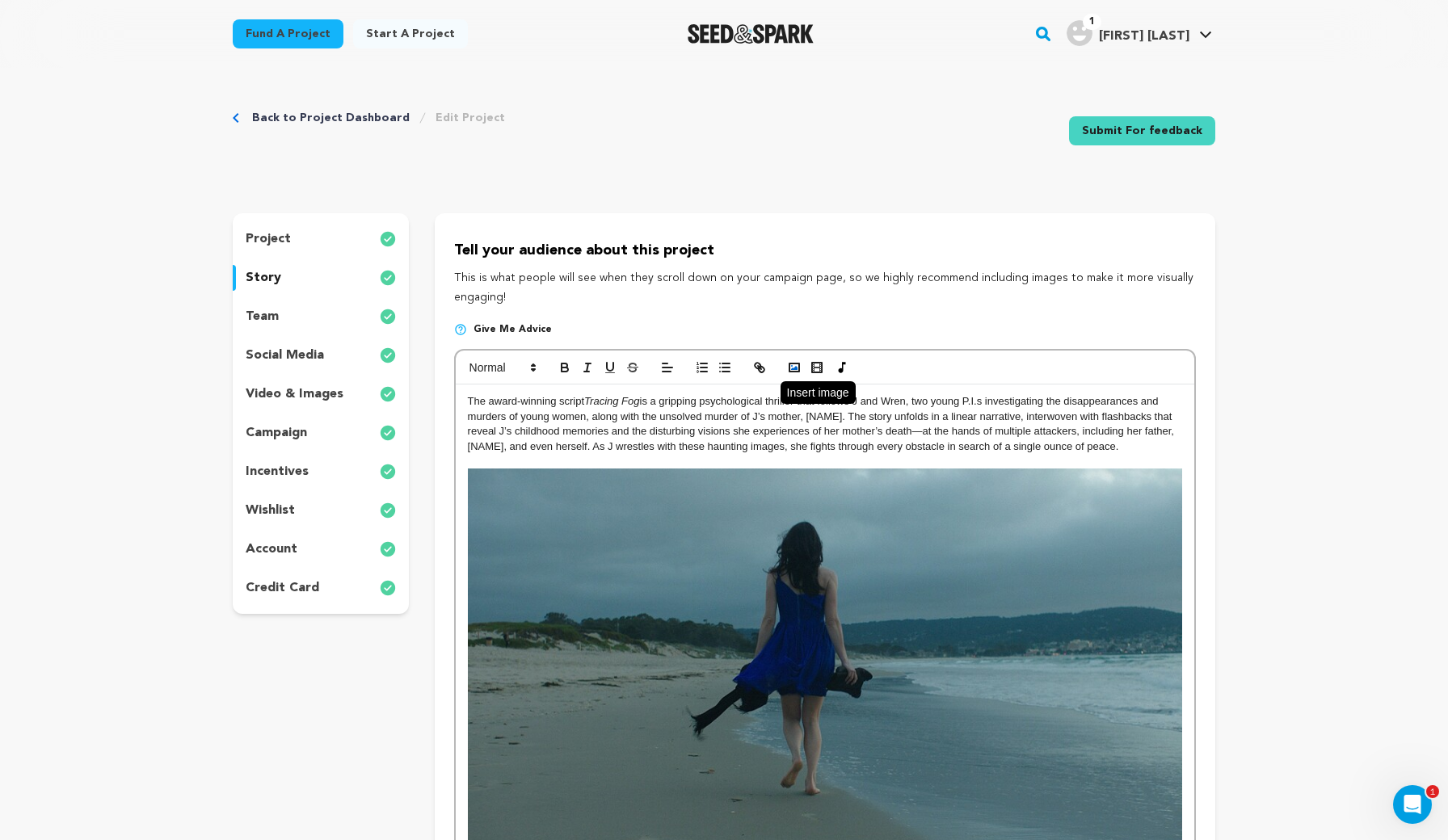 click 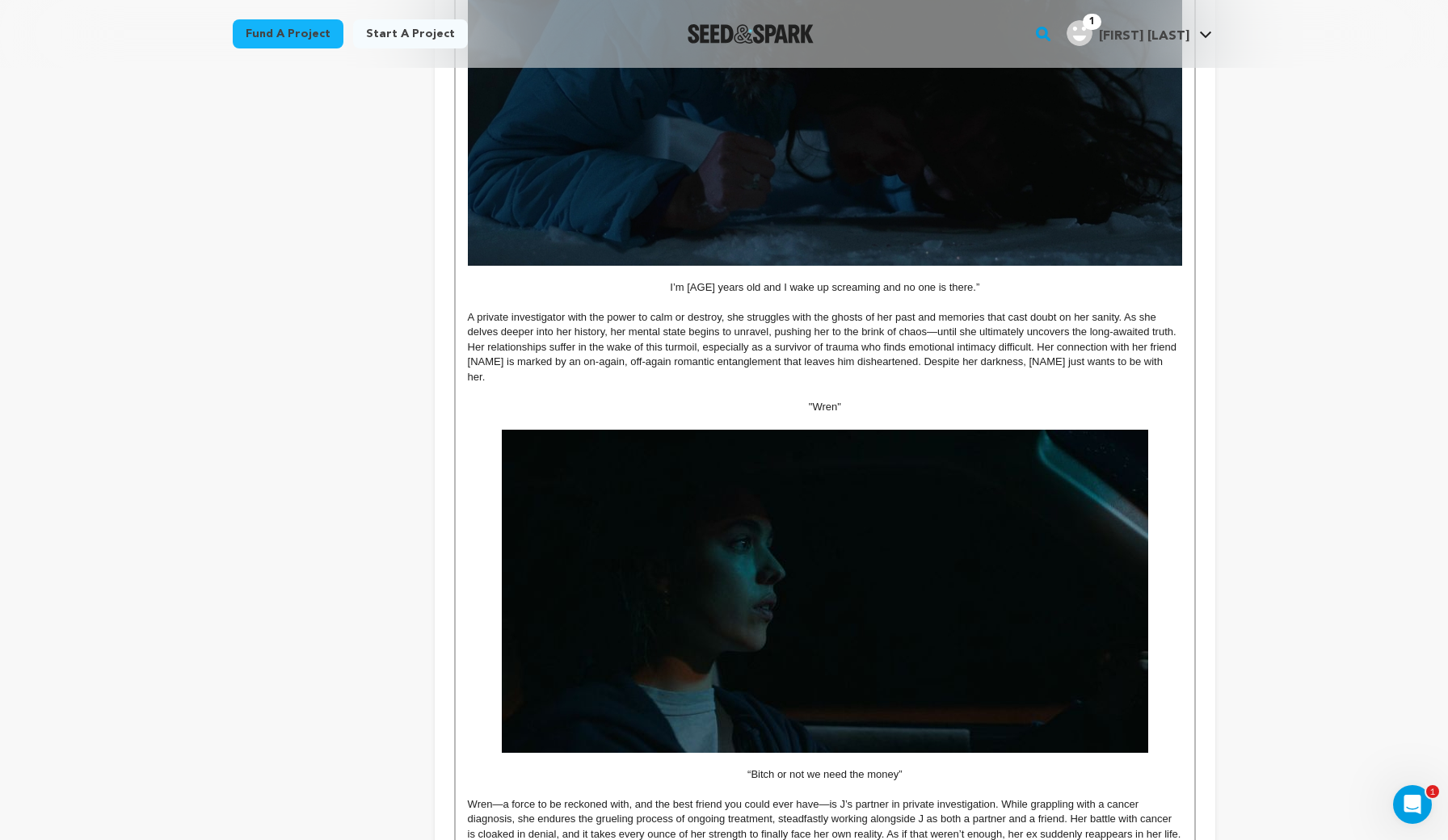 scroll, scrollTop: 1527, scrollLeft: 0, axis: vertical 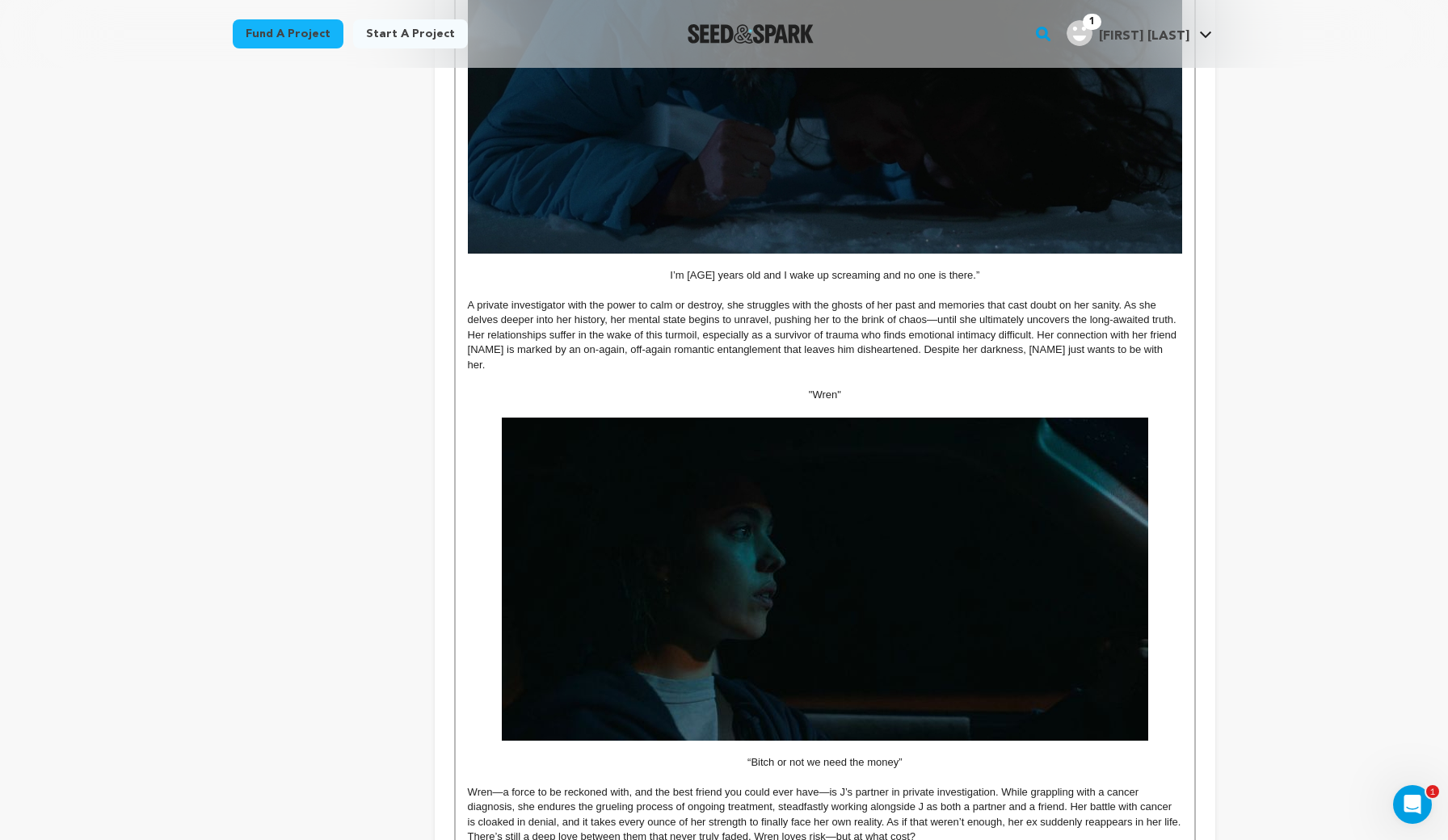 click at bounding box center [825, 579] 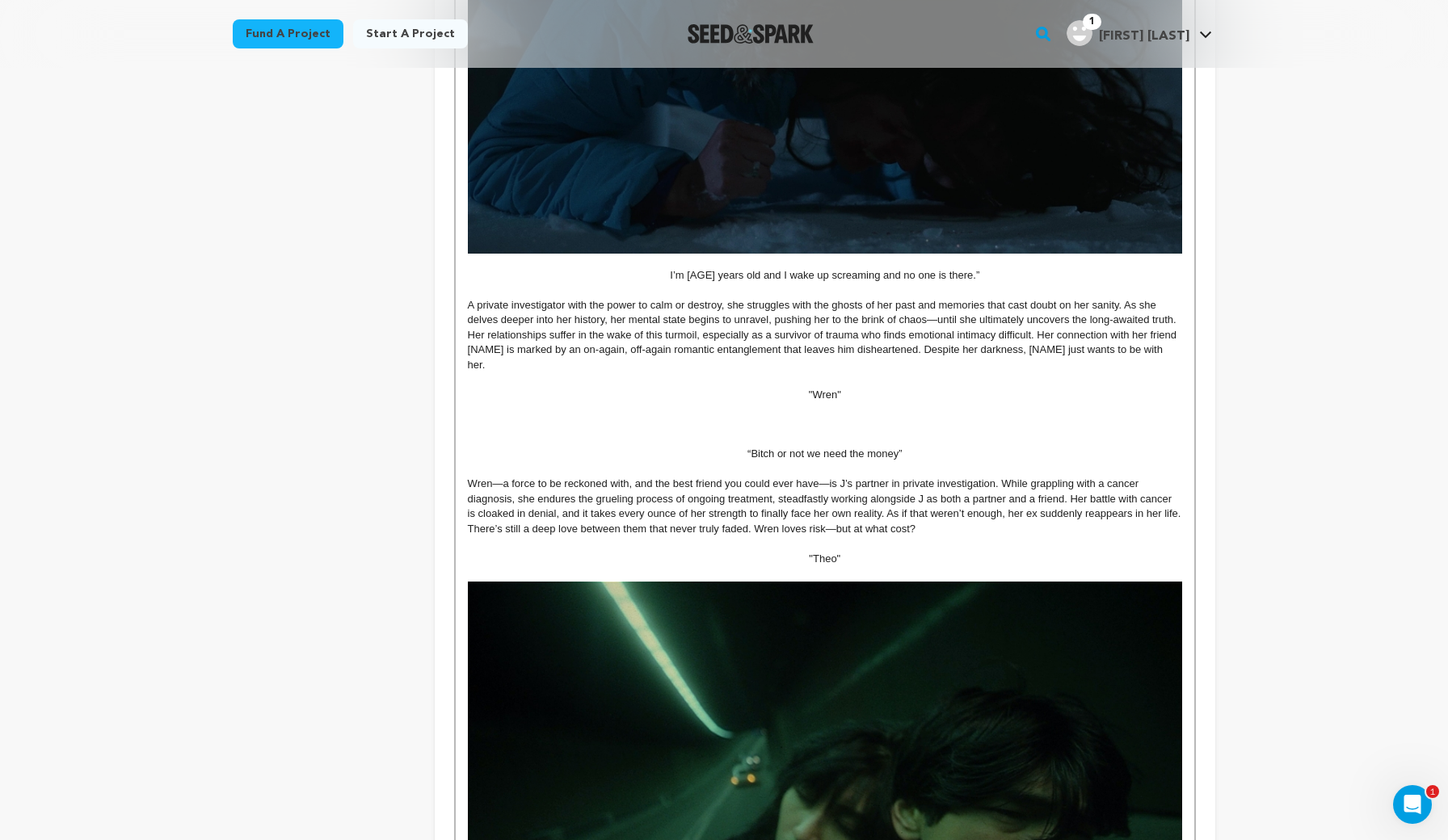click at bounding box center [825, 469] 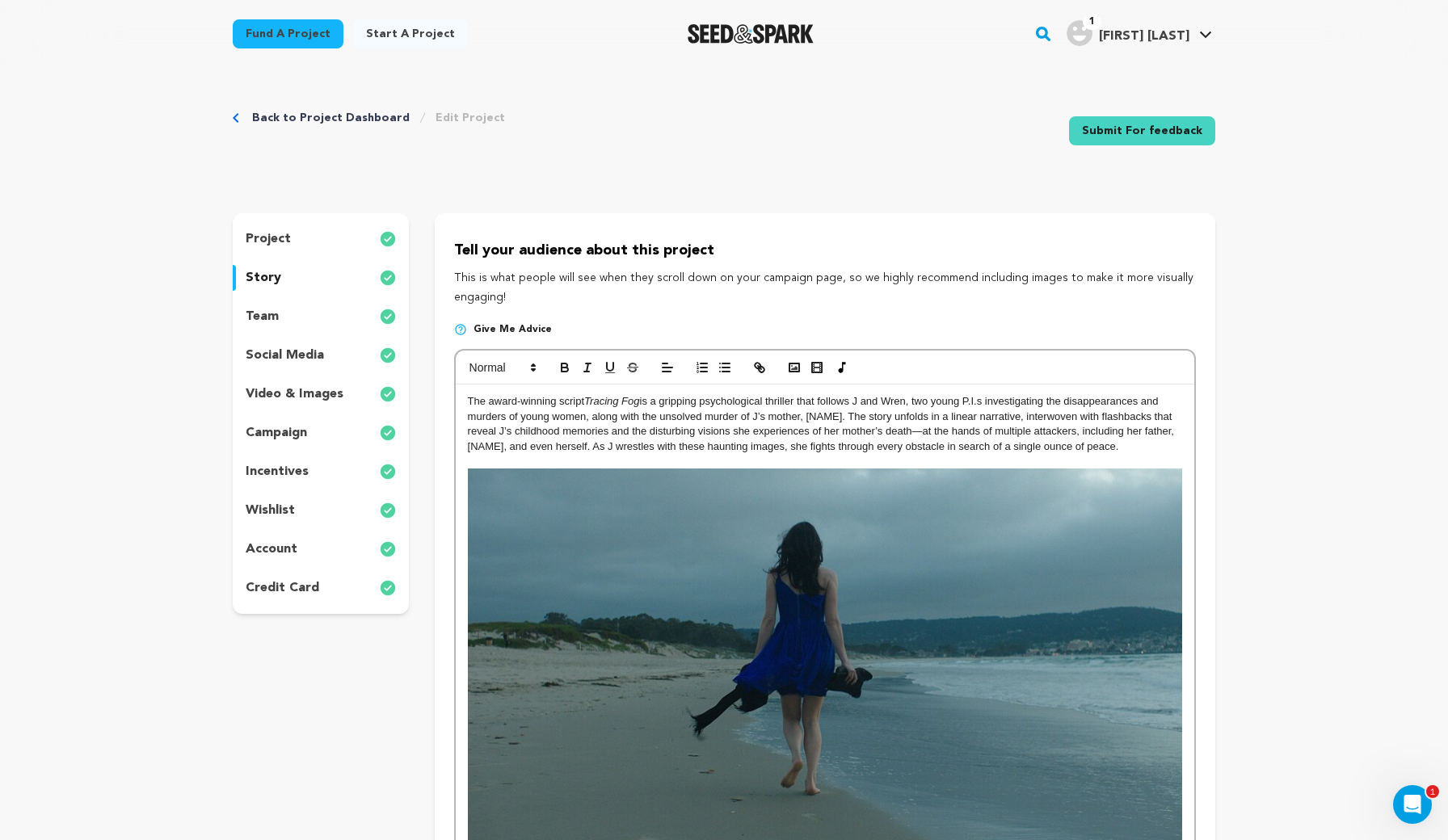 scroll, scrollTop: 0, scrollLeft: 0, axis: both 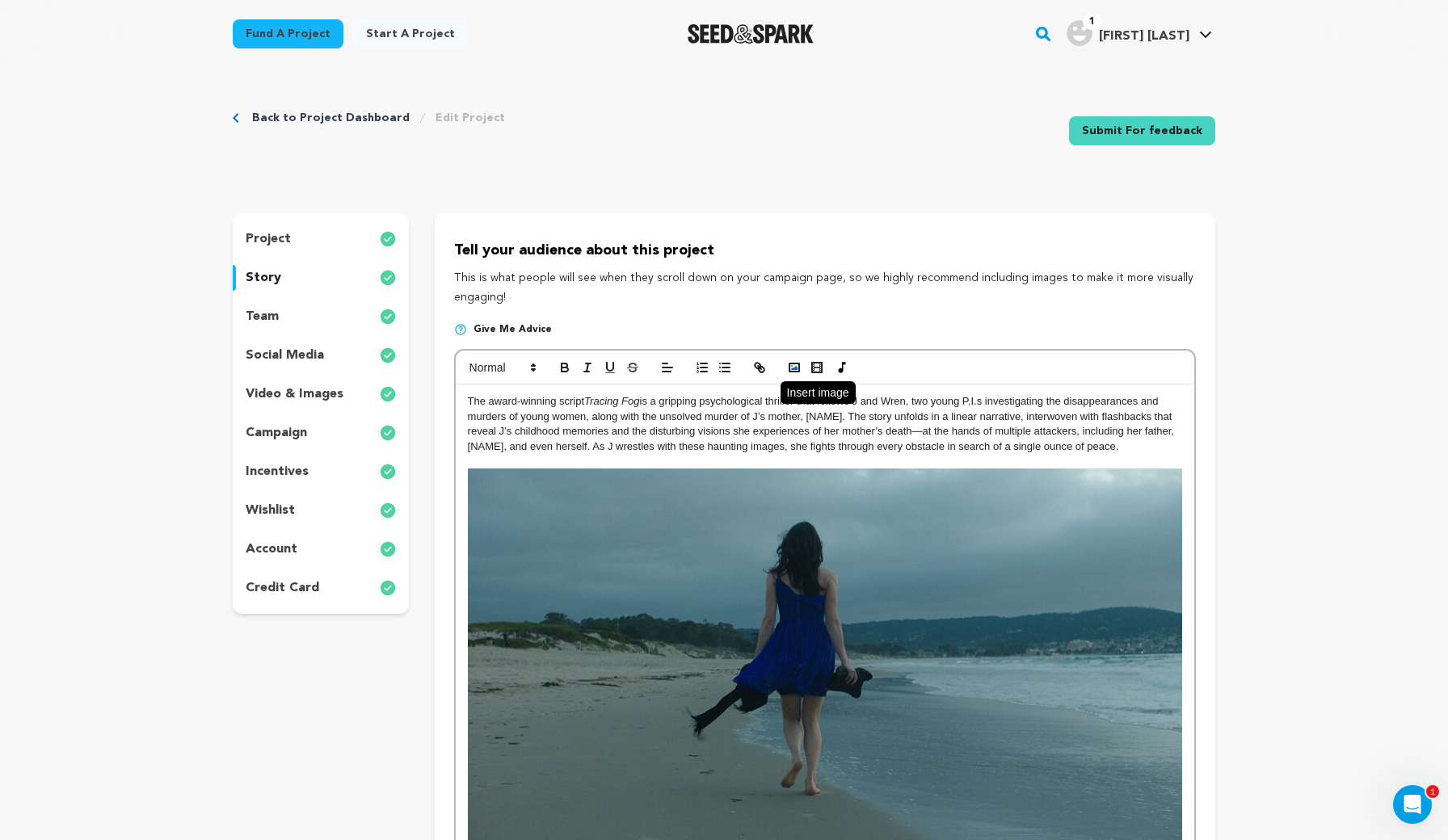 click 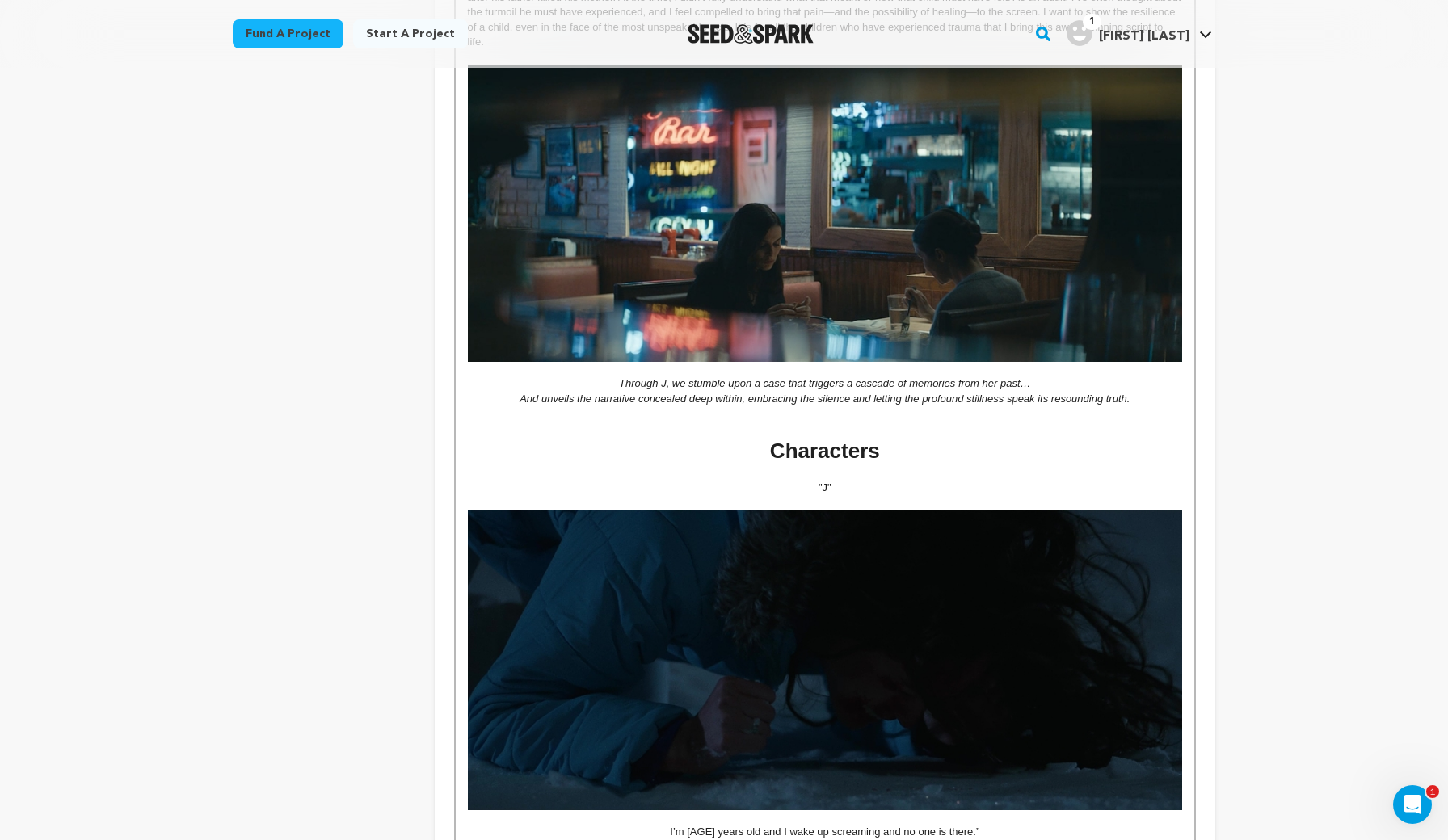 scroll, scrollTop: 978, scrollLeft: 1, axis: both 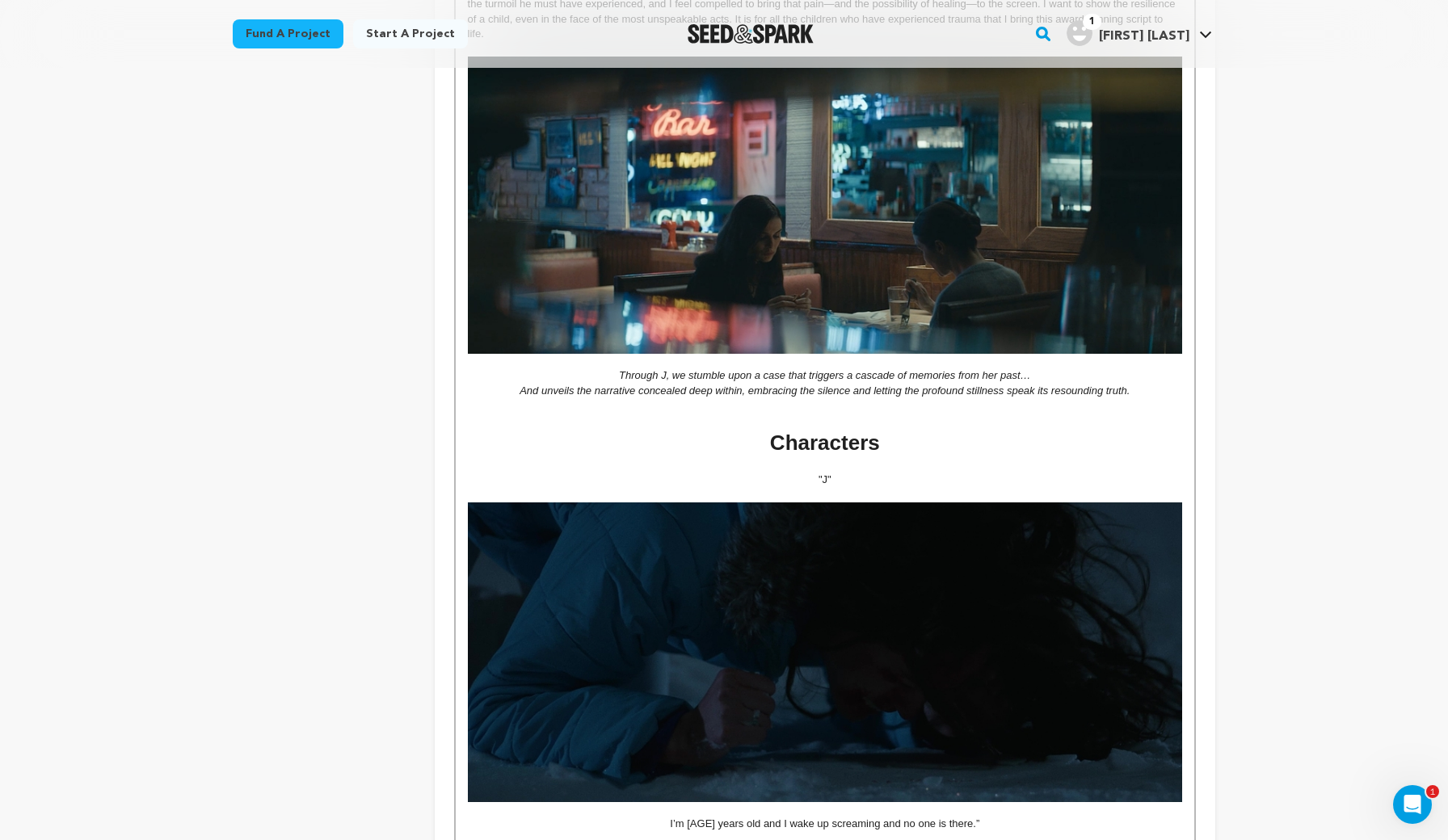 click at bounding box center [825, 652] 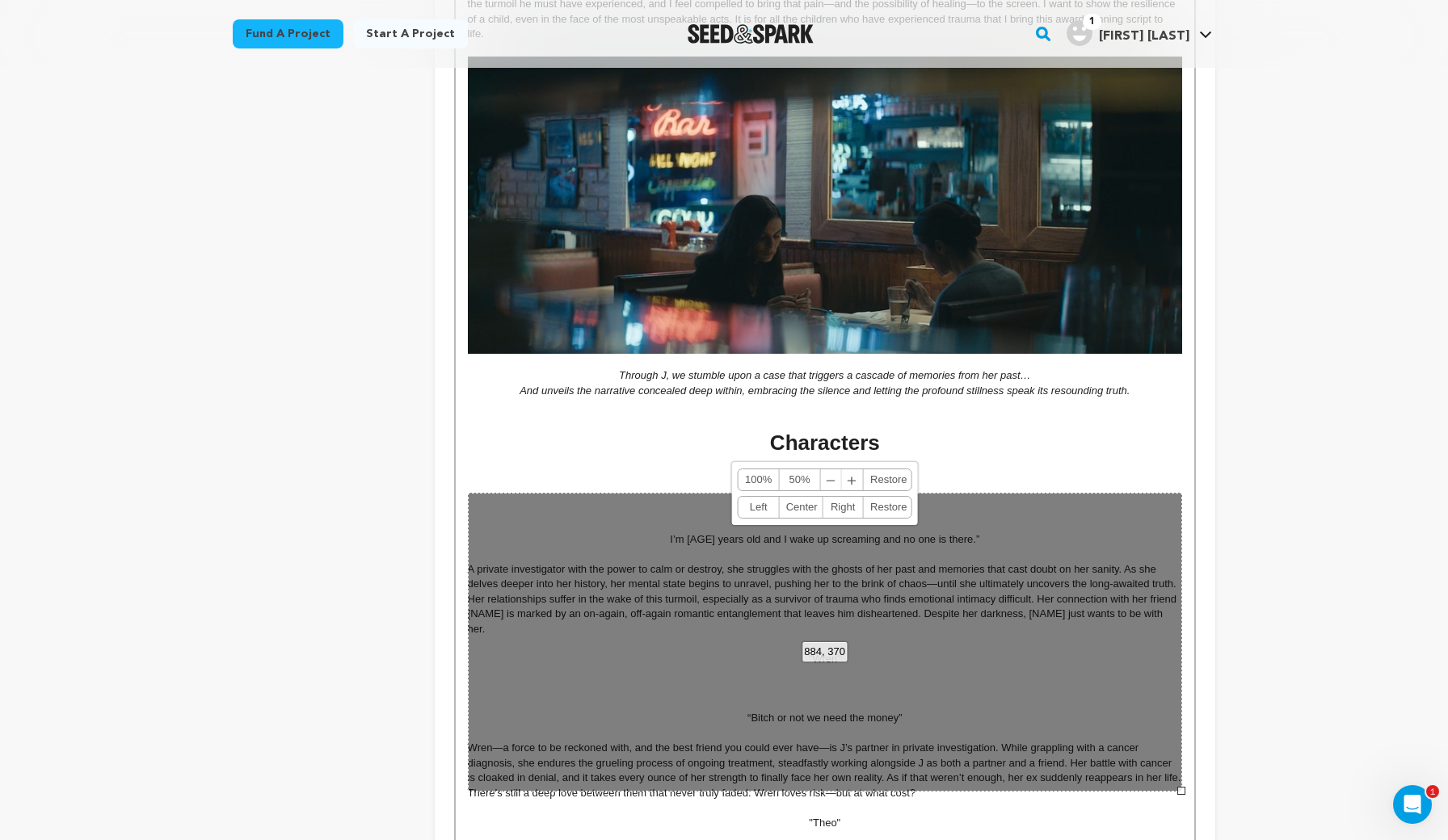 click on "884, 370
100%
50%
﹣
﹢
Restore
Left
Center
Right
Restore" at bounding box center (825, 642) 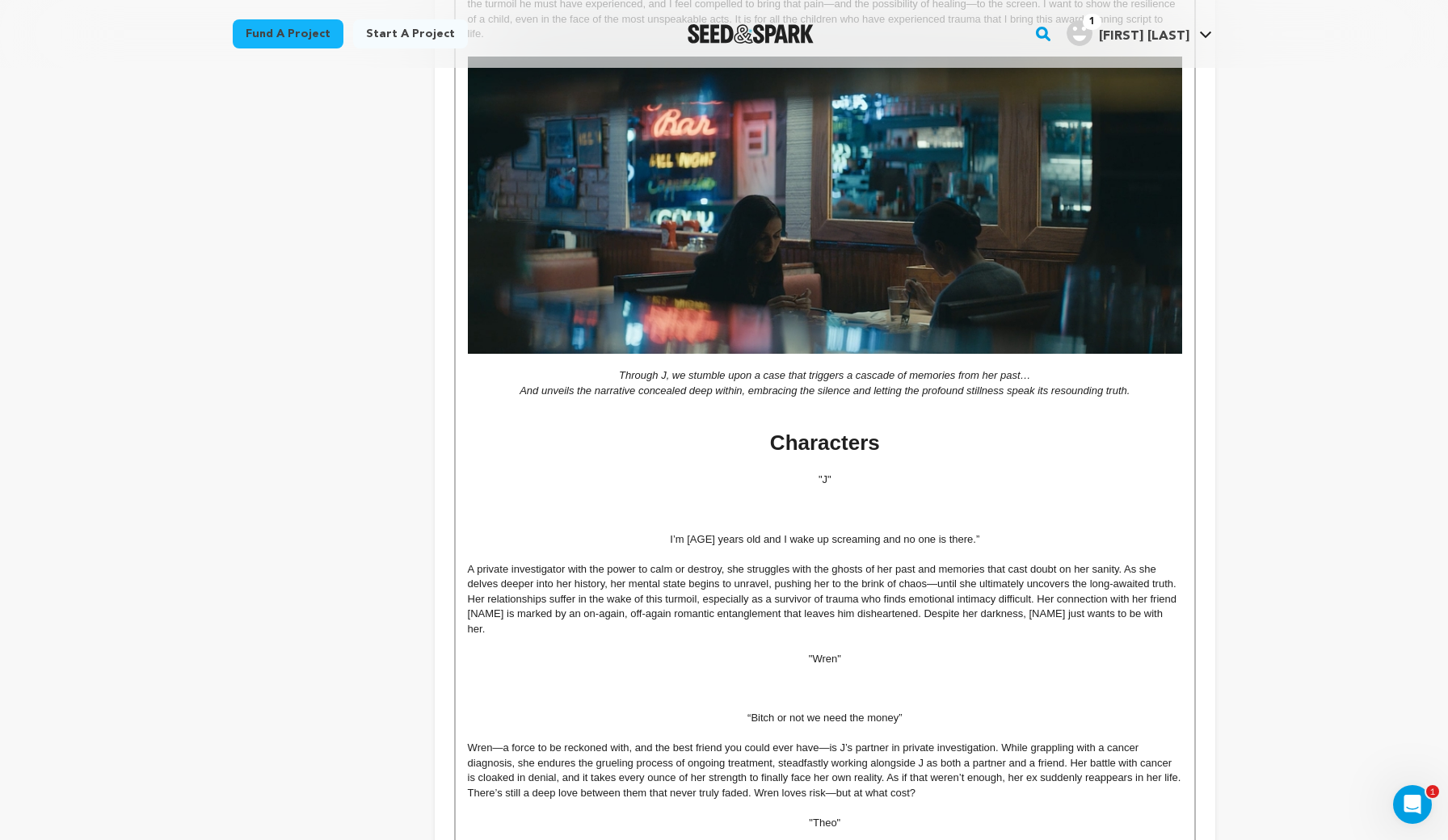 click at bounding box center [825, 495] 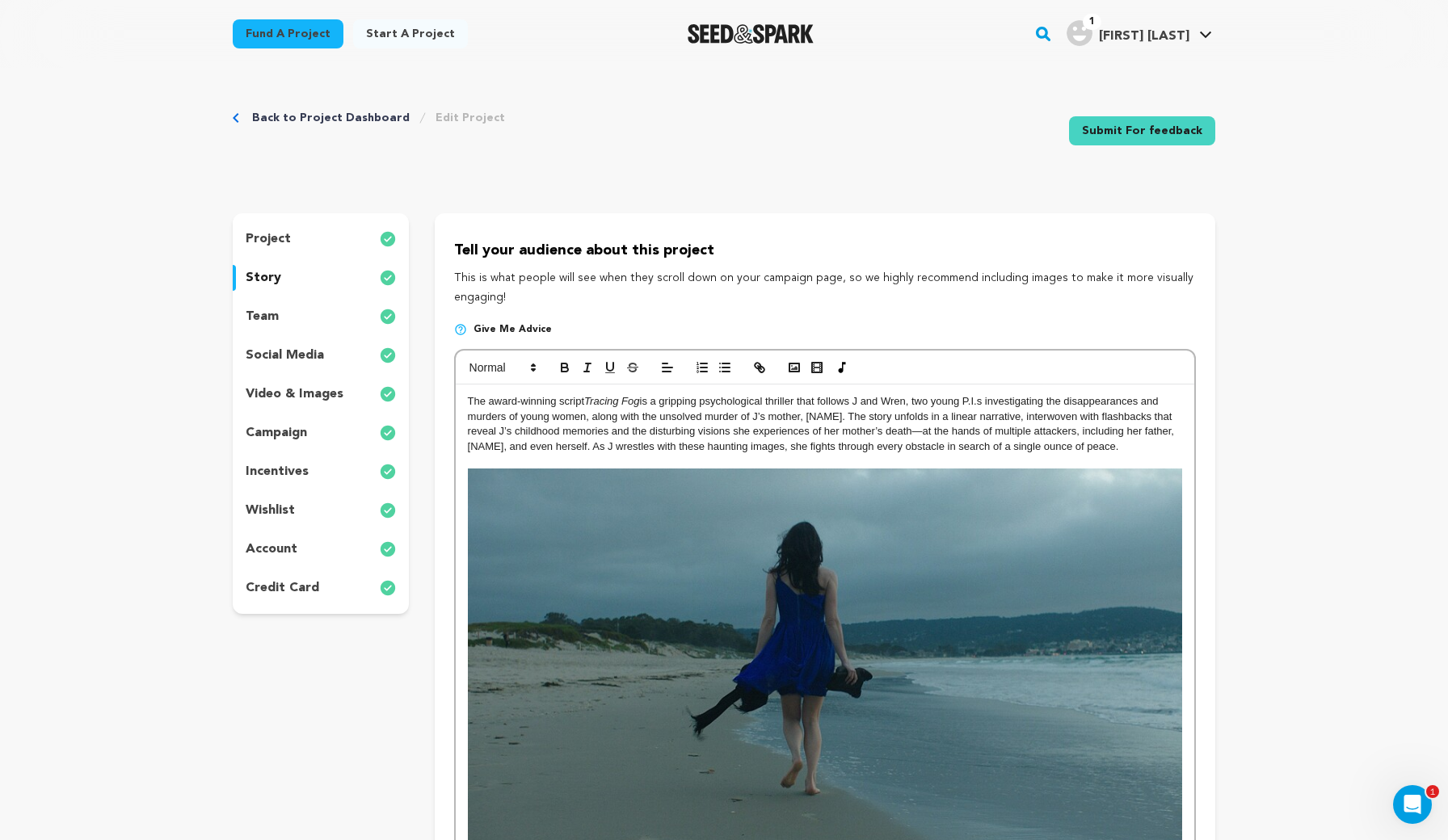 scroll, scrollTop: 0, scrollLeft: 0, axis: both 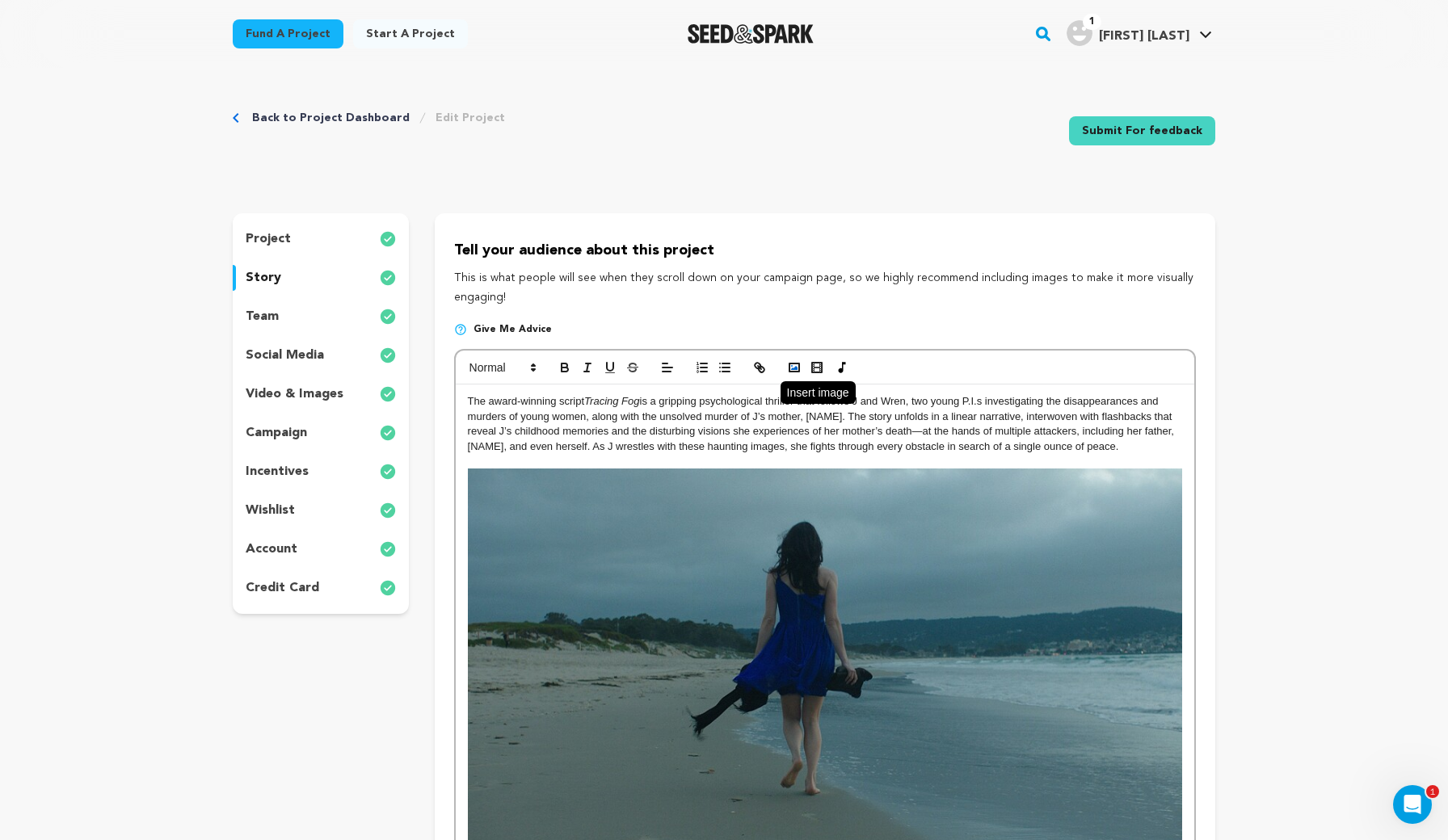 click 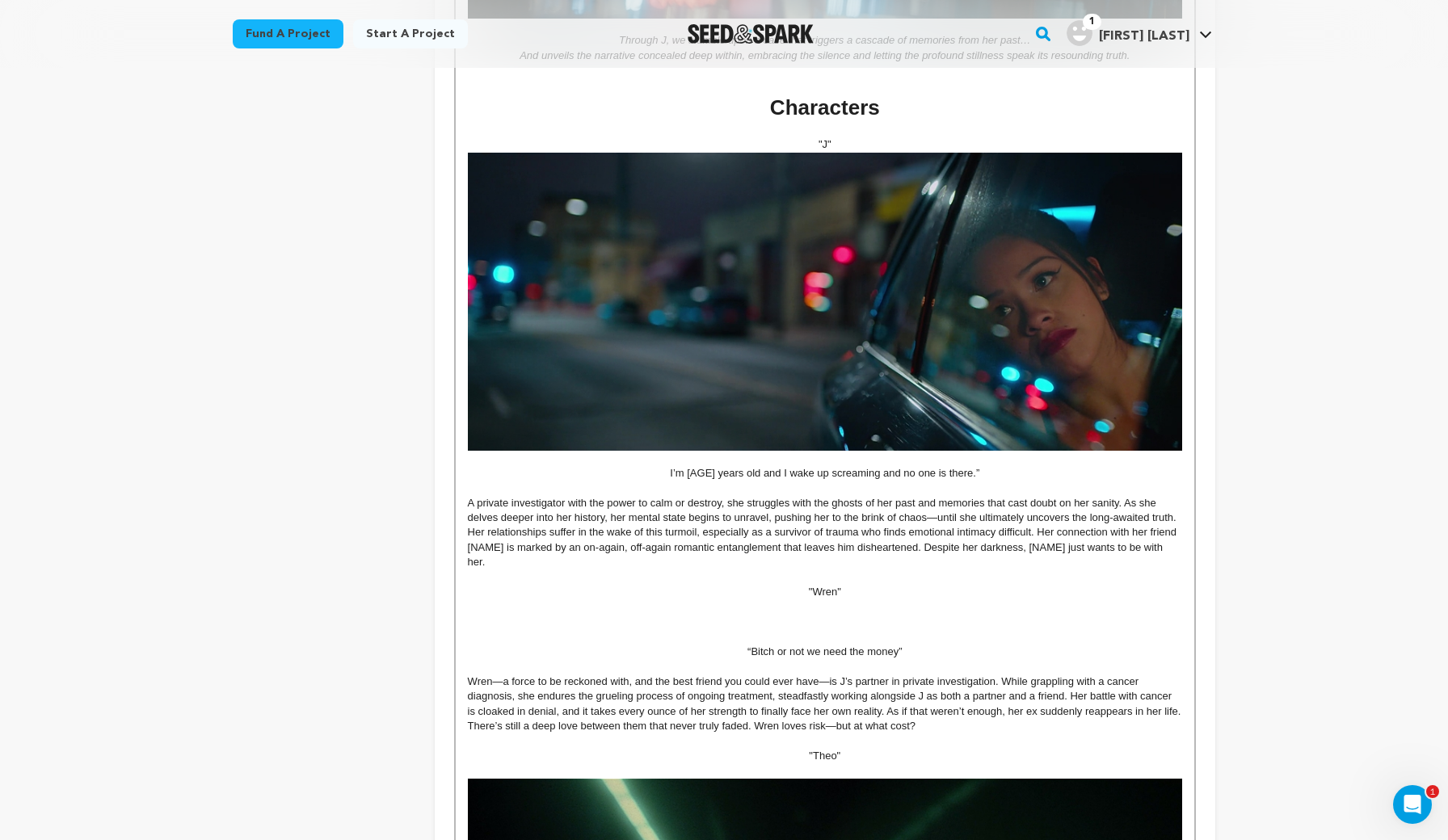 scroll, scrollTop: 1314, scrollLeft: 0, axis: vertical 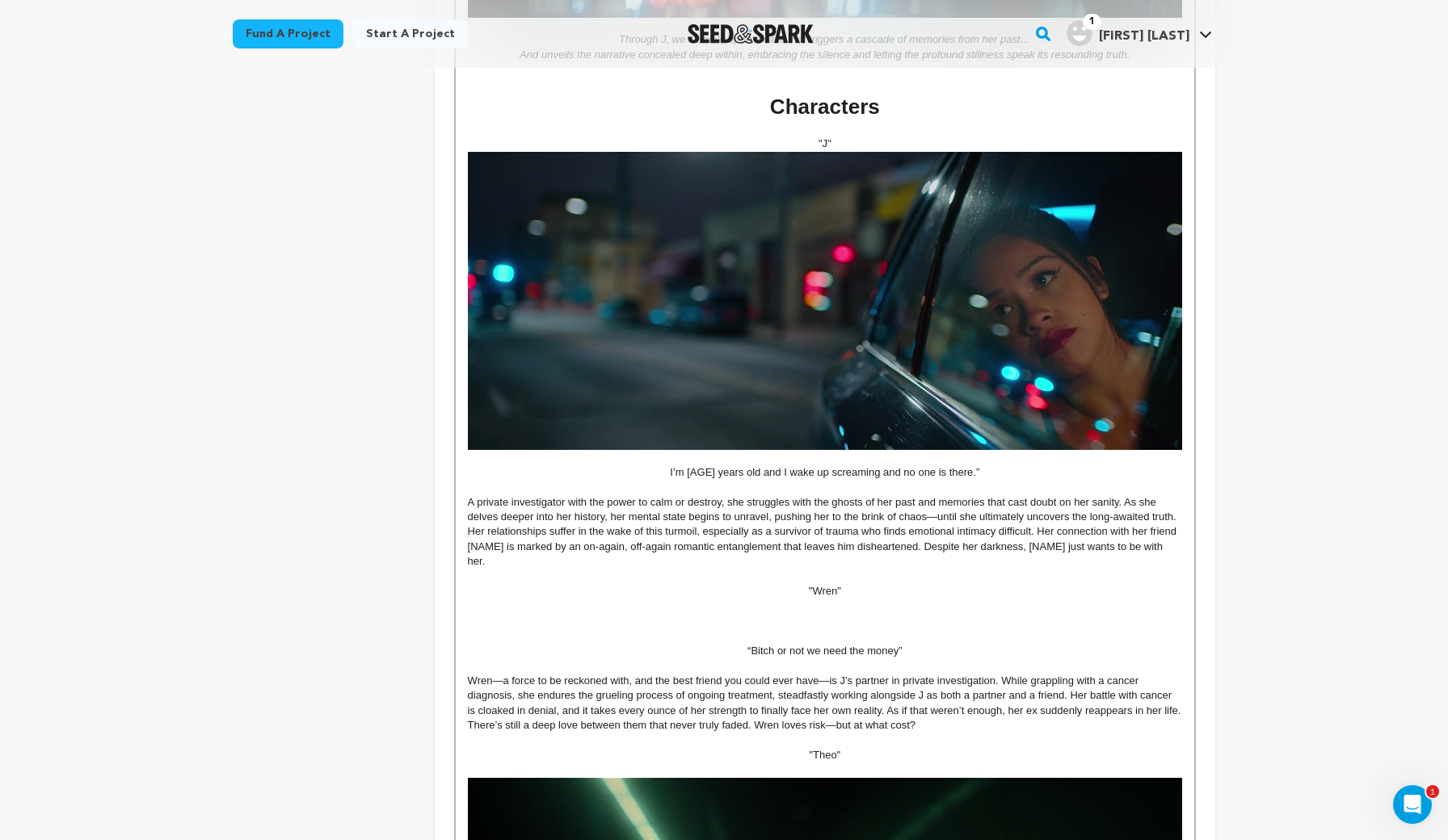 click at bounding box center (825, 607) 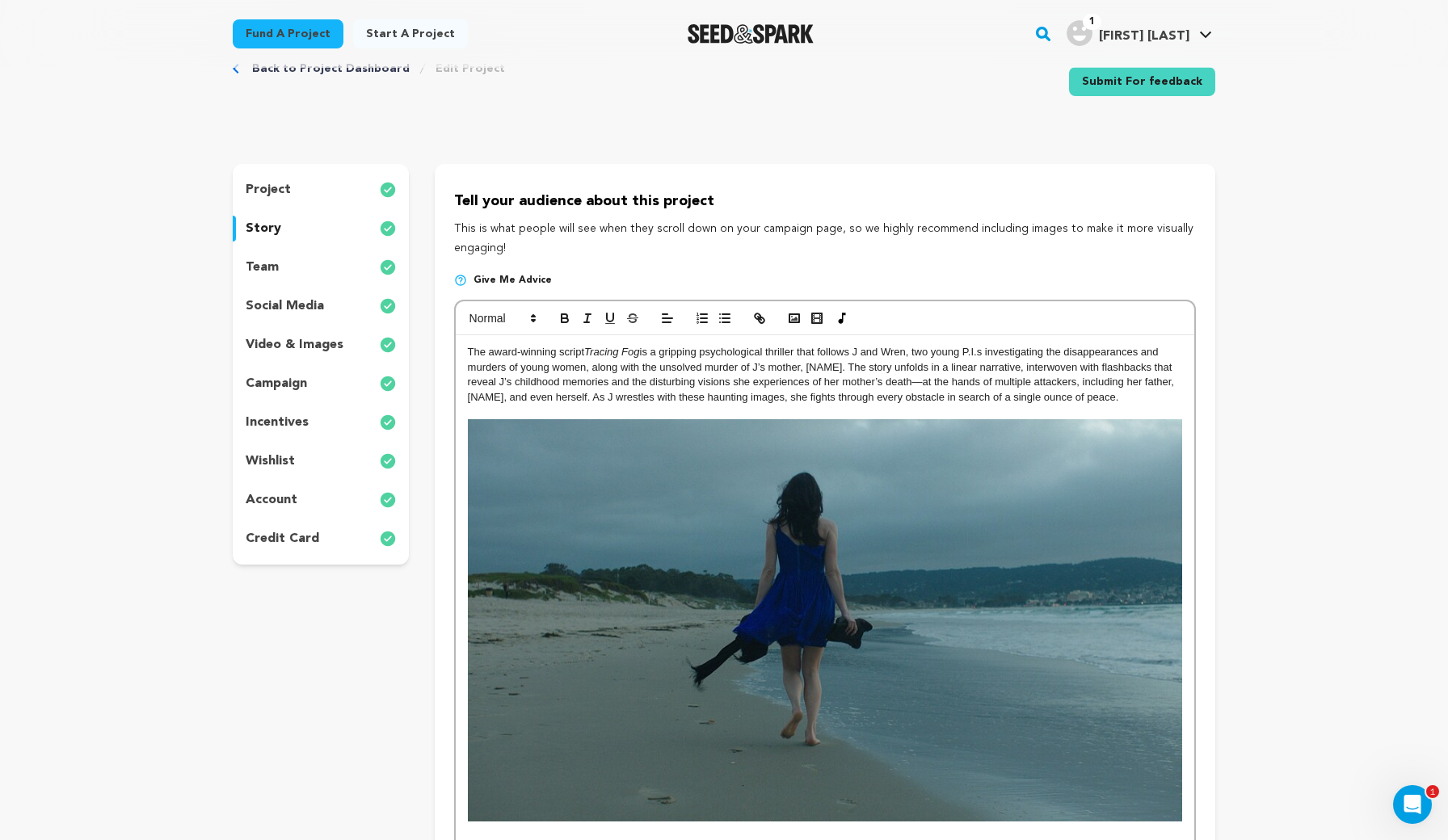 scroll, scrollTop: 48, scrollLeft: 0, axis: vertical 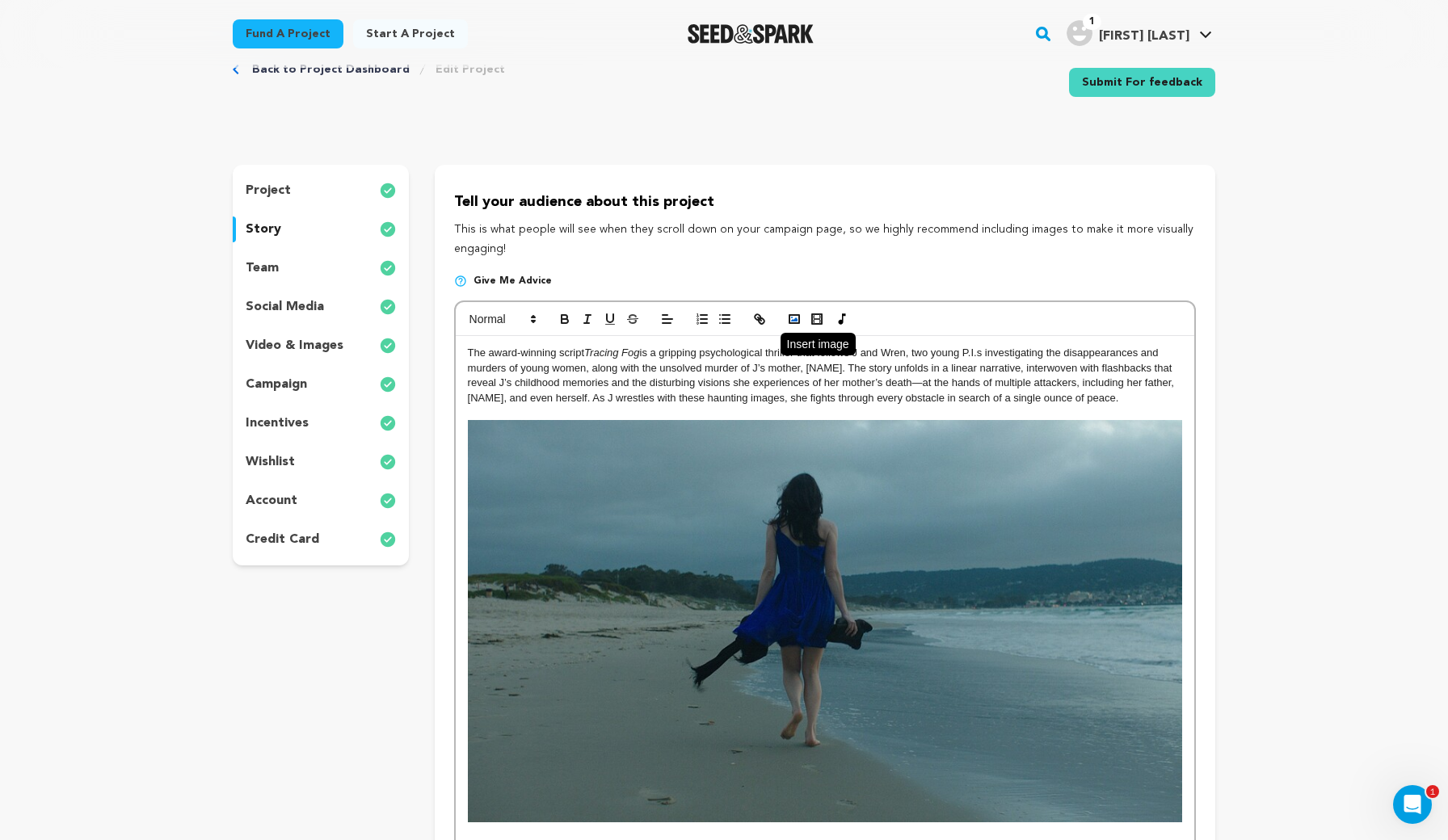 click 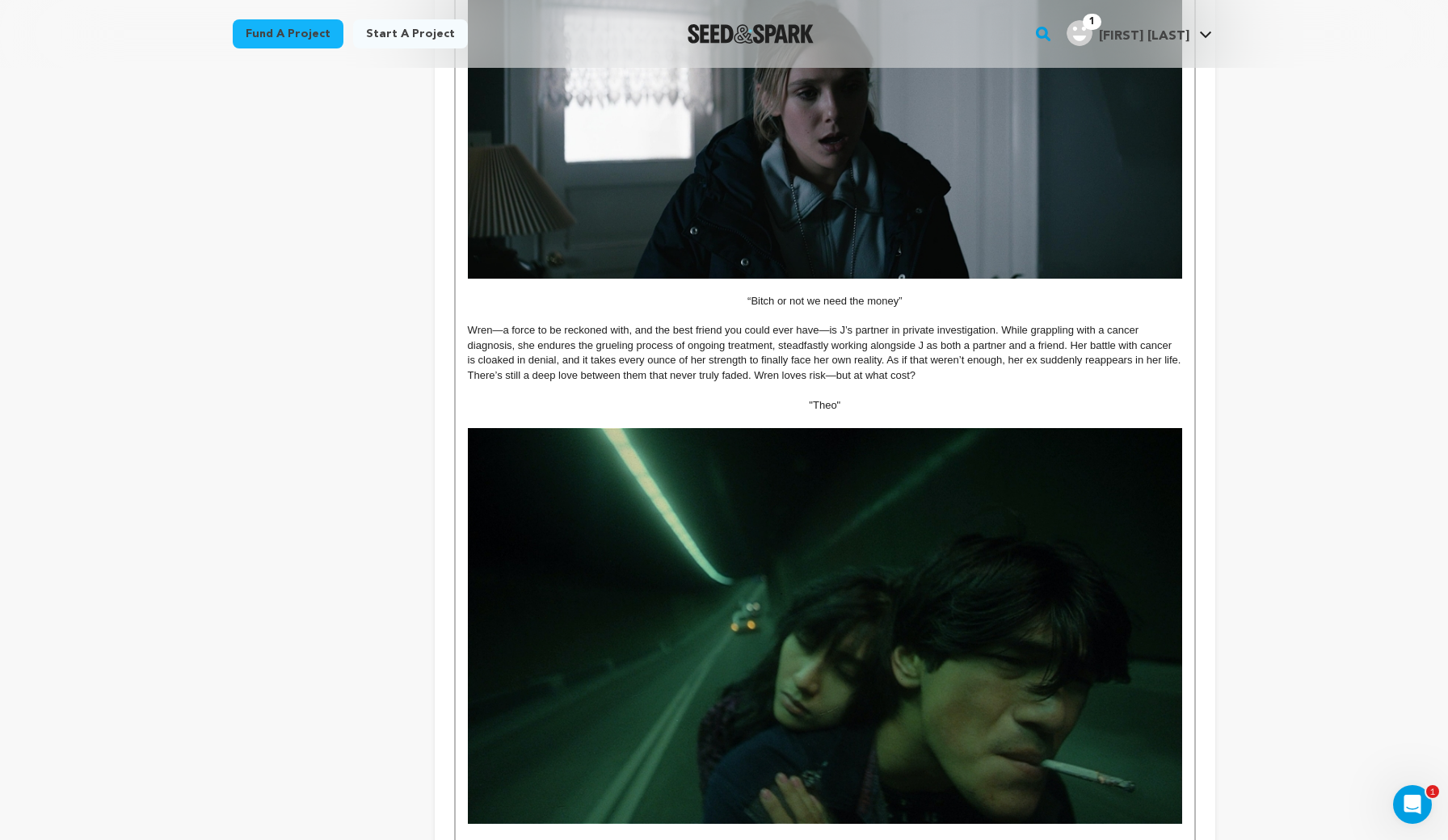scroll, scrollTop: 1959, scrollLeft: 0, axis: vertical 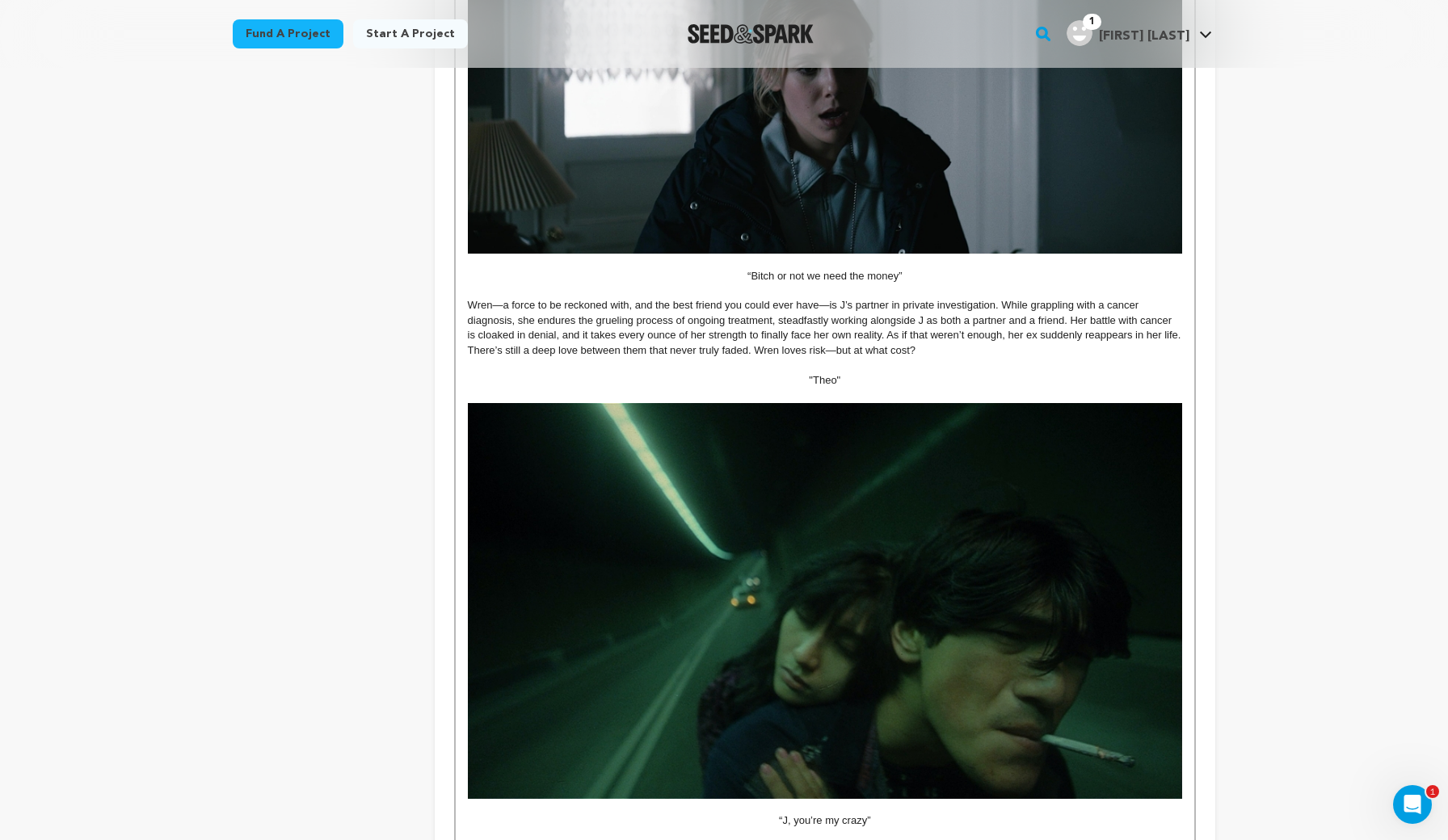 click at bounding box center [825, 601] 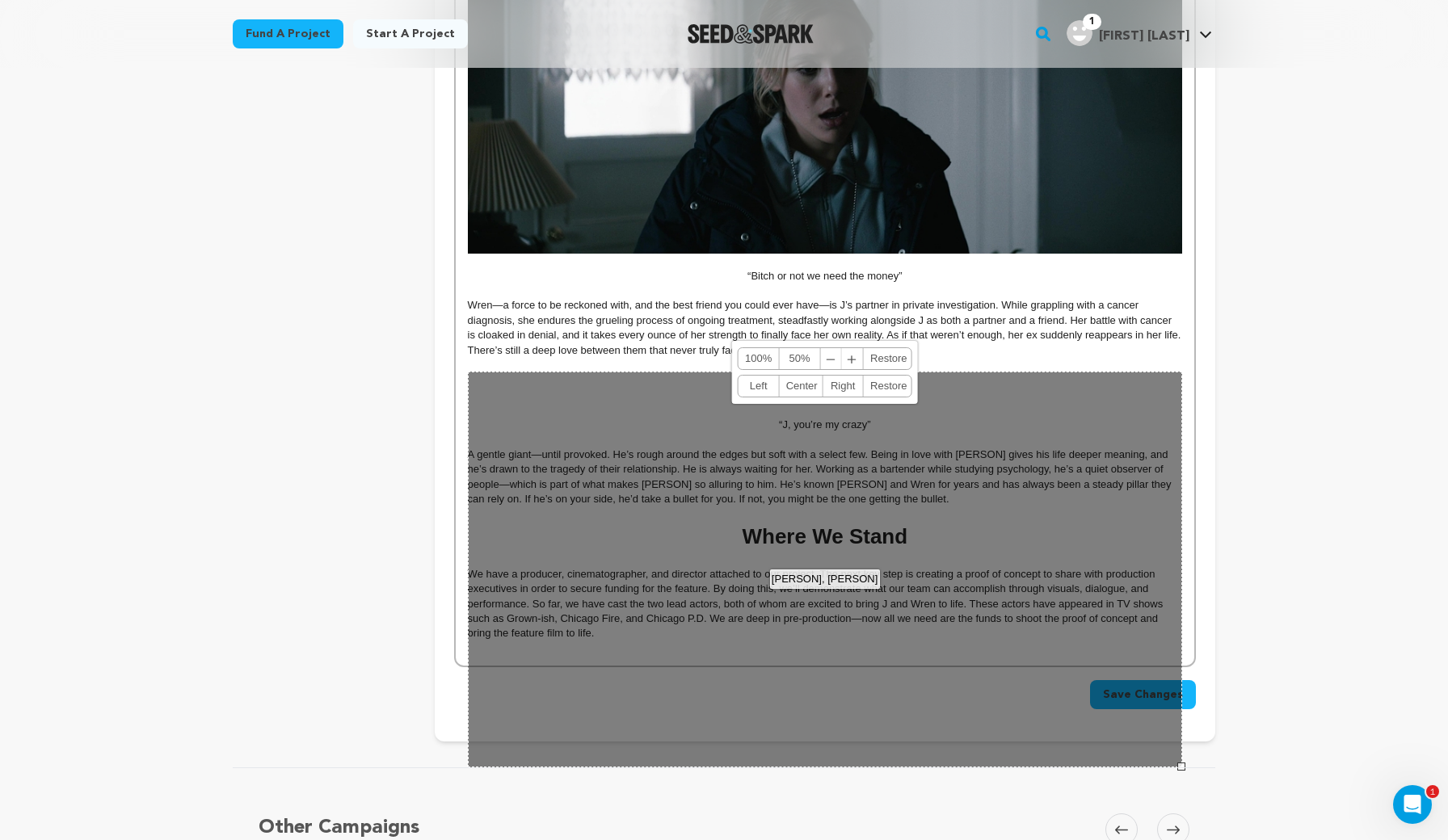 click on ""Theo"" at bounding box center [825, 380] 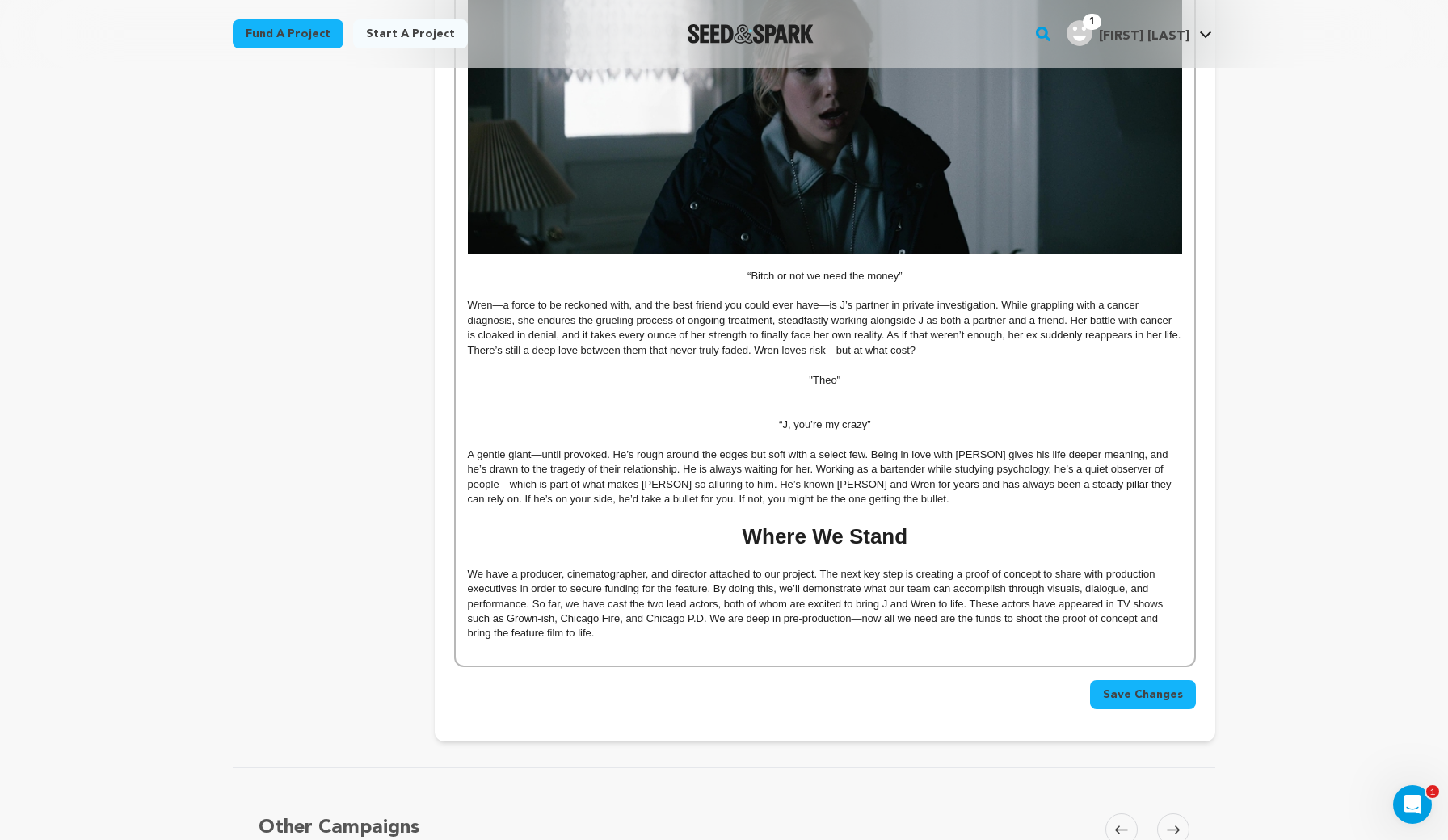 click at bounding box center (825, 395) 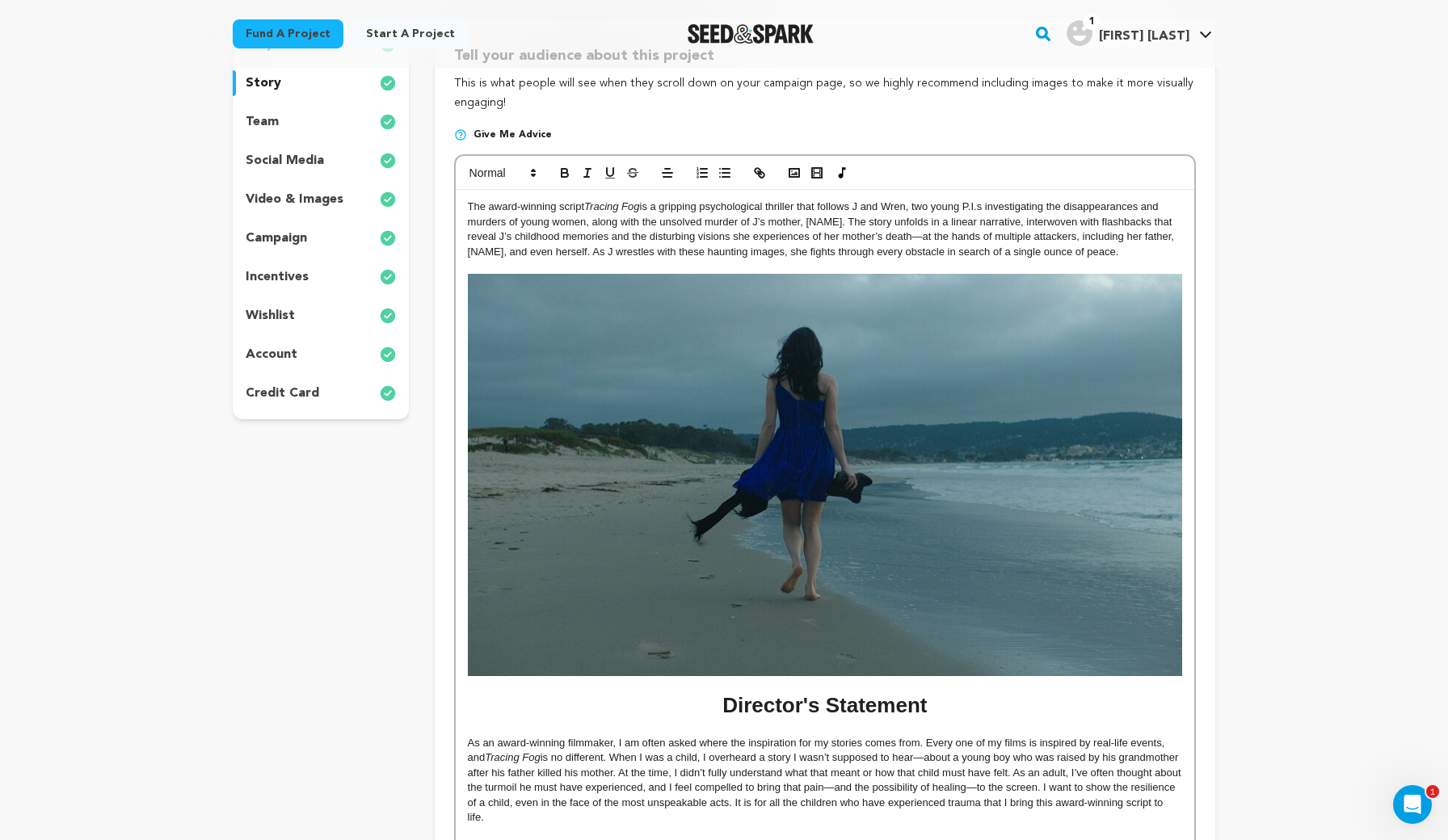 scroll, scrollTop: 193, scrollLeft: 0, axis: vertical 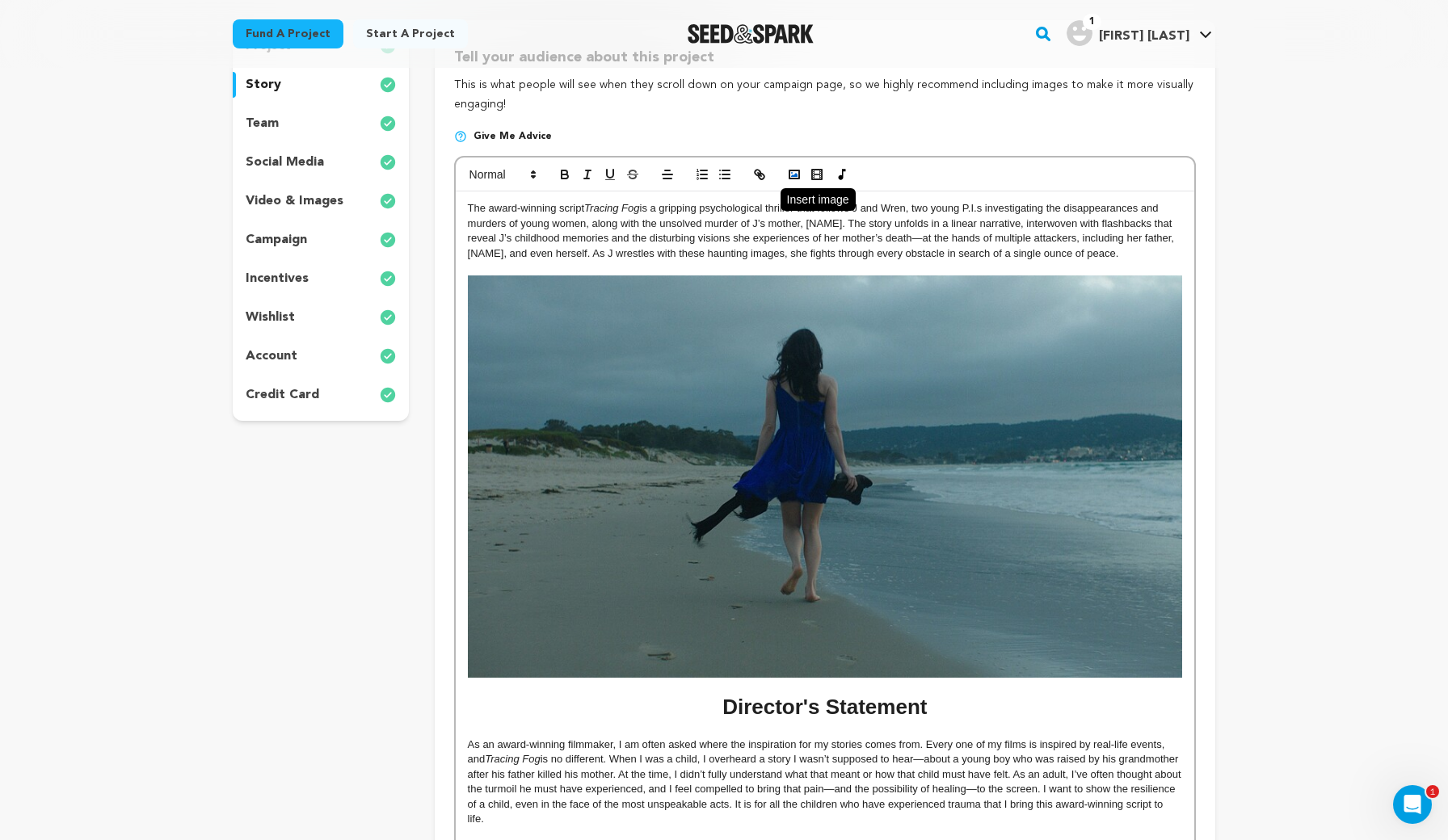 click 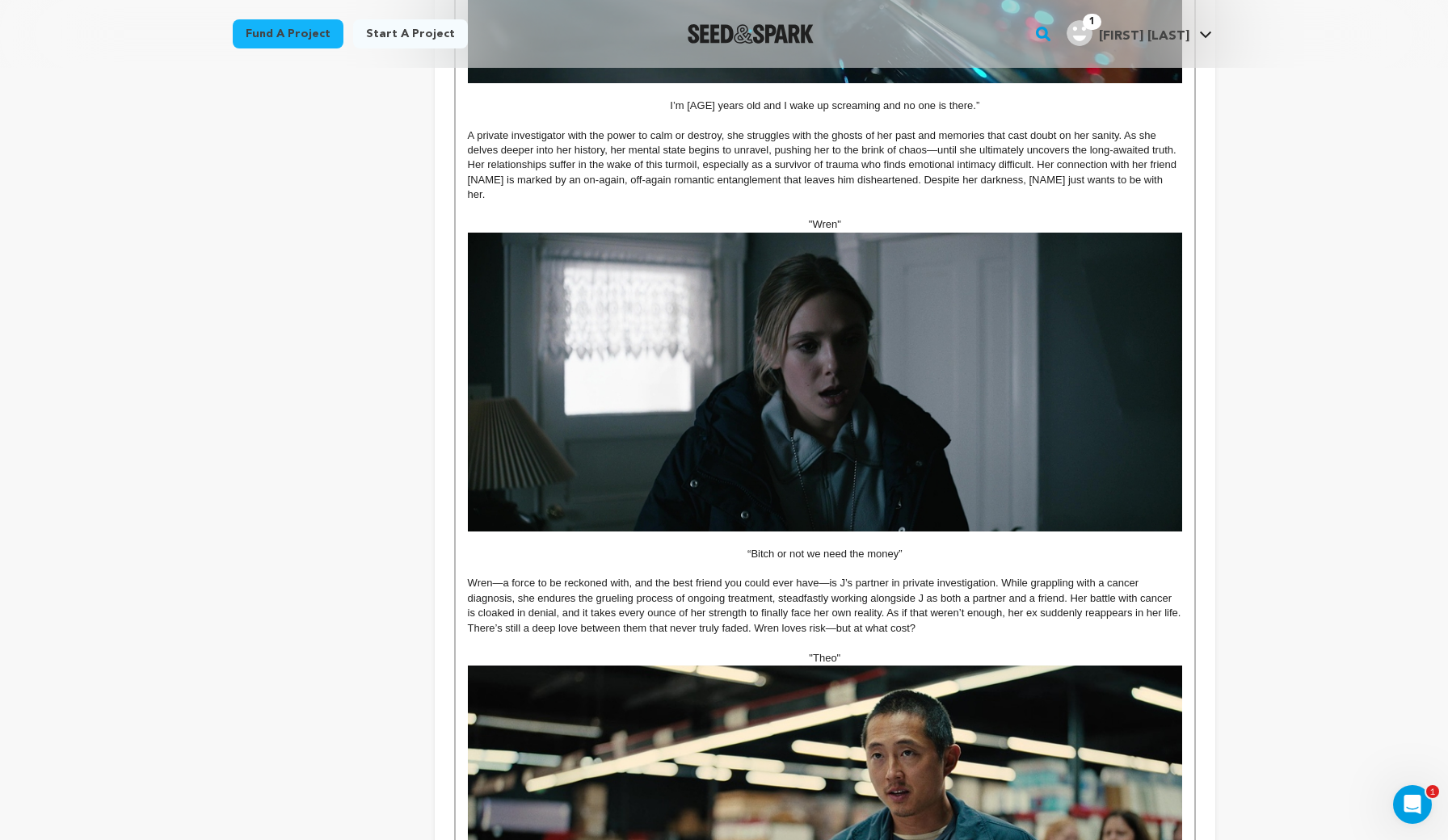 scroll, scrollTop: 1670, scrollLeft: 0, axis: vertical 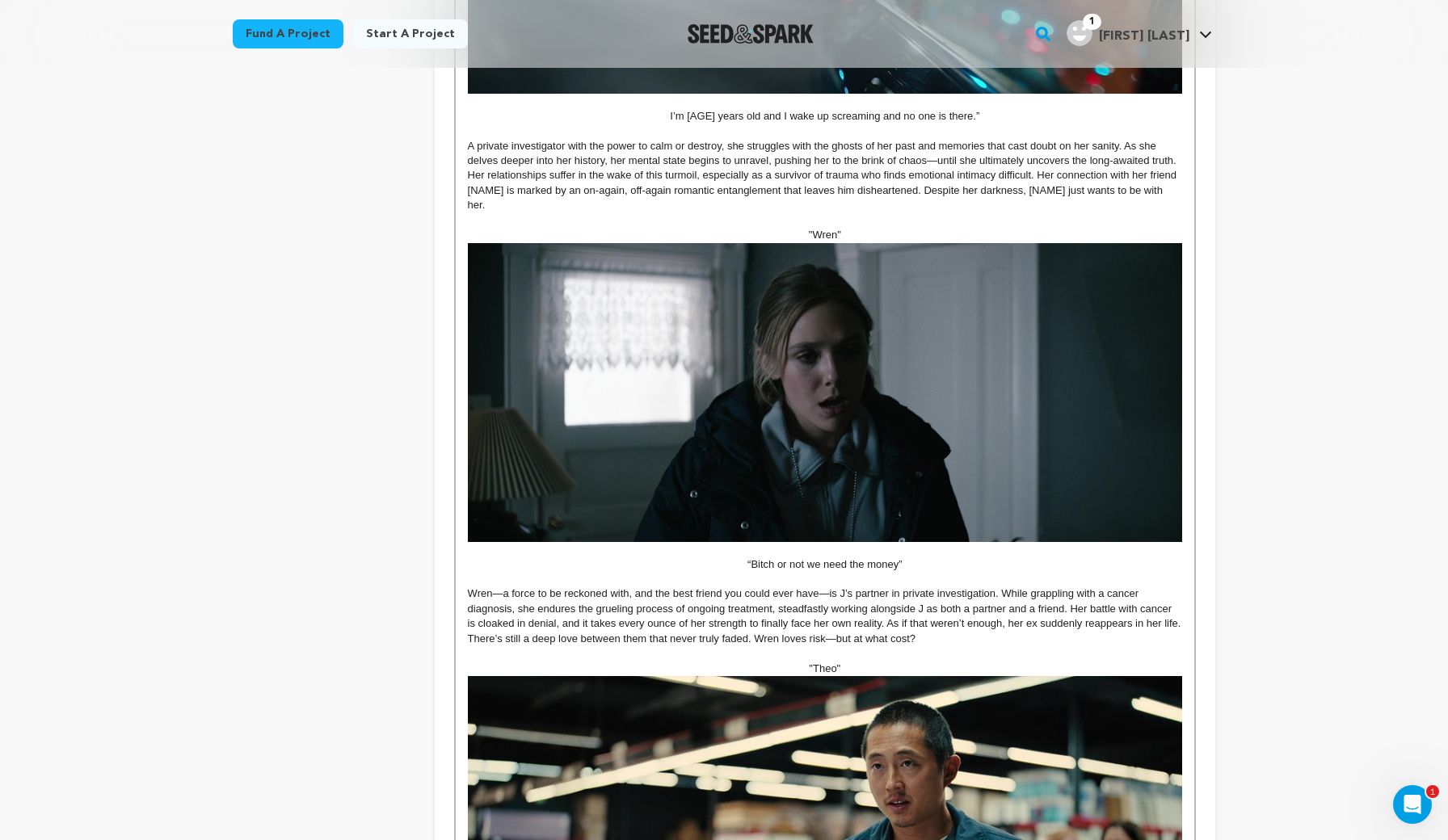 click at bounding box center [825, 393] 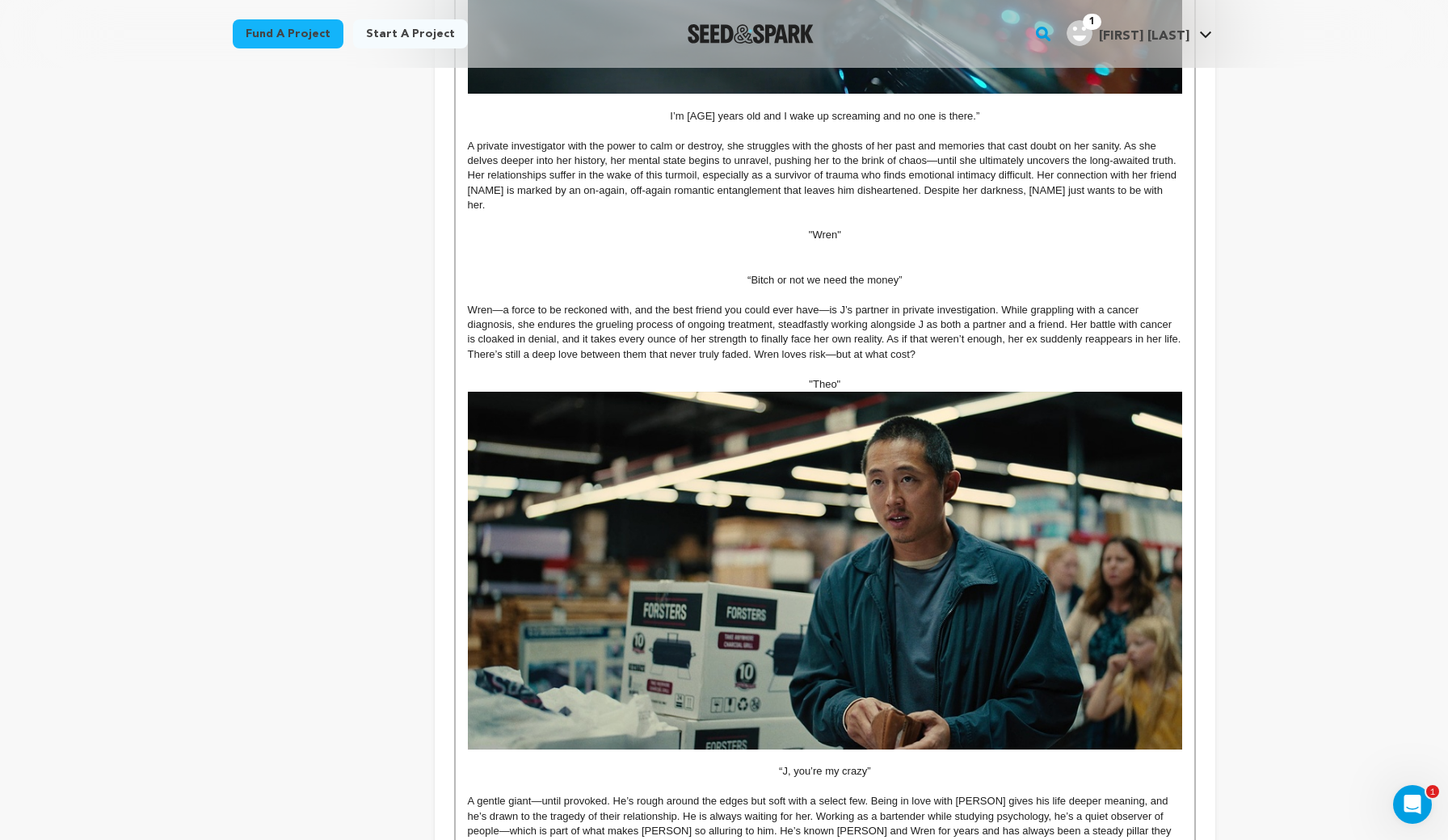click at bounding box center (825, 250) 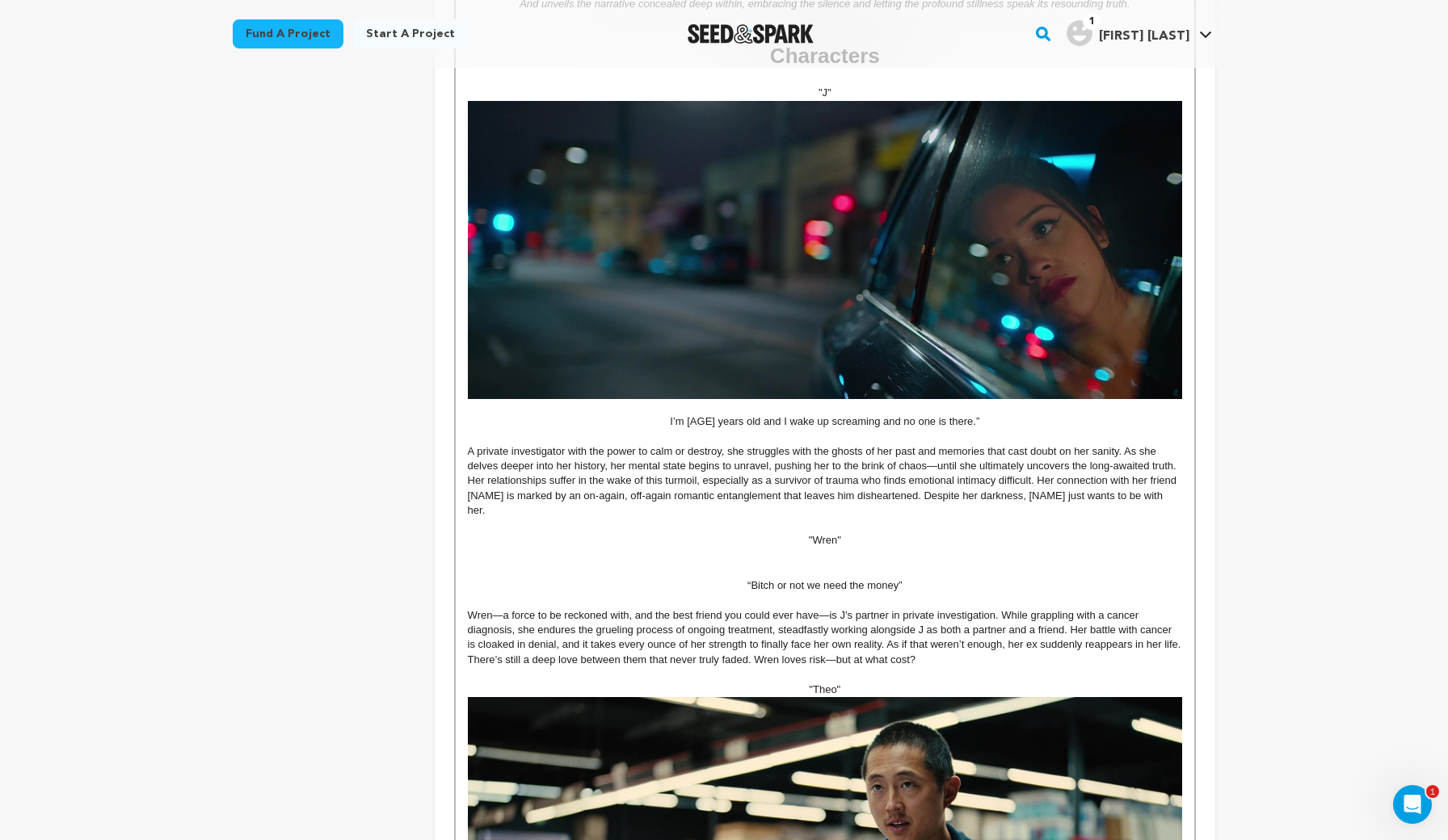 scroll, scrollTop: 1364, scrollLeft: 0, axis: vertical 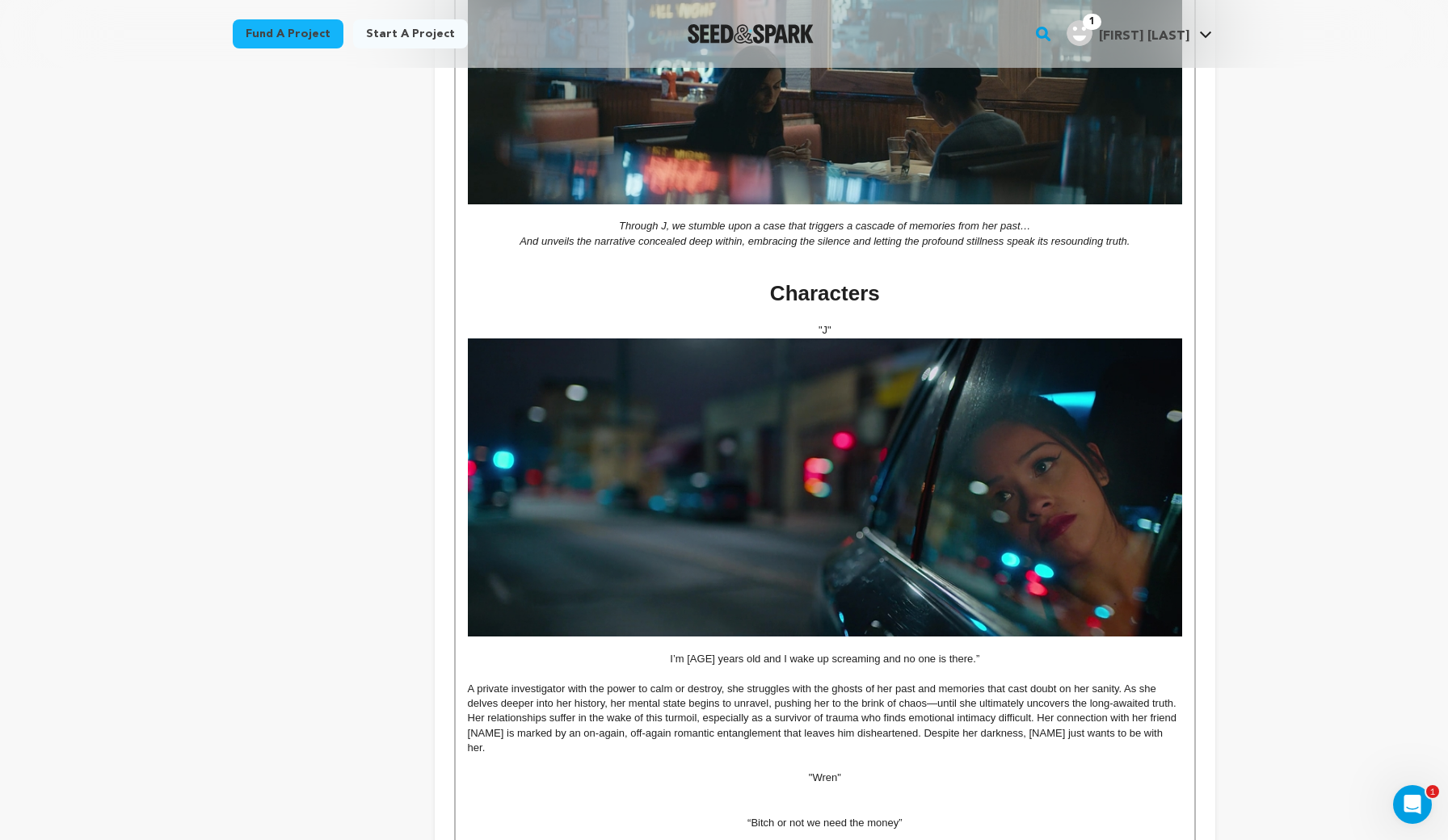 click at bounding box center (825, 487) 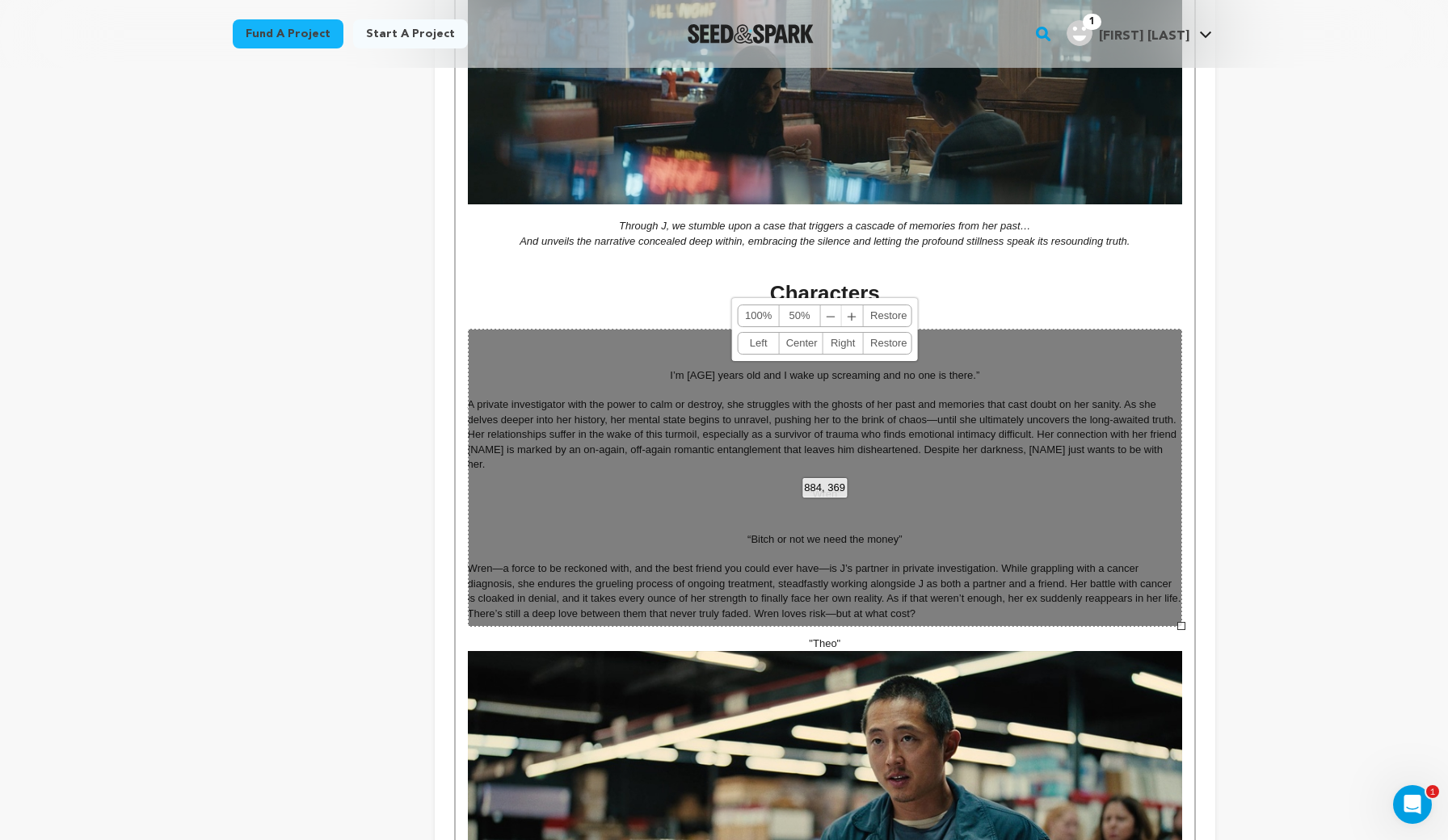 click at bounding box center (825, 316) 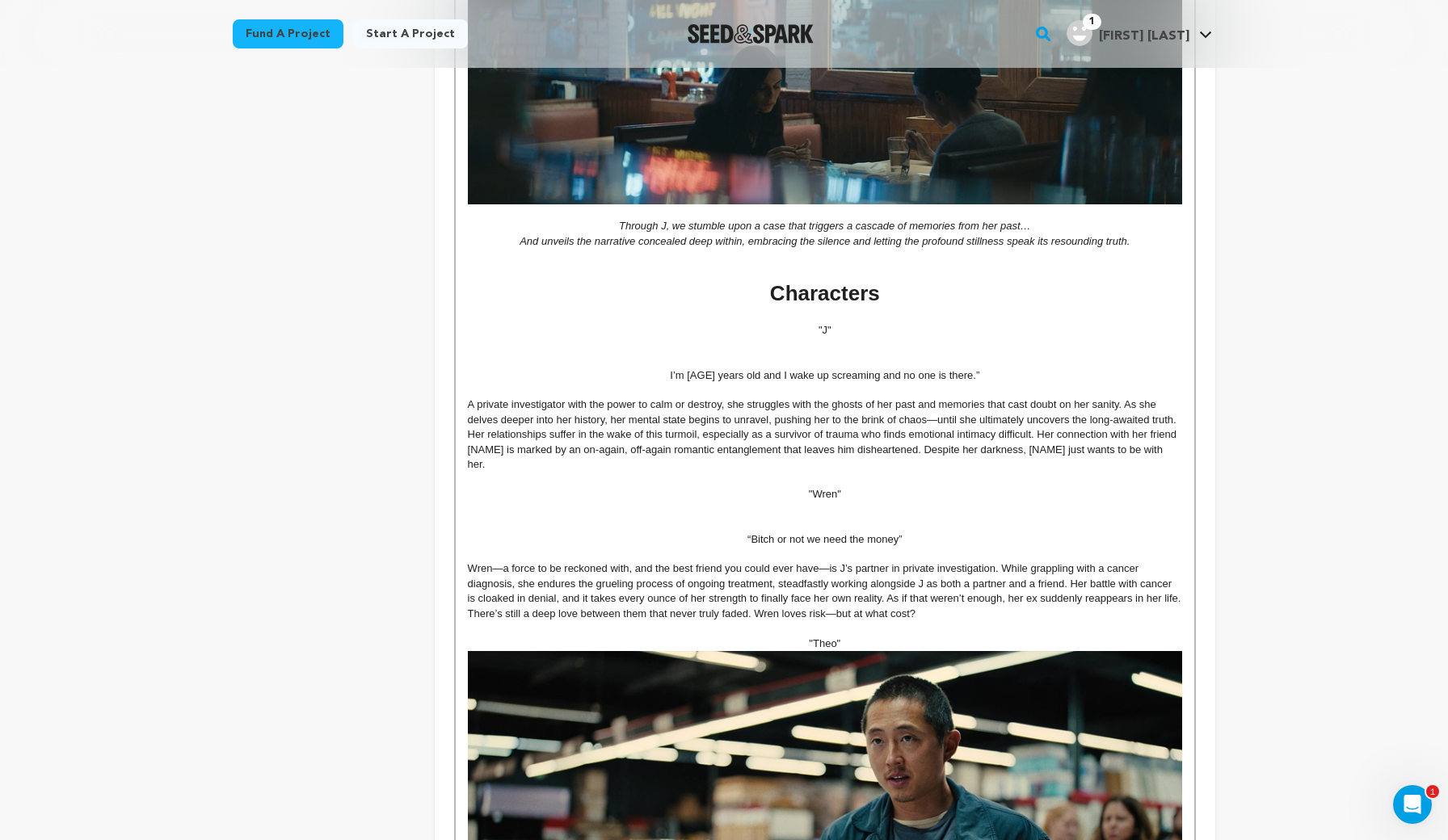 click at bounding box center (825, 346) 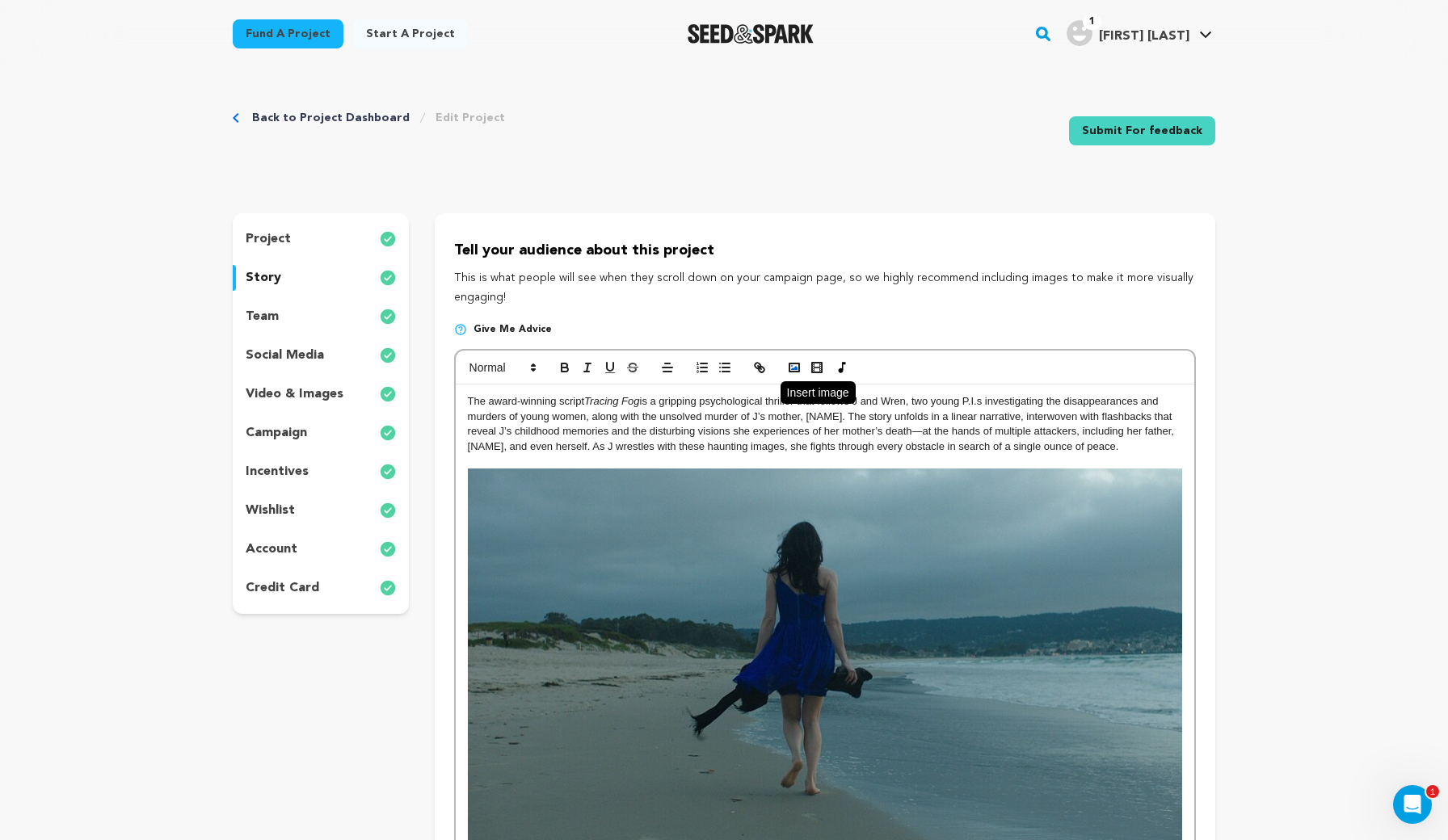 scroll, scrollTop: 0, scrollLeft: 0, axis: both 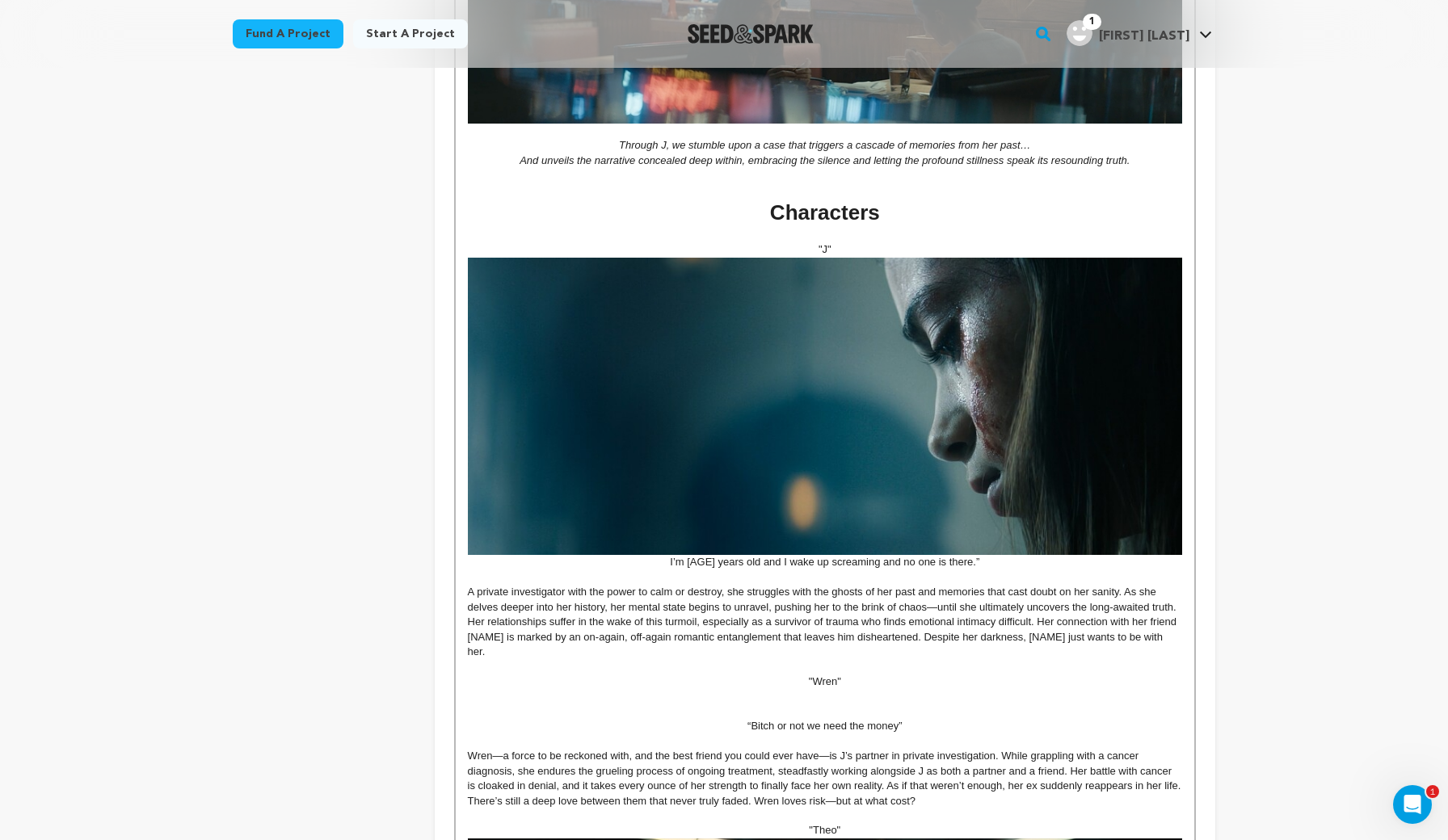 type 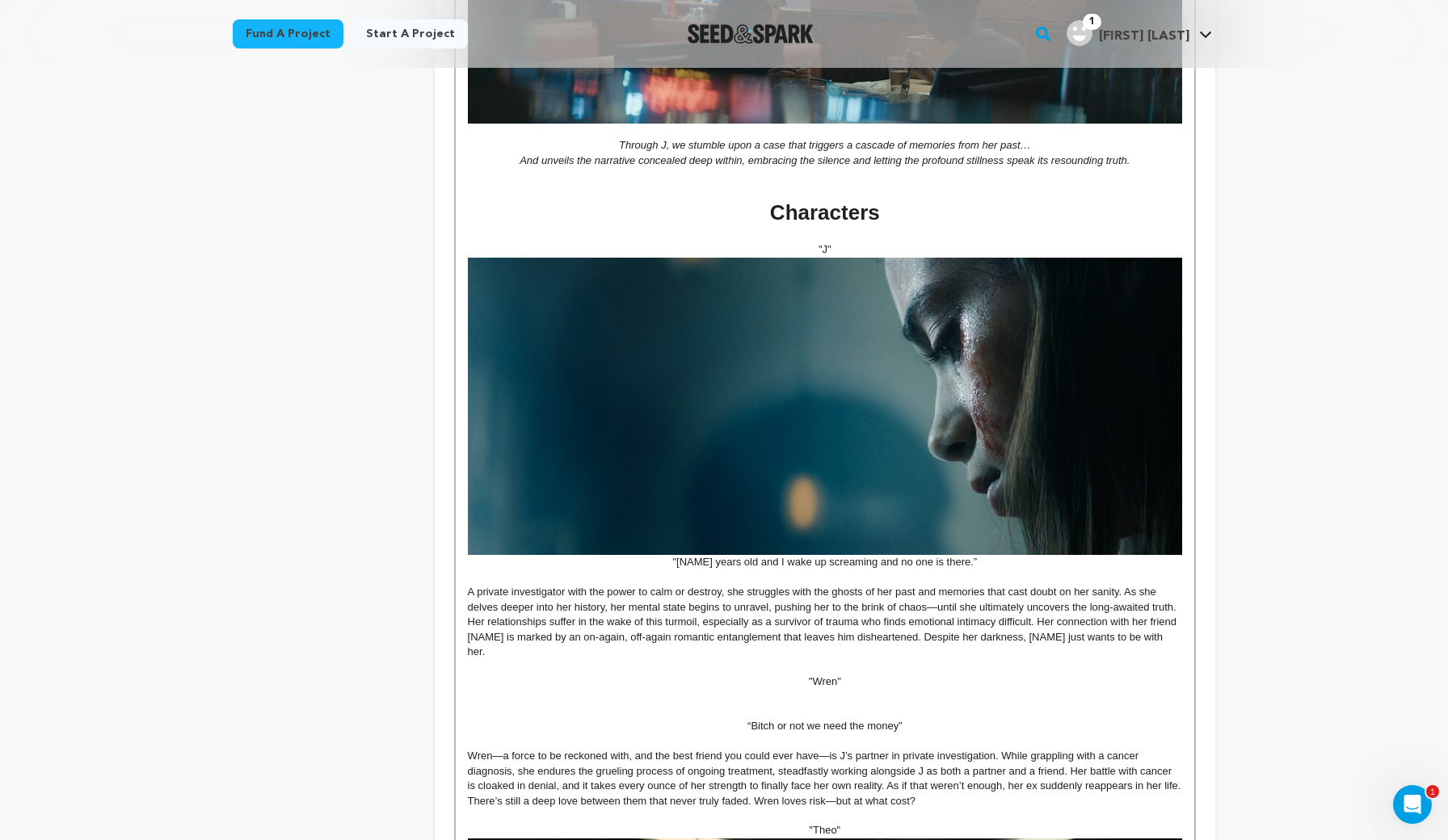click on ""I’m twenty seven years old and I wake up screaming and no one is there.”" at bounding box center [825, 414] 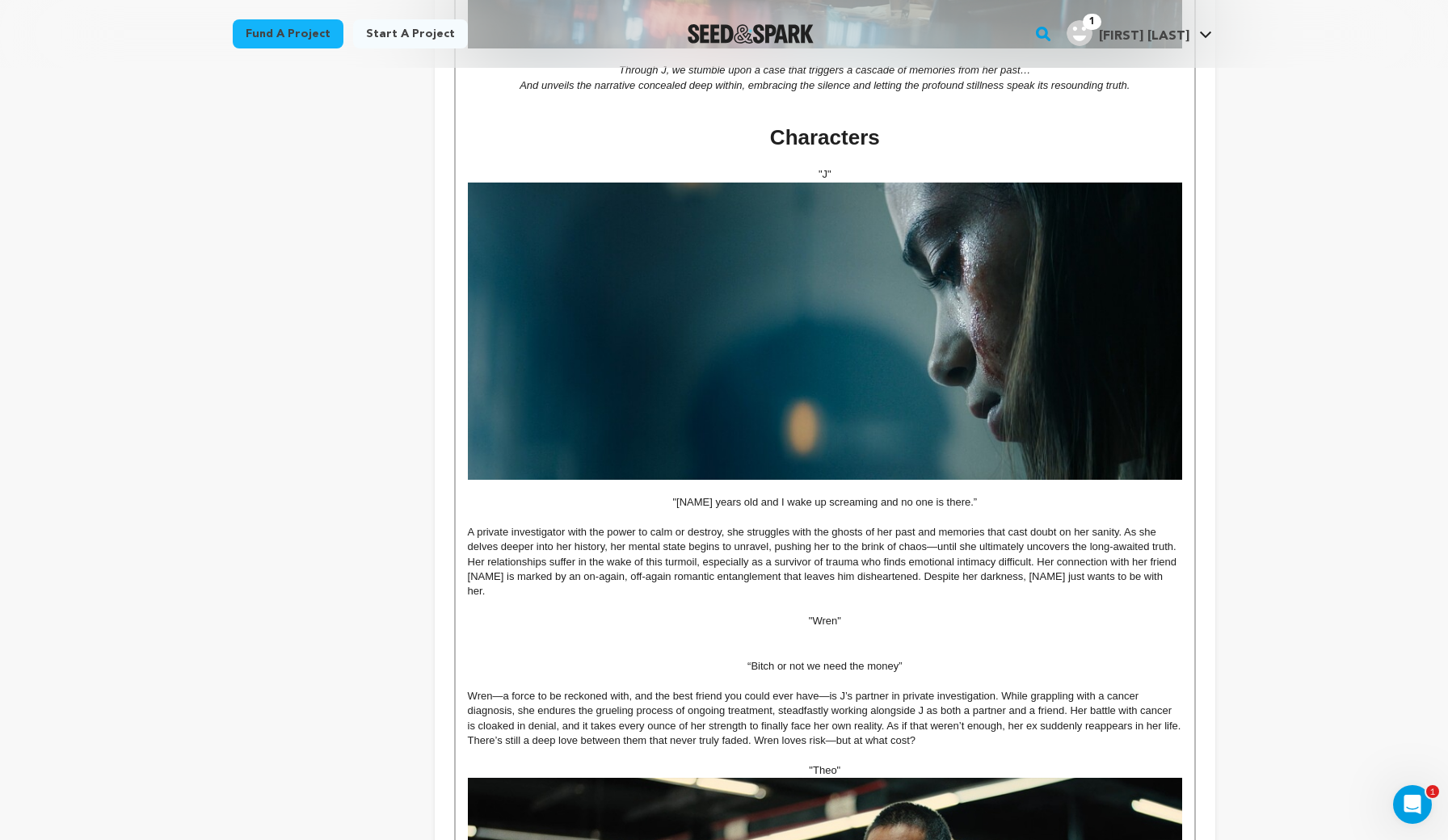 scroll, scrollTop: 1284, scrollLeft: 0, axis: vertical 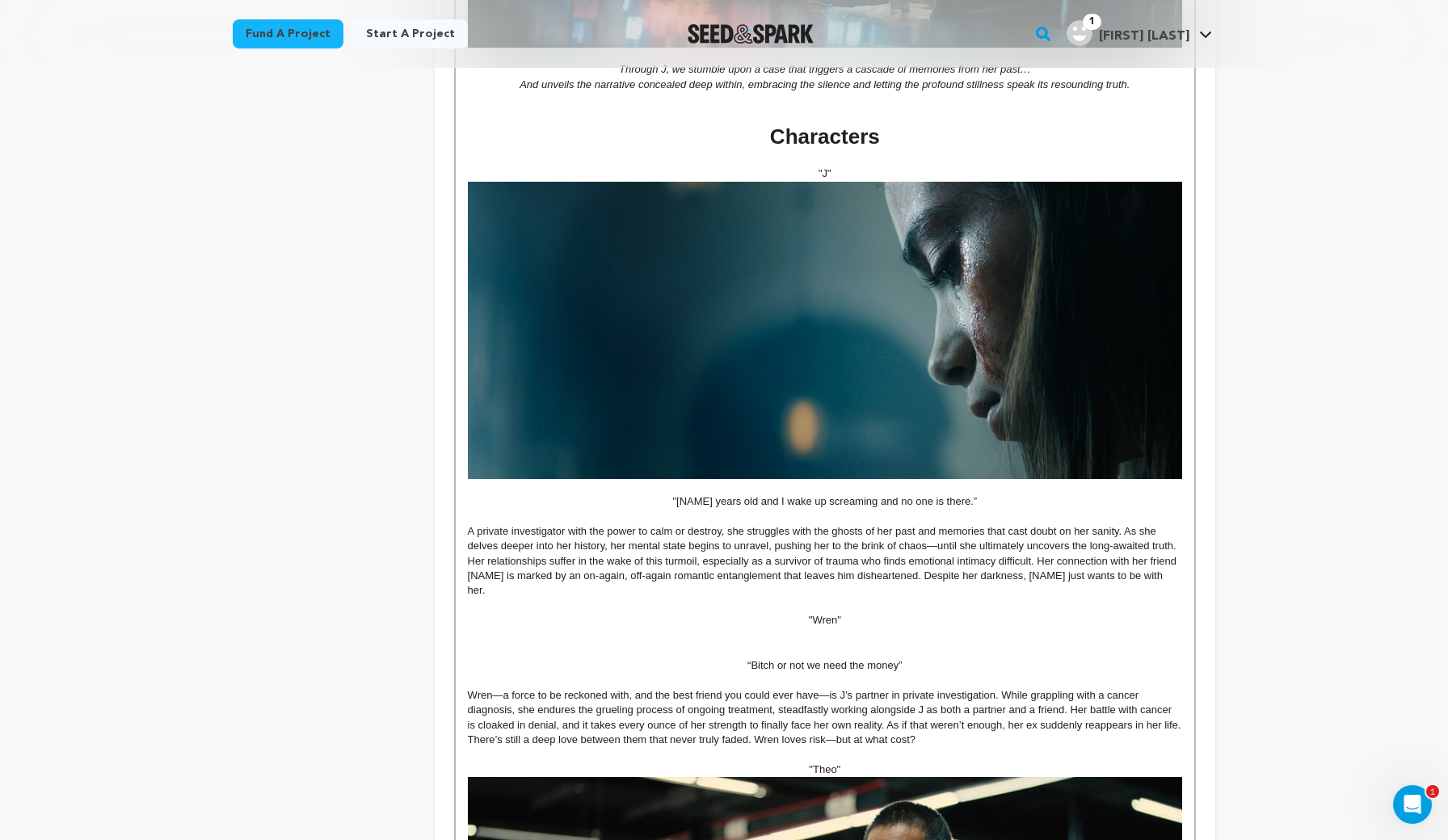 click at bounding box center (825, 636) 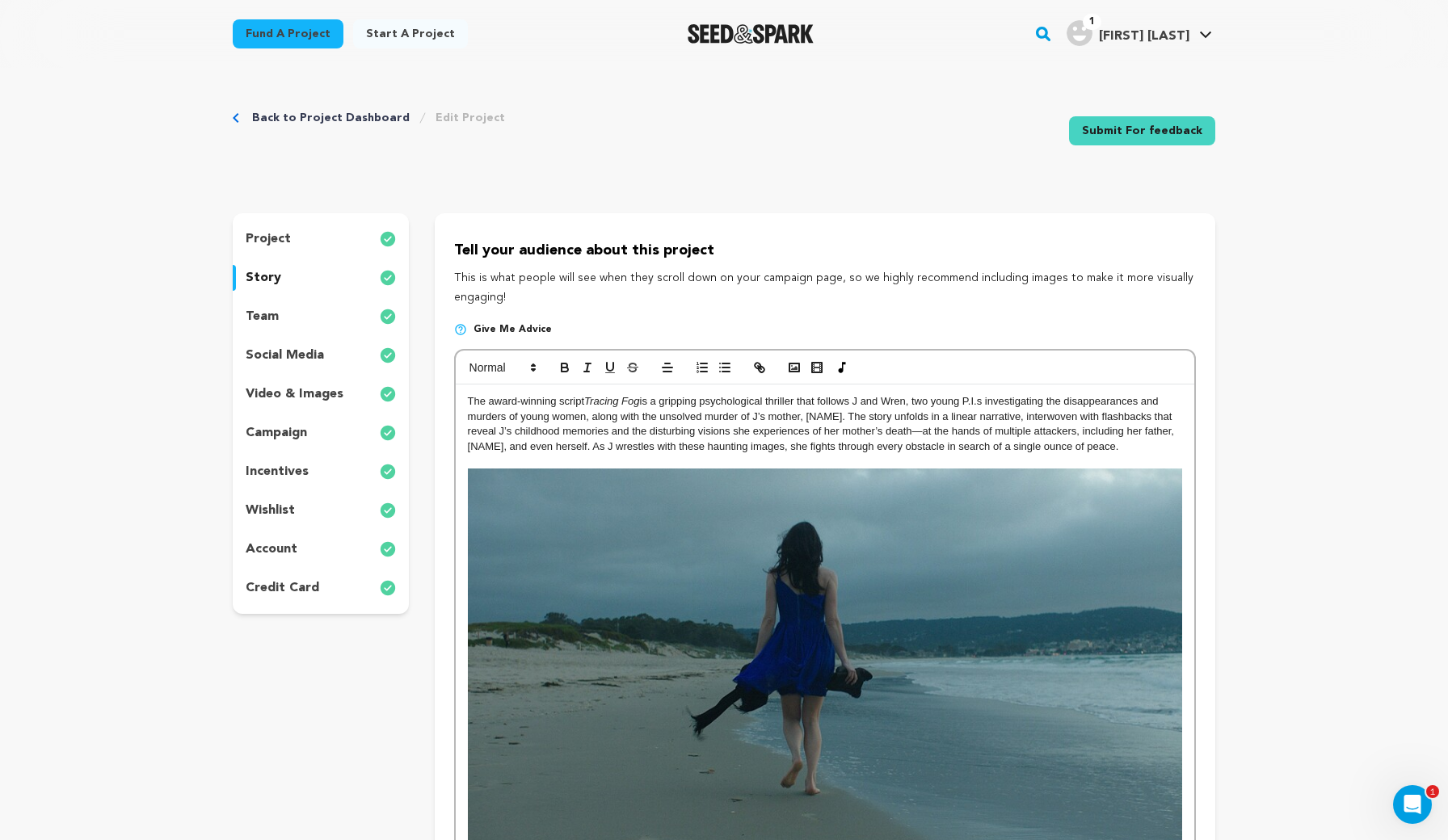 scroll, scrollTop: 0, scrollLeft: 0, axis: both 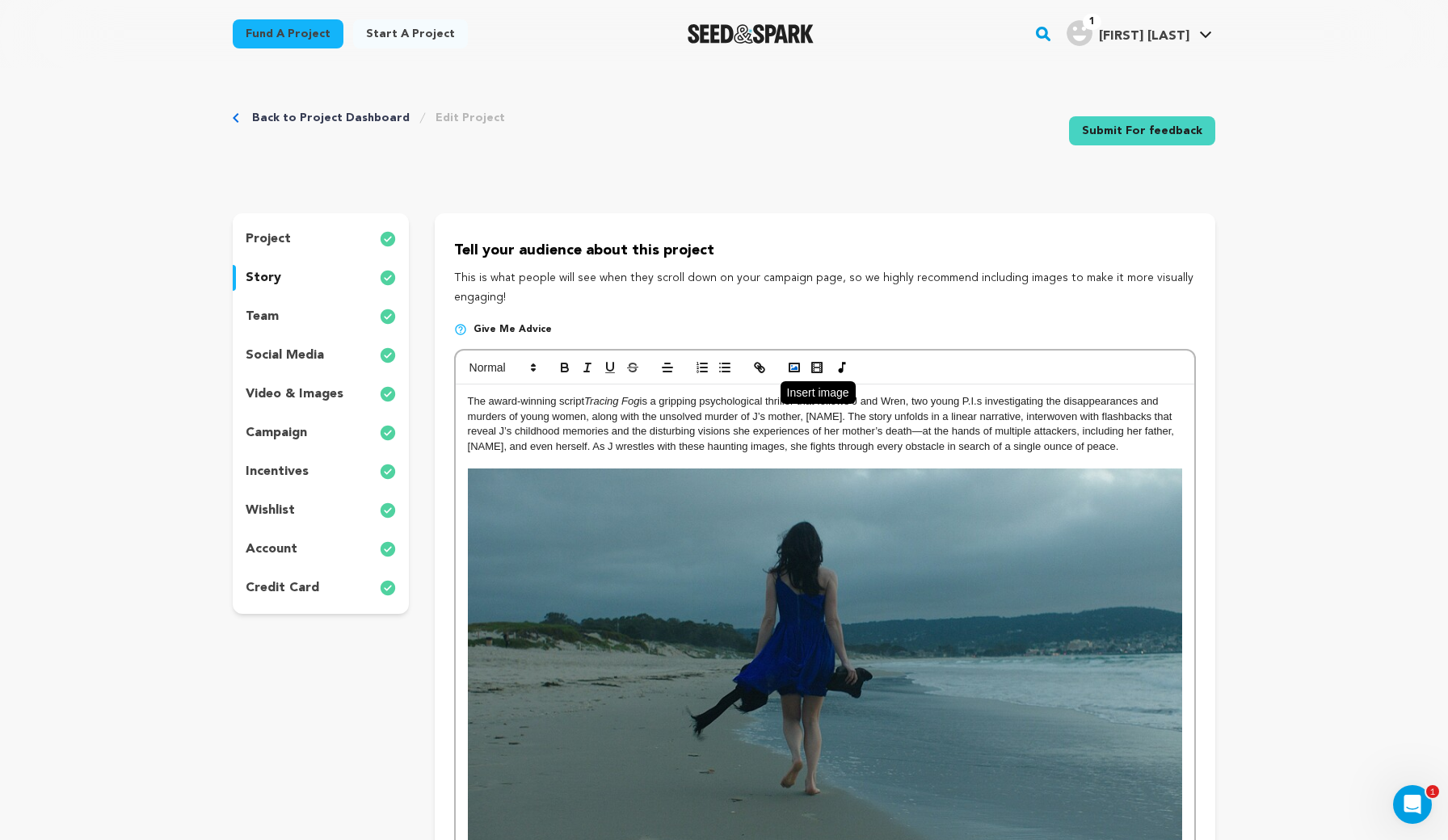 click 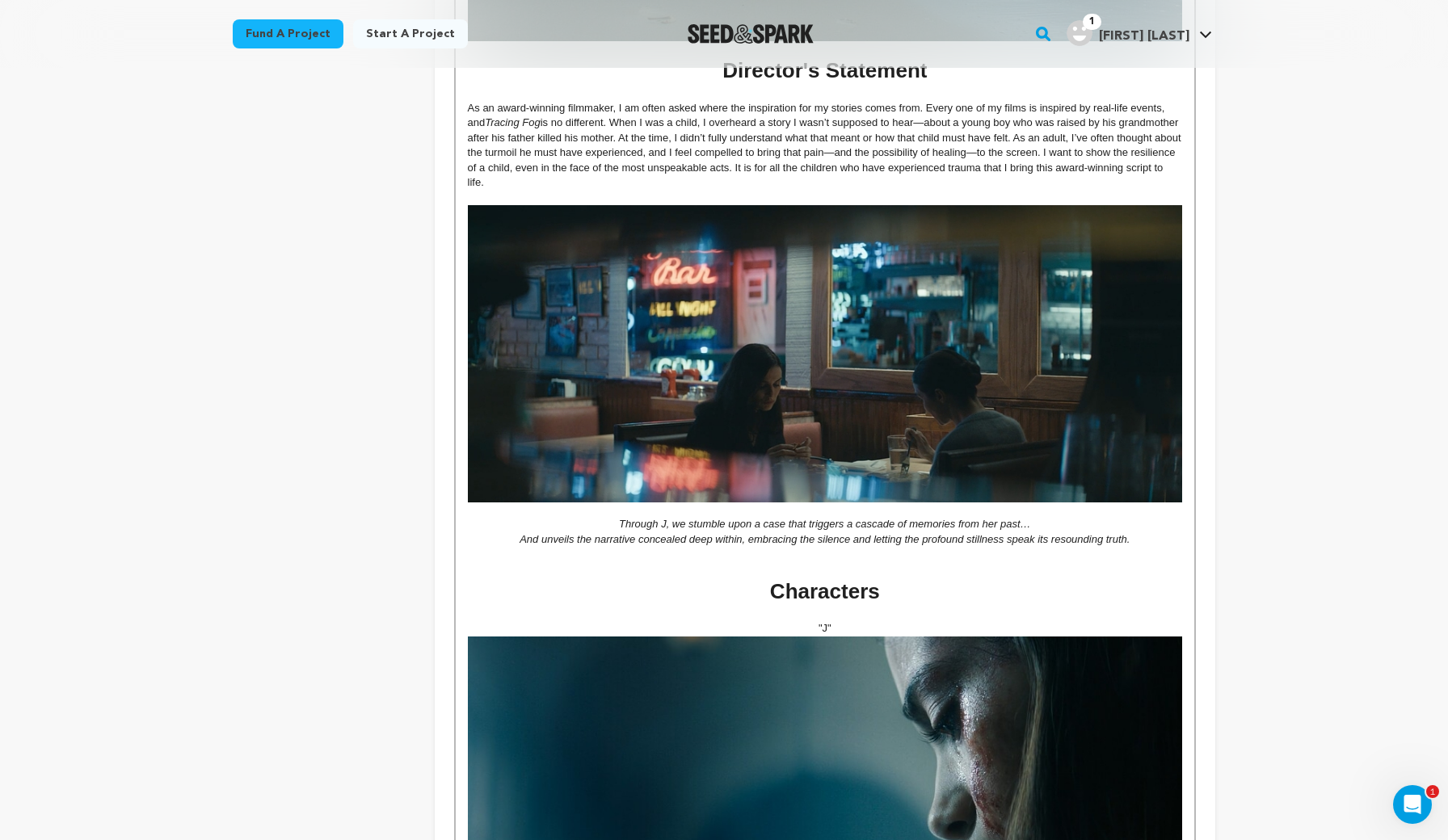scroll, scrollTop: 828, scrollLeft: 0, axis: vertical 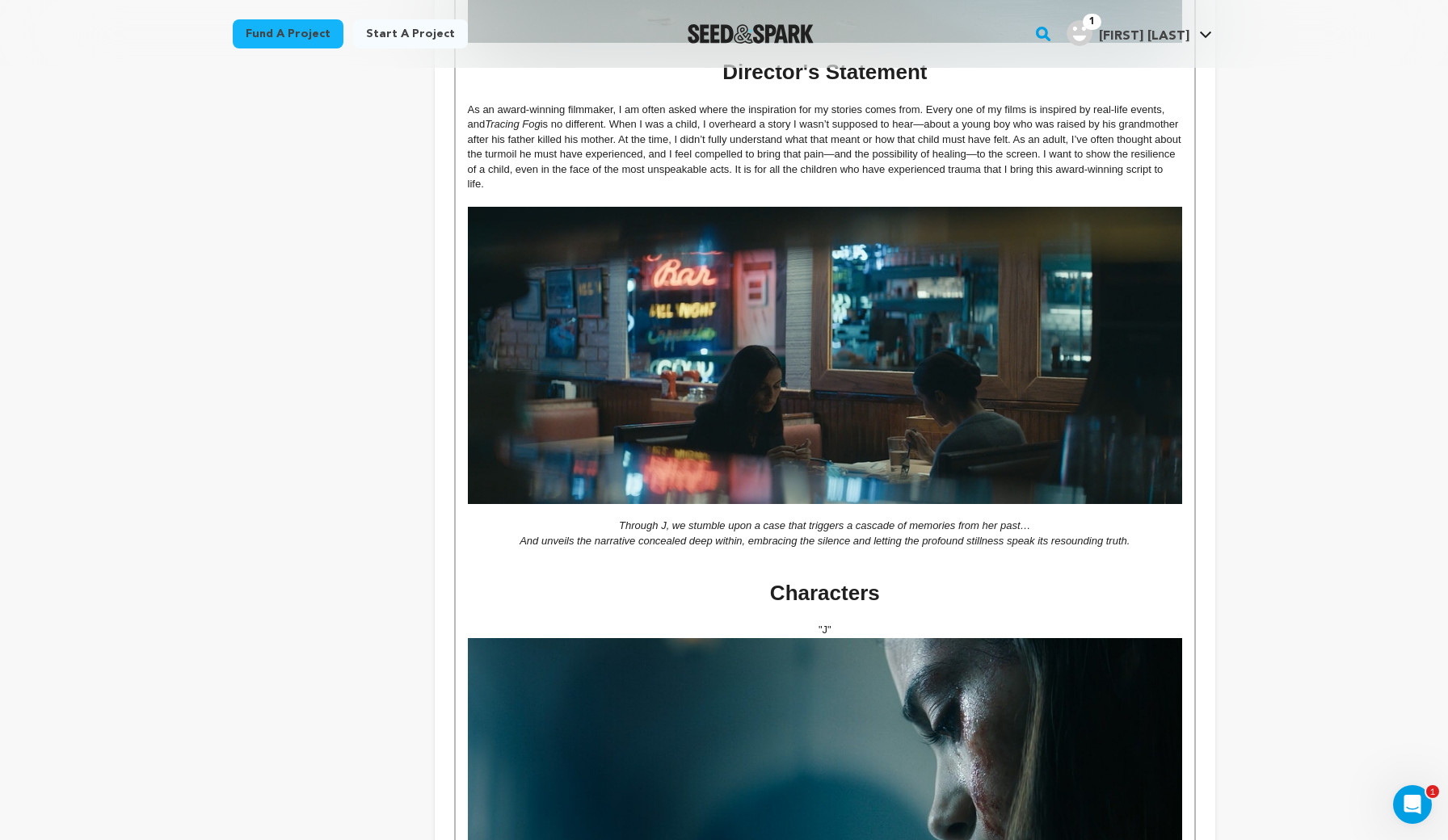 click at bounding box center [825, 355] 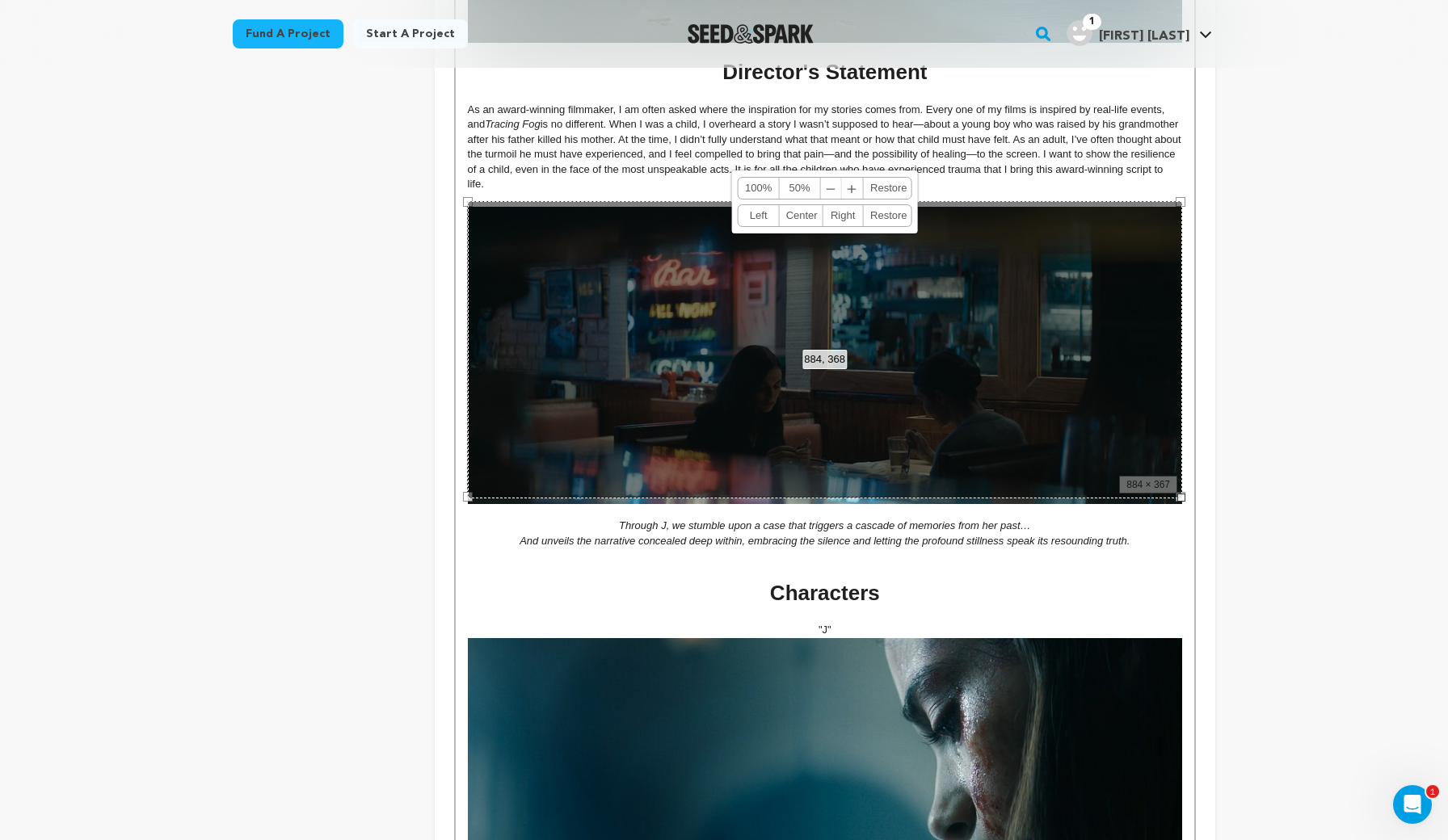 click on "Characters" at bounding box center [825, 593] 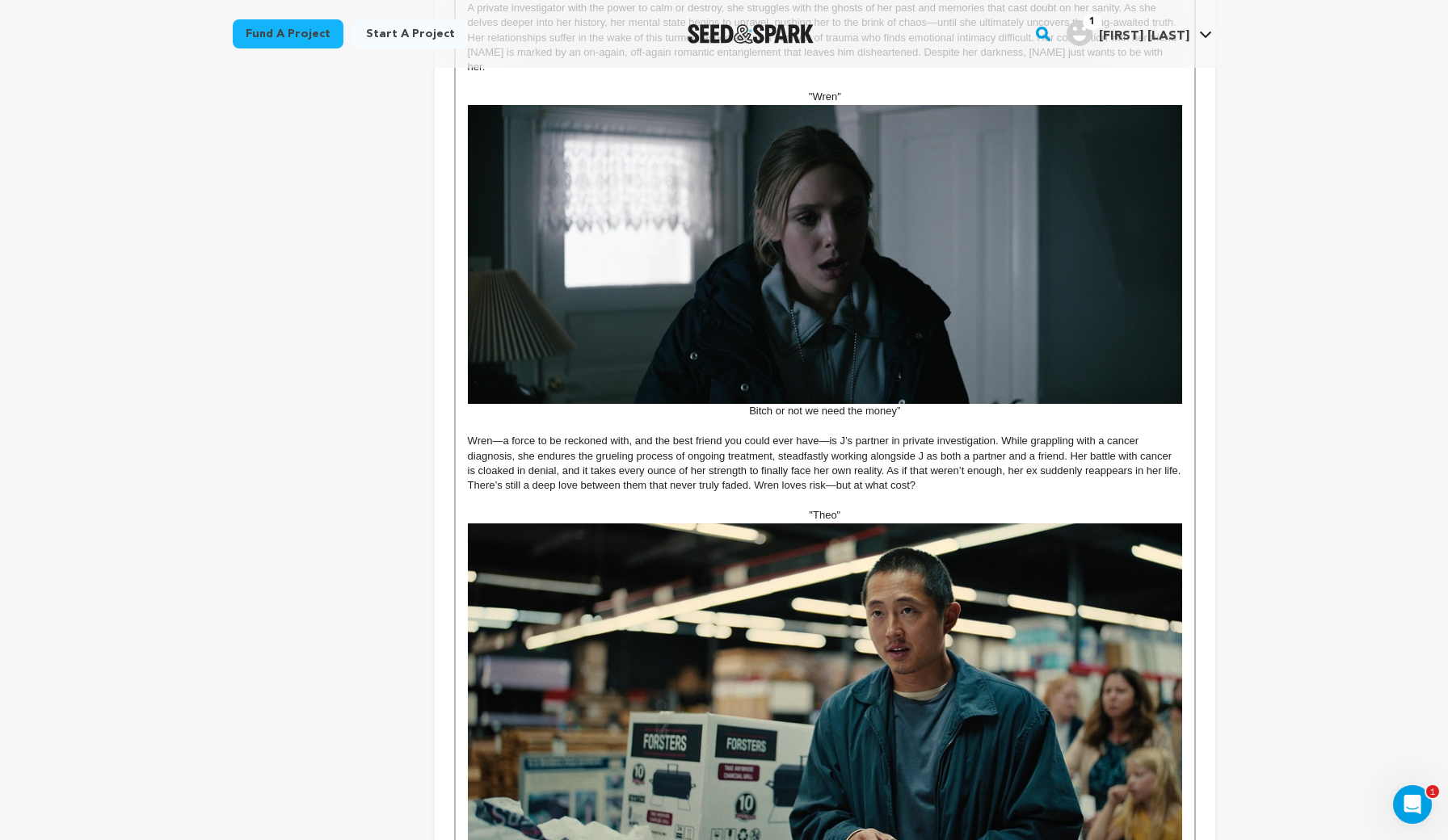 scroll, scrollTop: 1808, scrollLeft: 0, axis: vertical 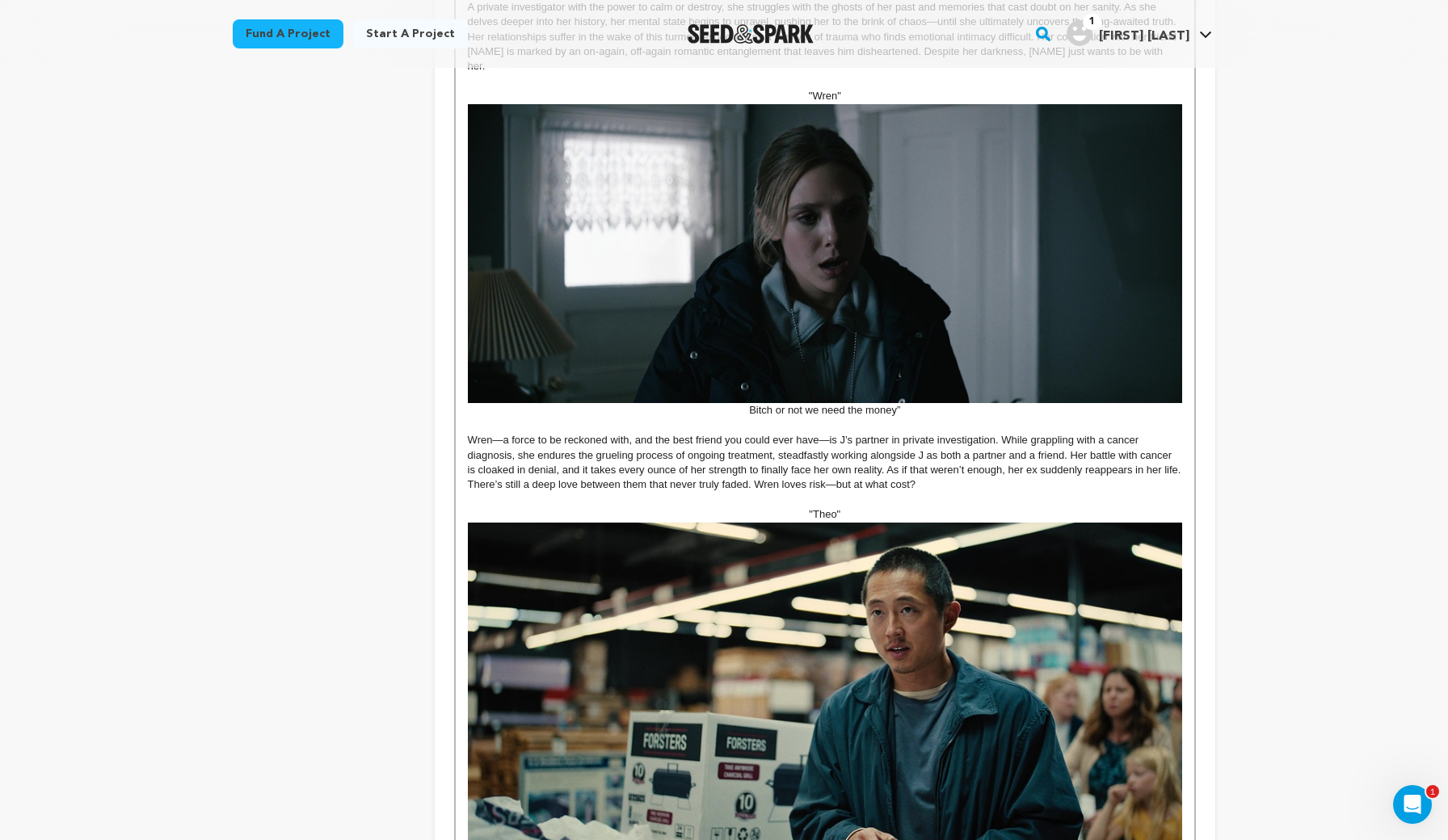 click on "Bitch or not we need the money”" at bounding box center [825, 261] 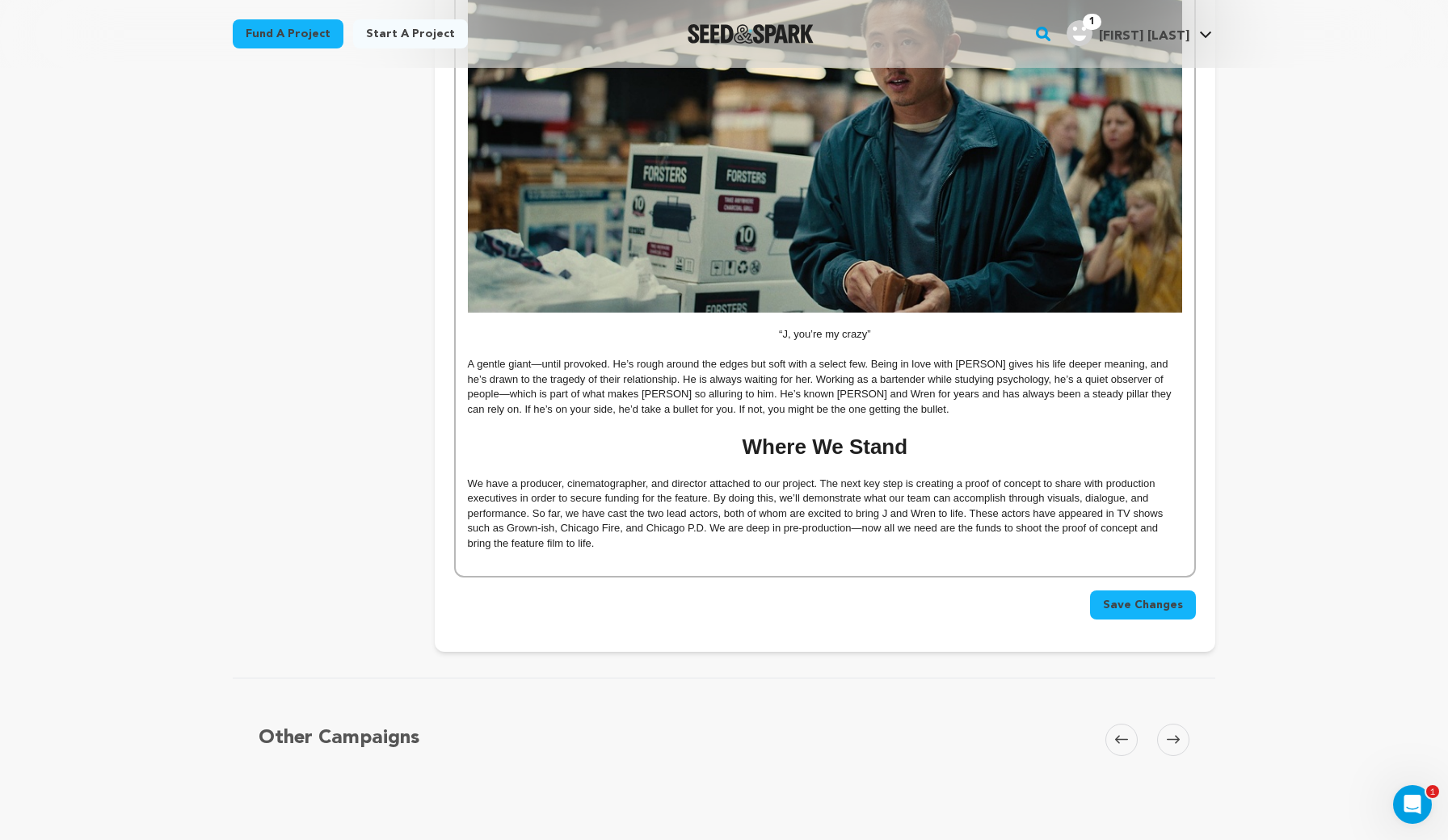 scroll, scrollTop: 2425, scrollLeft: 0, axis: vertical 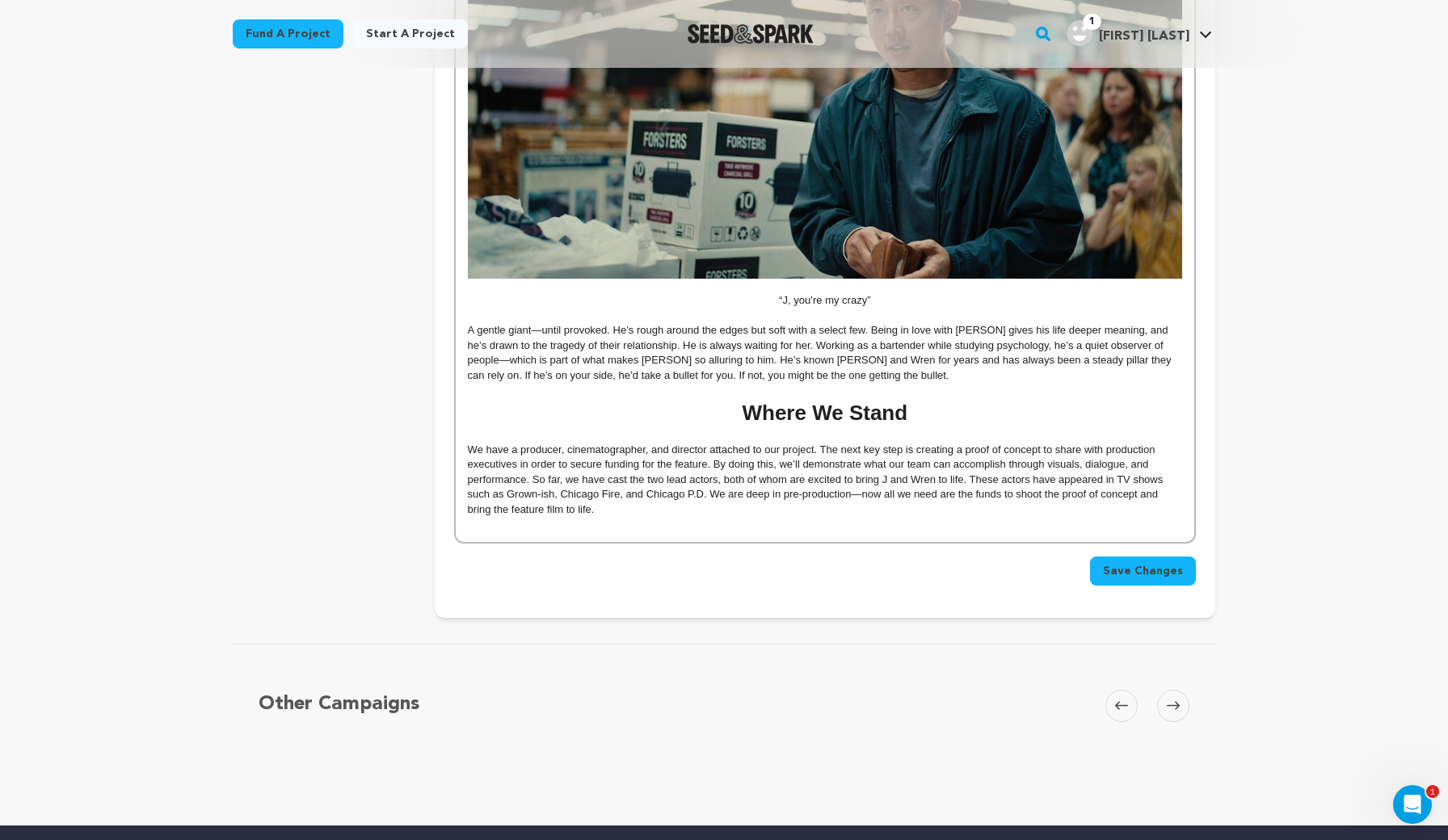 click on "A gentle giant—until provoked. He’s rough around the edges but soft with a select few. Being in love with J gives his life deeper meaning, and he’s drawn to the tragedy of their relationship. He is always waiting for her. Working as a bartender while studying psychology, he’s a quiet observer of people—which is part of what makes J so alluring to him. He’s known J and Wren for years and has always been a steady pillar they can rely on. If he’s on your side, he’d take a bullet for you. If not, you might be the one getting the bullet." at bounding box center (825, 353) 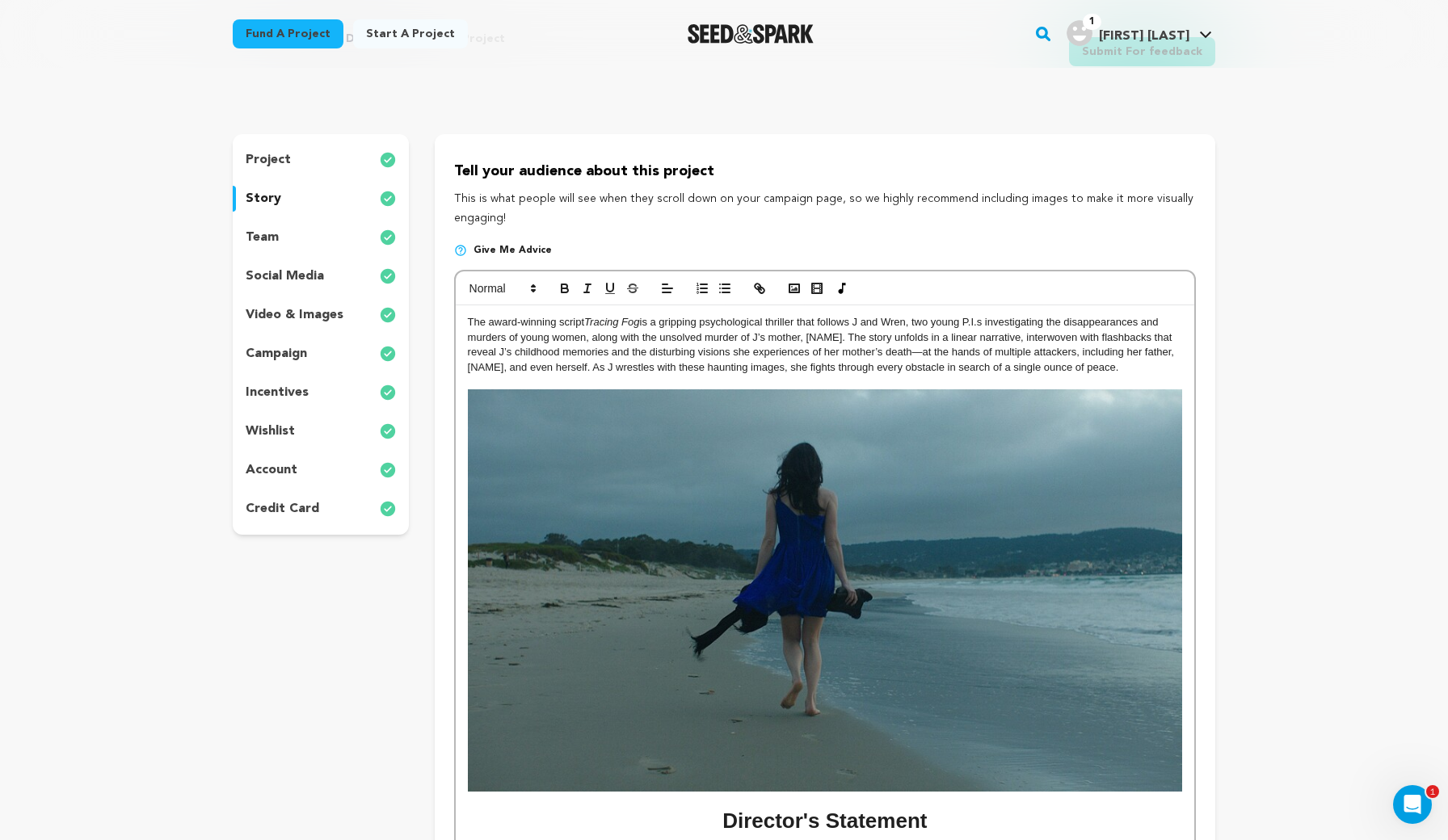 scroll, scrollTop: 78, scrollLeft: 0, axis: vertical 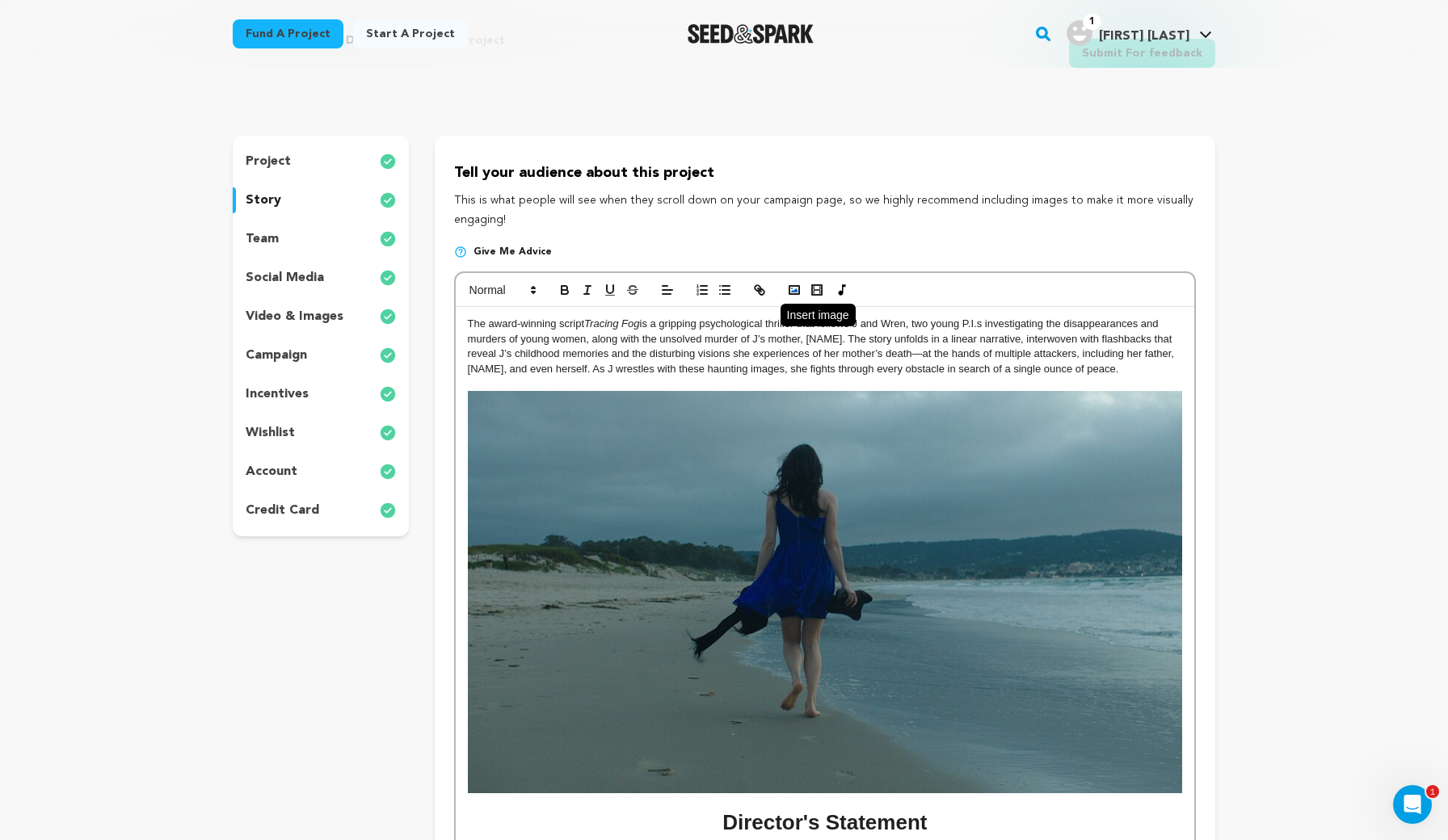 click 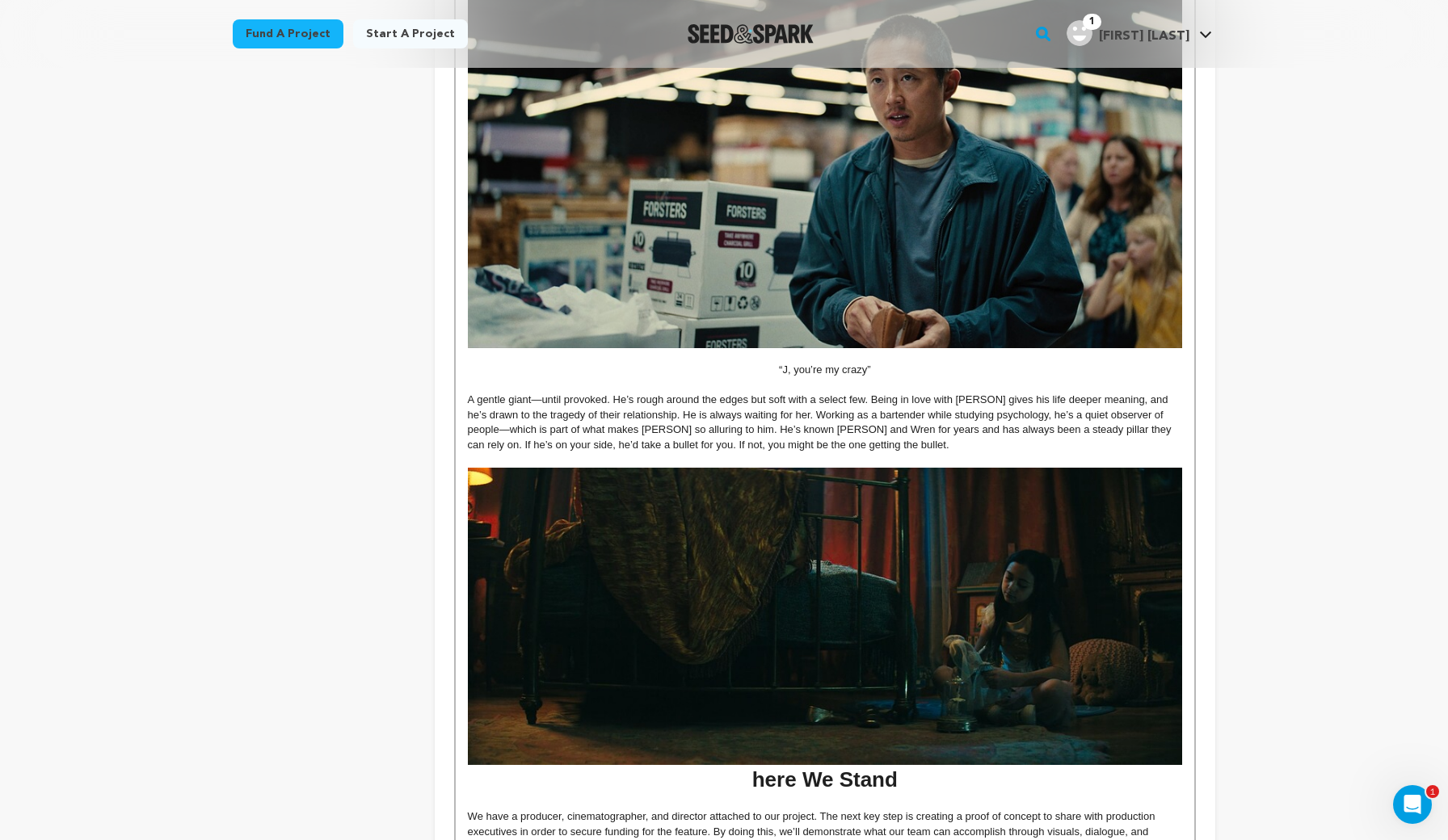 scroll, scrollTop: 2354, scrollLeft: 0, axis: vertical 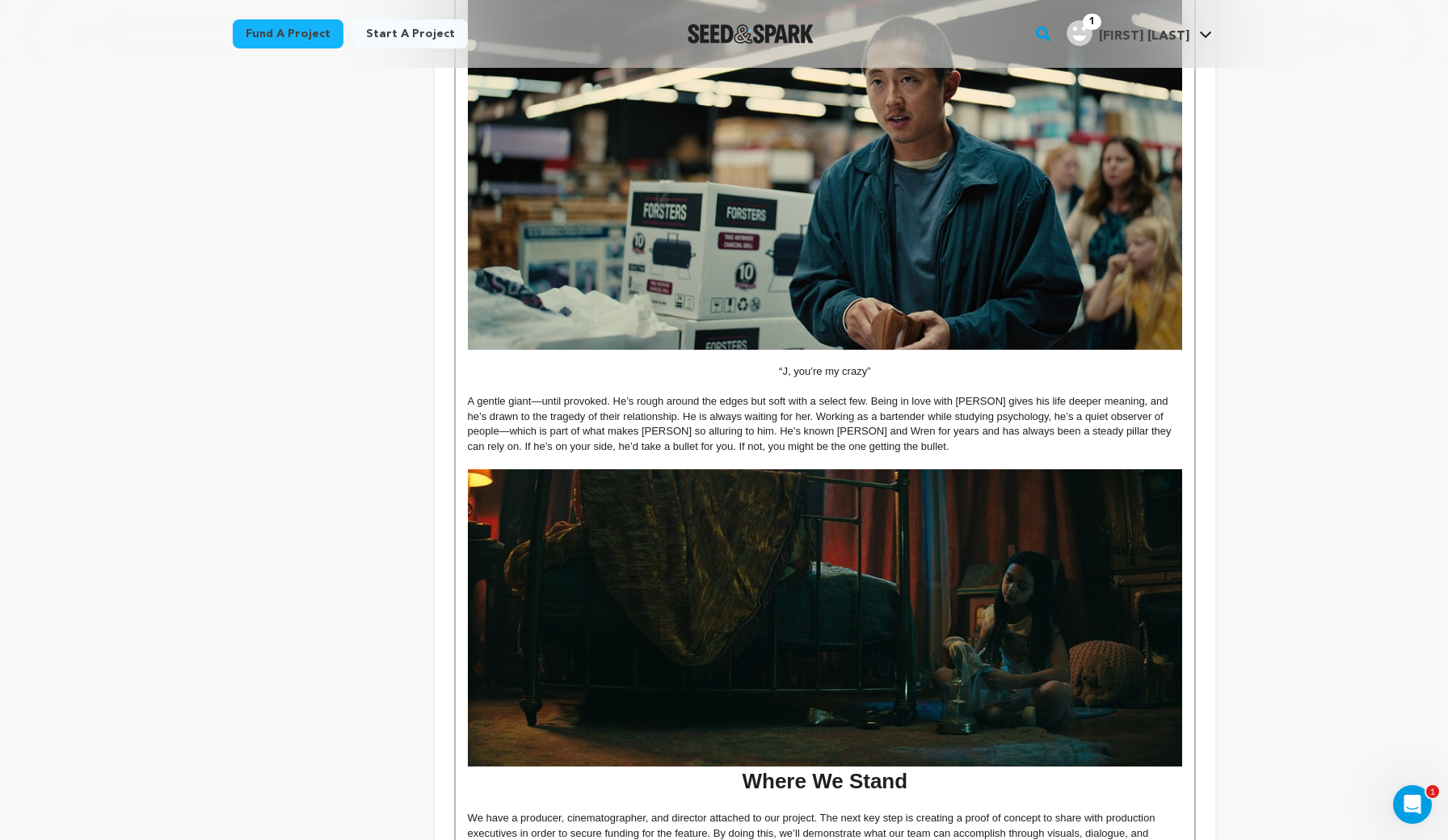 click on "Where We Stand" at bounding box center (825, 632) 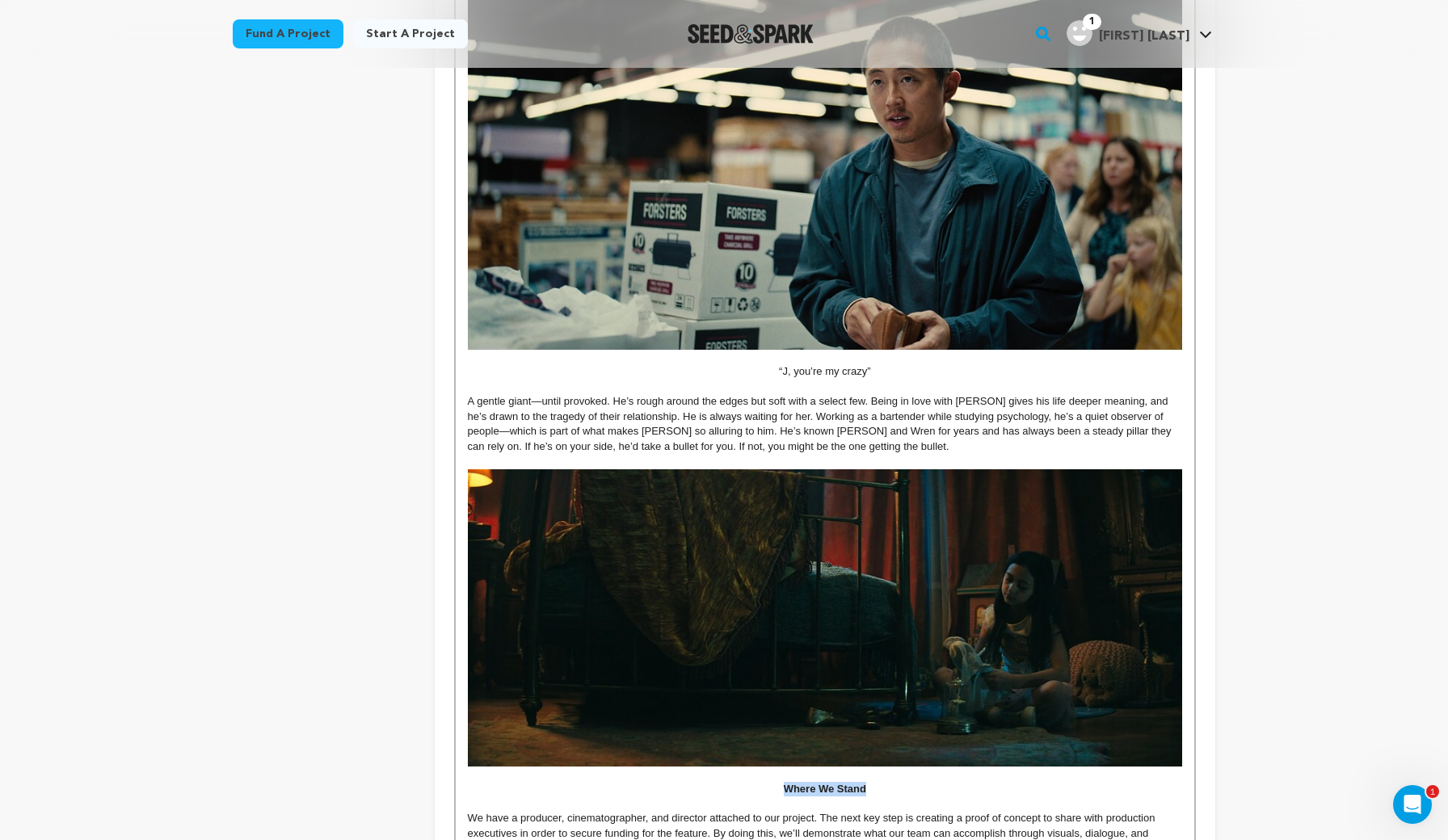 drag, startPoint x: 873, startPoint y: 755, endPoint x: 776, endPoint y: 759, distance: 97.082439 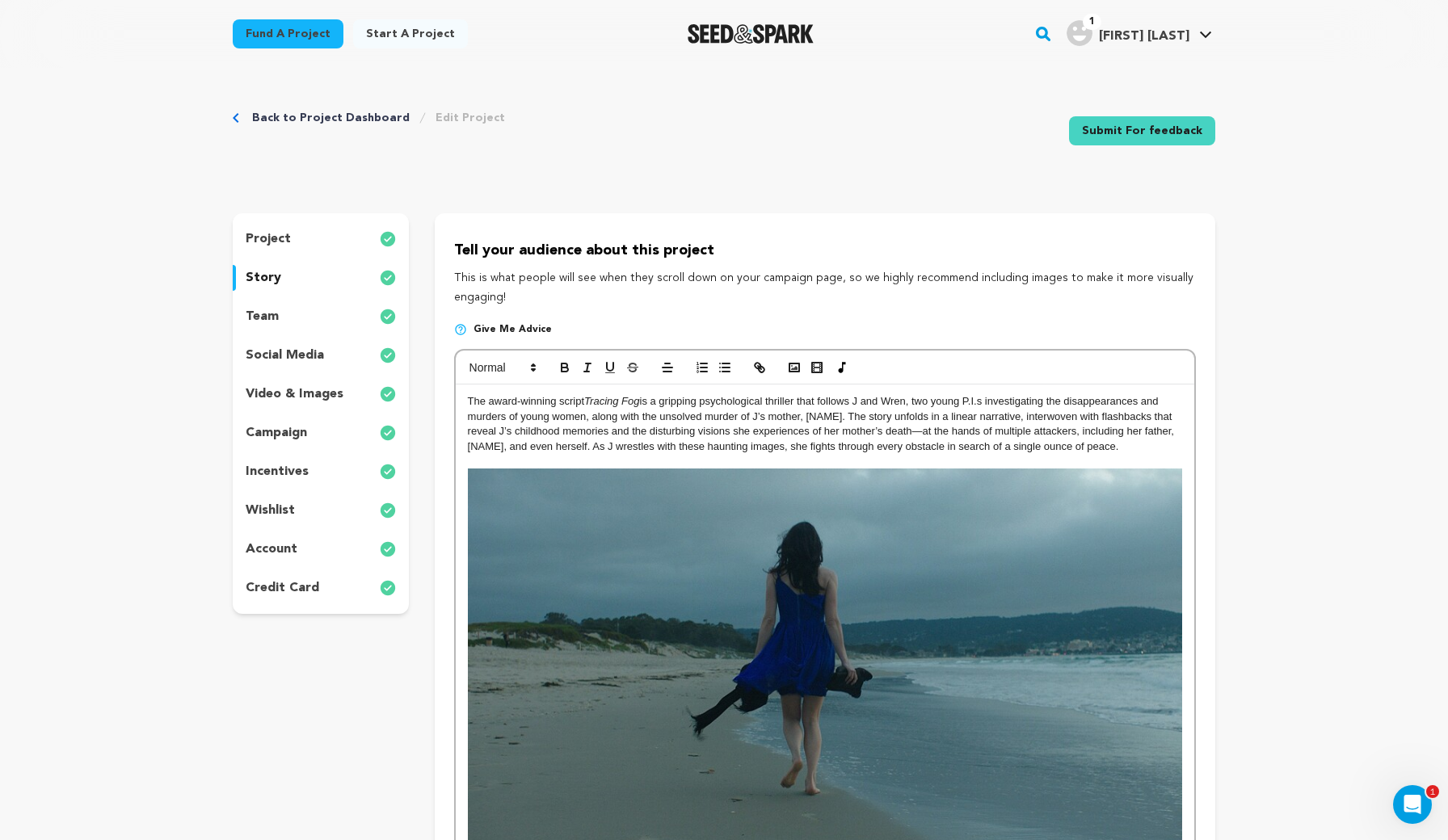 scroll, scrollTop: 0, scrollLeft: 0, axis: both 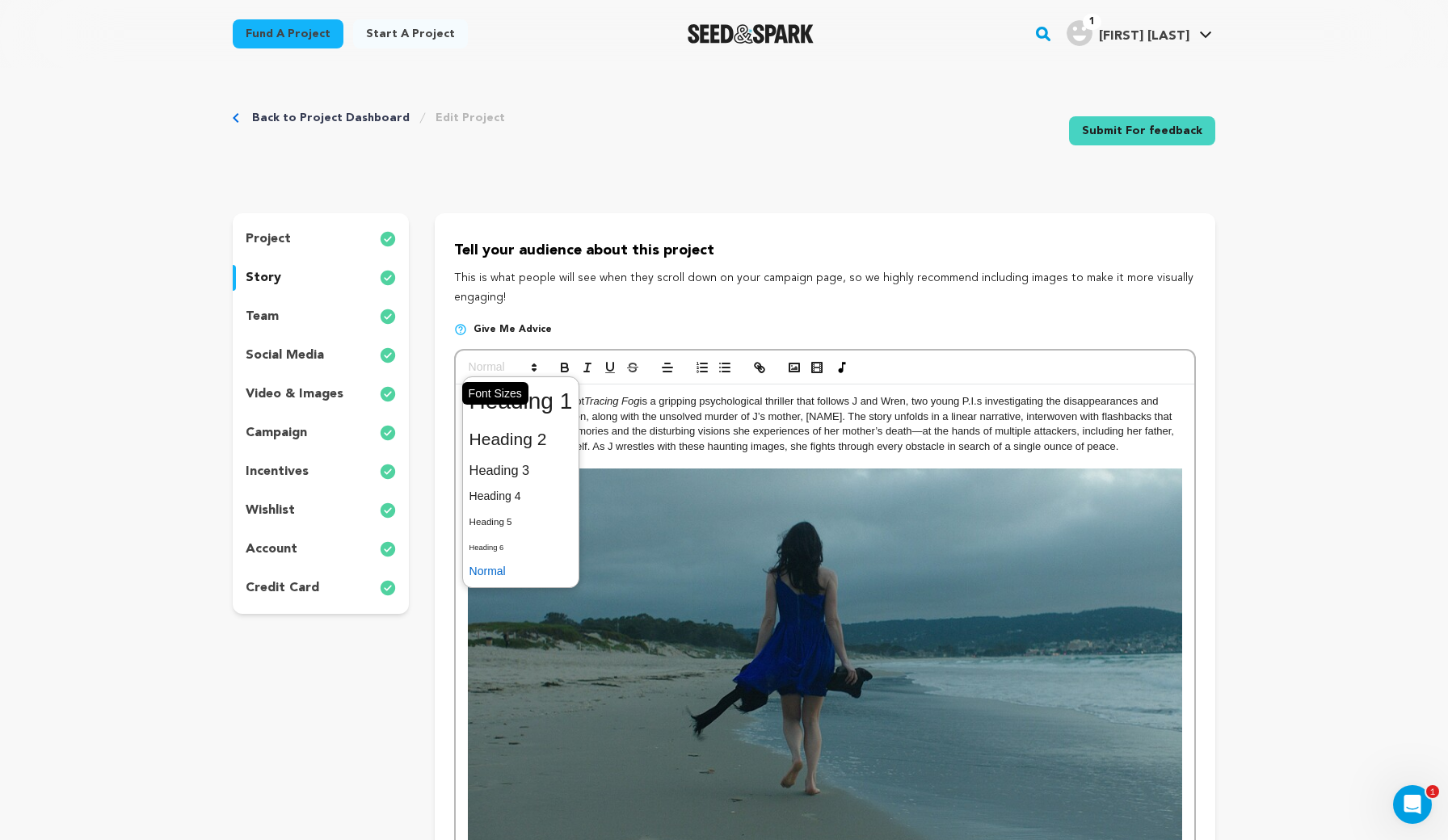 click at bounding box center (502, 368) 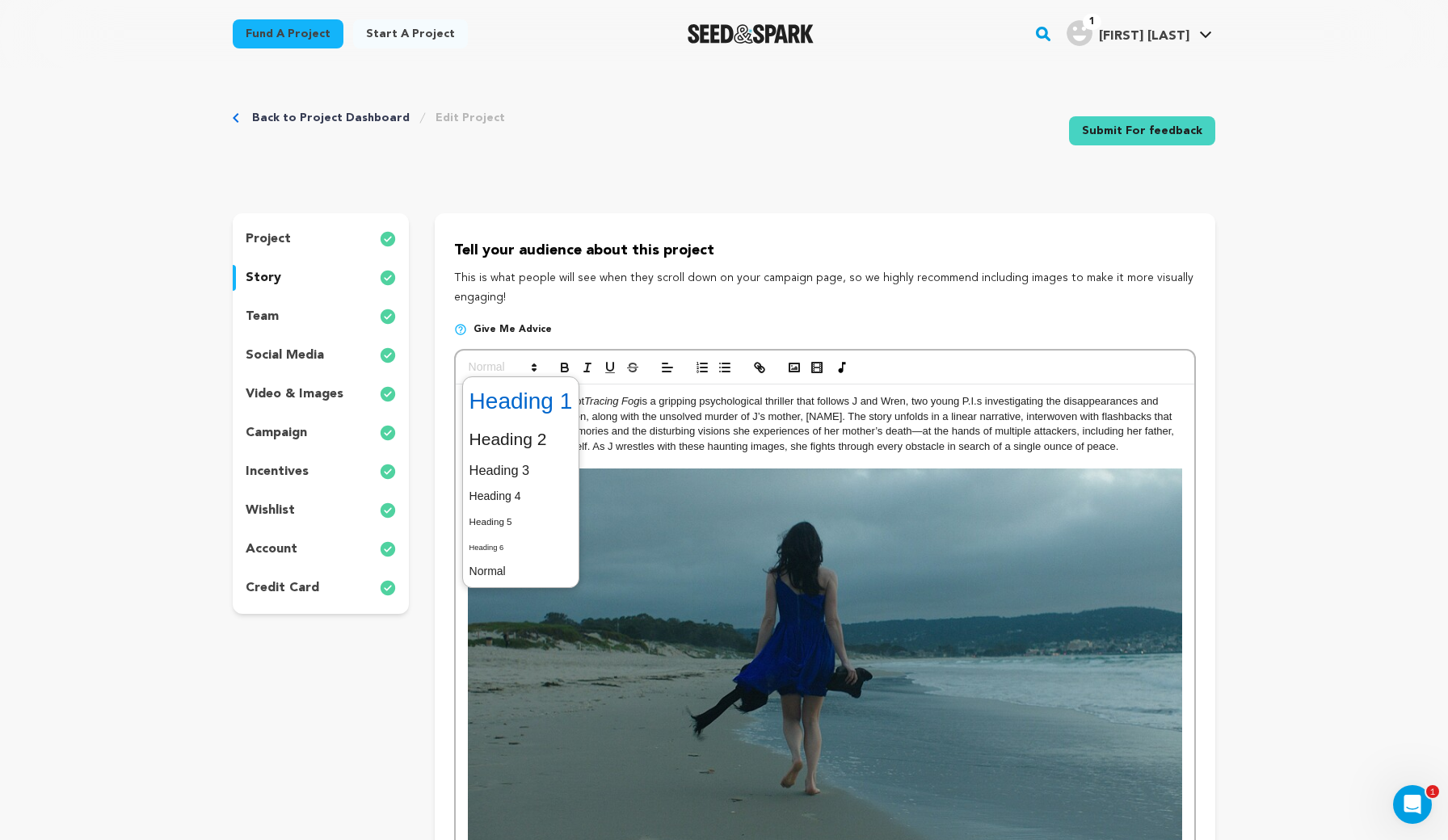 click at bounding box center (521, 401) 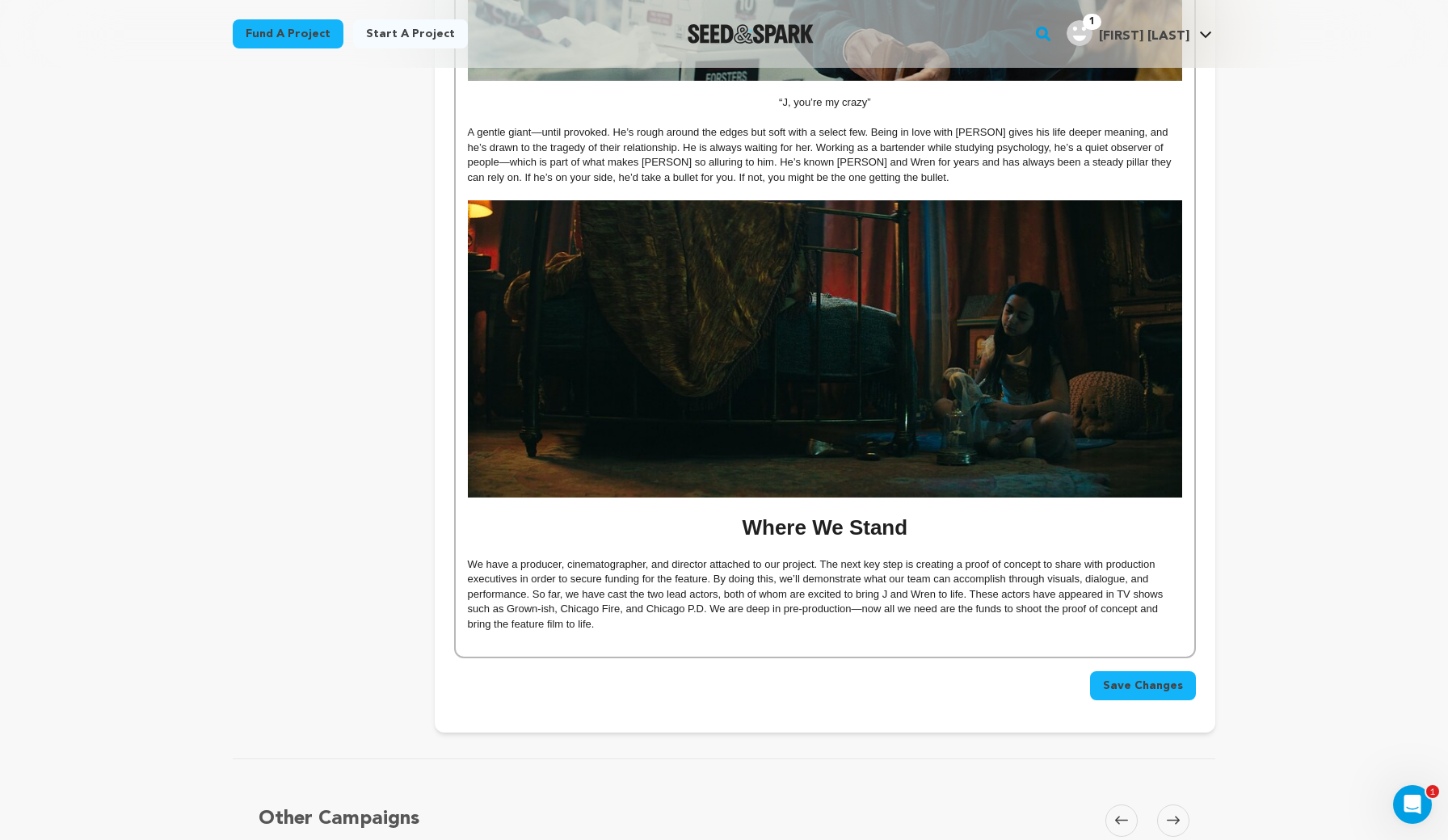 scroll, scrollTop: 2623, scrollLeft: 0, axis: vertical 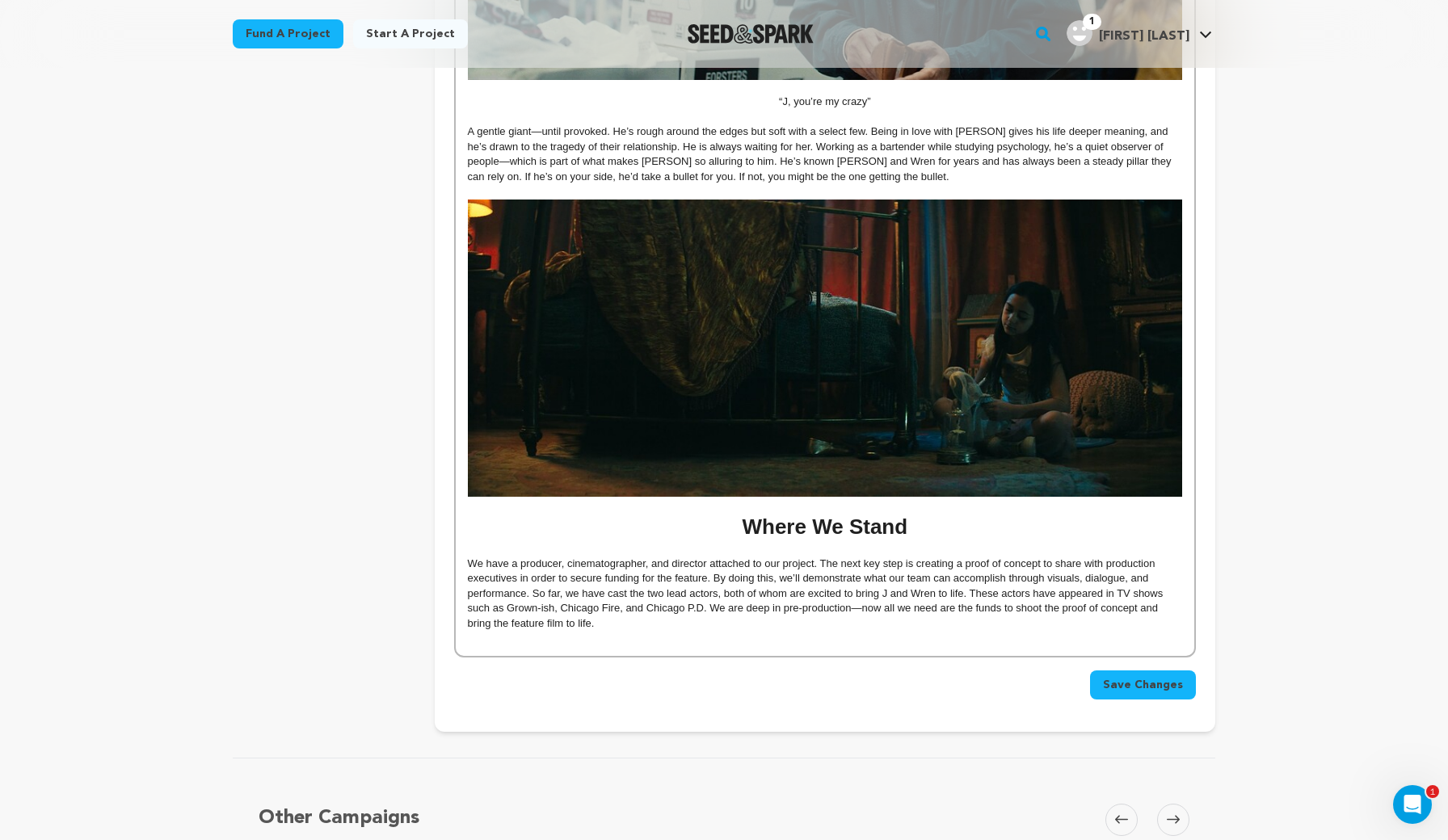 click at bounding box center (825, 548) 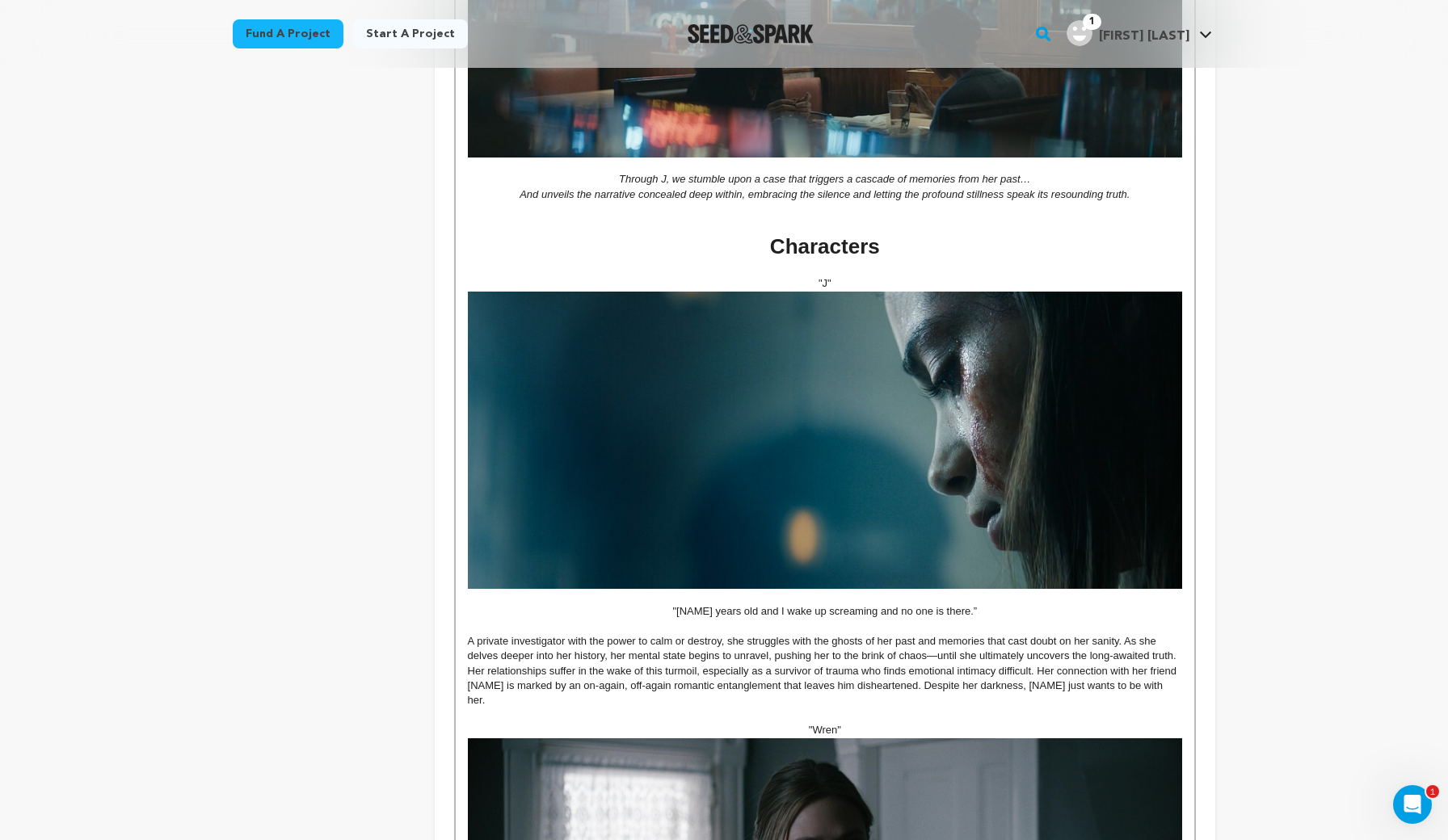 scroll, scrollTop: 1175, scrollLeft: 0, axis: vertical 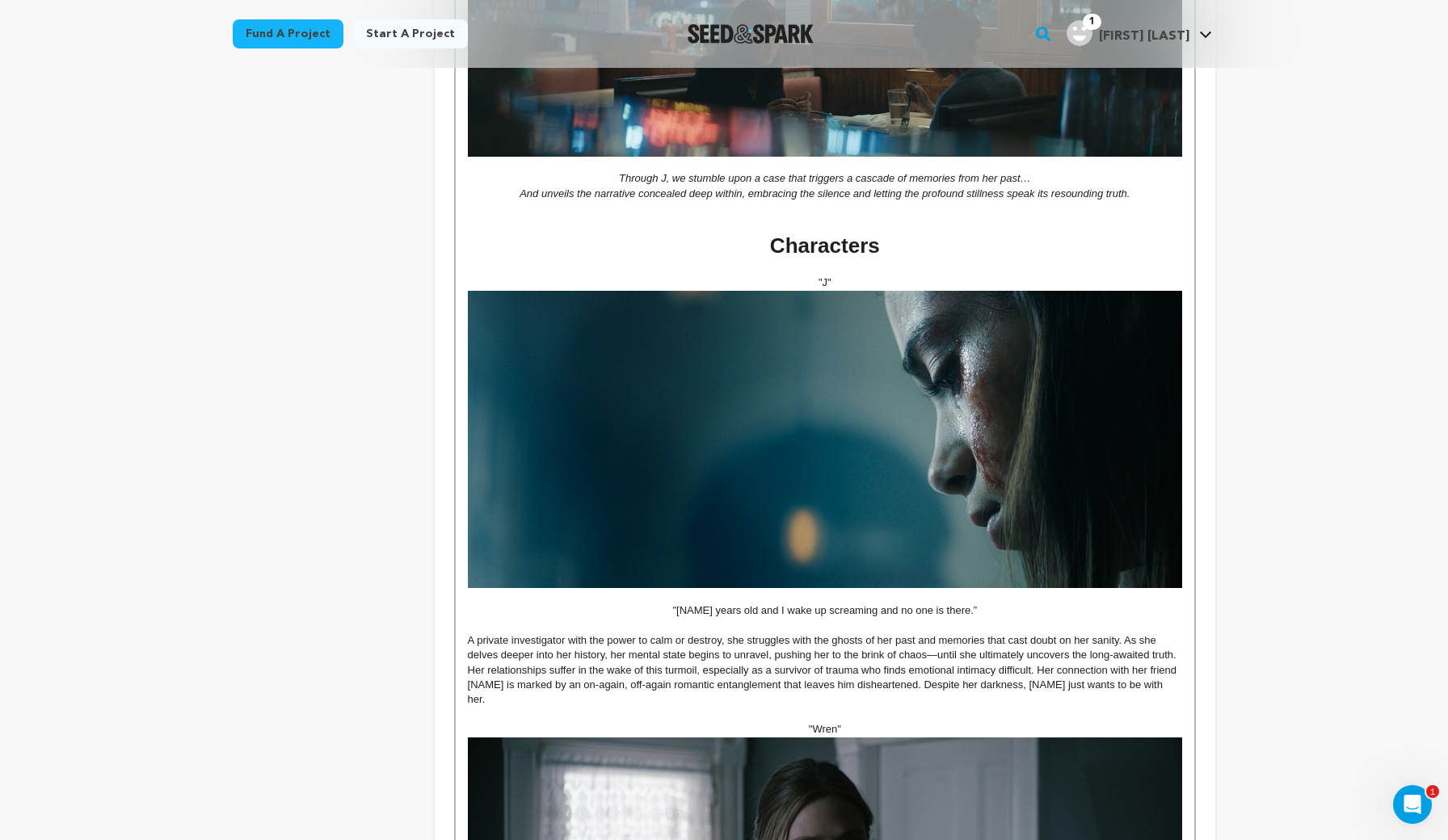 click at bounding box center (825, 439) 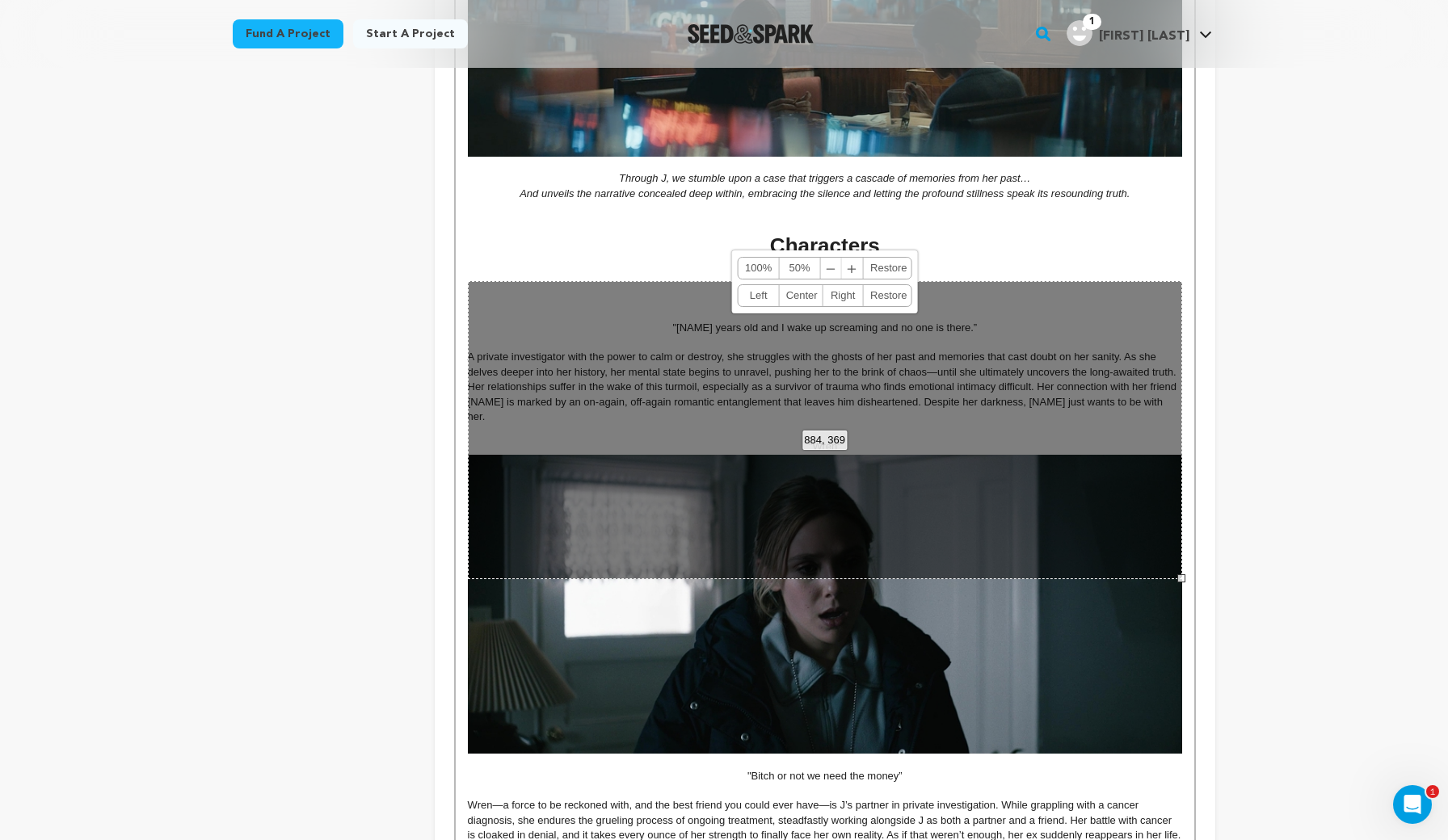 click at bounding box center (825, 268) 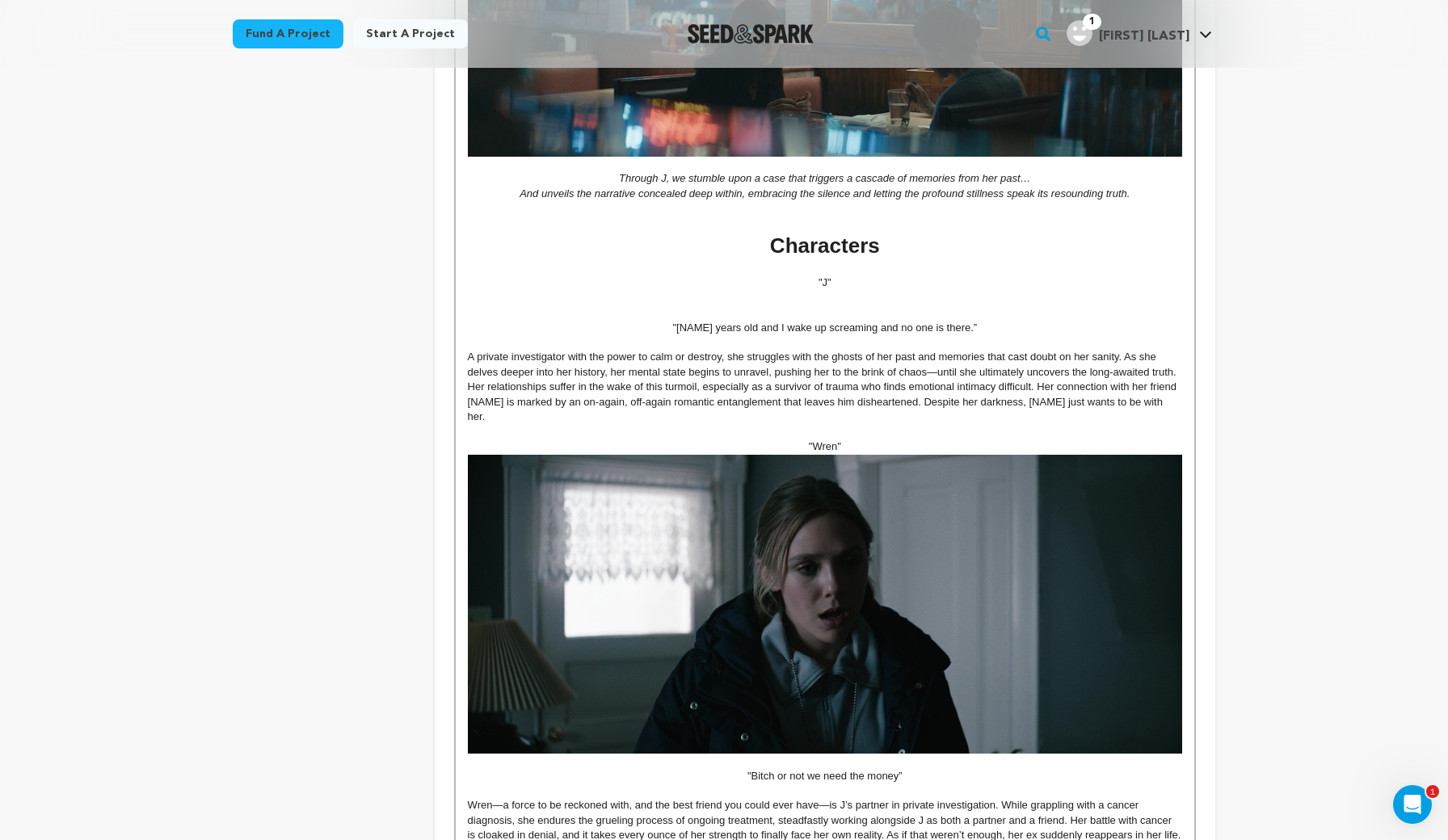 click at bounding box center [825, 298] 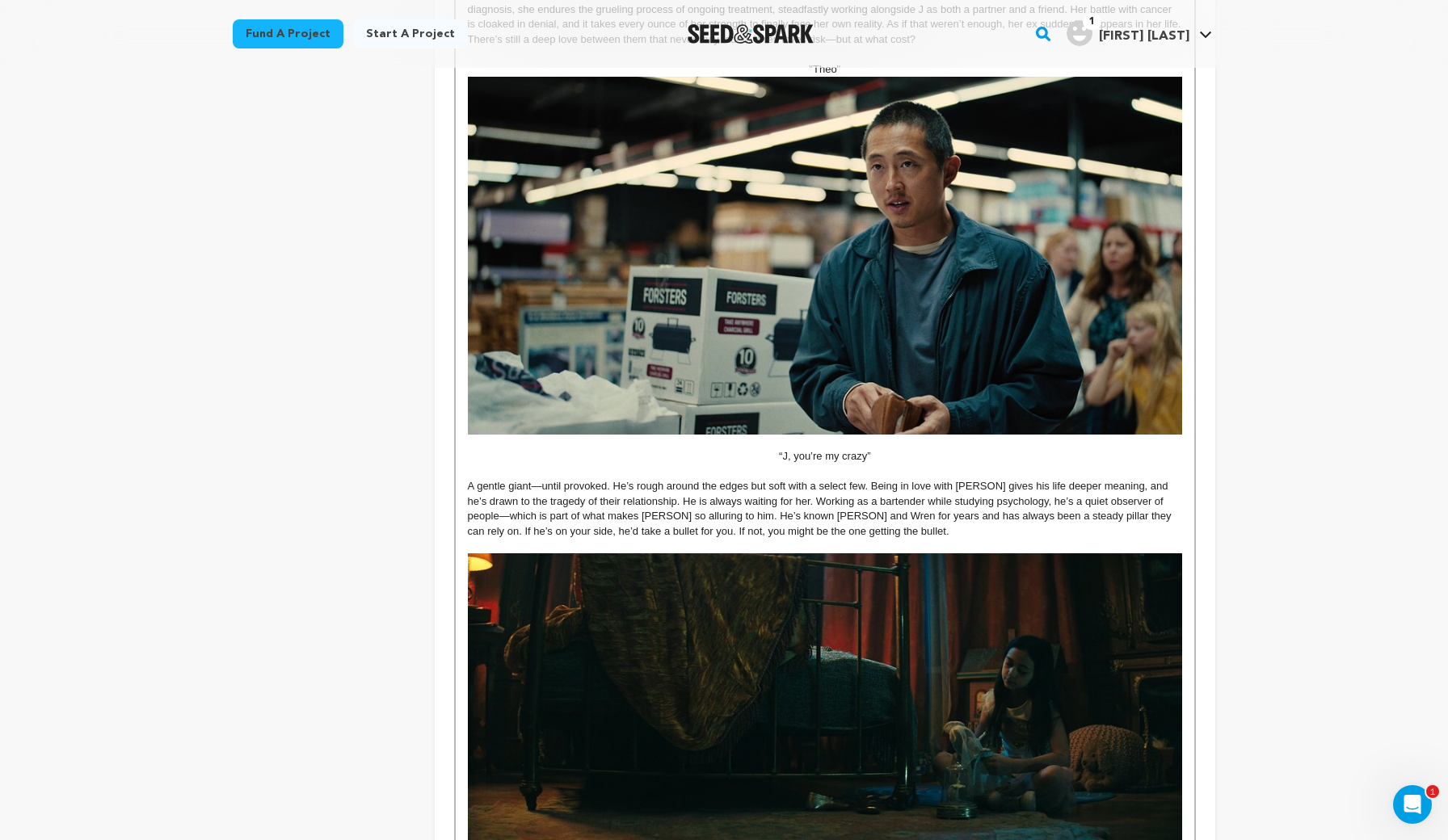 scroll, scrollTop: 2037, scrollLeft: 0, axis: vertical 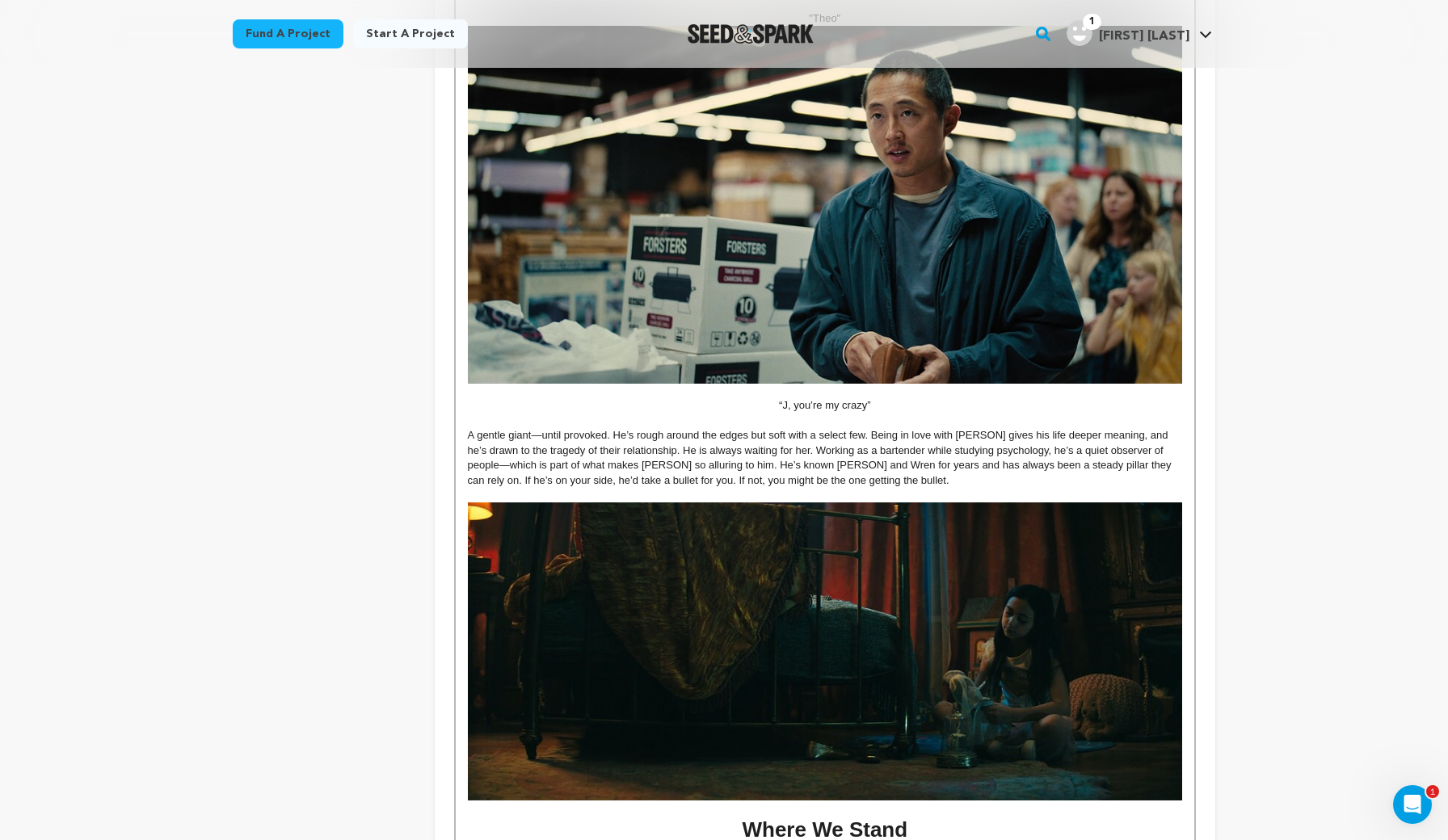 click at bounding box center [825, 204] 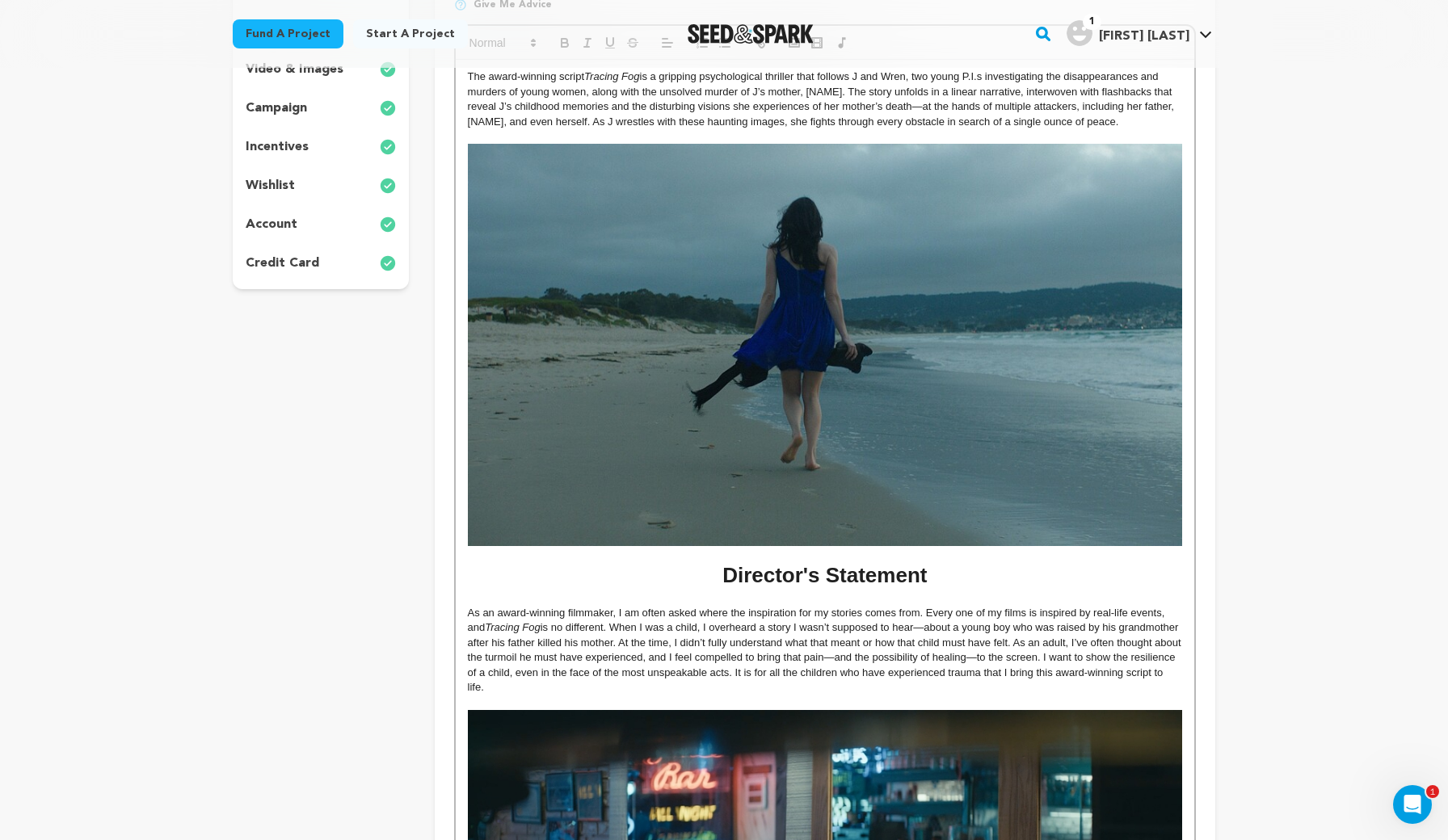 scroll, scrollTop: 323, scrollLeft: 0, axis: vertical 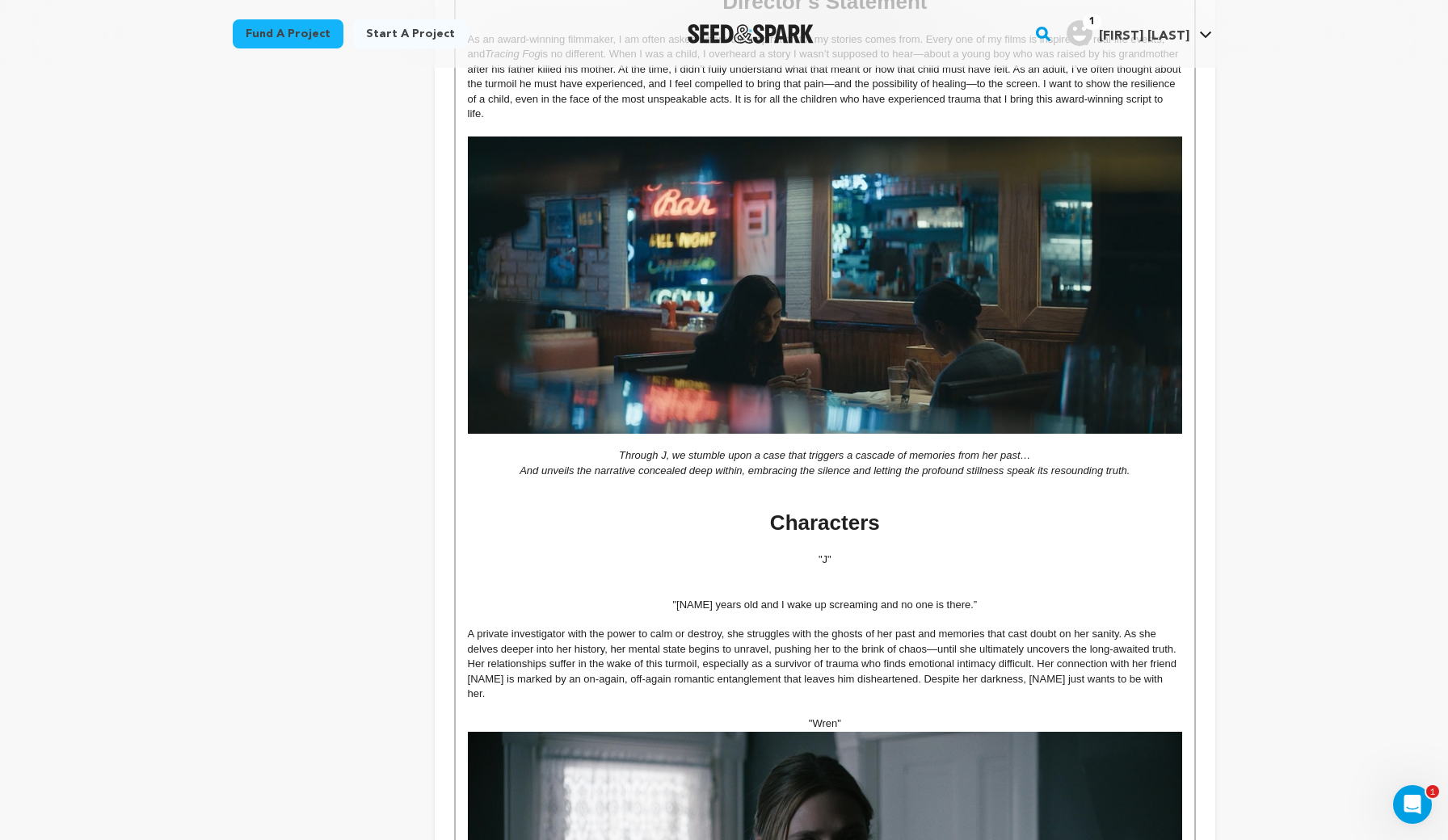 click at bounding box center (825, 575) 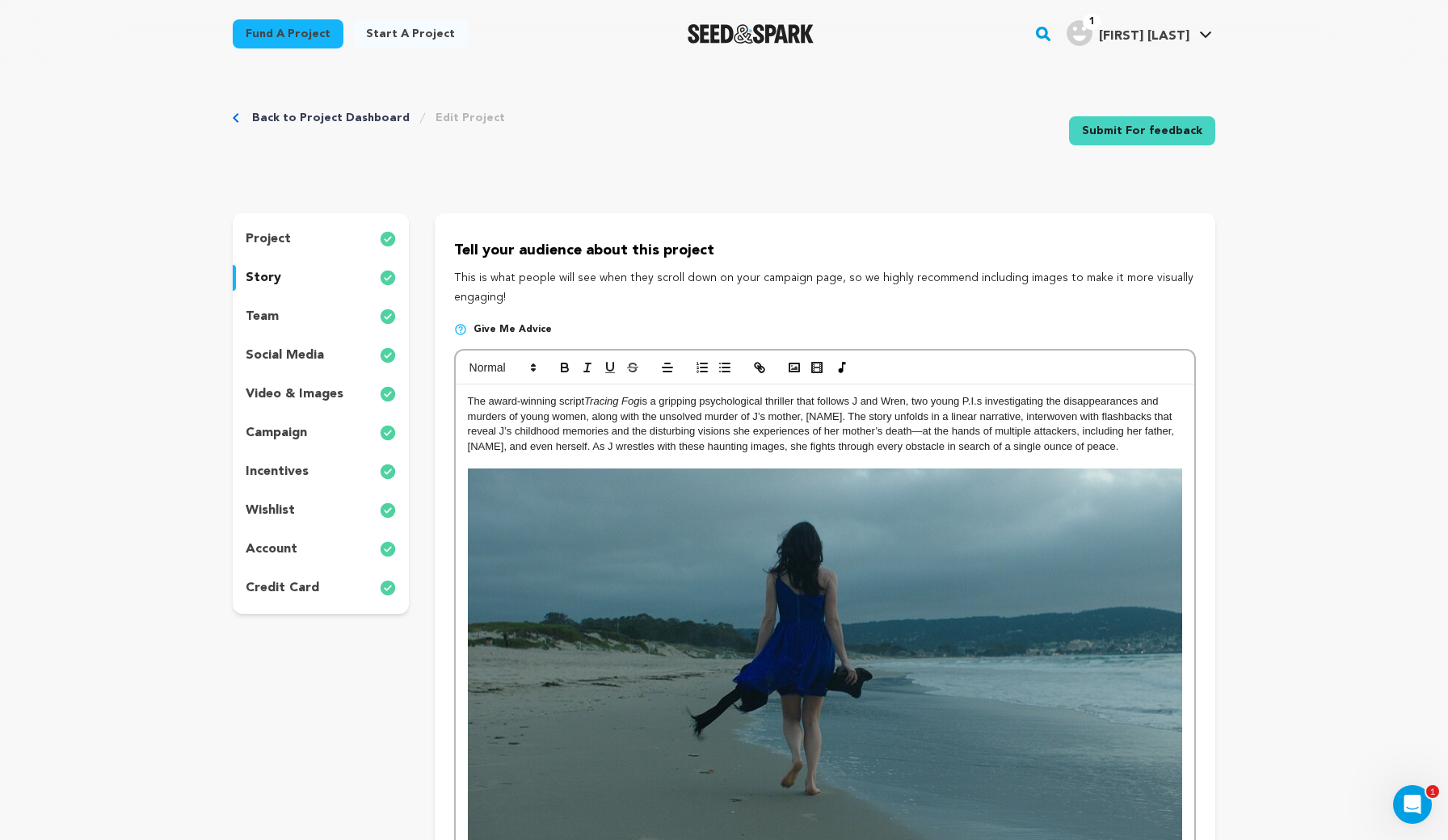 scroll, scrollTop: 0, scrollLeft: 0, axis: both 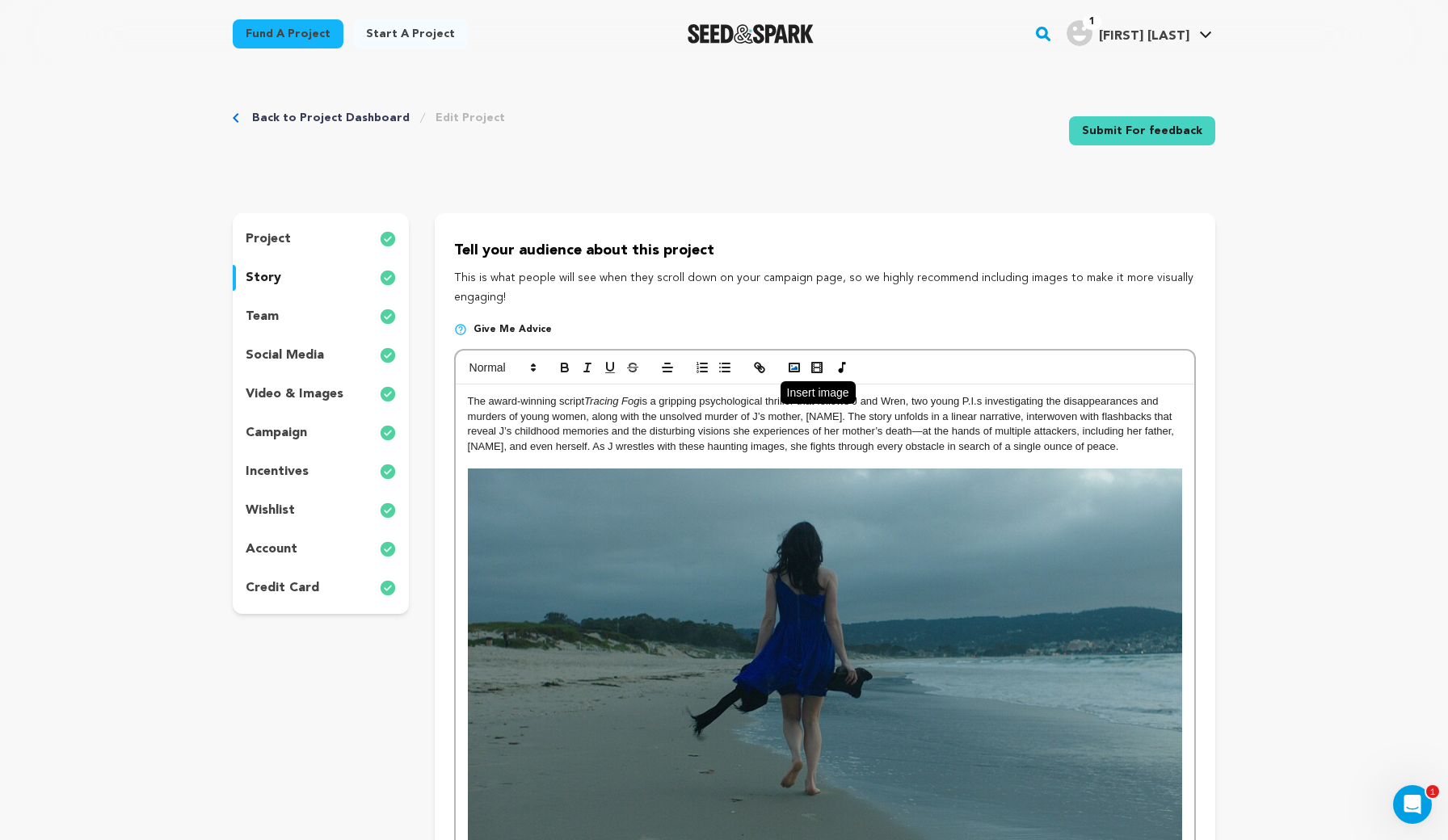 click 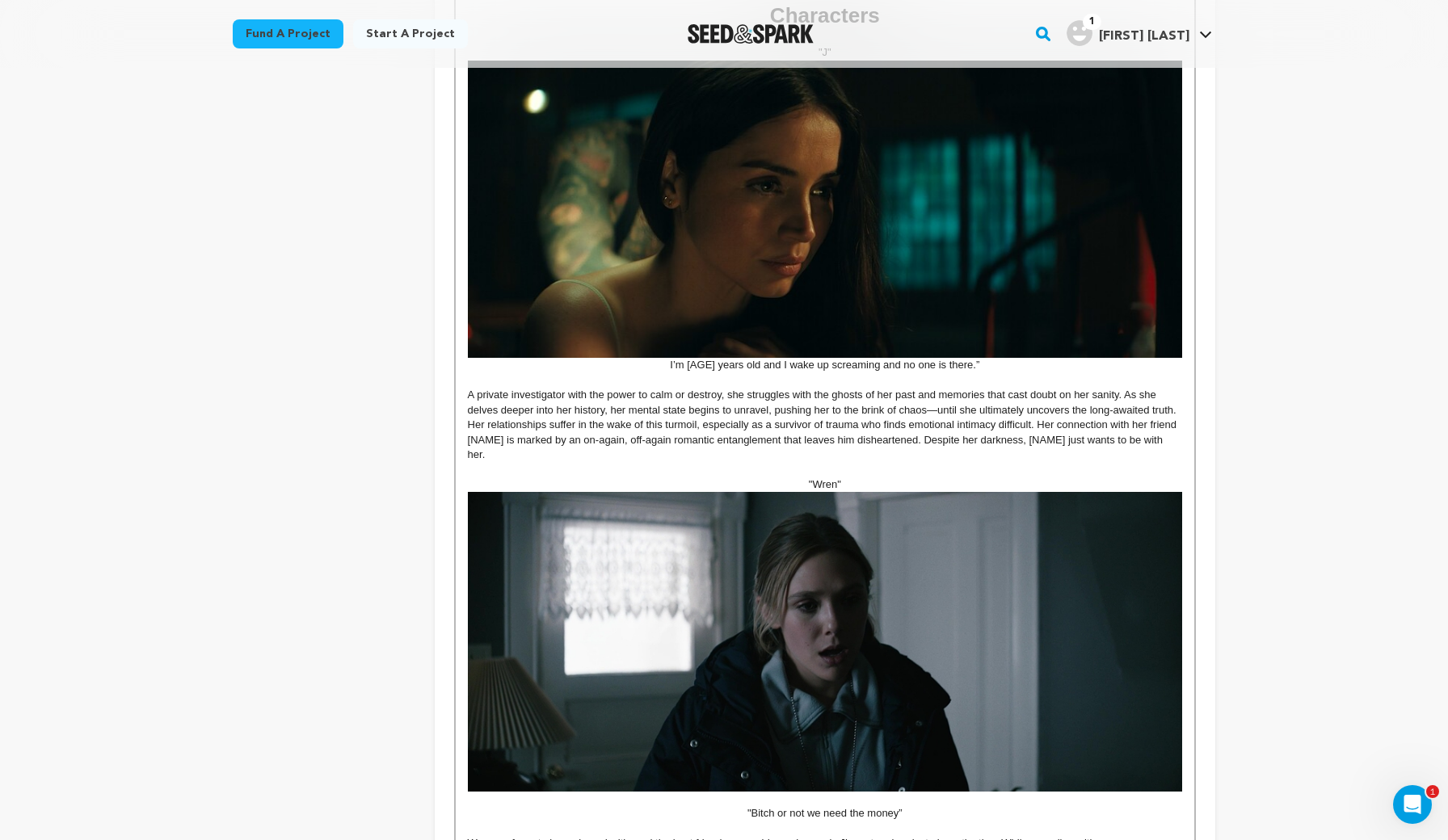 scroll, scrollTop: 1406, scrollLeft: 0, axis: vertical 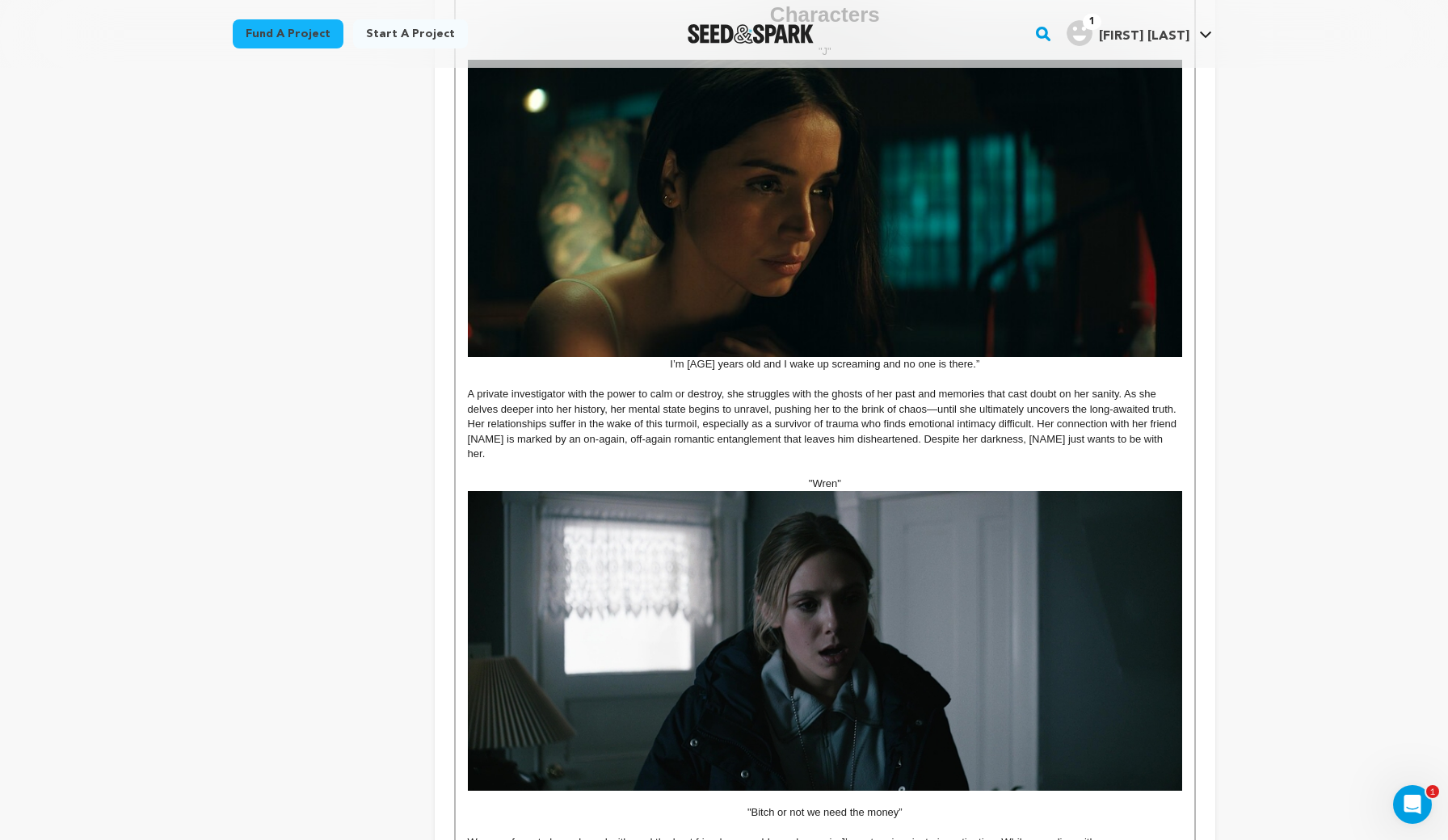click at bounding box center [825, 640] 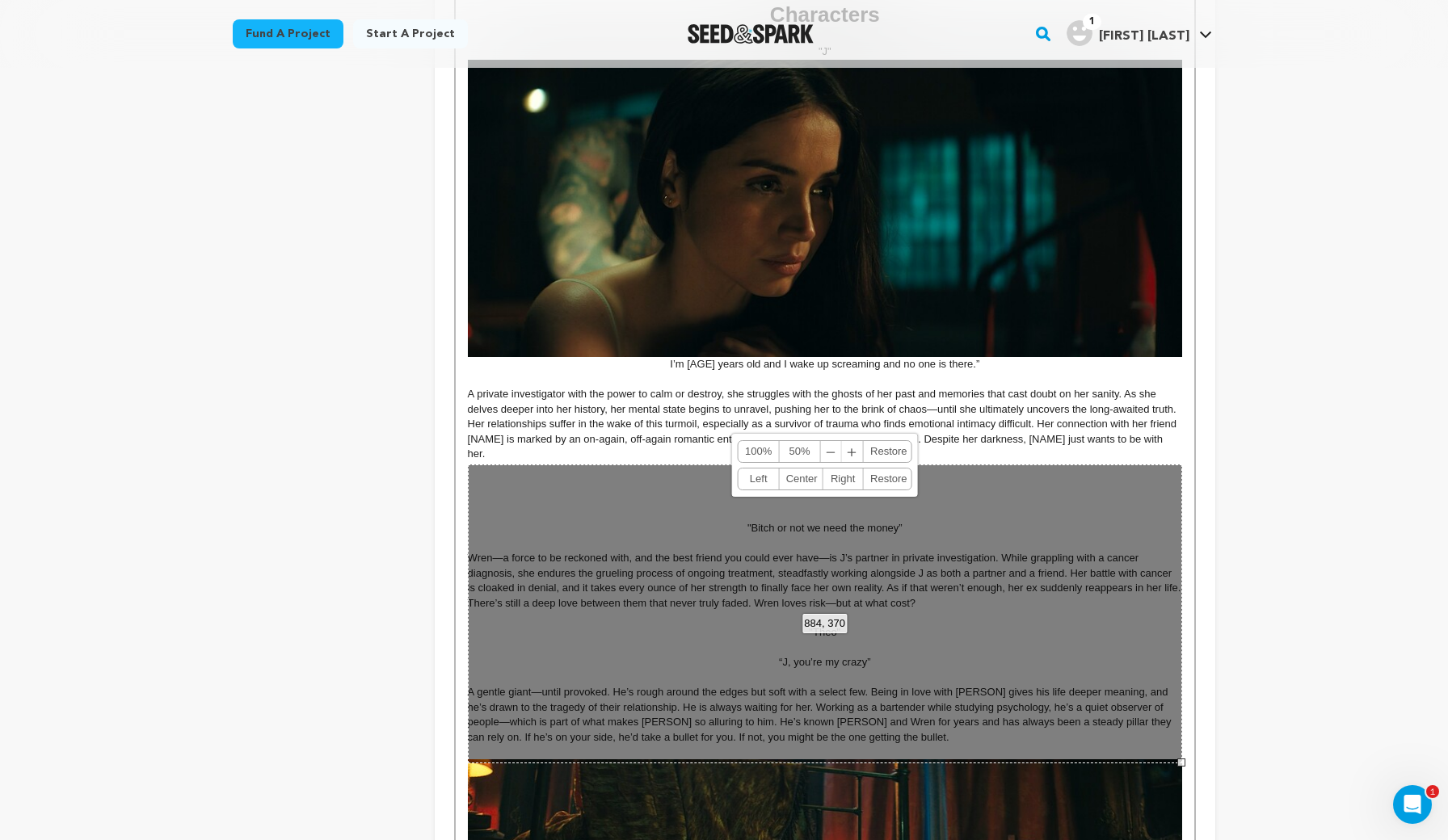 click at bounding box center (825, 468) 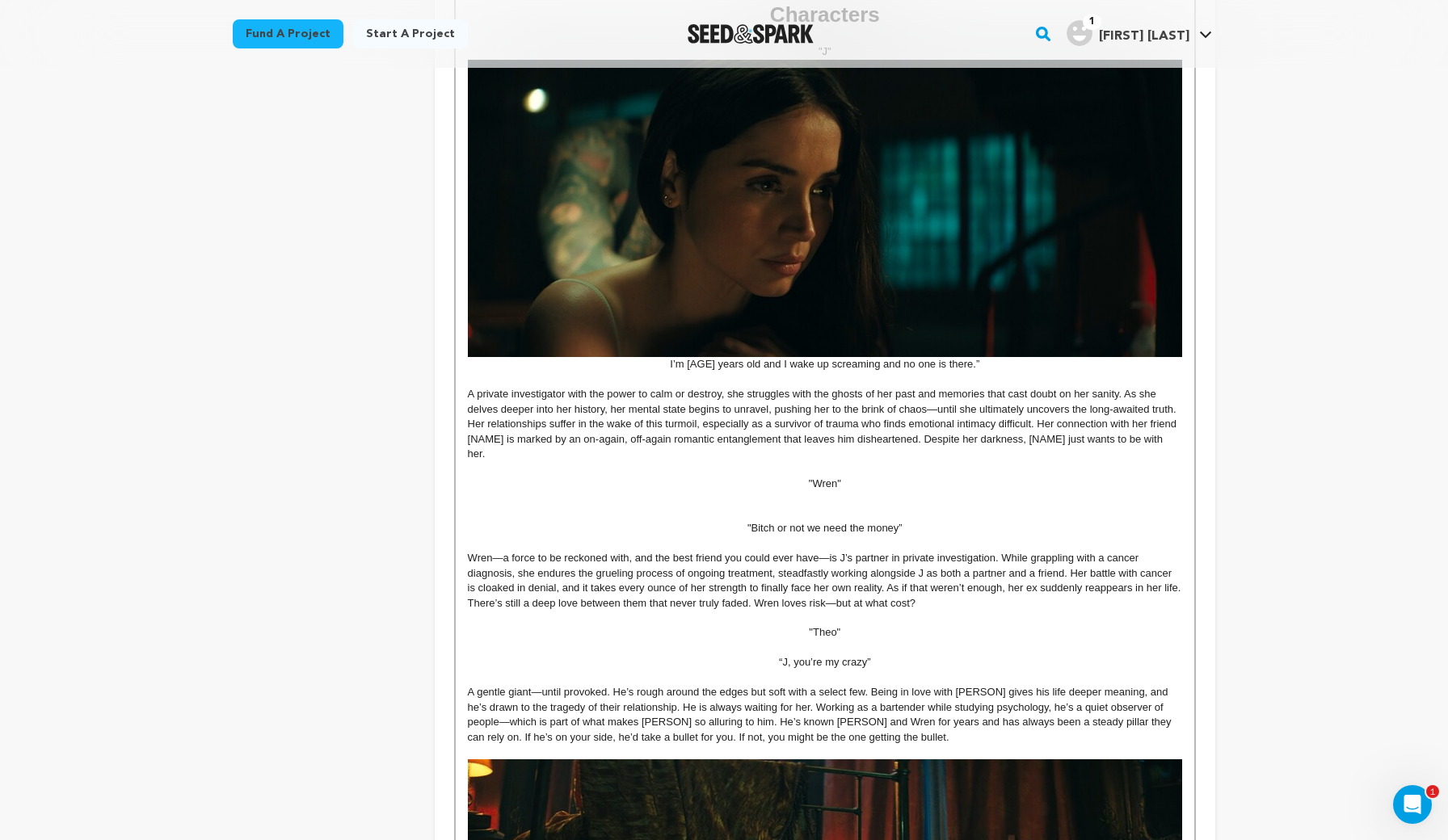 click at bounding box center (825, 498) 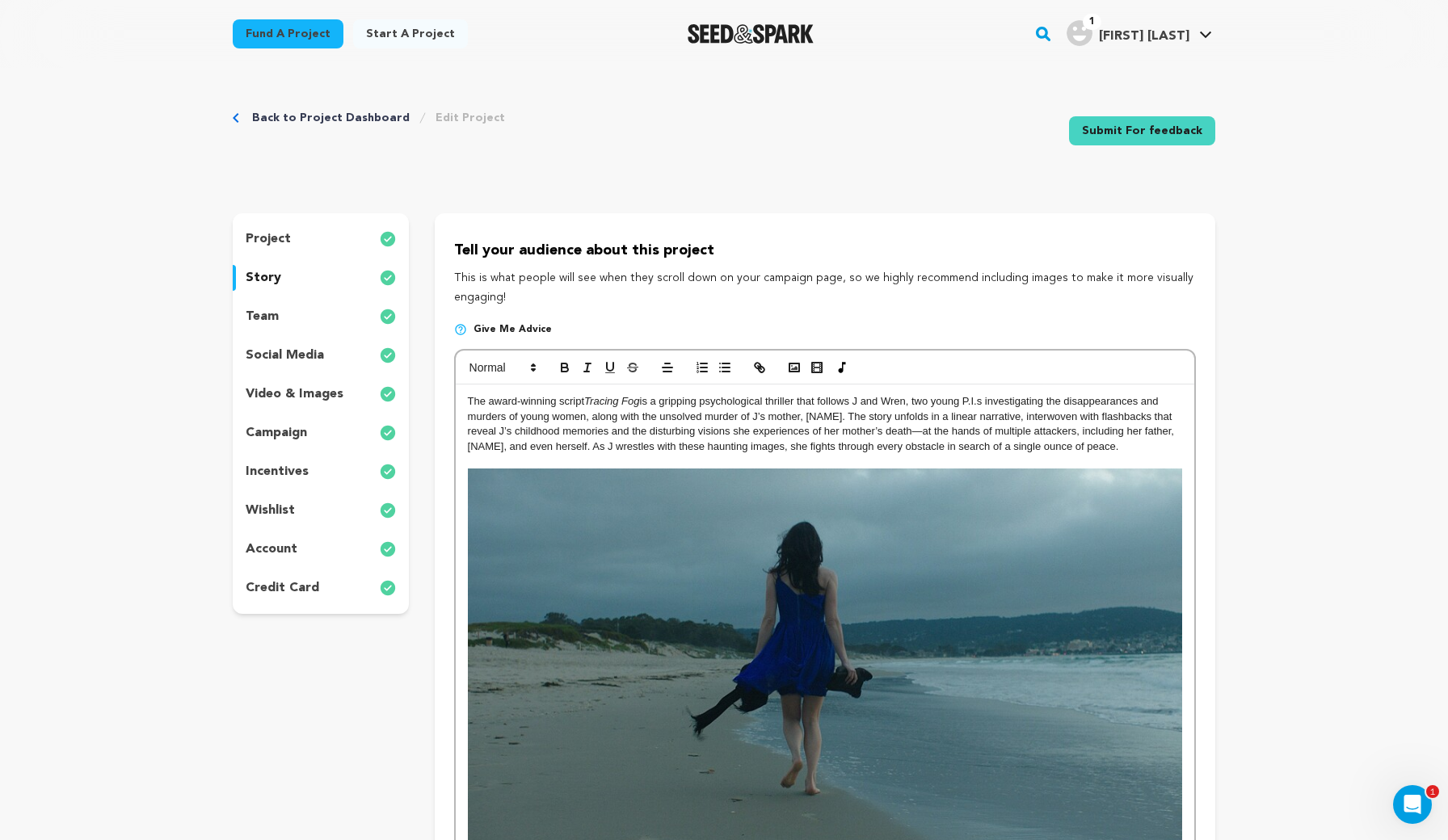 scroll, scrollTop: 0, scrollLeft: 0, axis: both 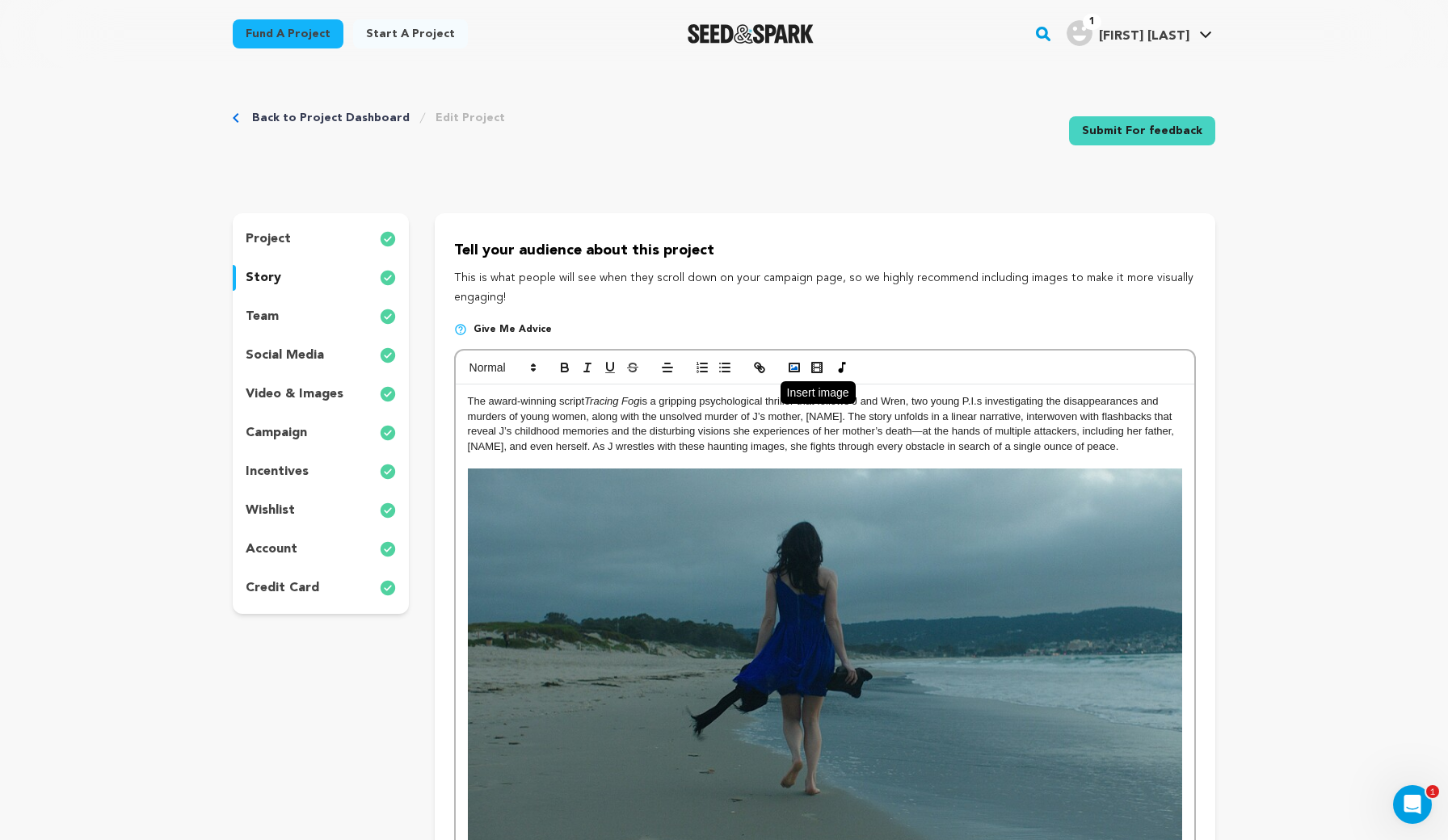 click 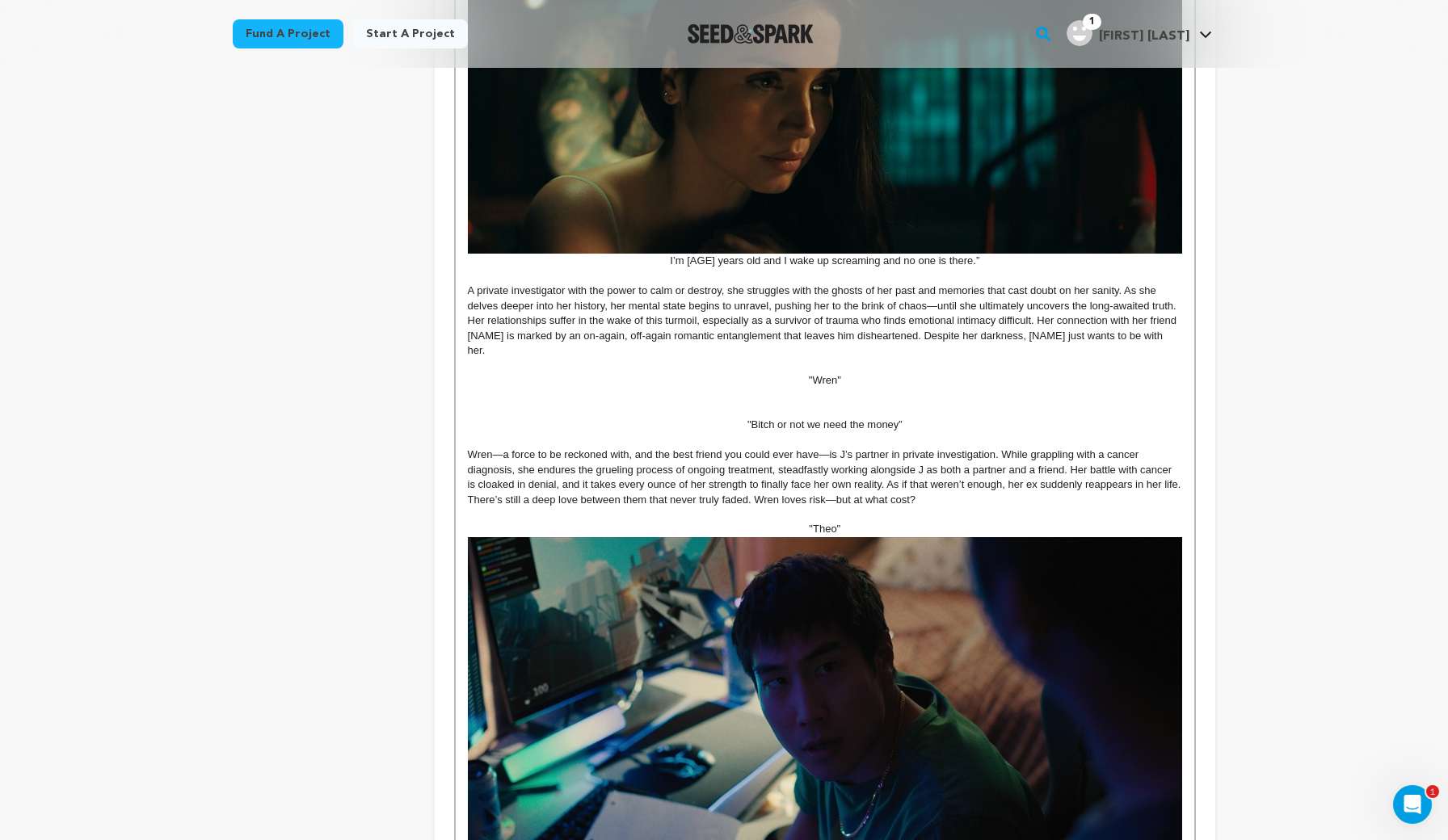 scroll, scrollTop: 1499, scrollLeft: 0, axis: vertical 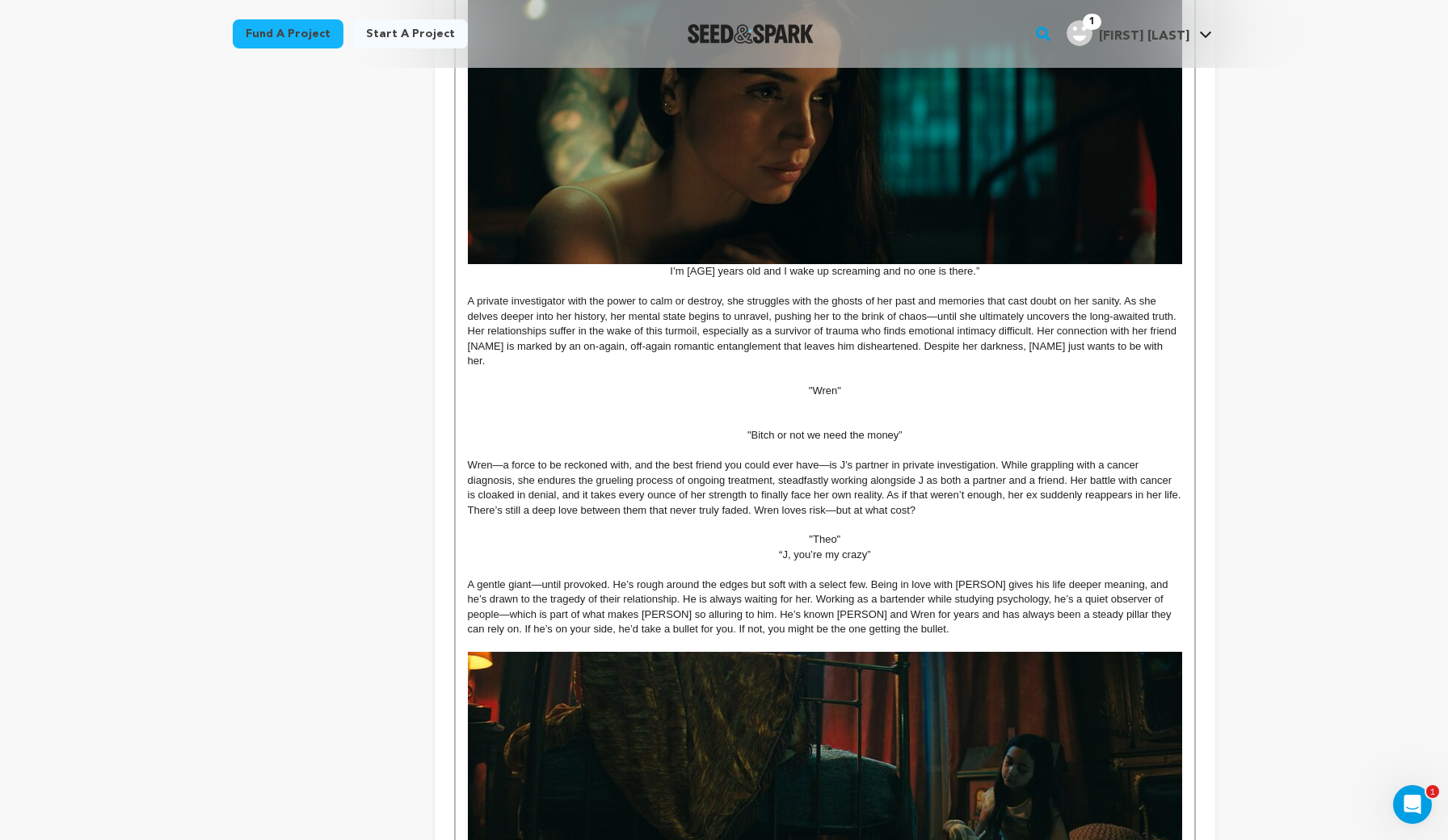 click on ""Theo"" at bounding box center [825, 540] 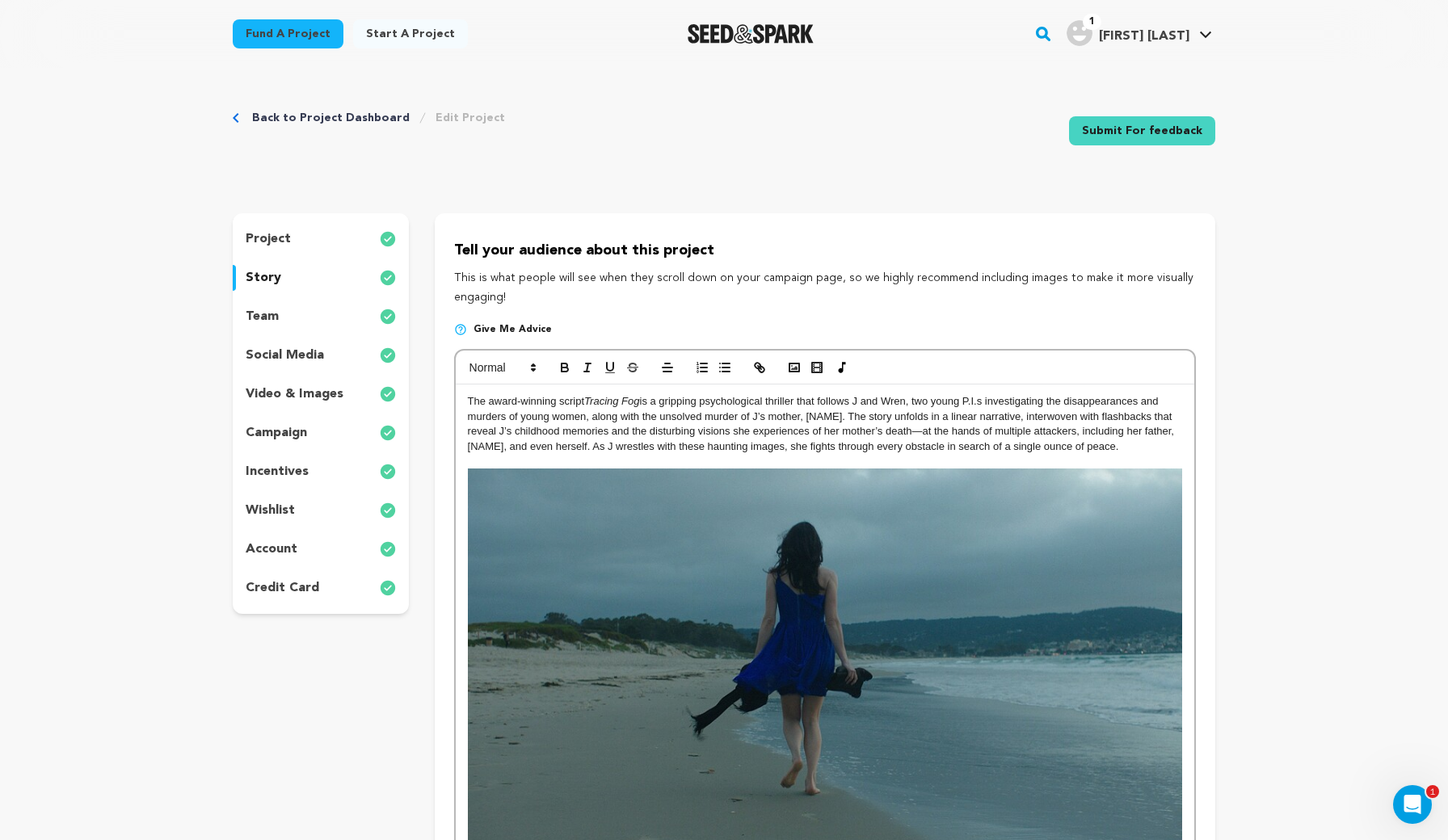 scroll, scrollTop: 0, scrollLeft: 0, axis: both 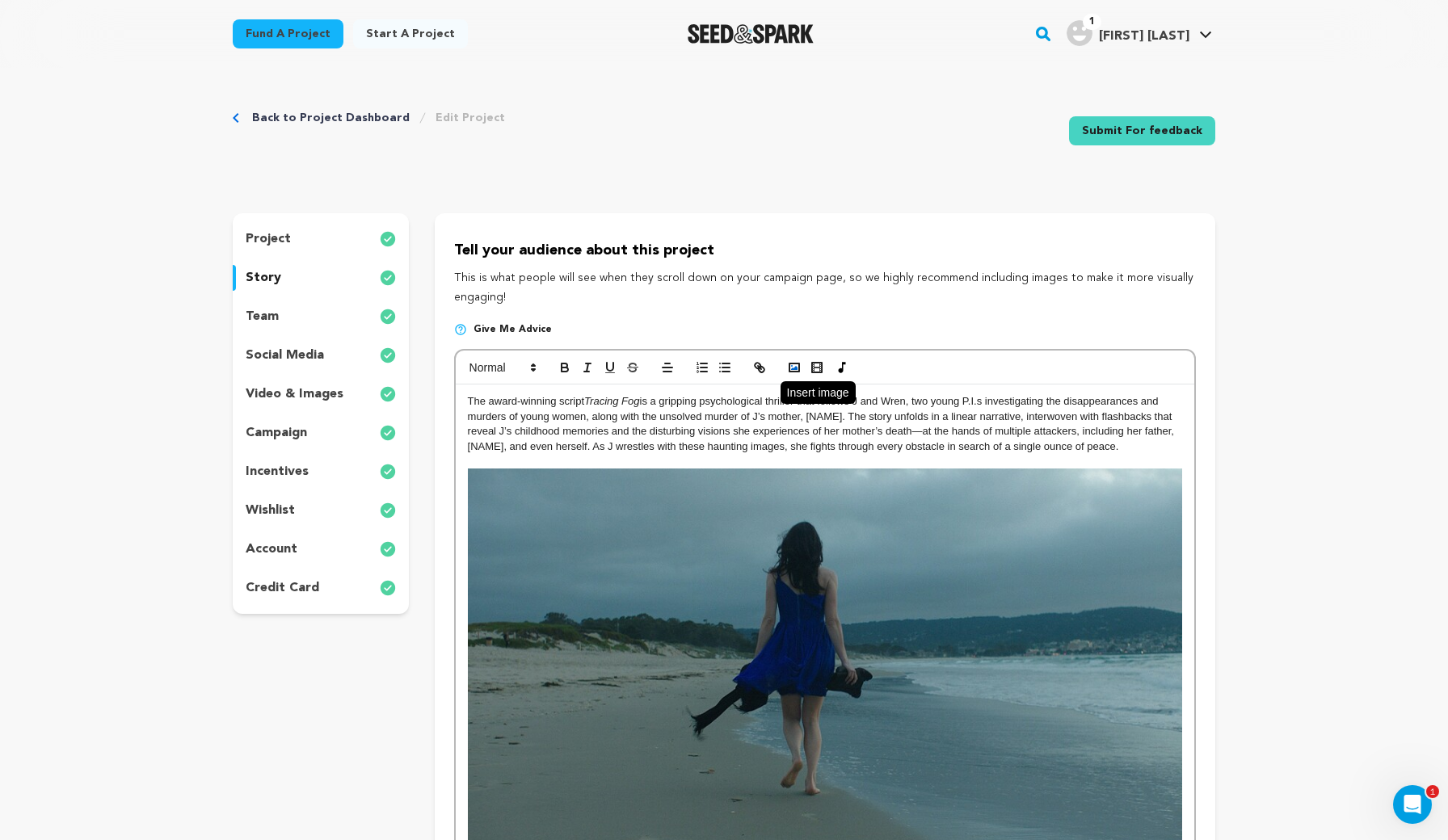 click 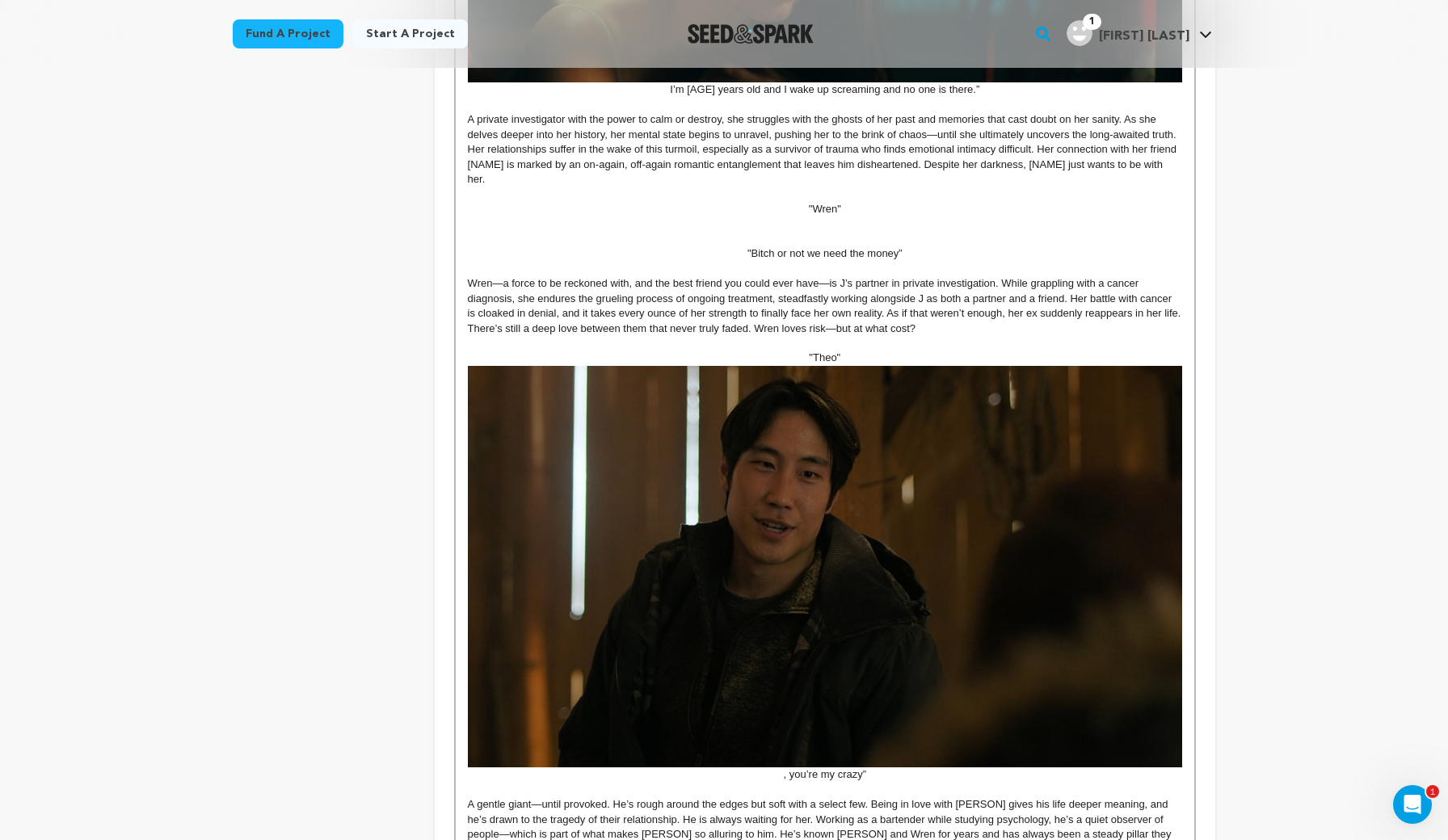 scroll, scrollTop: 1682, scrollLeft: 0, axis: vertical 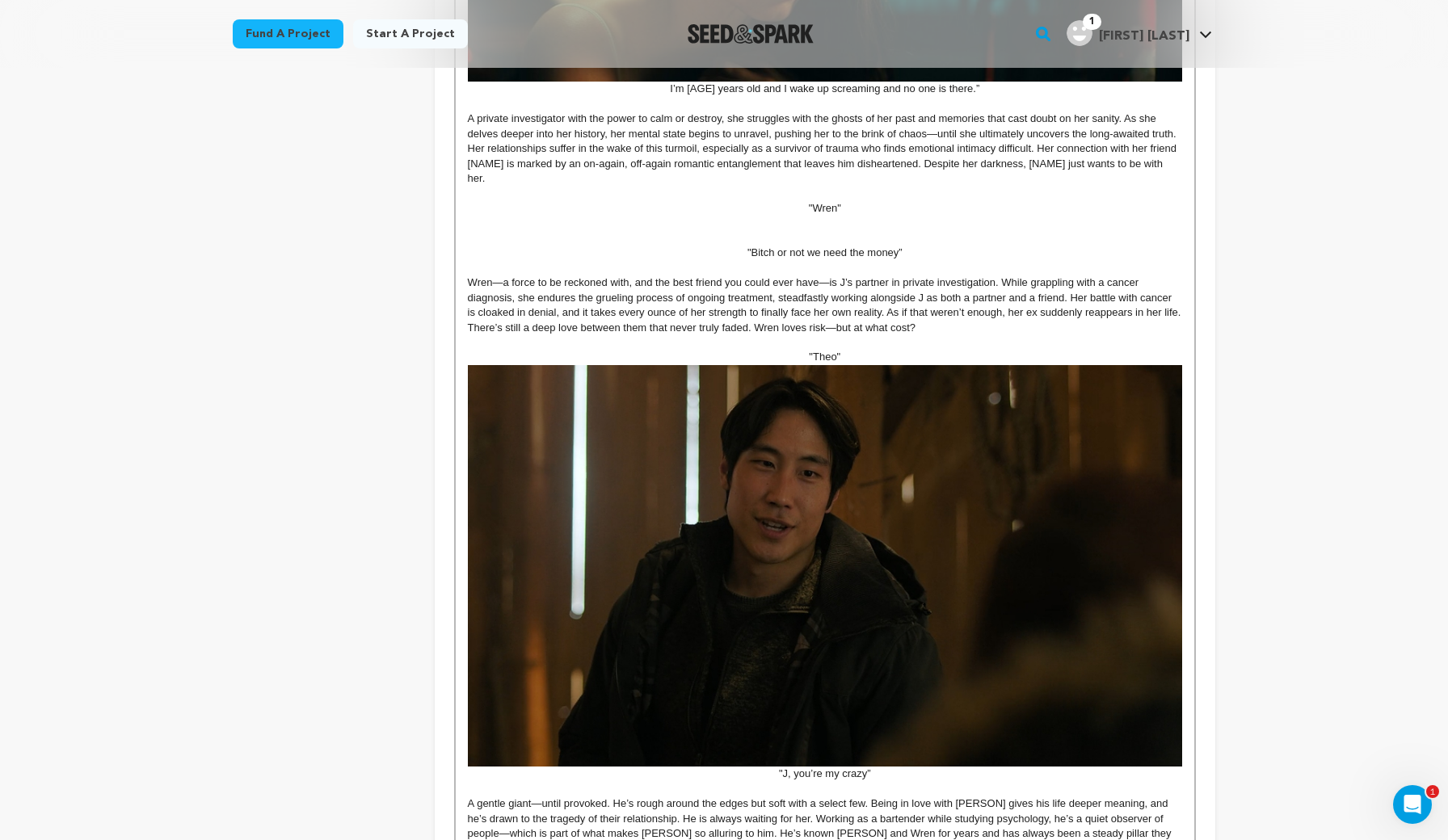 click on ""J, you’re my crazy”" at bounding box center (825, 573) 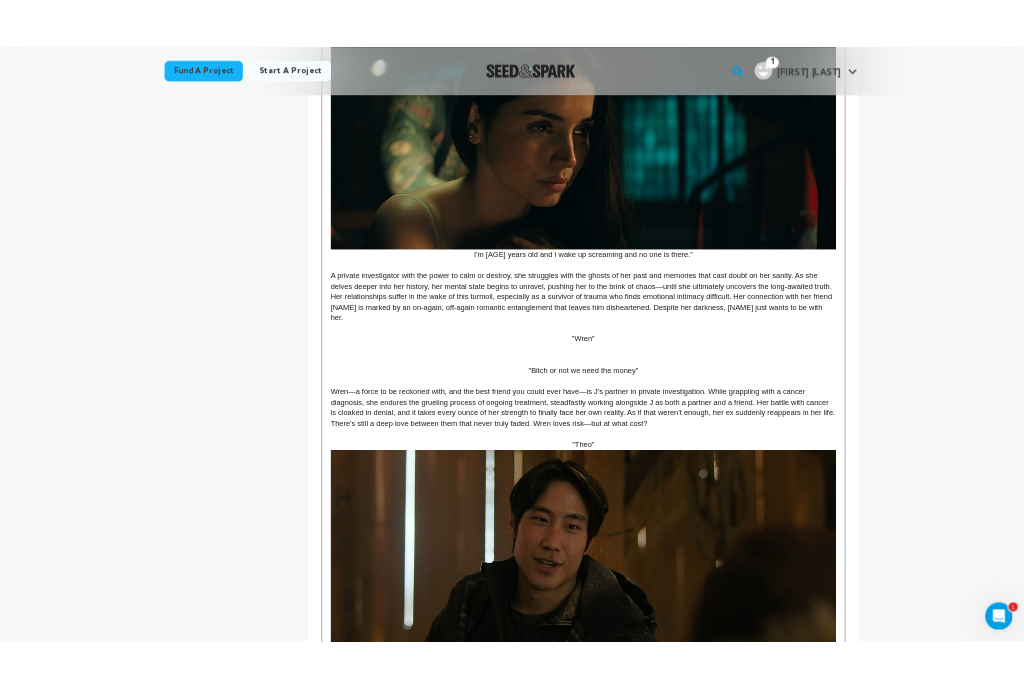 scroll, scrollTop: 1825, scrollLeft: 0, axis: vertical 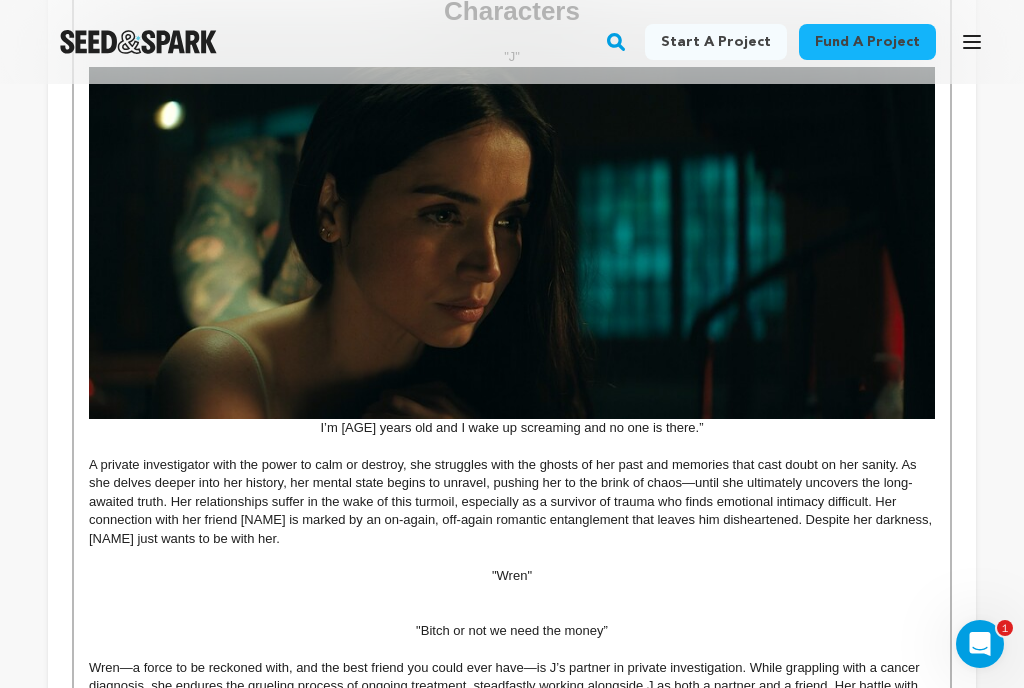 click at bounding box center [512, 243] 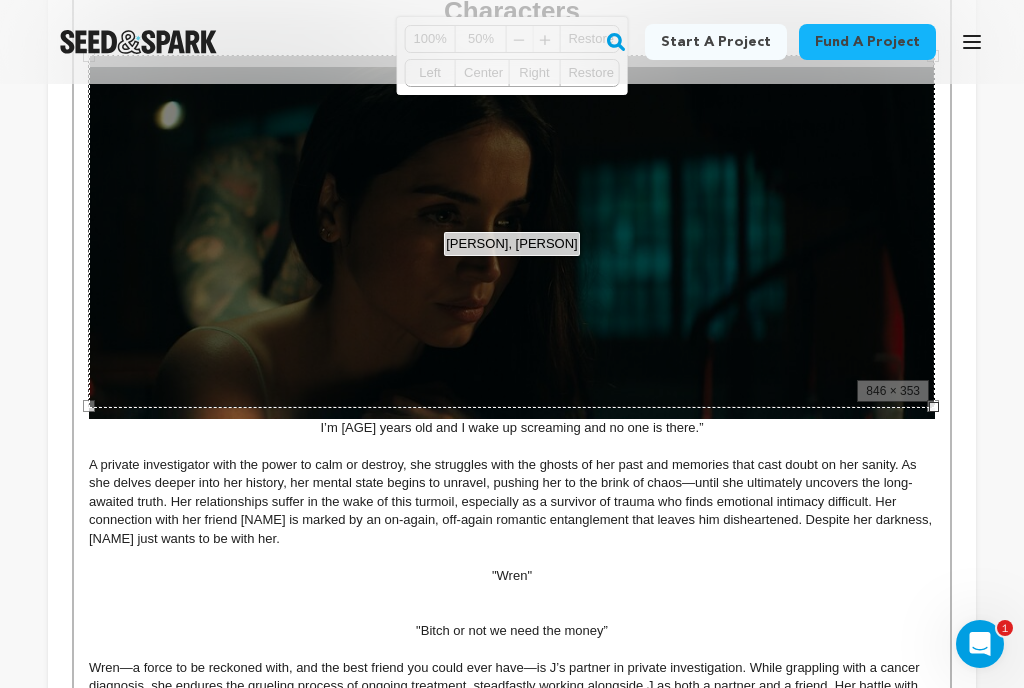 click on "846, 353
100%
50%
﹣
﹢
Restore
Left
Center
Right
Restore" at bounding box center (512, 231) 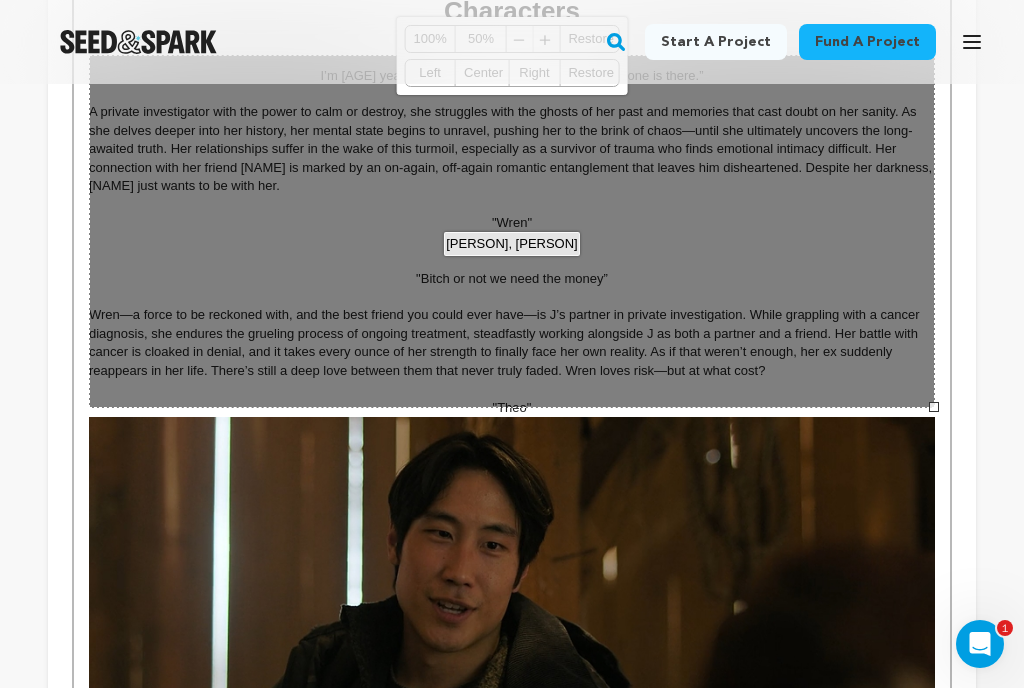 click on "846, 353
100%
50%
﹣
﹢
Restore
Left
Center
Right
Restore" at bounding box center (512, 231) 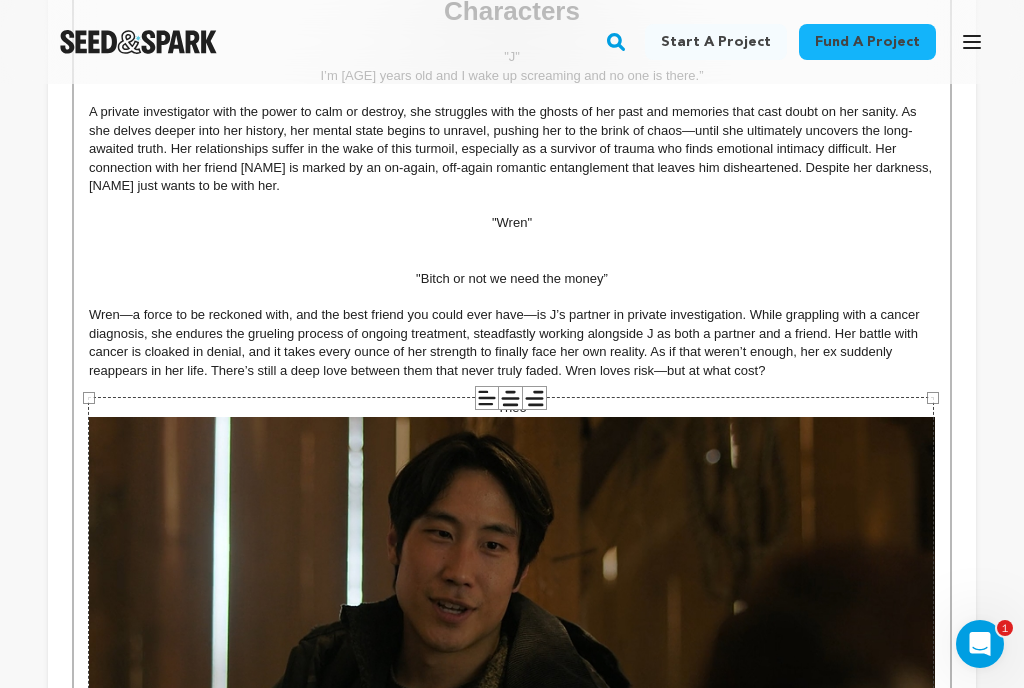 click at bounding box center (512, 242) 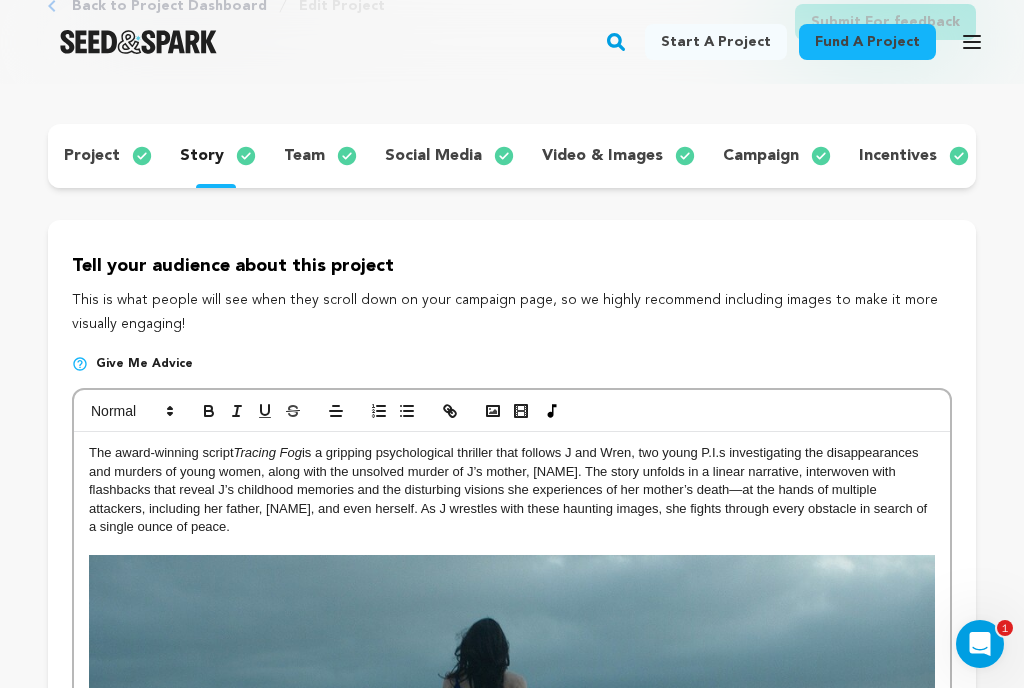 scroll, scrollTop: 137, scrollLeft: 0, axis: vertical 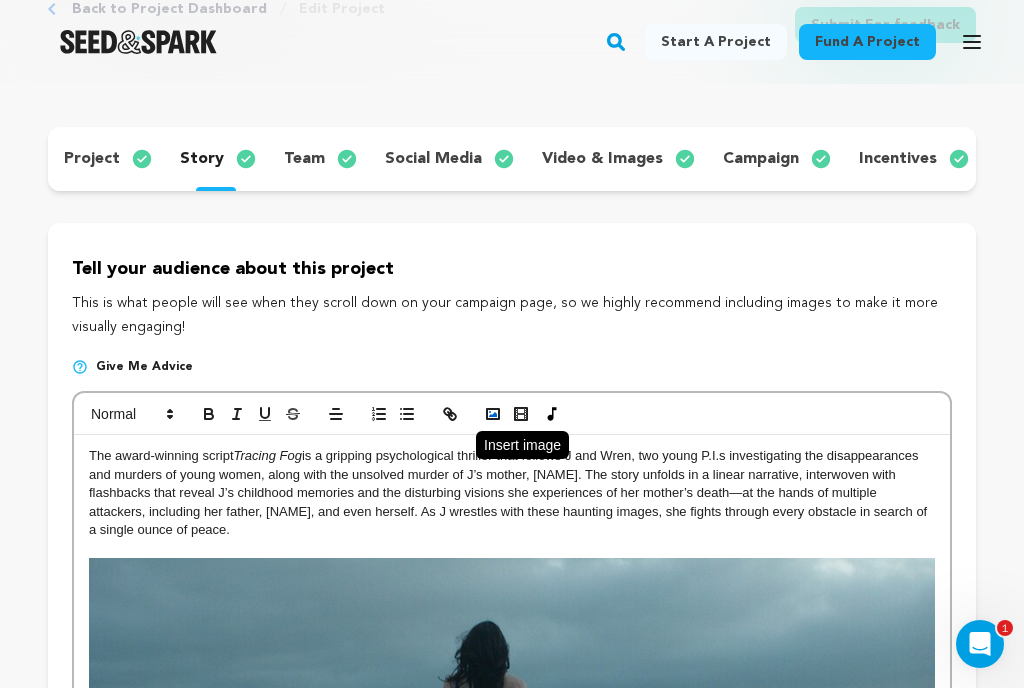 click 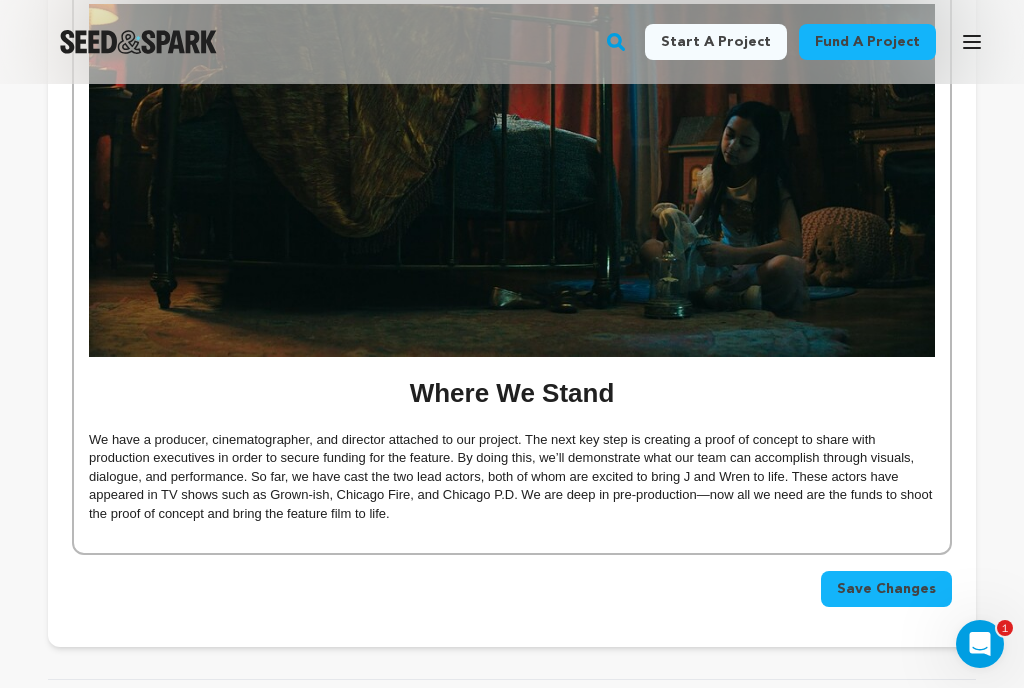 scroll, scrollTop: 3177, scrollLeft: 0, axis: vertical 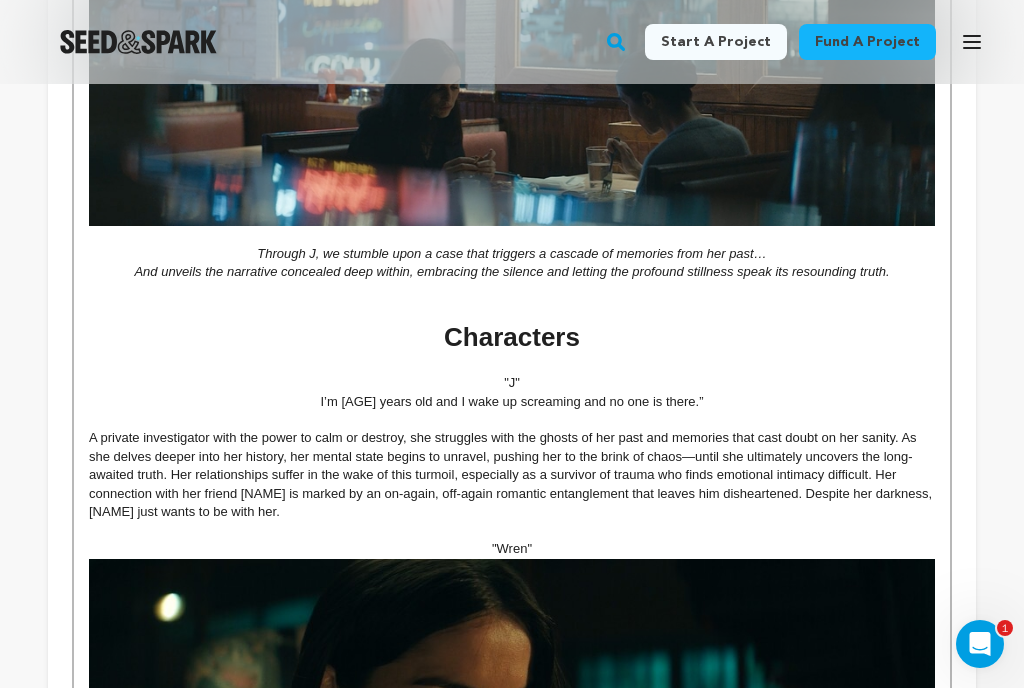 click on ""J"" at bounding box center [512, 383] 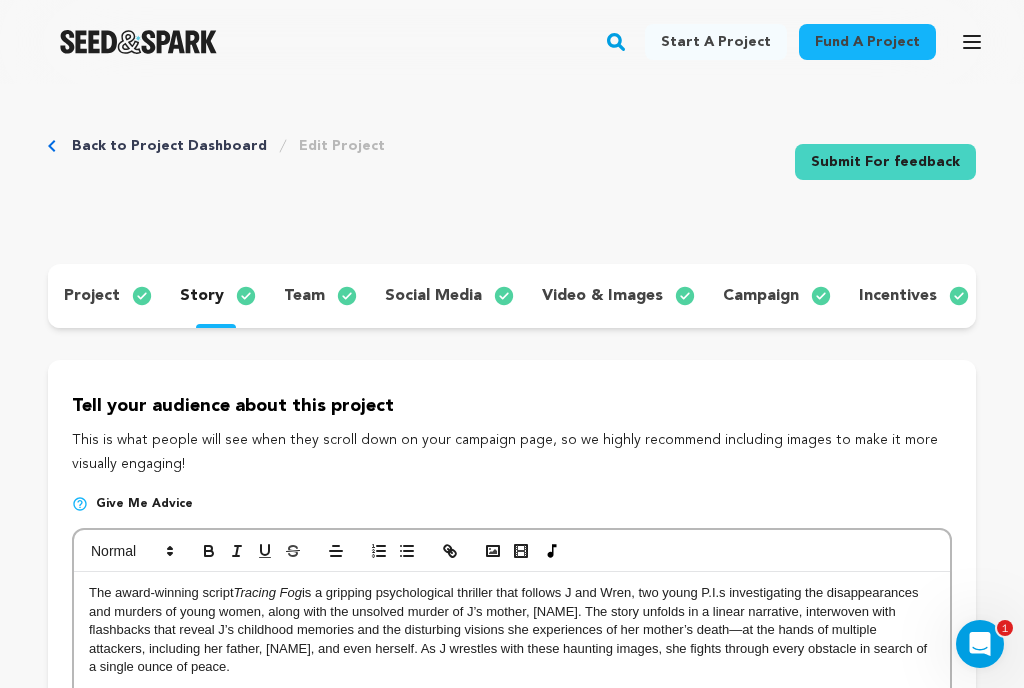 scroll, scrollTop: 0, scrollLeft: 0, axis: both 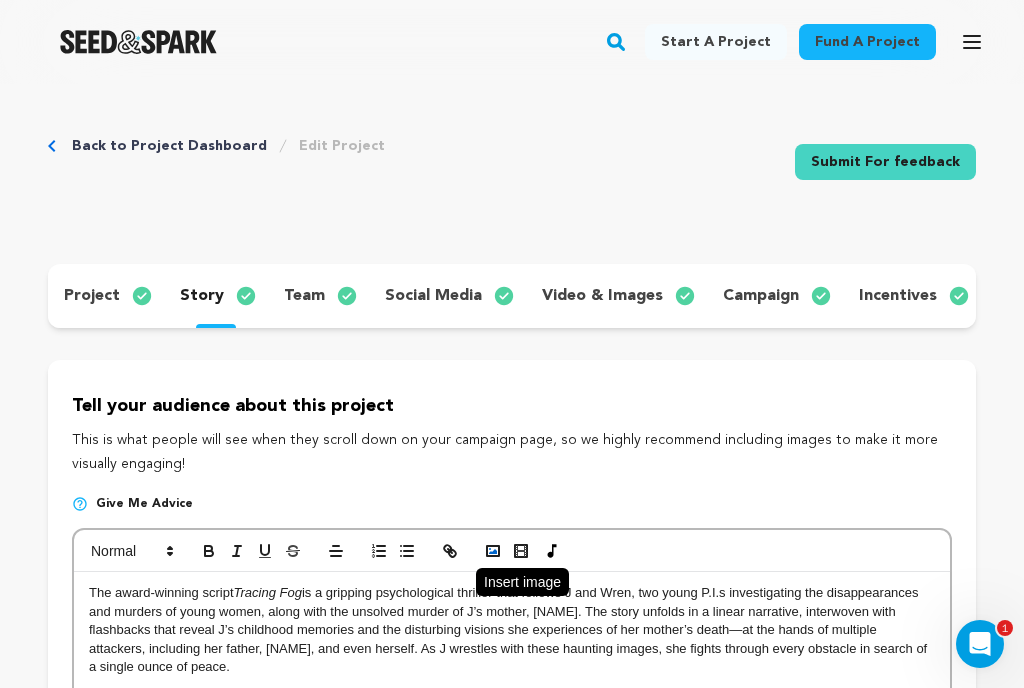 click 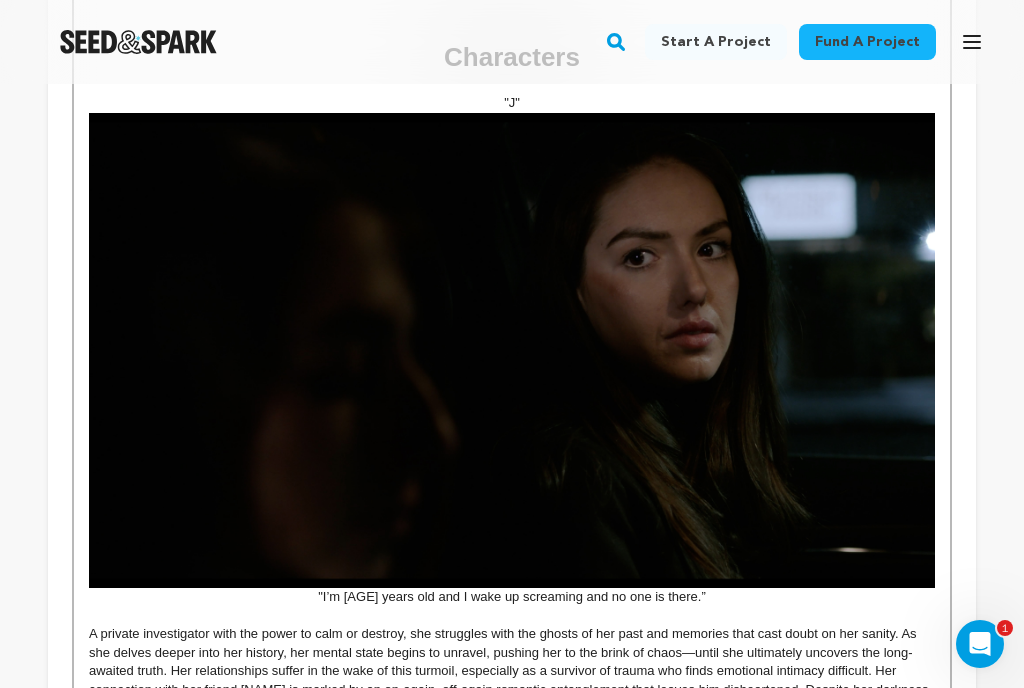scroll, scrollTop: 1780, scrollLeft: 0, axis: vertical 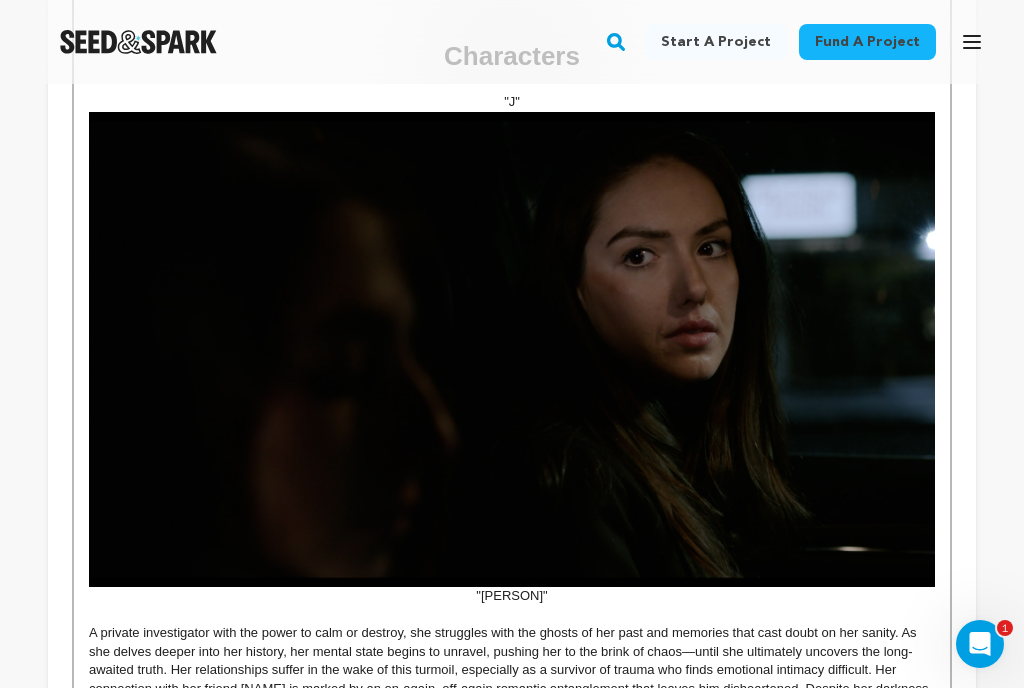 click on "I'm [AGE] years old and I wake up screaming and no one is there.”" at bounding box center [512, 359] 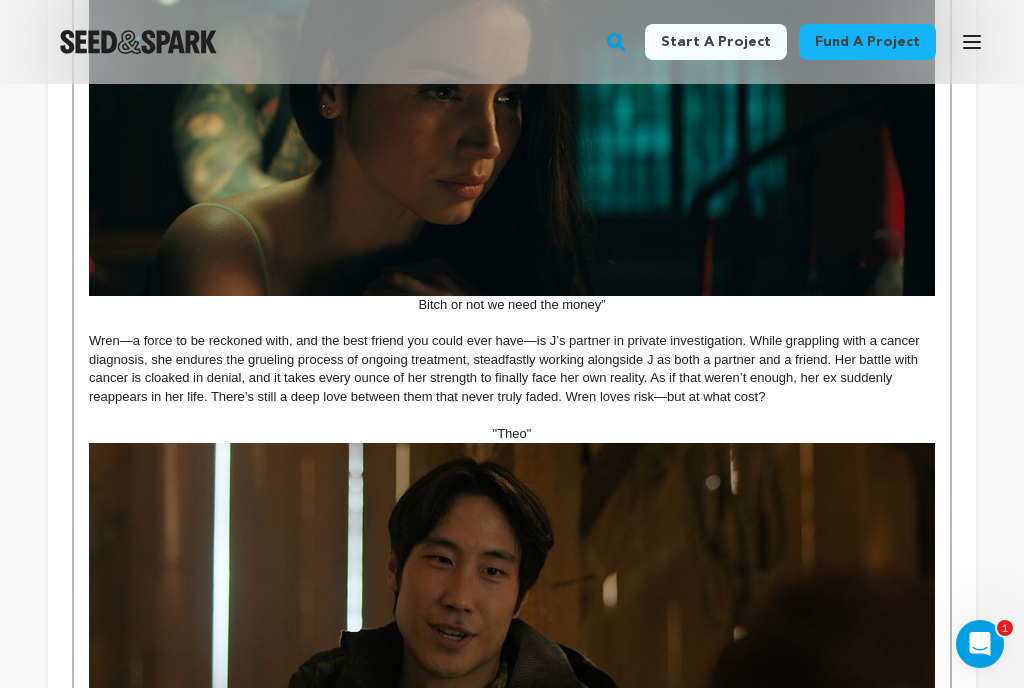 scroll, scrollTop: 2610, scrollLeft: 0, axis: vertical 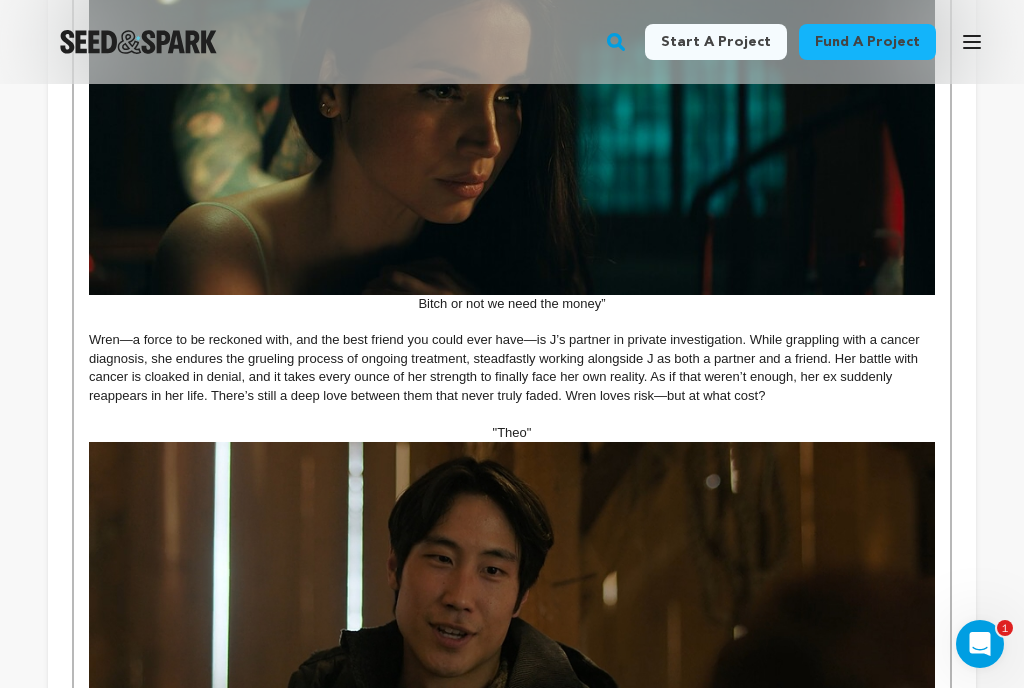 click on "Bitch or not we need the money”" at bounding box center [512, 127] 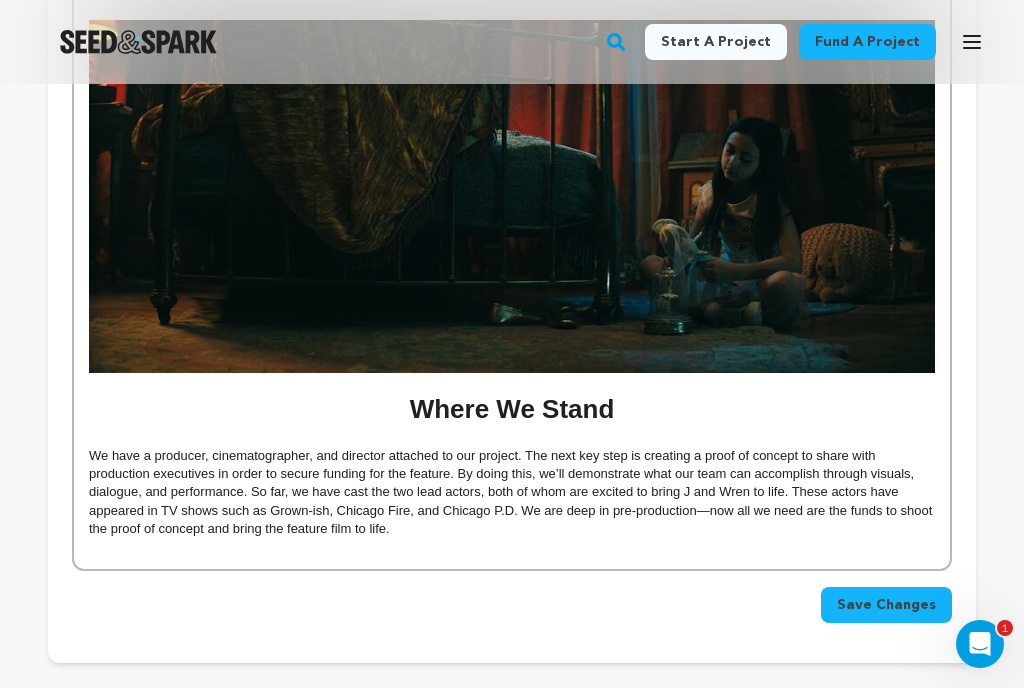 scroll, scrollTop: 3682, scrollLeft: 0, axis: vertical 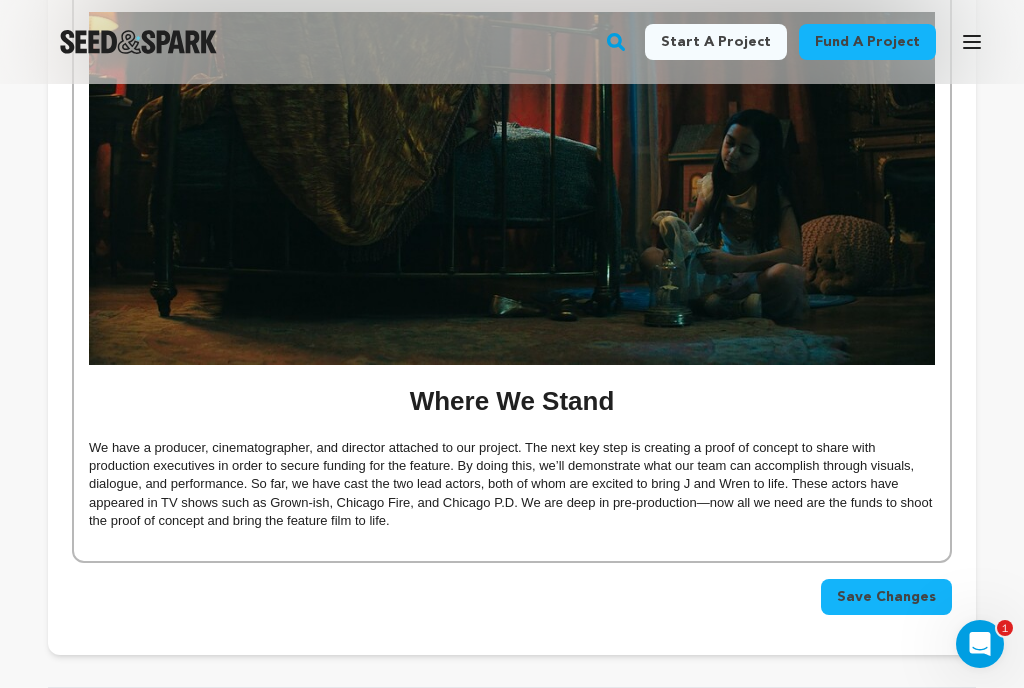 click on "Save Changes" at bounding box center (886, 597) 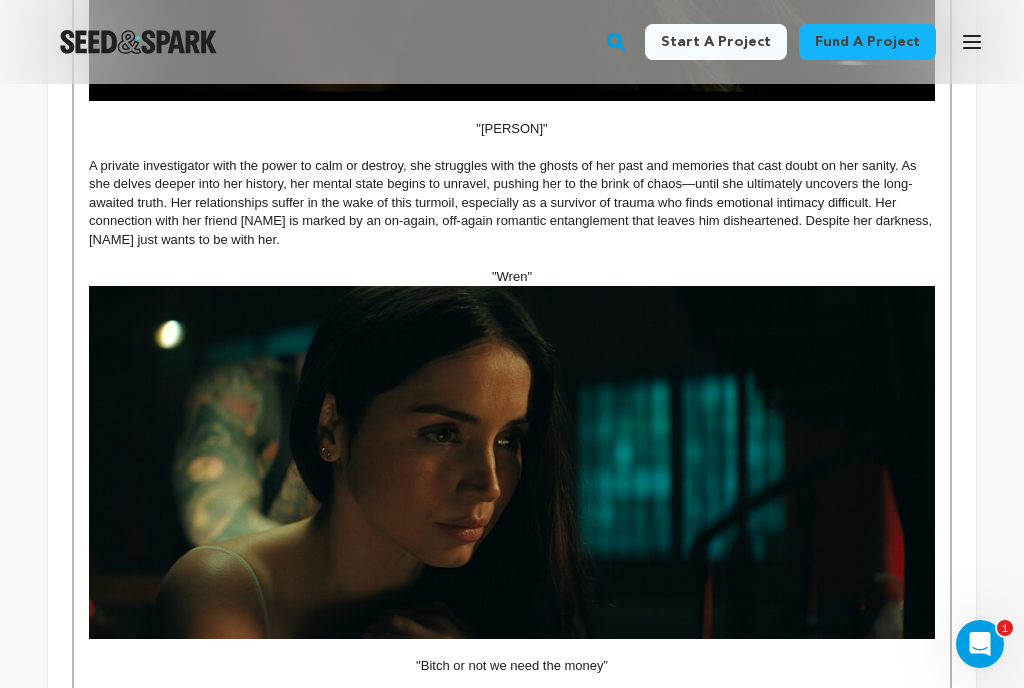 scroll, scrollTop: 2264, scrollLeft: 0, axis: vertical 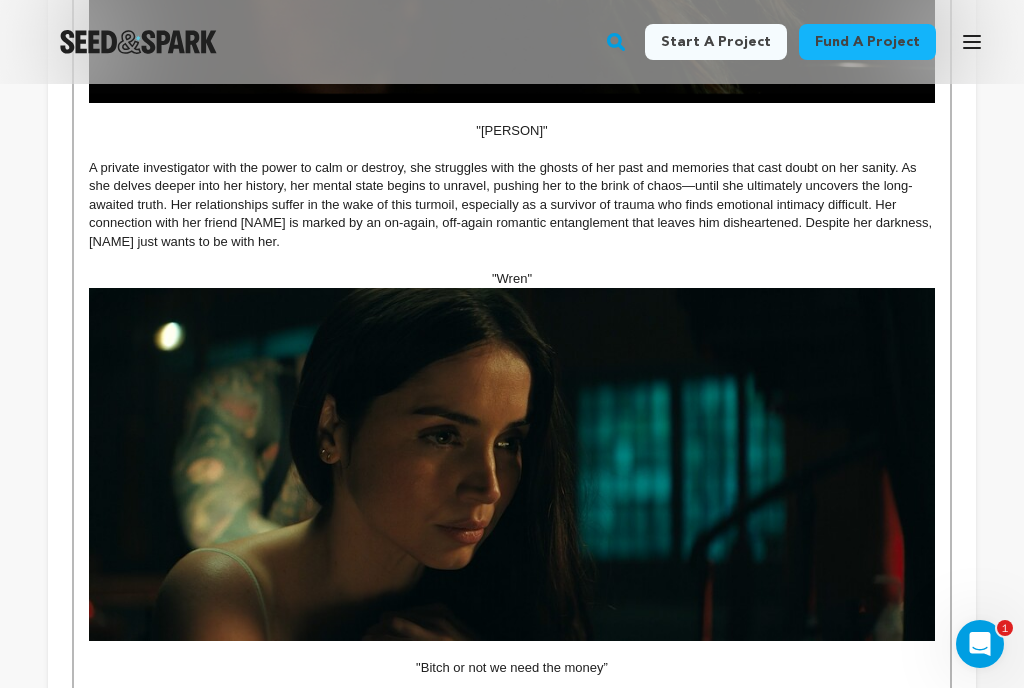 click on ""Wren"" at bounding box center (512, 279) 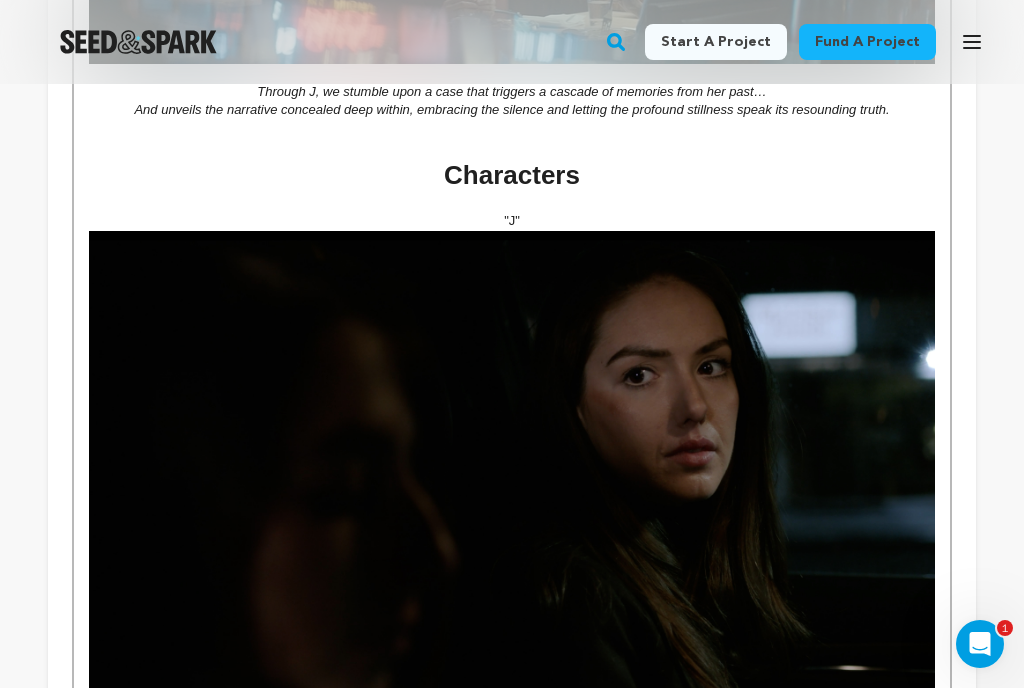 scroll, scrollTop: 1660, scrollLeft: 0, axis: vertical 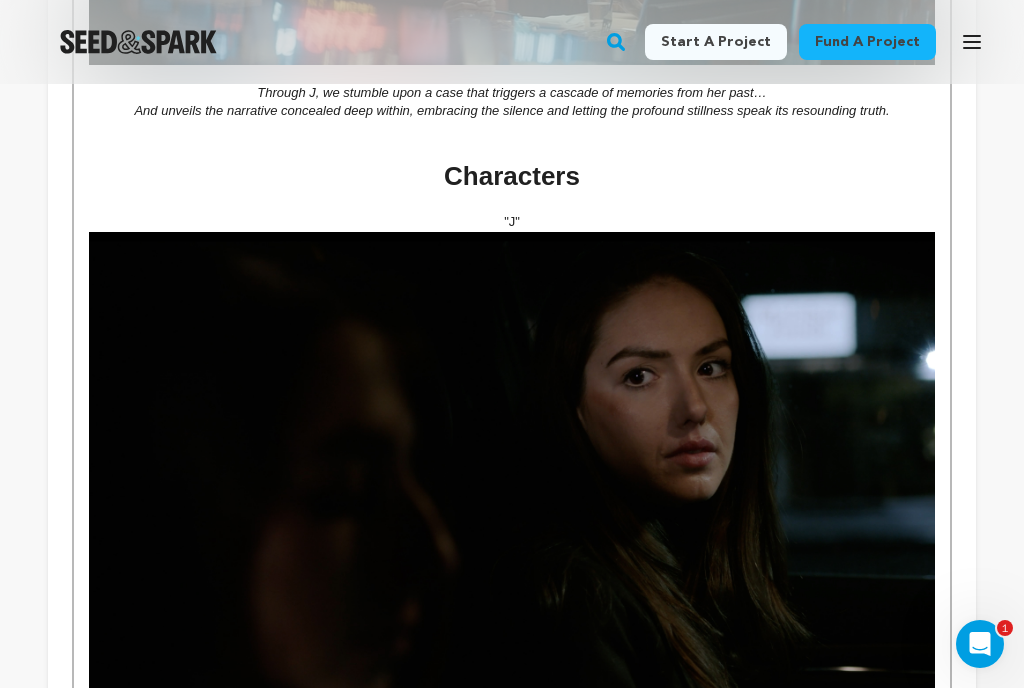 click on ""J"" at bounding box center [512, 222] 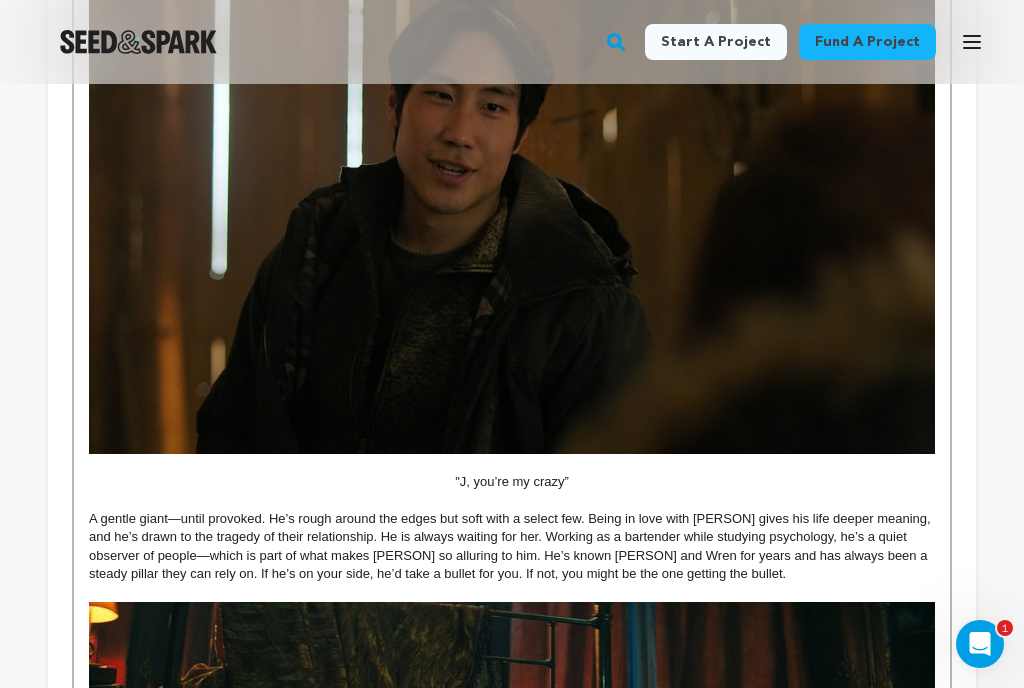 scroll, scrollTop: 2710, scrollLeft: 0, axis: vertical 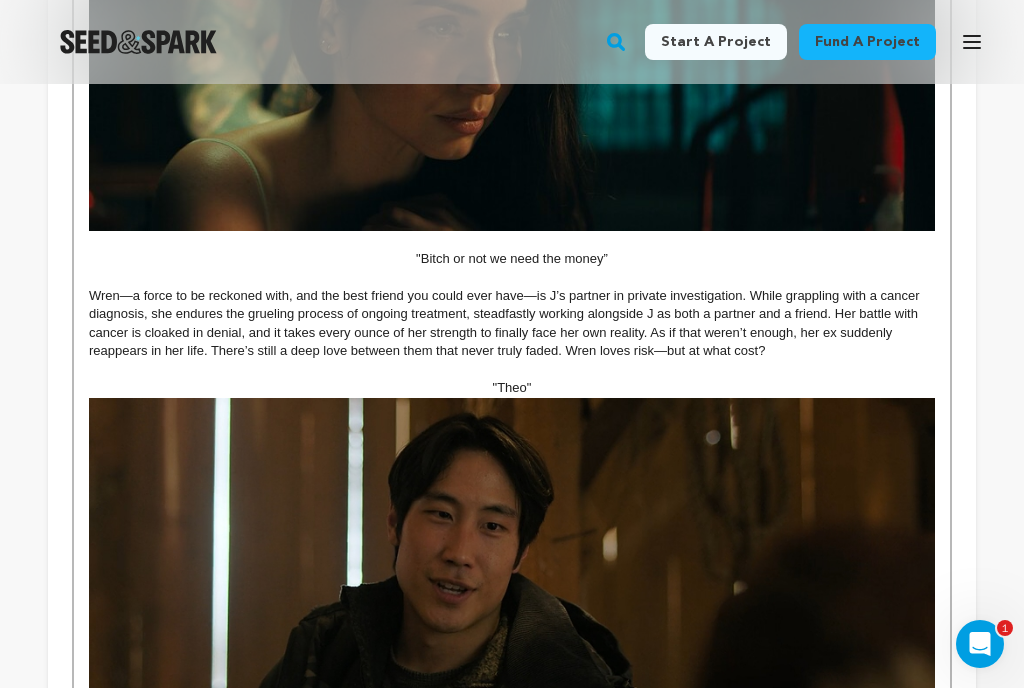 click on ""Theo"" at bounding box center [512, 388] 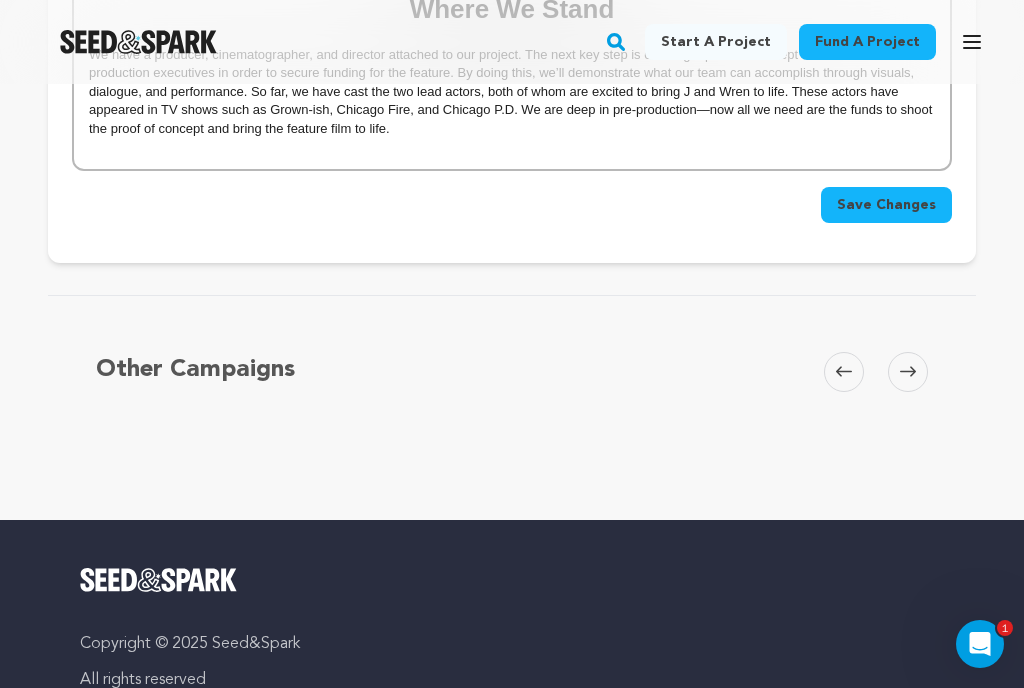 scroll, scrollTop: 4121, scrollLeft: 0, axis: vertical 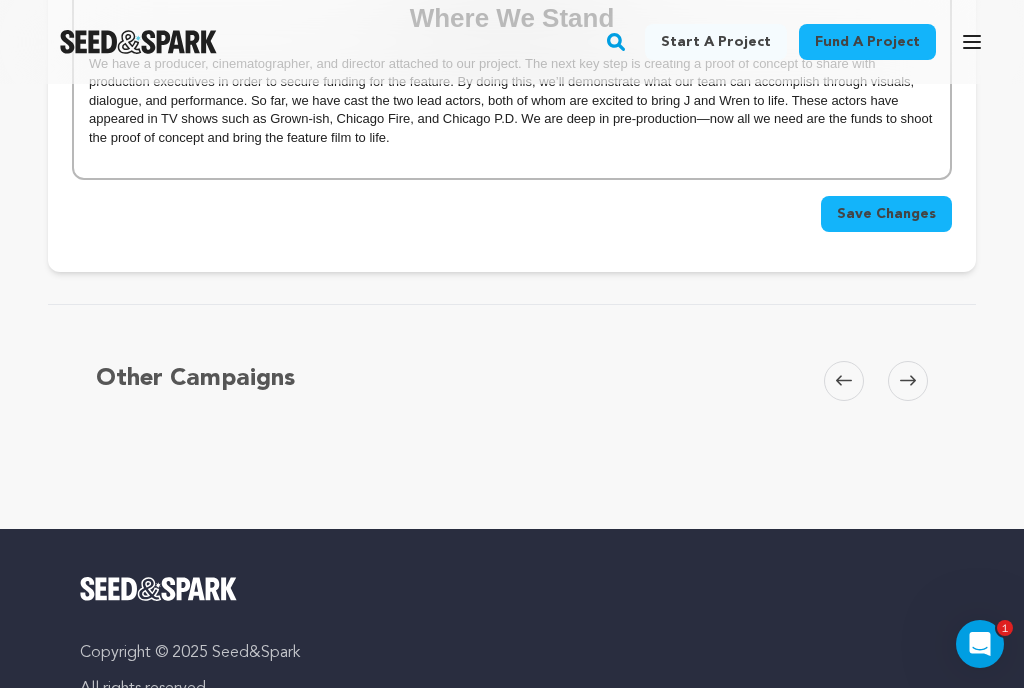 click on "Save Changes" at bounding box center [886, 214] 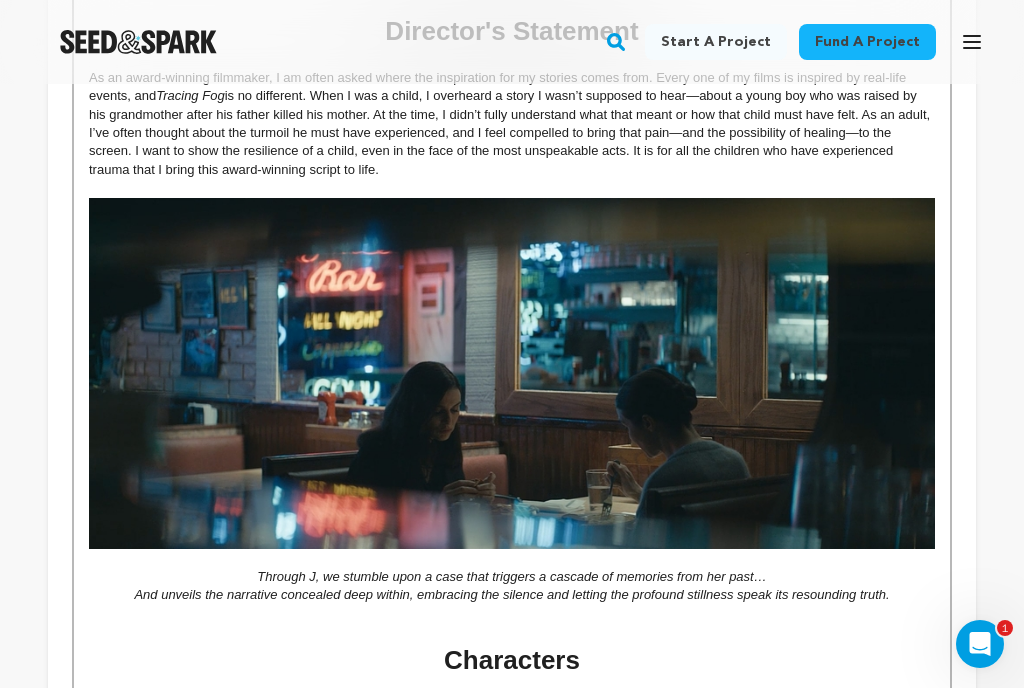 scroll, scrollTop: 1174, scrollLeft: 0, axis: vertical 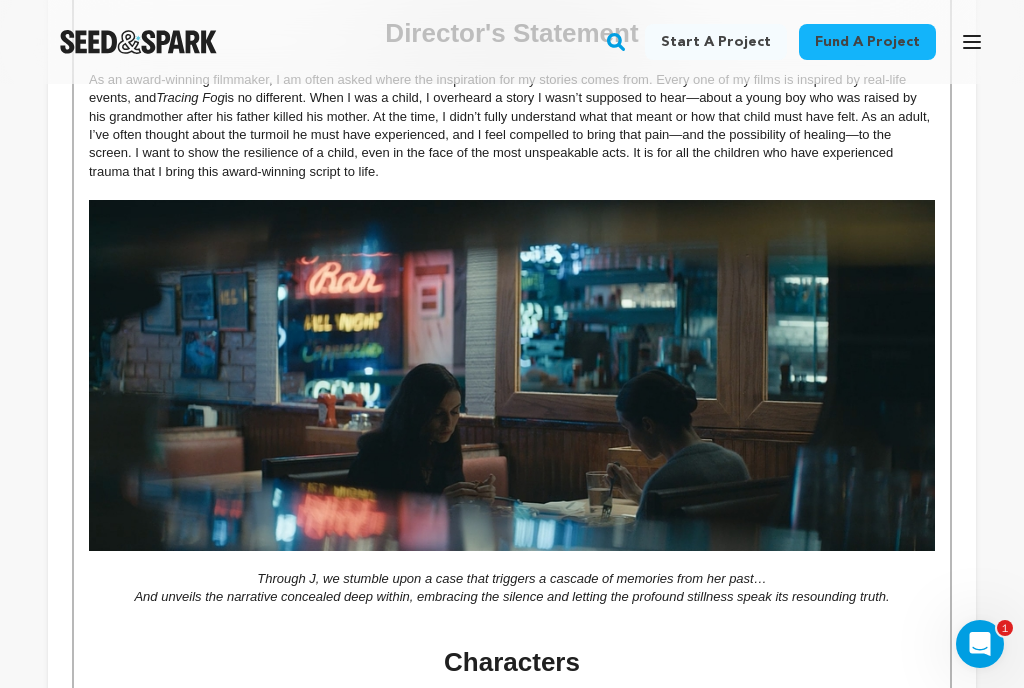 click at bounding box center (512, 376) 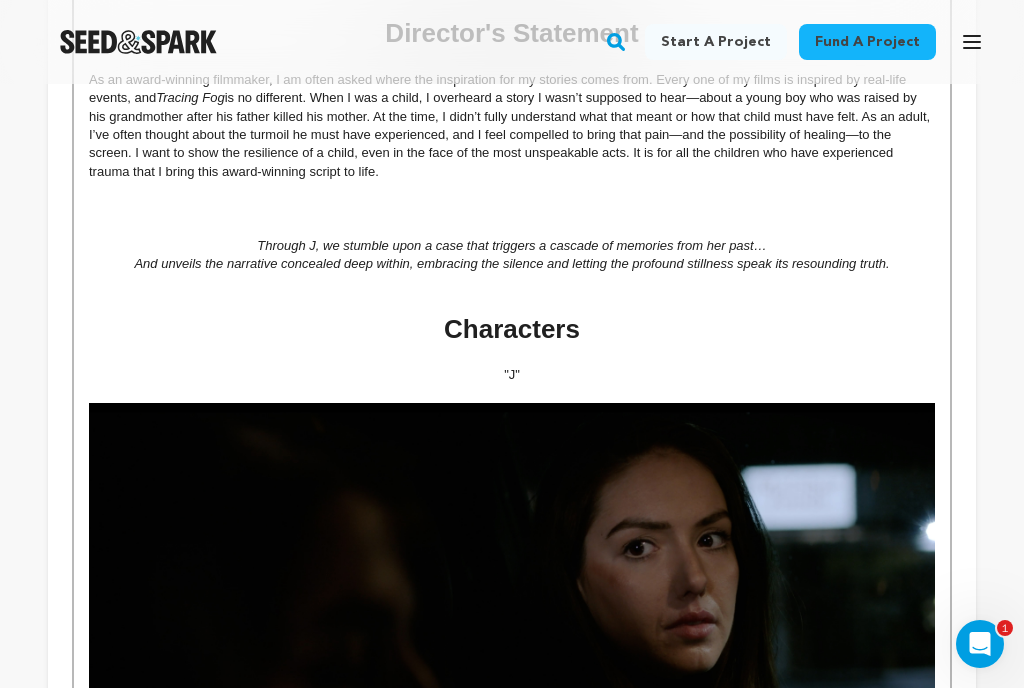 click at bounding box center [512, 641] 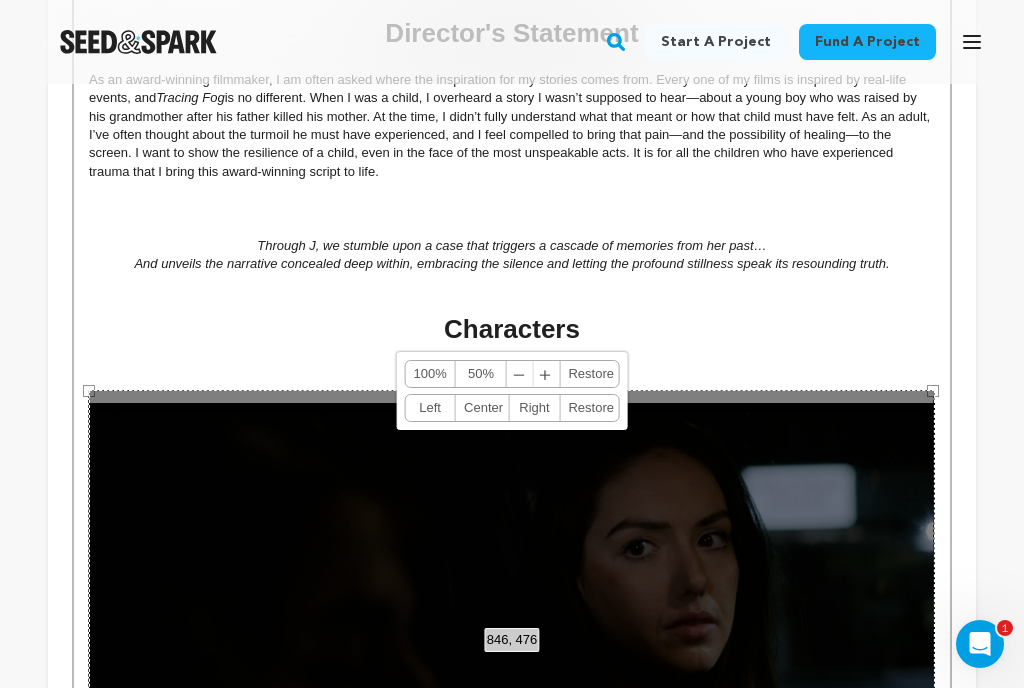 click at bounding box center [512, 283] 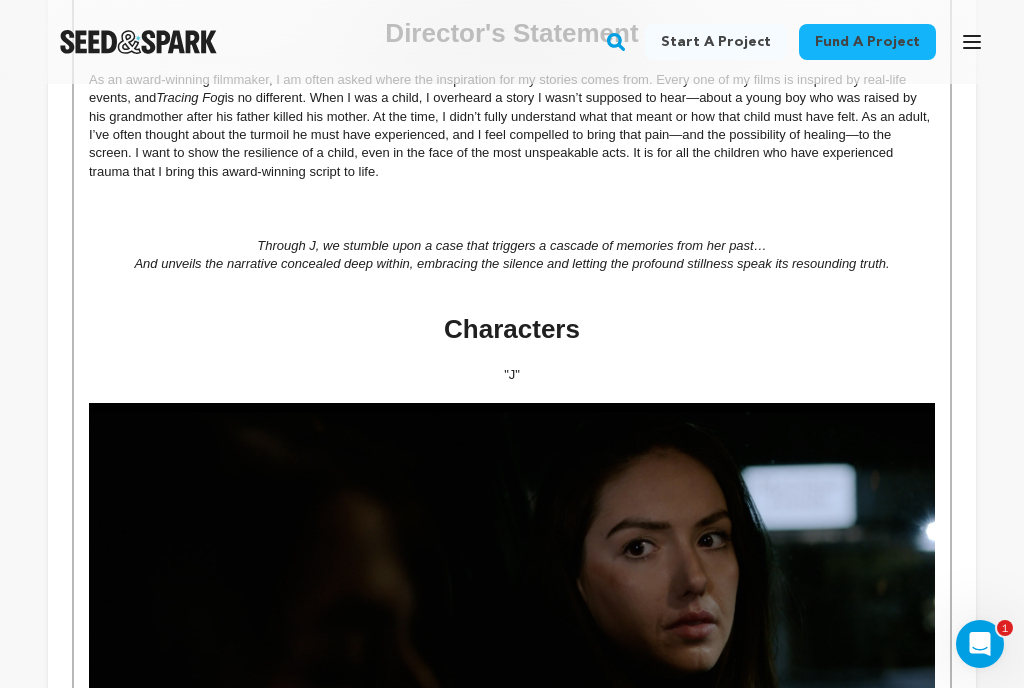 click at bounding box center (512, 190) 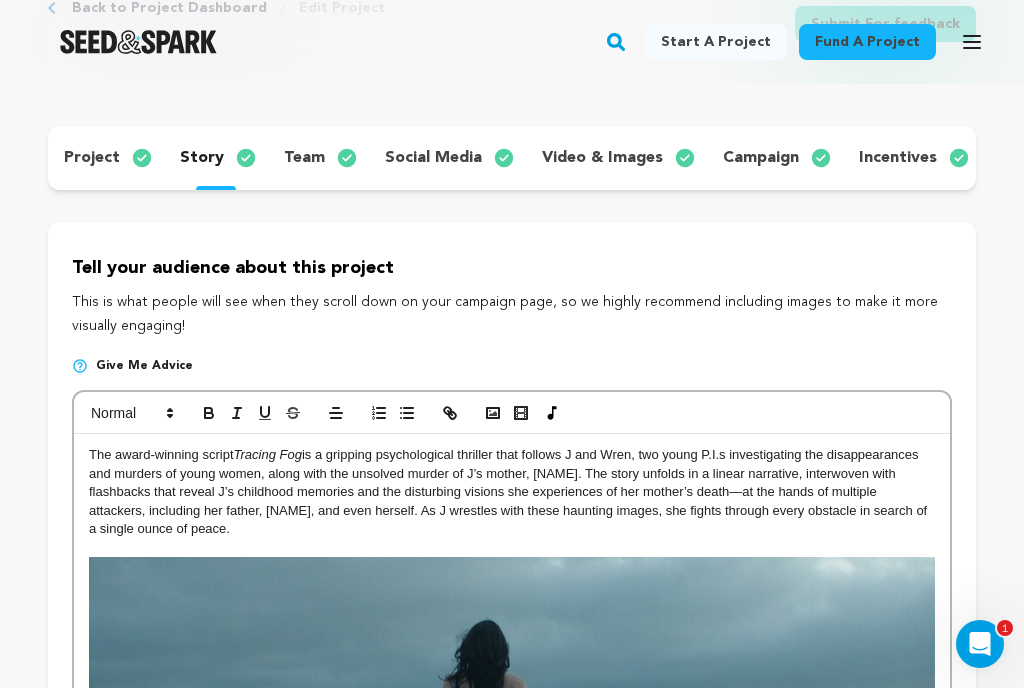 scroll, scrollTop: 90, scrollLeft: 0, axis: vertical 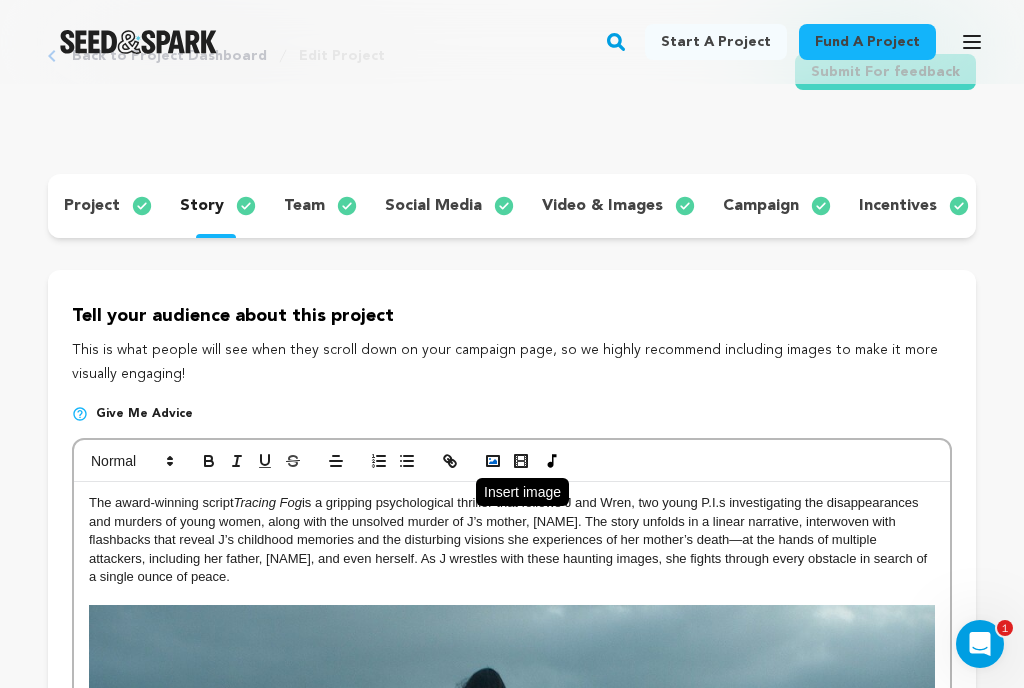 click 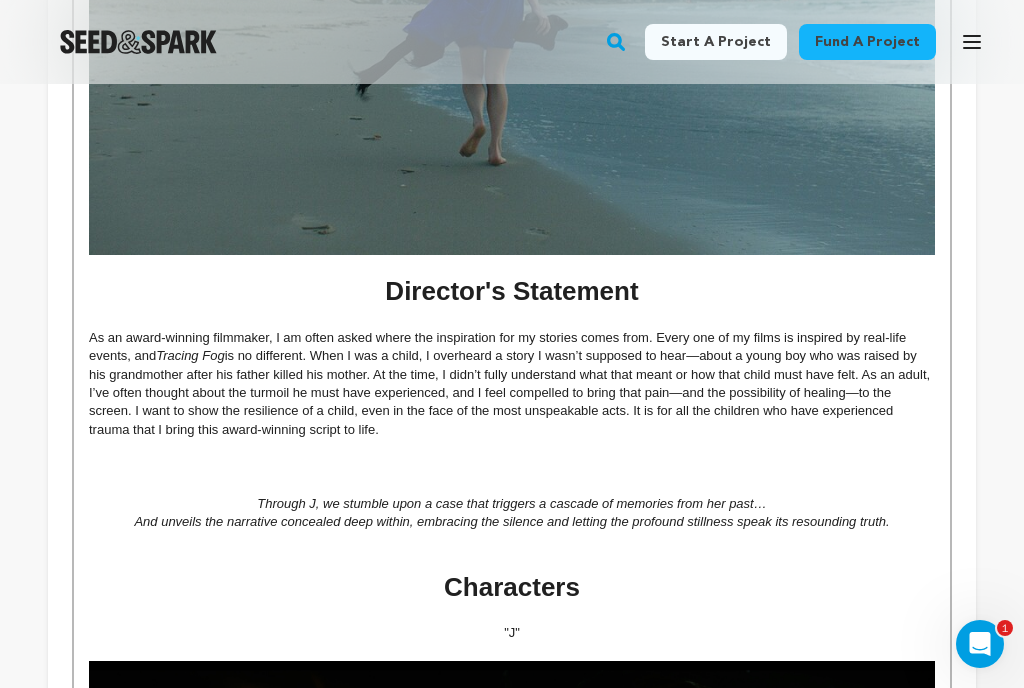 scroll, scrollTop: 927, scrollLeft: 0, axis: vertical 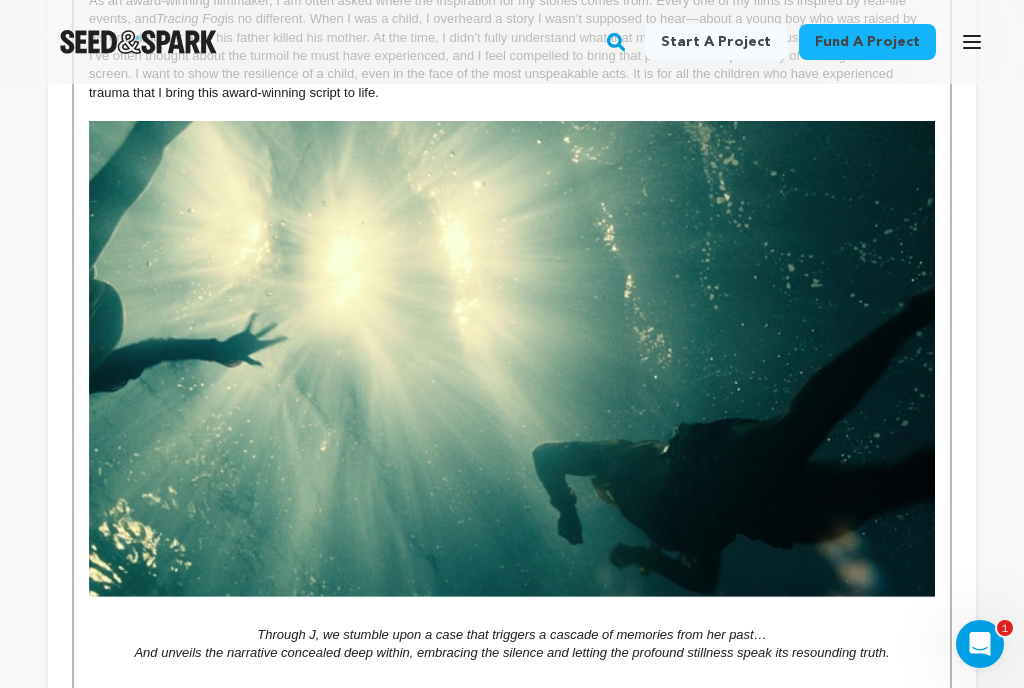 click at bounding box center [512, 373] 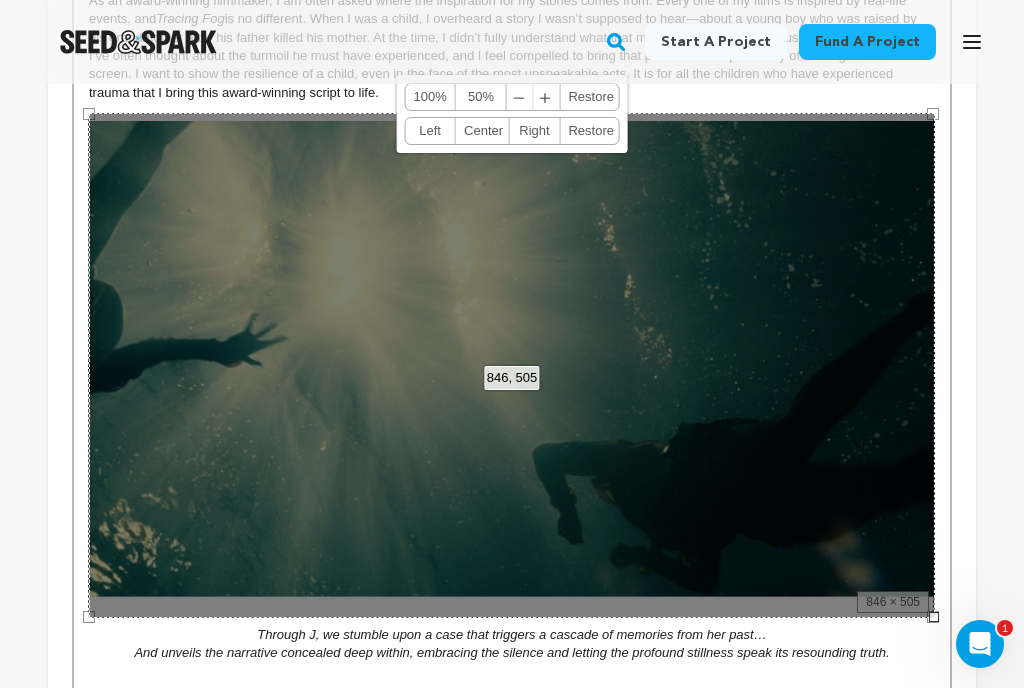 click at bounding box center [512, 690] 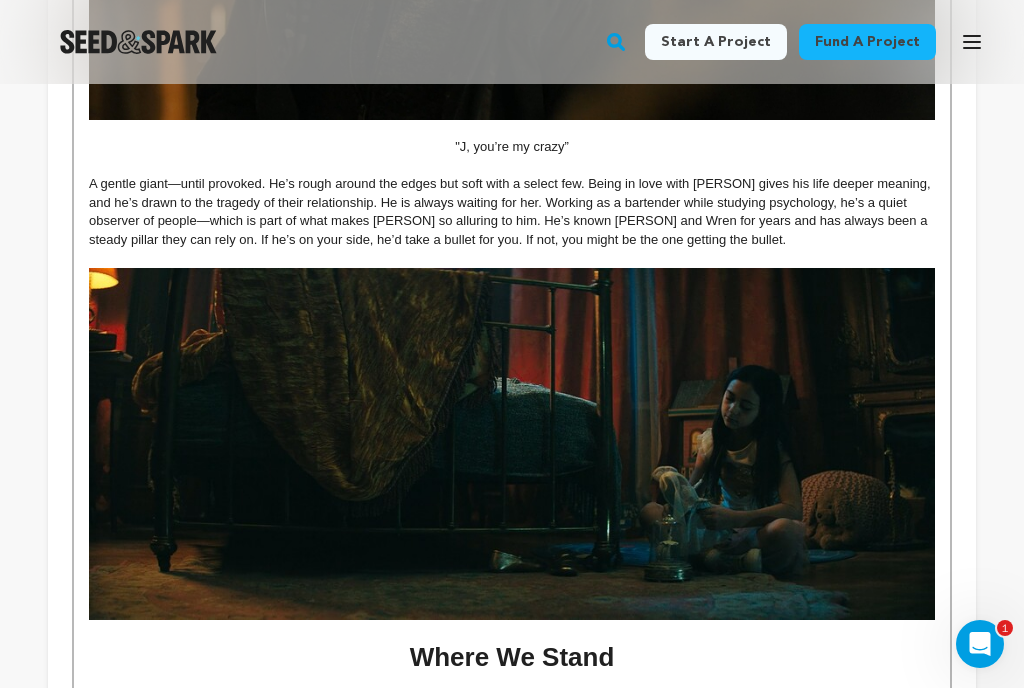 scroll, scrollTop: 3616, scrollLeft: 0, axis: vertical 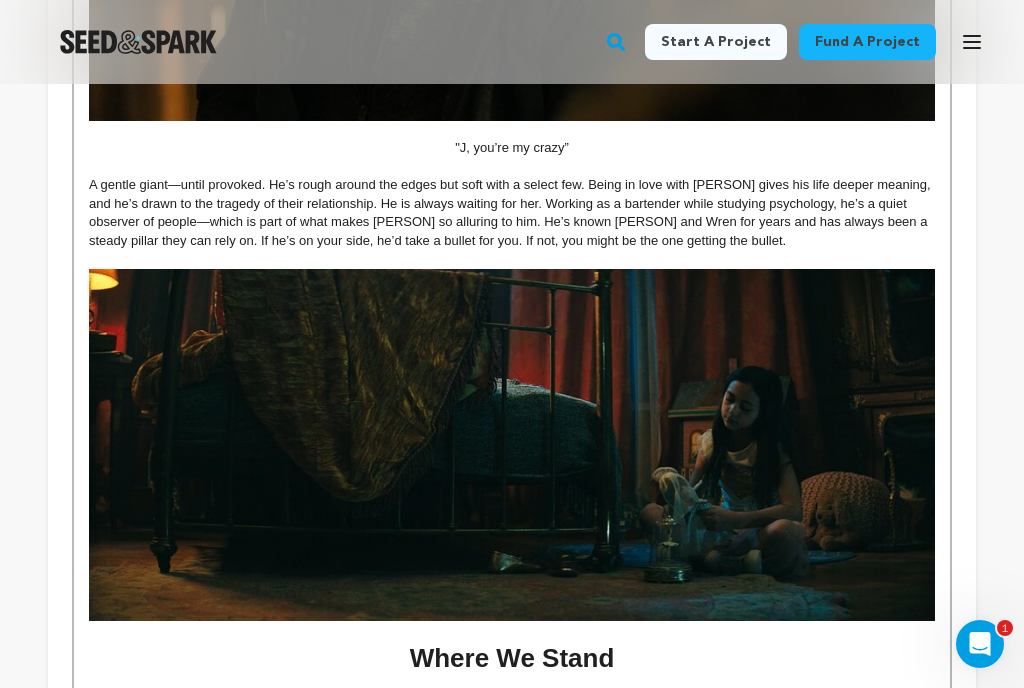 click at bounding box center [512, 445] 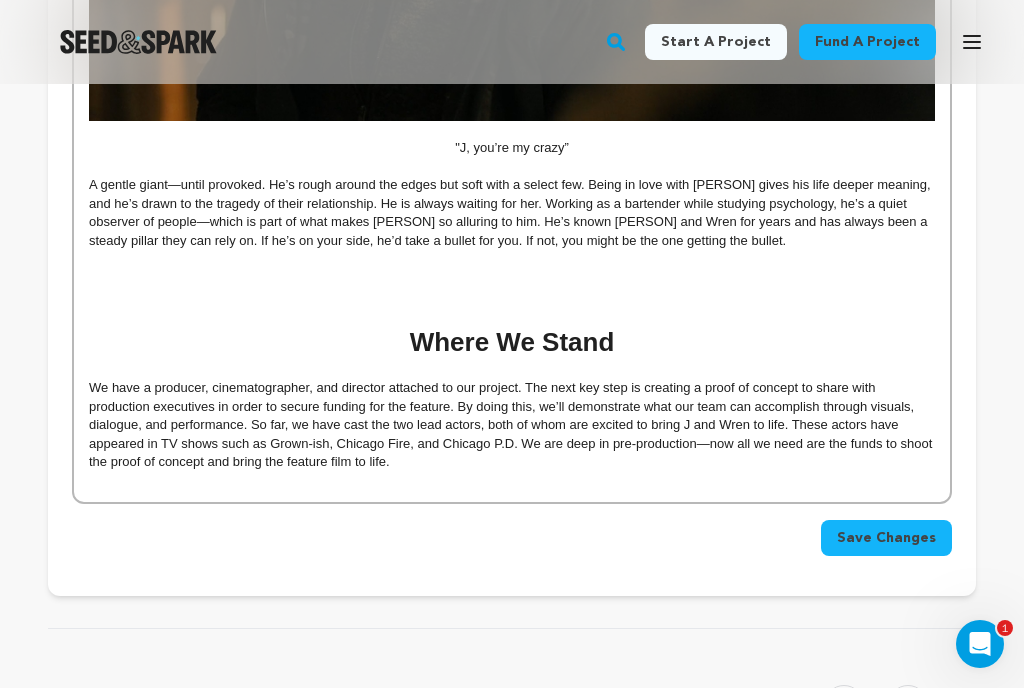 click on "A gentle giant—until provoked. He’s rough around the edges but soft with a select few. Being in love with J gives his life deeper meaning, and he’s drawn to the tragedy of their relationship. He is always waiting for her. Working as a bartender while studying psychology, he’s a quiet observer of people—which is part of what makes J so alluring to him. He’s known J and Wren for years and has always been a steady pillar they can rely on. If he’s on your side, he’d take a bullet for you. If not, you might be the one getting the bullet." at bounding box center (512, 213) 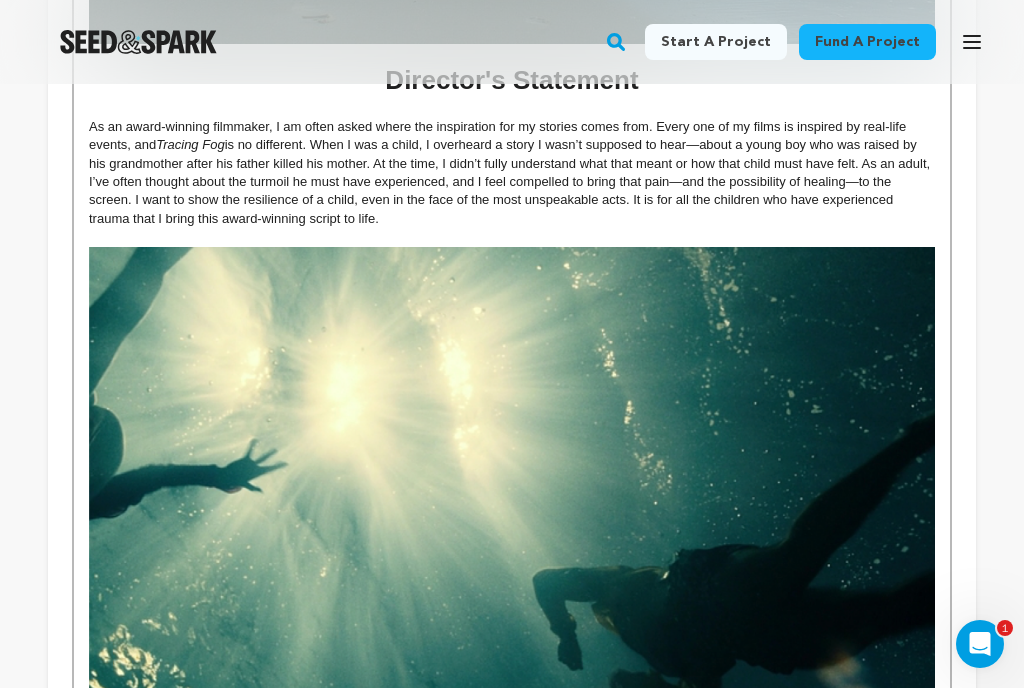scroll, scrollTop: 1102, scrollLeft: 0, axis: vertical 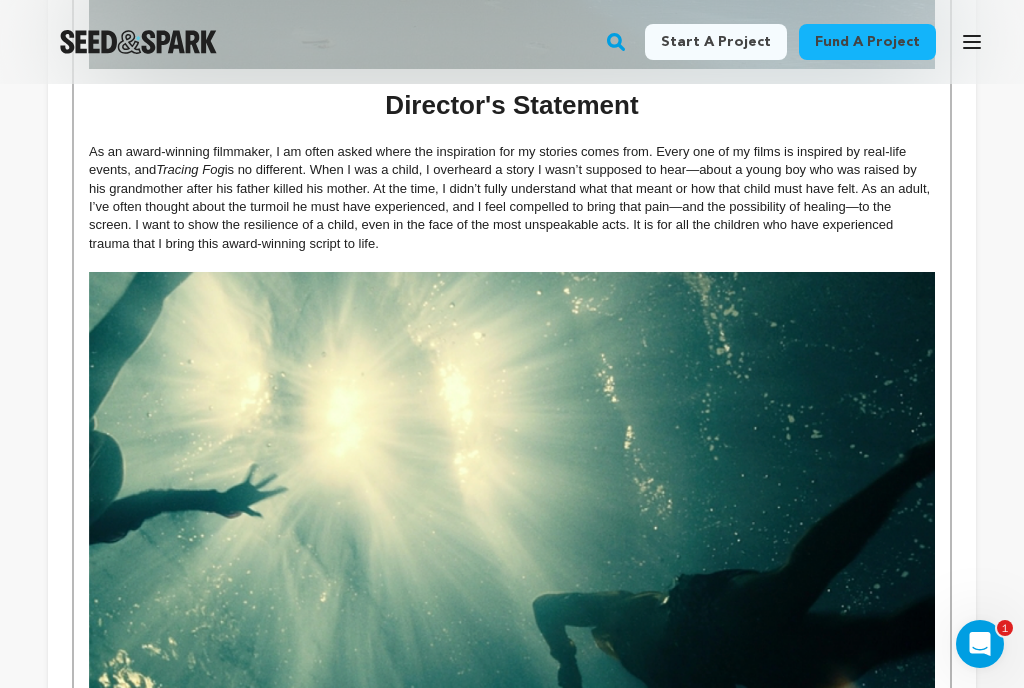 click at bounding box center (512, 524) 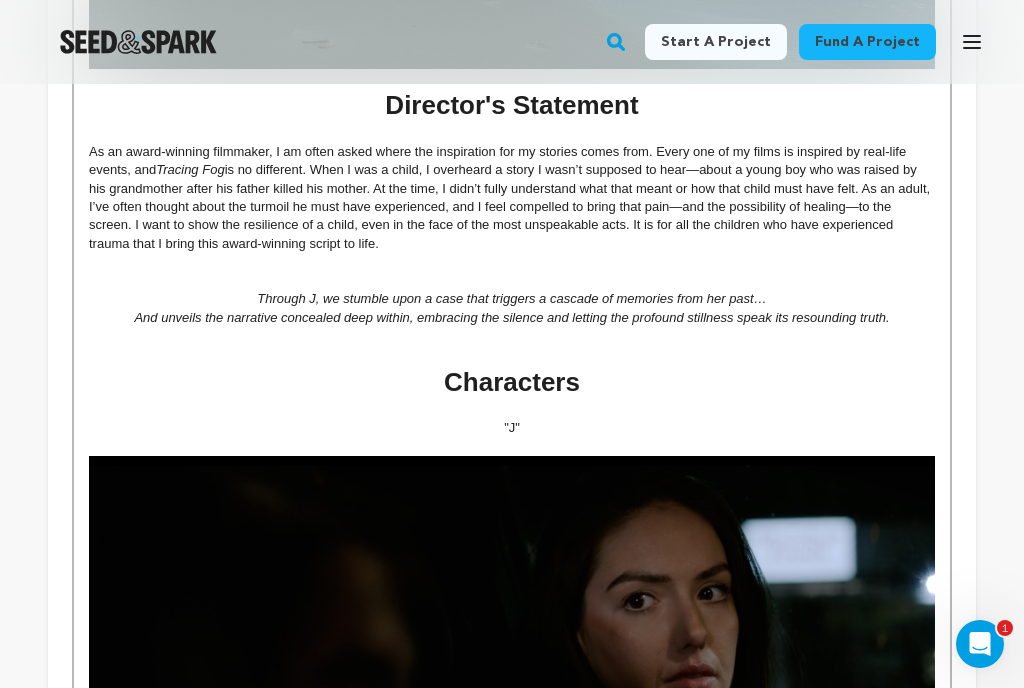 click on "As an award-winning filmmaker, I am often asked where the inspiration for my stories comes from. Every one of my films is inspired by real-life events, and  Tracing Fog  is no different. When I was a child, I overheard a story I wasn’t supposed to hear—about a young boy who was raised by his grandmother after his father killed his mother. At the time, I didn’t fully understand what that meant or how that child must have felt. As an adult, I’ve often thought about the turmoil he must have experienced, and I feel compelled to bring that pain—and the possibility of healing—to the screen. I want to show the resilience of a child, even in the face of the most unspeakable acts. It is for all the children who have experienced trauma that I bring this award-winning script to life." at bounding box center (512, 198) 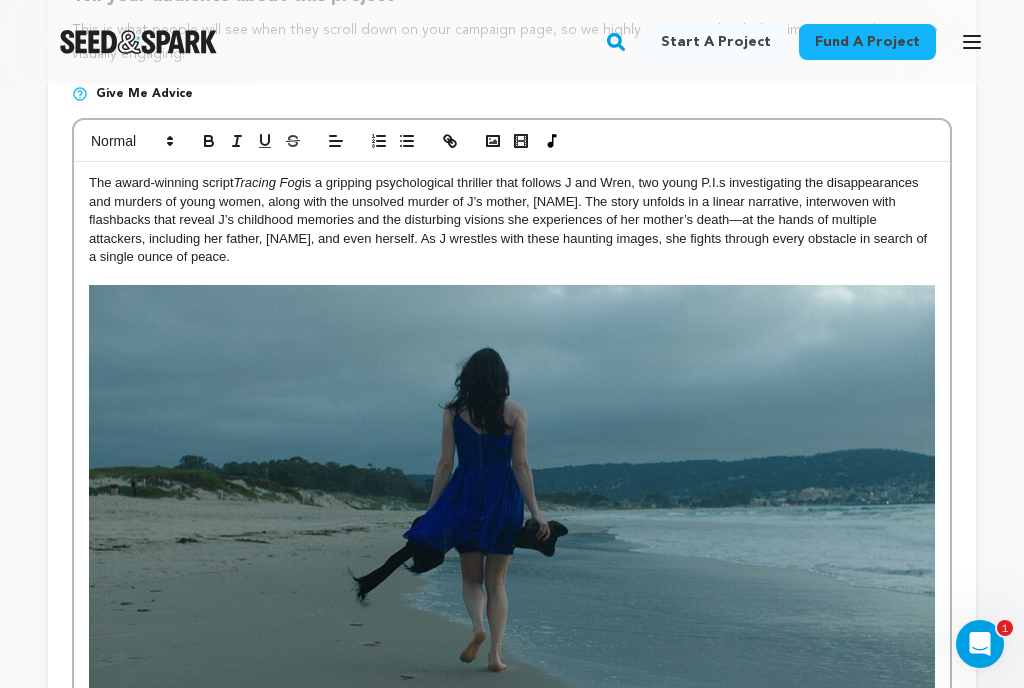 scroll, scrollTop: 408, scrollLeft: 0, axis: vertical 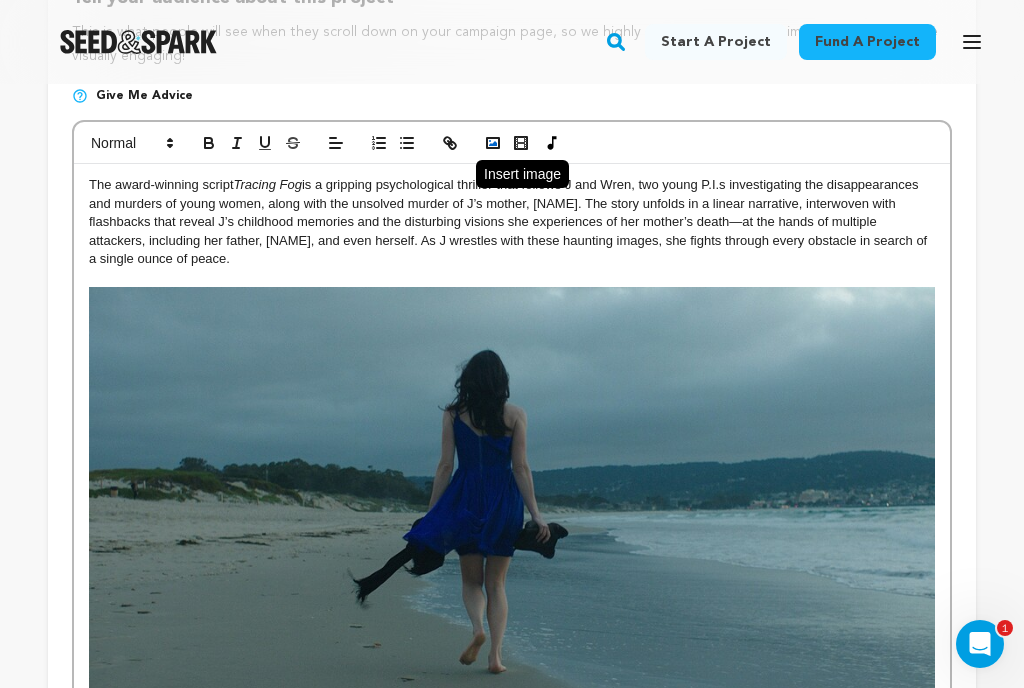 click 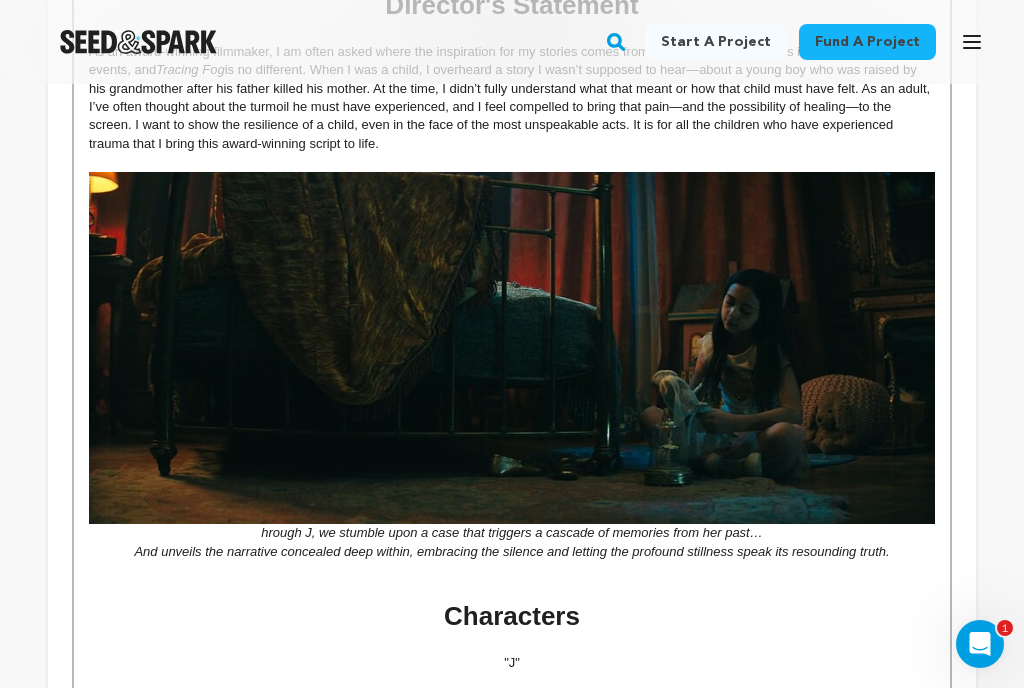 scroll, scrollTop: 1204, scrollLeft: 0, axis: vertical 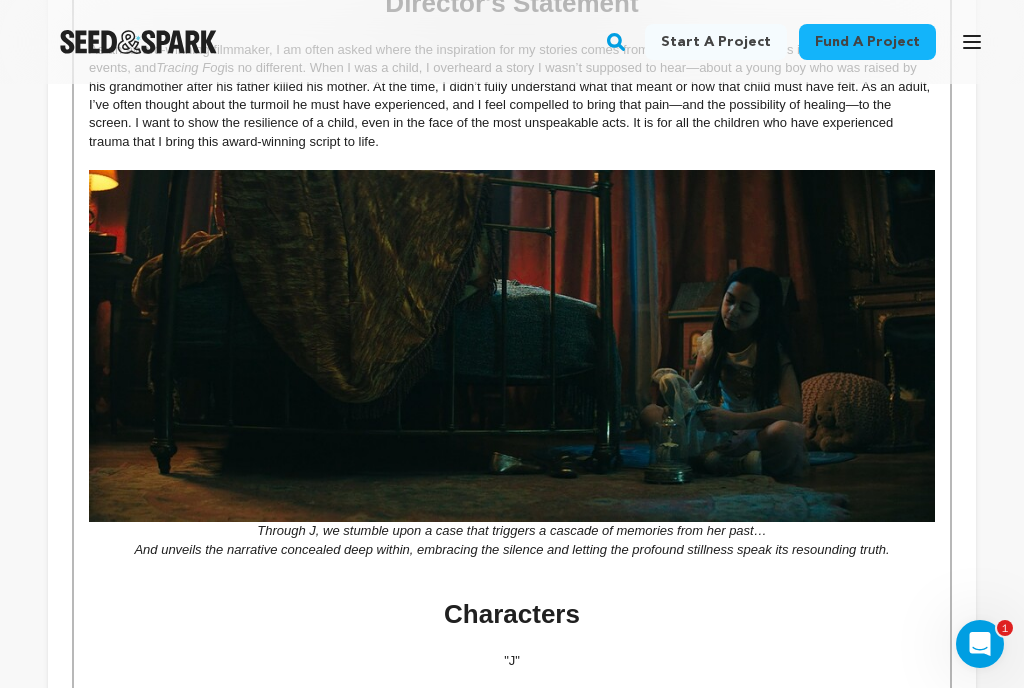 click on "Through J, we stumble upon a case that triggers a cascade of memories from her past…" at bounding box center [512, 355] 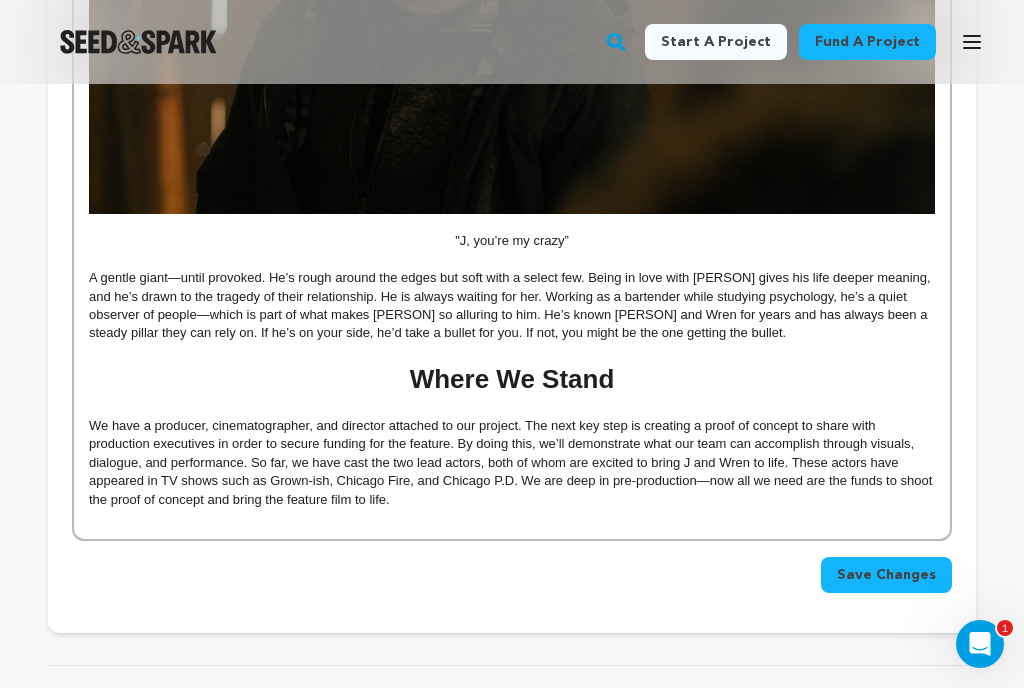 scroll, scrollTop: 3390, scrollLeft: 0, axis: vertical 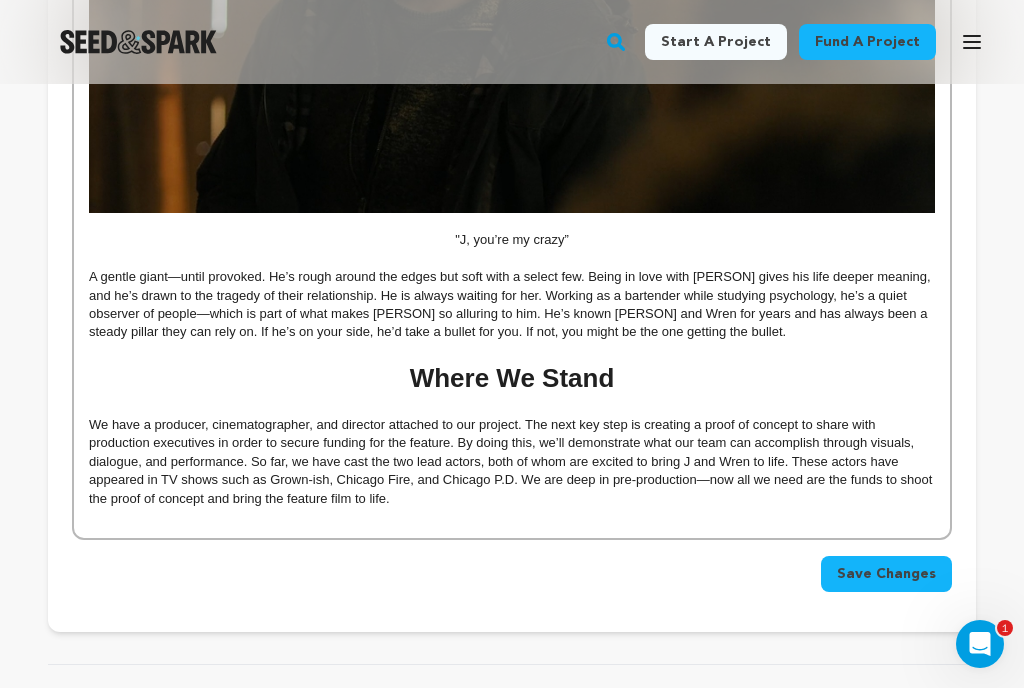 click on "Save Changes" at bounding box center (886, 574) 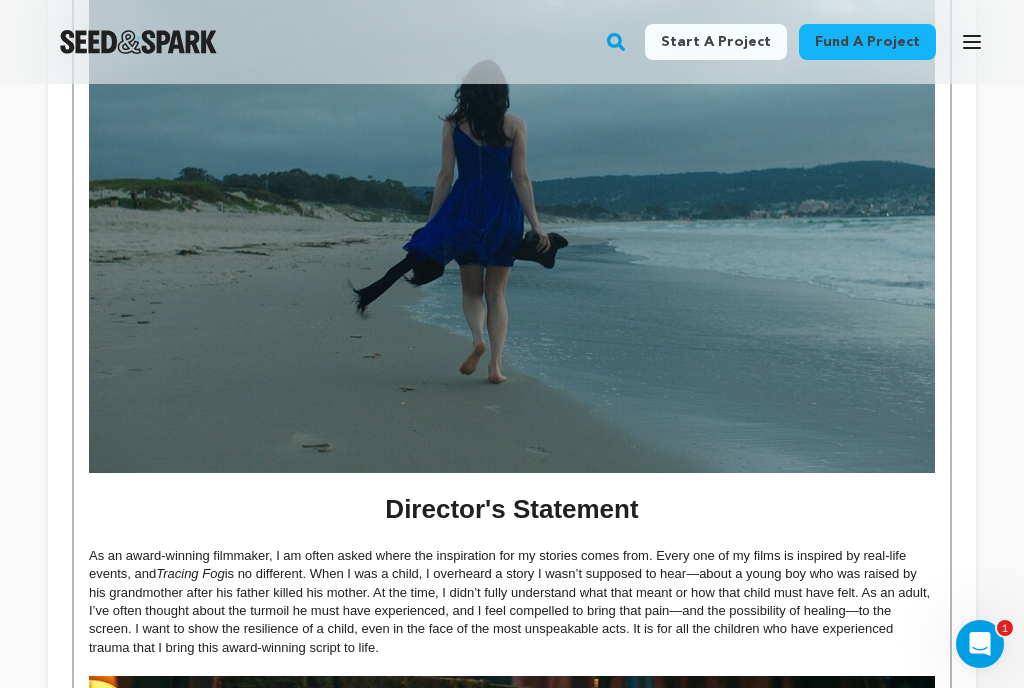 scroll, scrollTop: 710, scrollLeft: 0, axis: vertical 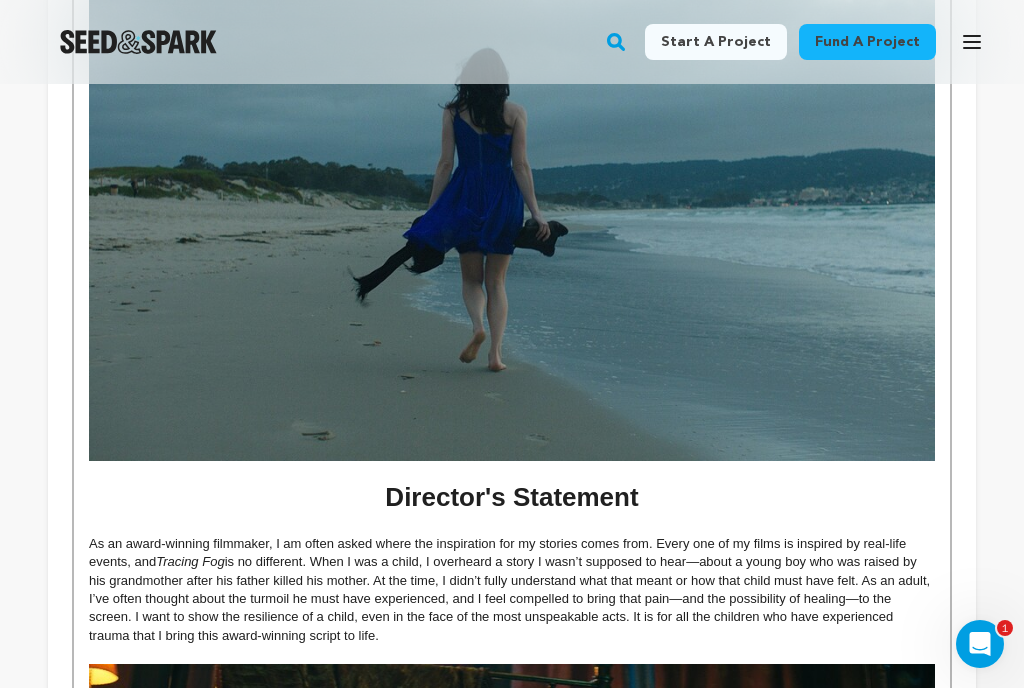 click on "As an award-winning filmmaker, I am often asked where the inspiration for my stories comes from. Every one of my films is inspired by real-life events, and  Tracing Fog  is no different. When I was a child, I overheard a story I wasn’t supposed to hear—about a young boy who was raised by his grandmother after his father killed his mother. At the time, I didn’t fully understand what that meant or how that child must have felt. As an adult, I’ve often thought about the turmoil he must have experienced, and I feel compelled to bring that pain—and the possibility of healing—to the screen. I want to show the resilience of a child, even in the face of the most unspeakable acts. It is for all the children who have experienced trauma that I bring this award-winning script to life." at bounding box center (512, 590) 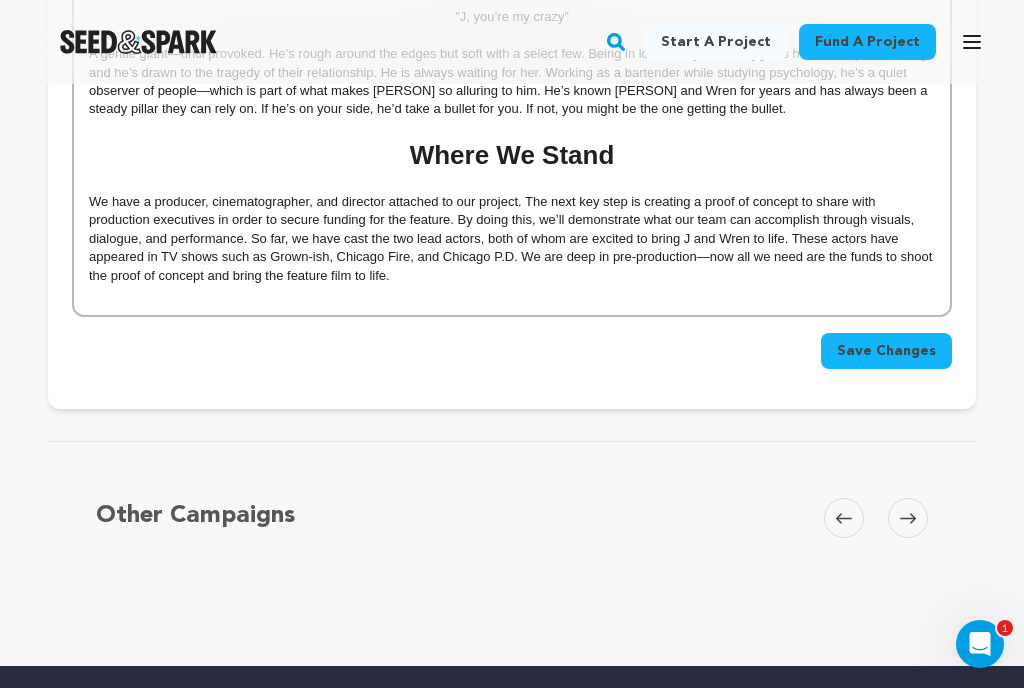scroll, scrollTop: 3642, scrollLeft: 0, axis: vertical 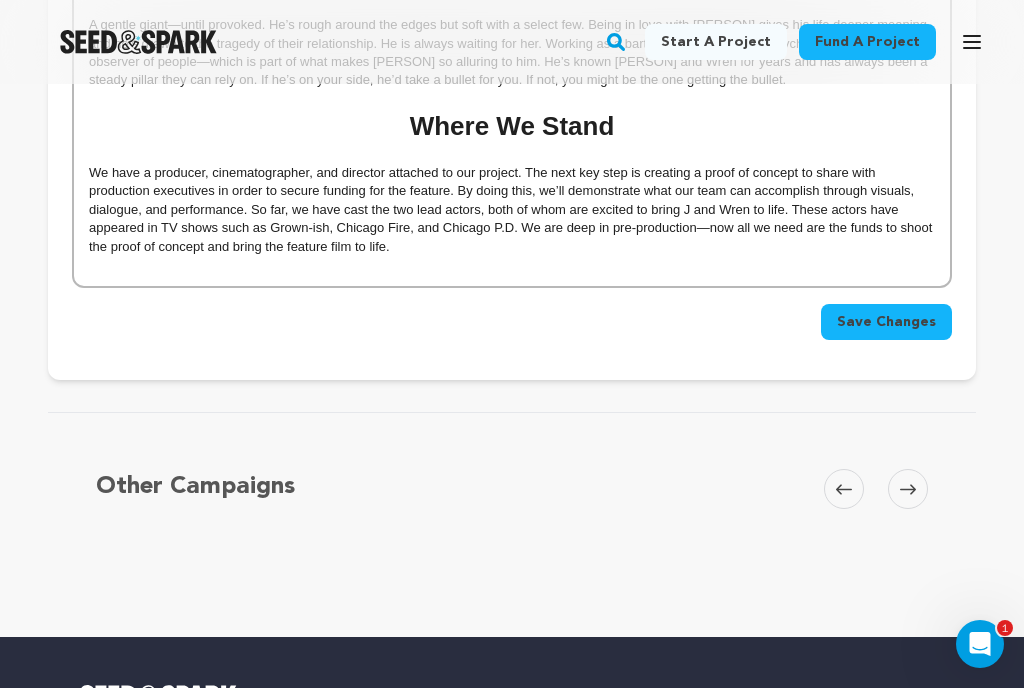 click on "Save Changes" at bounding box center [886, 322] 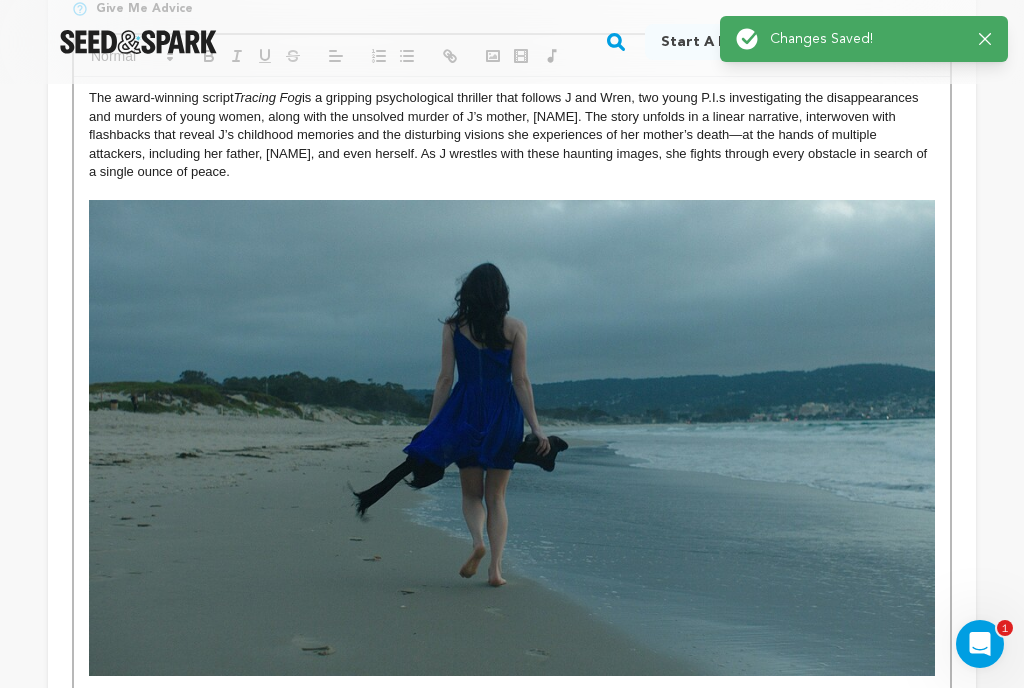 scroll, scrollTop: 0, scrollLeft: 0, axis: both 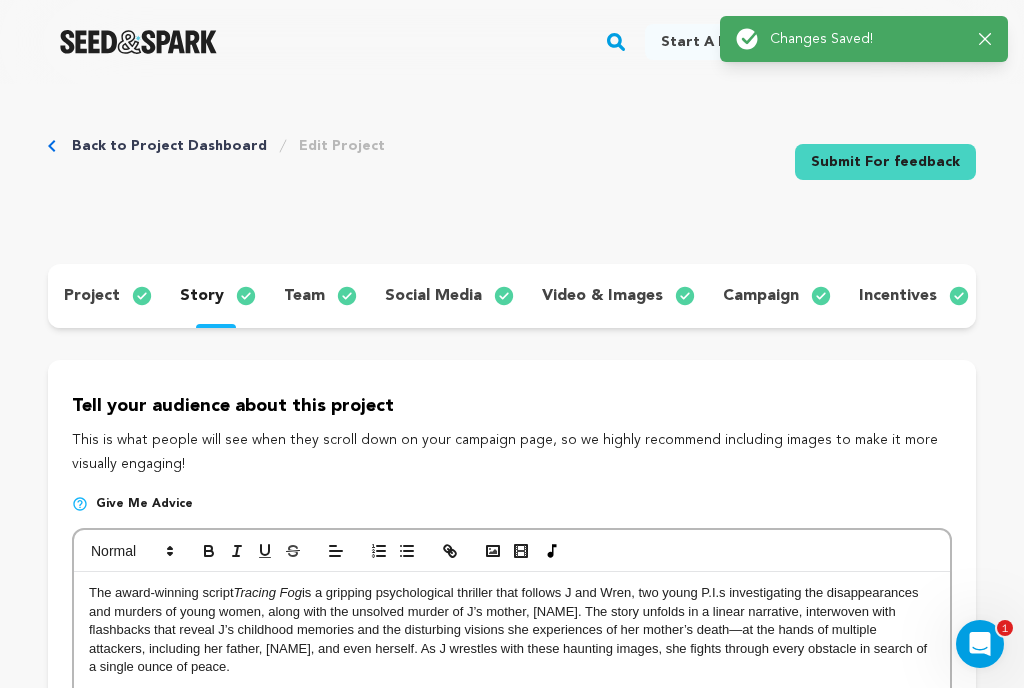 click on "project" at bounding box center (92, 296) 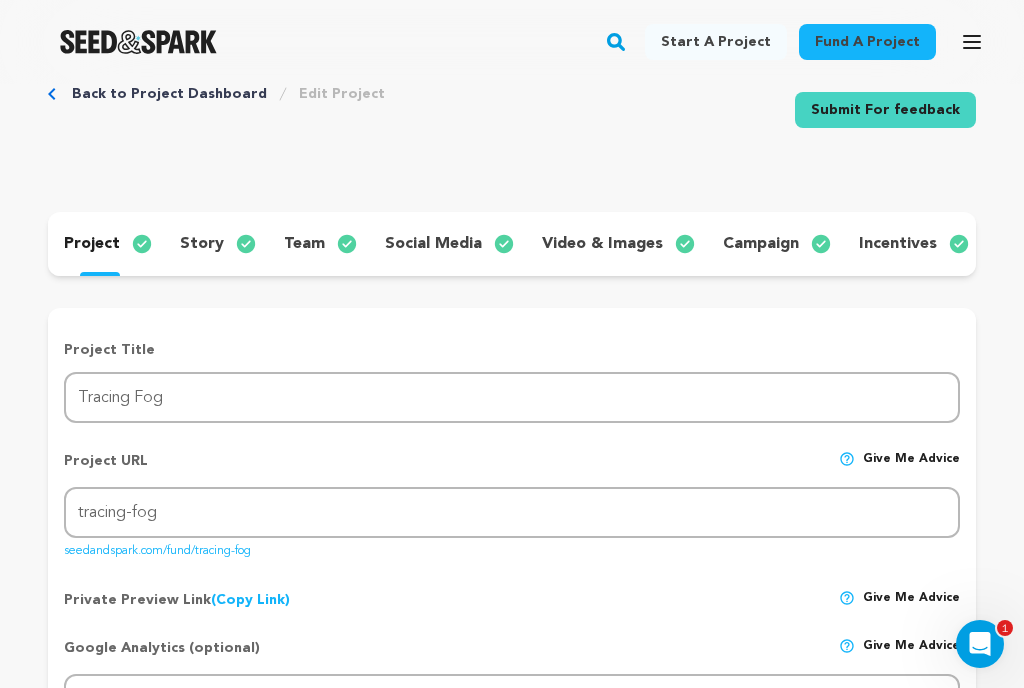 scroll, scrollTop: 50, scrollLeft: 0, axis: vertical 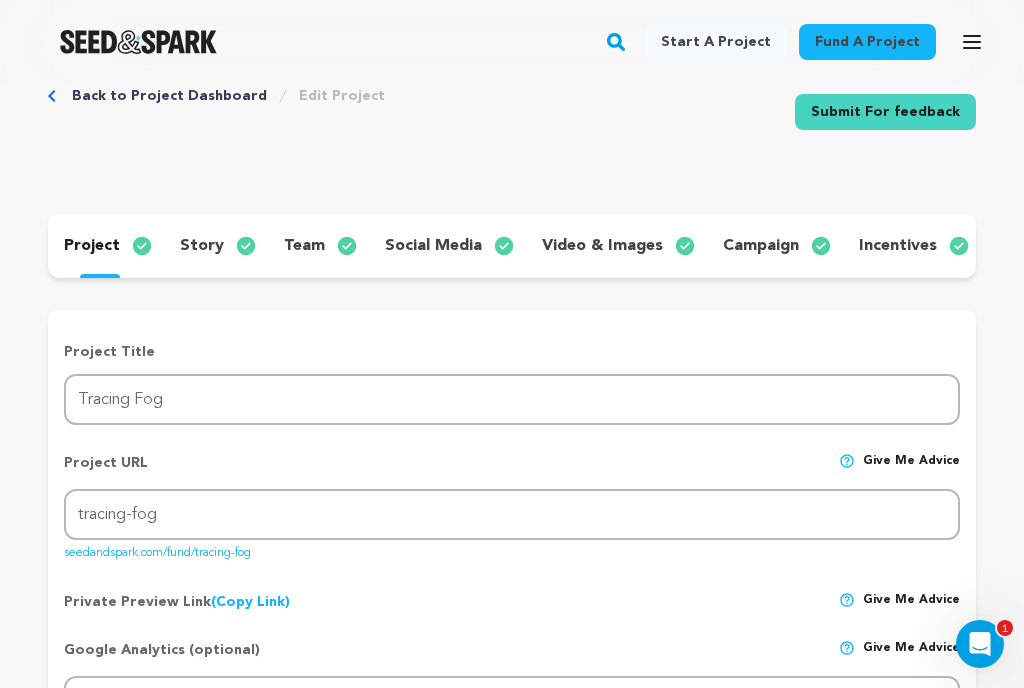 click on "story" at bounding box center [202, 246] 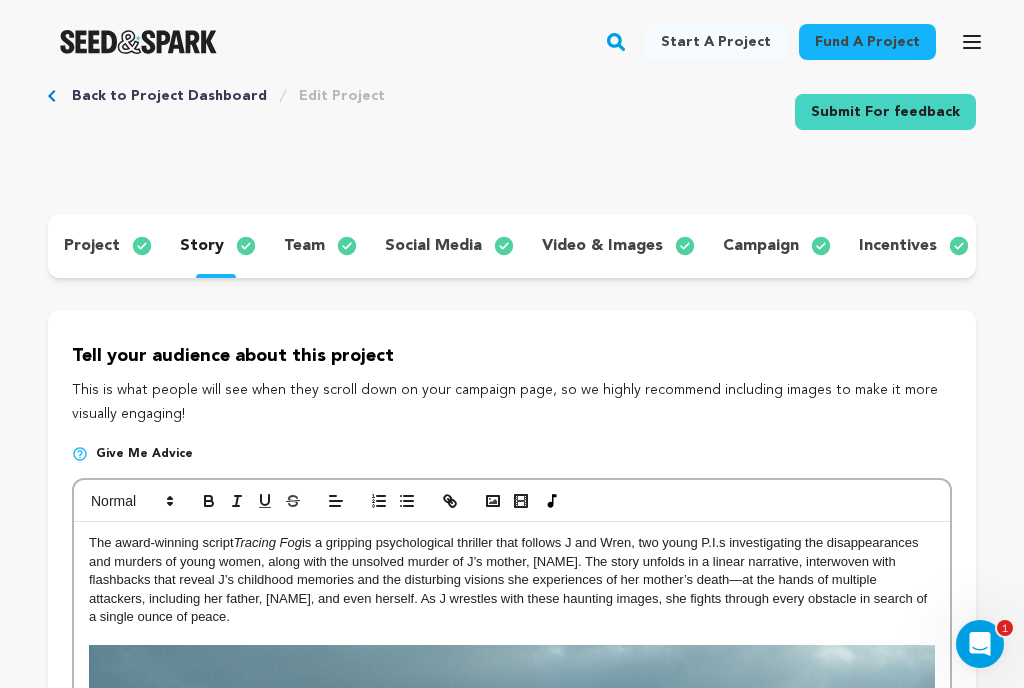 click on "Tracing Fog" at bounding box center (268, 542) 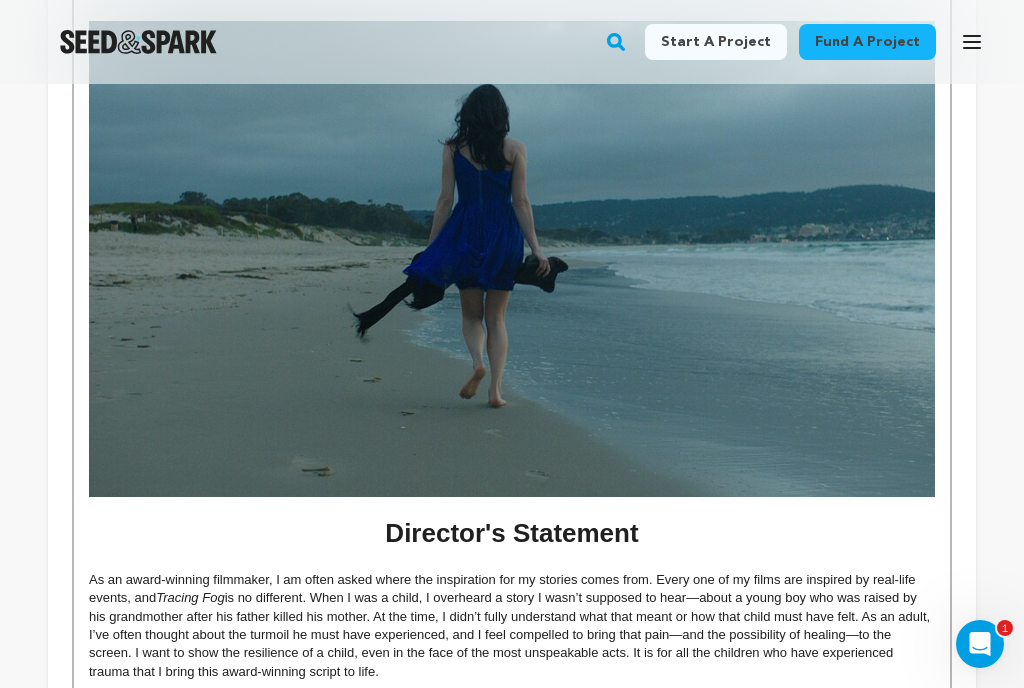 scroll, scrollTop: 693, scrollLeft: 0, axis: vertical 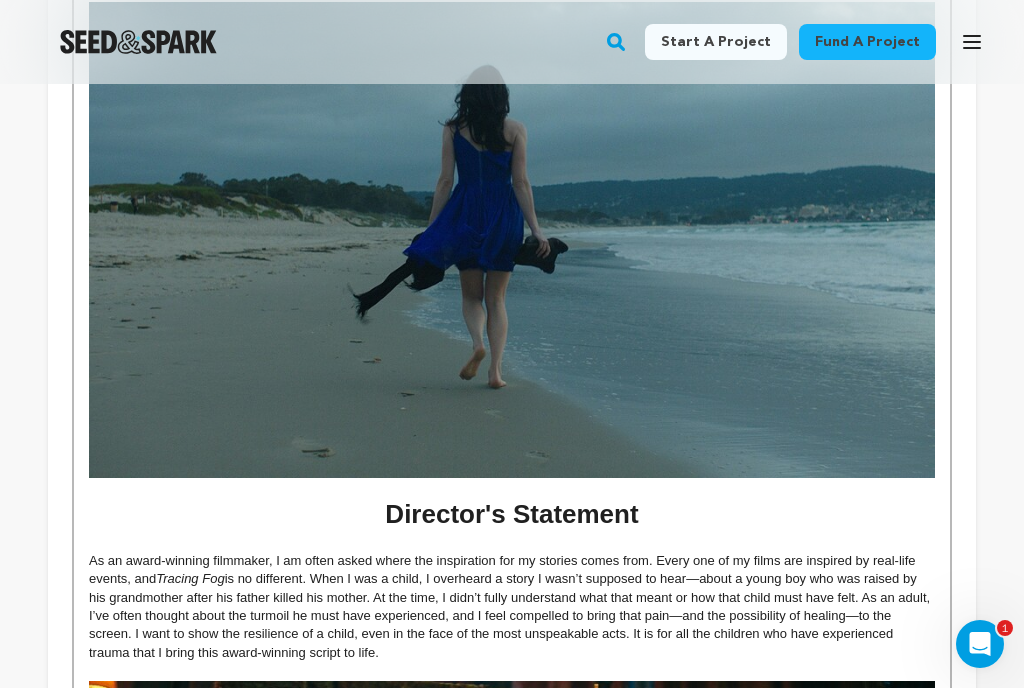 click on "Tracing Fog" at bounding box center (190, 578) 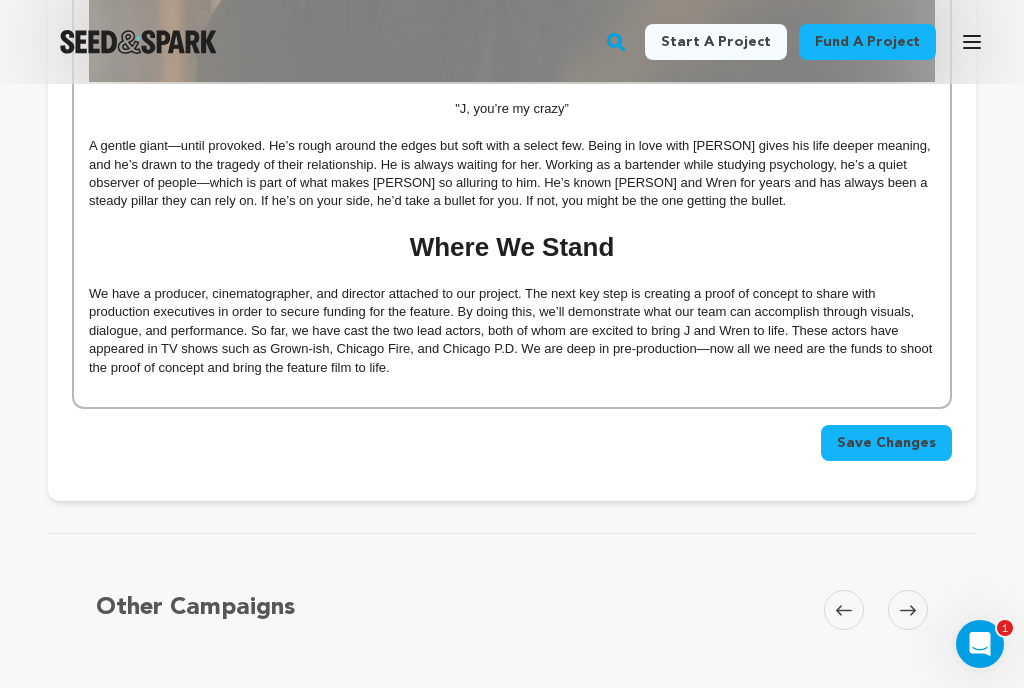 scroll, scrollTop: 3524, scrollLeft: 0, axis: vertical 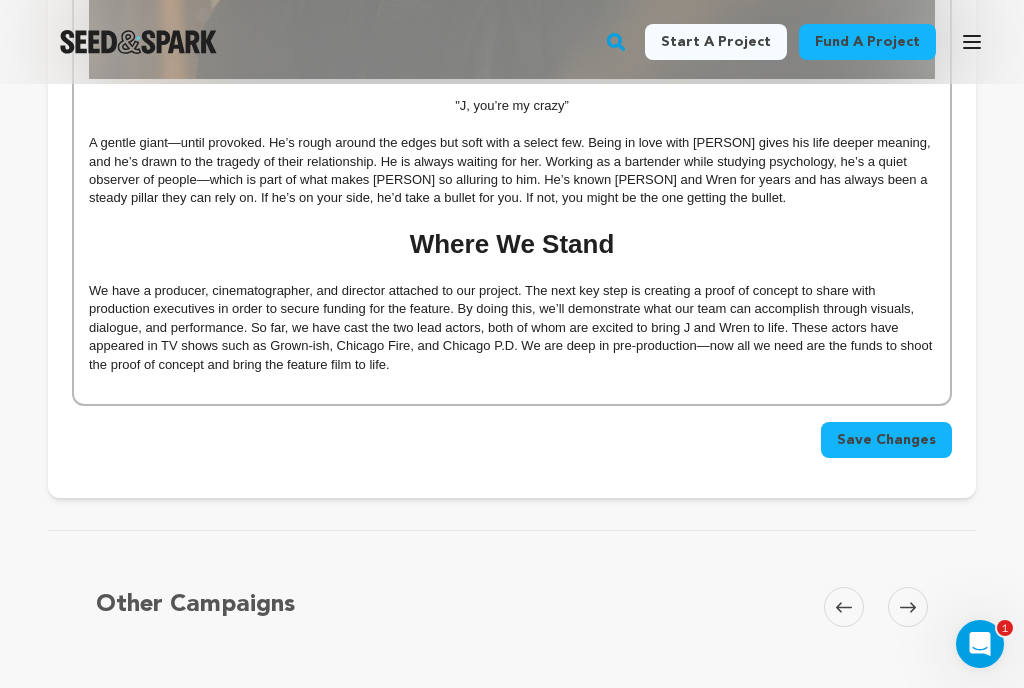 click on "Save Changes" at bounding box center (886, 440) 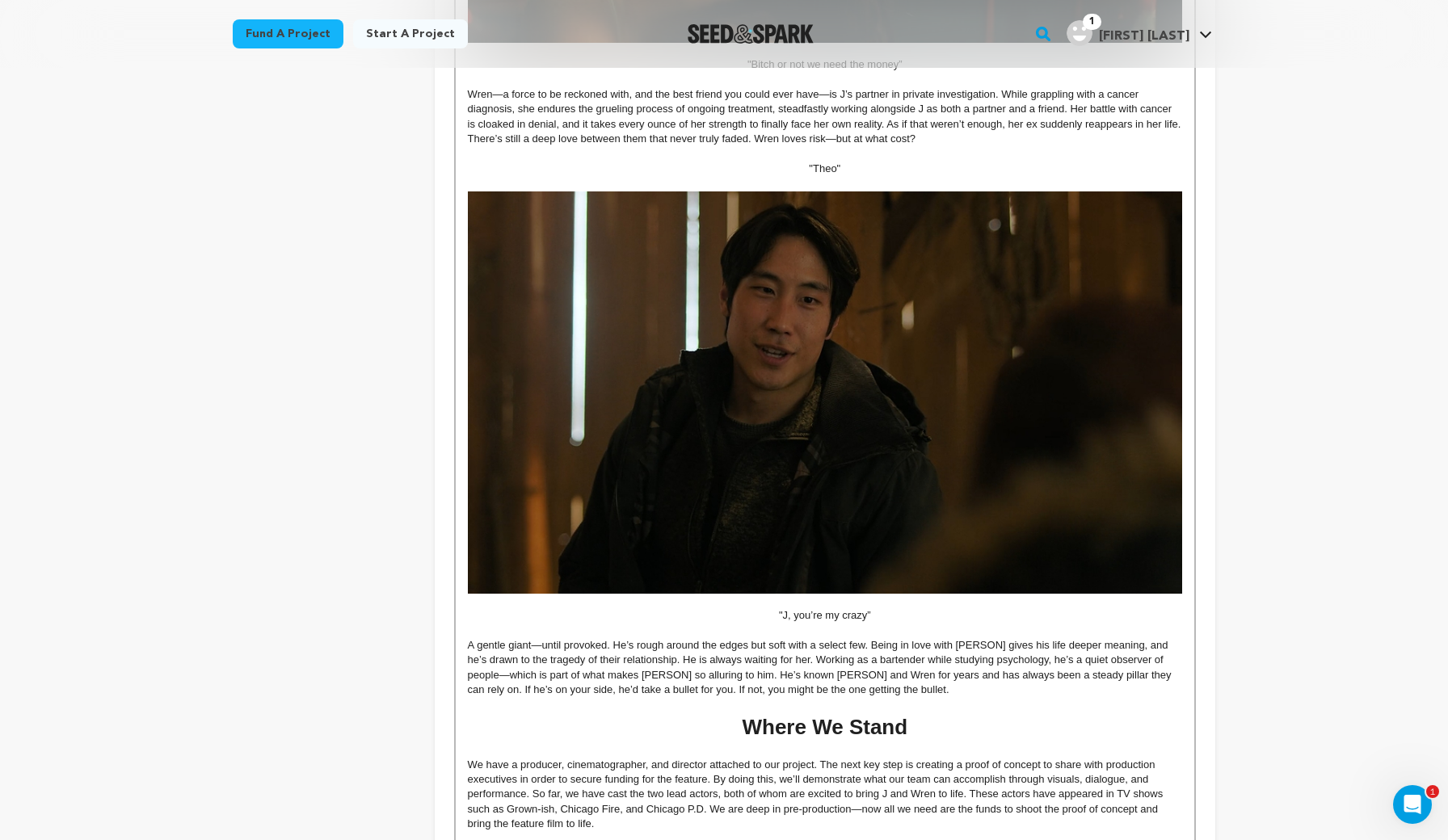 scroll, scrollTop: 2328, scrollLeft: 0, axis: vertical 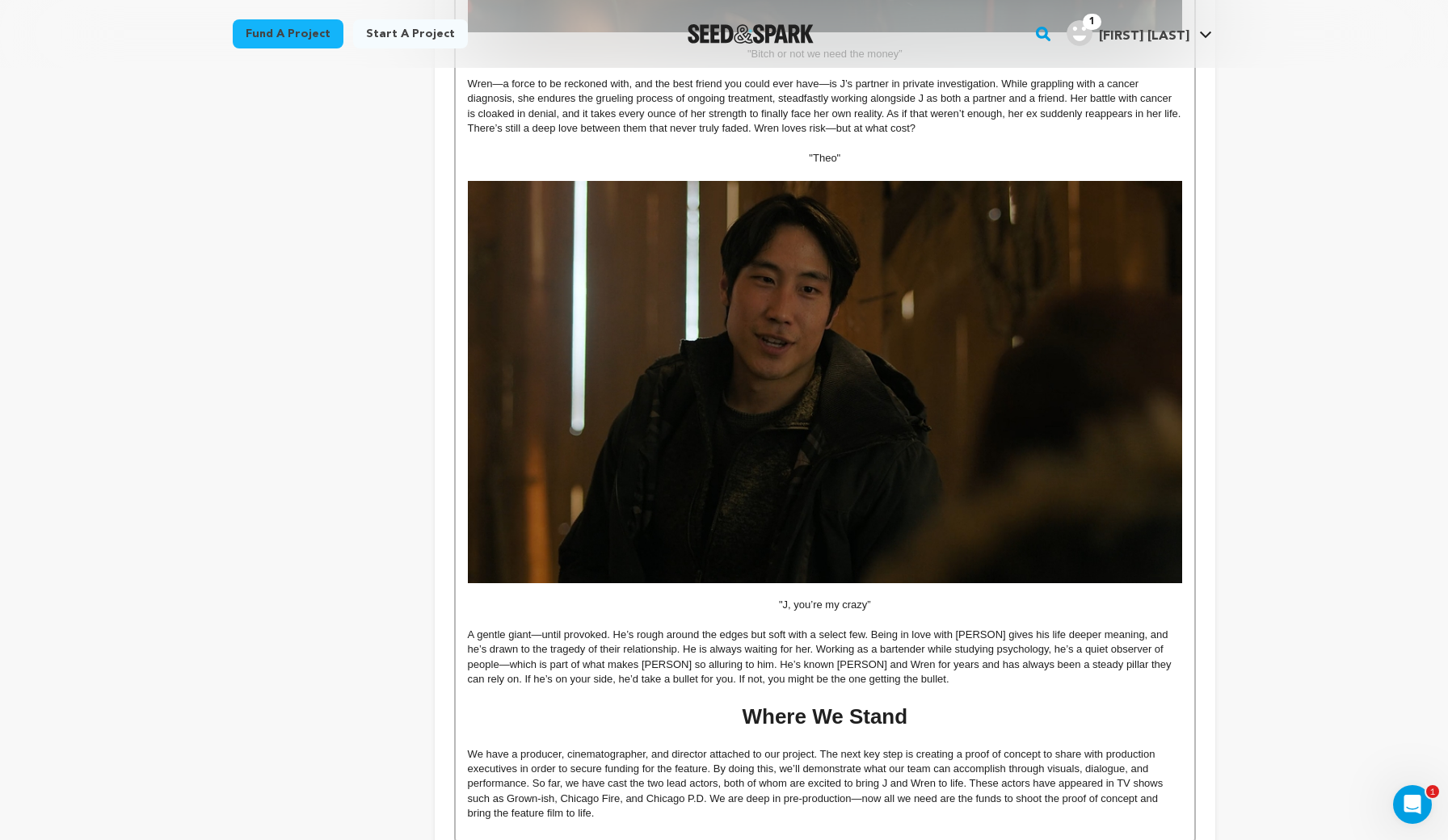 click on "A gentle giant—until provoked. He’s rough around the edges but soft with a select few. Being in love with J gives his life deeper meaning, and he’s drawn to the tragedy of their relationship. He is always waiting for her. Working as a bartender while studying psychology, he’s a quiet observer of people—which is part of what makes J so alluring to him. He’s known J and Wren for years and has always been a steady pillar they can rely on. If he’s on your side, he’d take a bullet for you. If not, you might be the one getting the bullet." at bounding box center [825, 657] 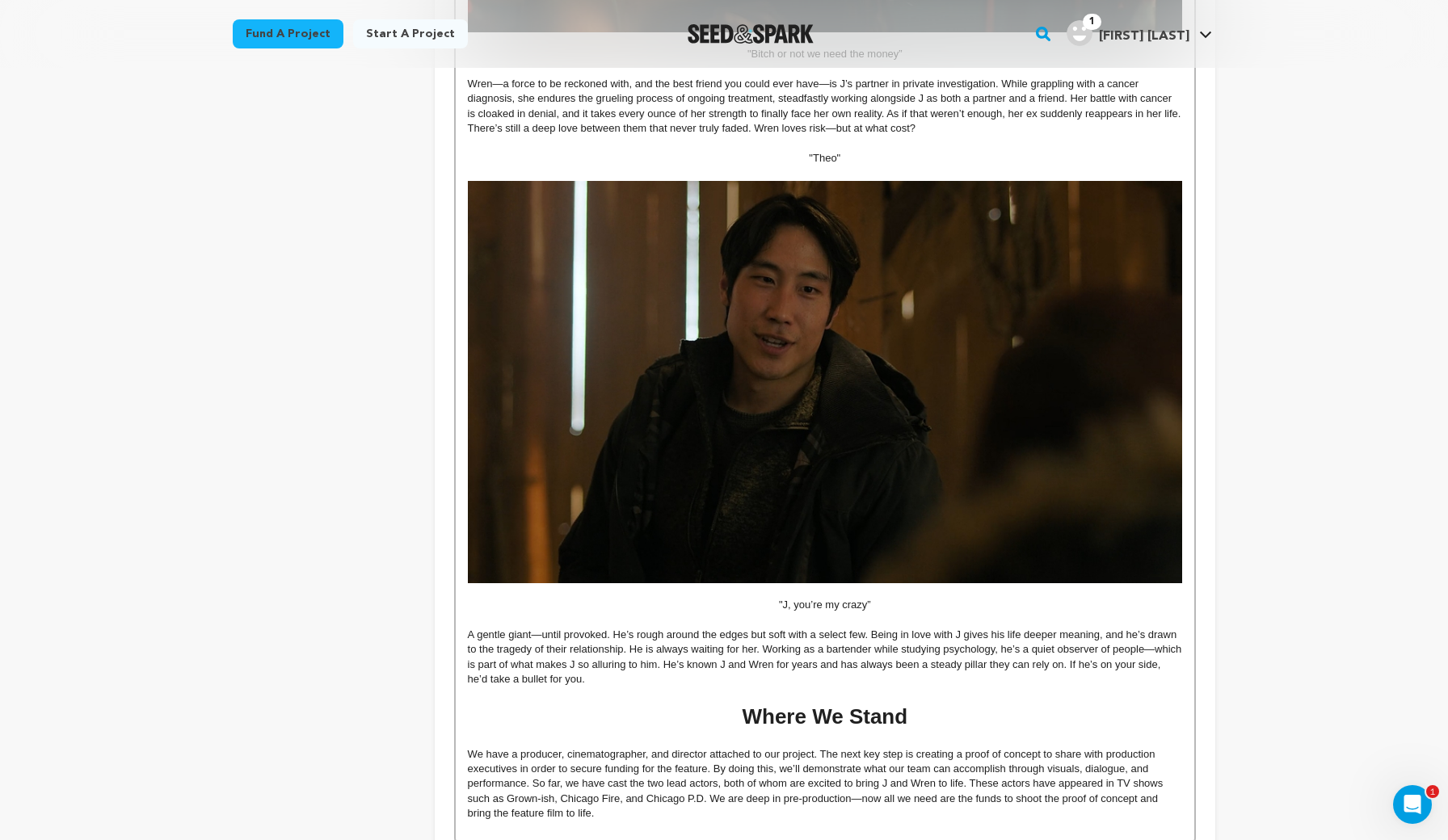 click on "Save Changes" at bounding box center (1143, 875) 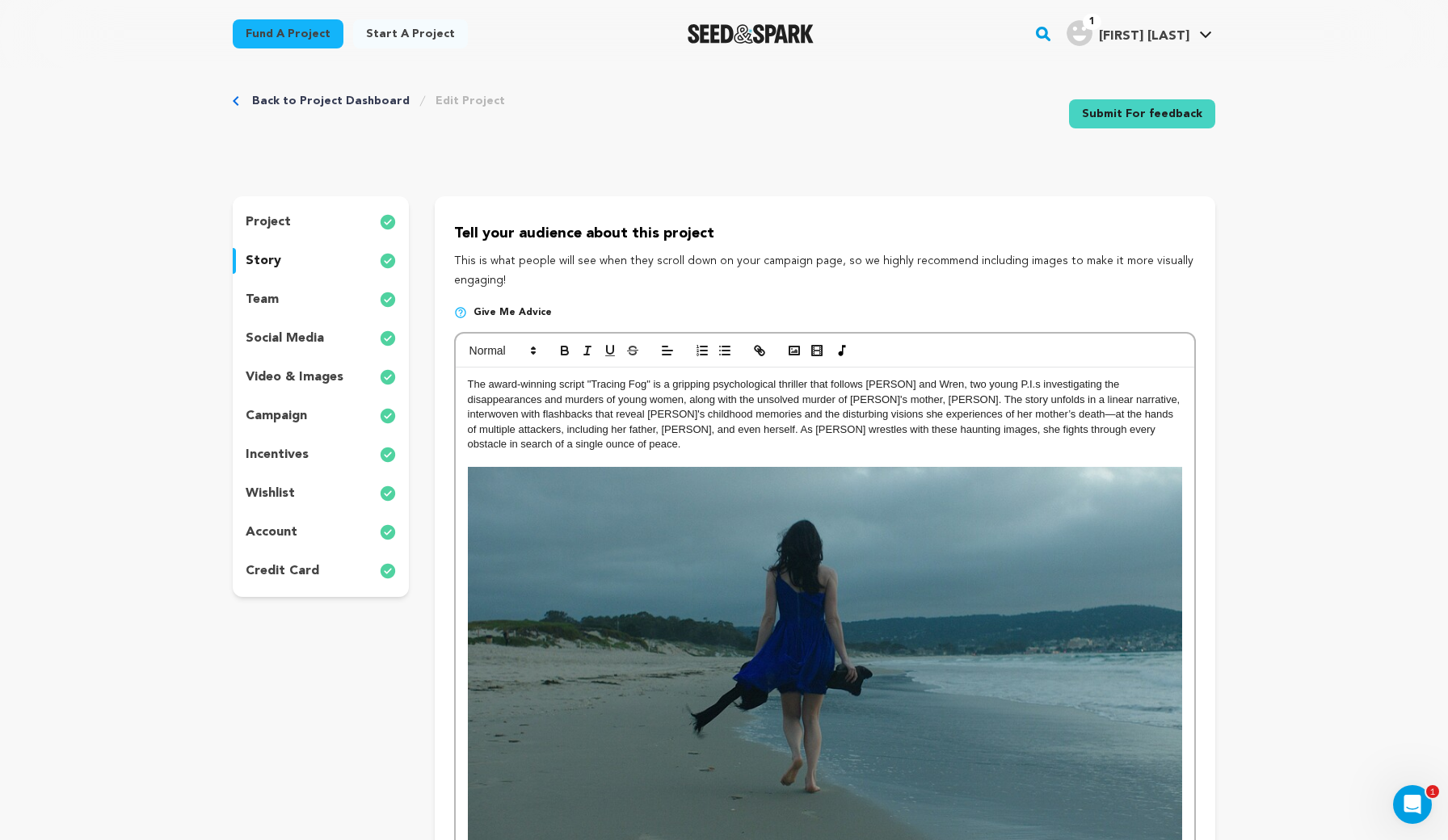 scroll, scrollTop: 0, scrollLeft: 0, axis: both 